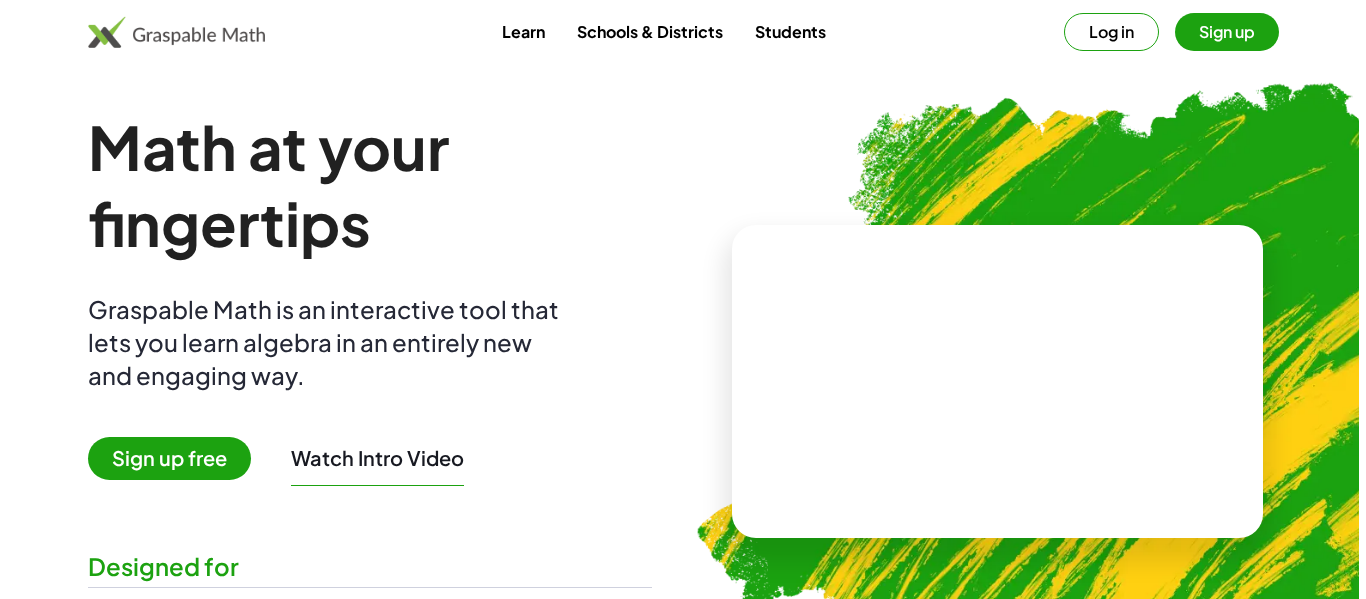scroll, scrollTop: 0, scrollLeft: 0, axis: both 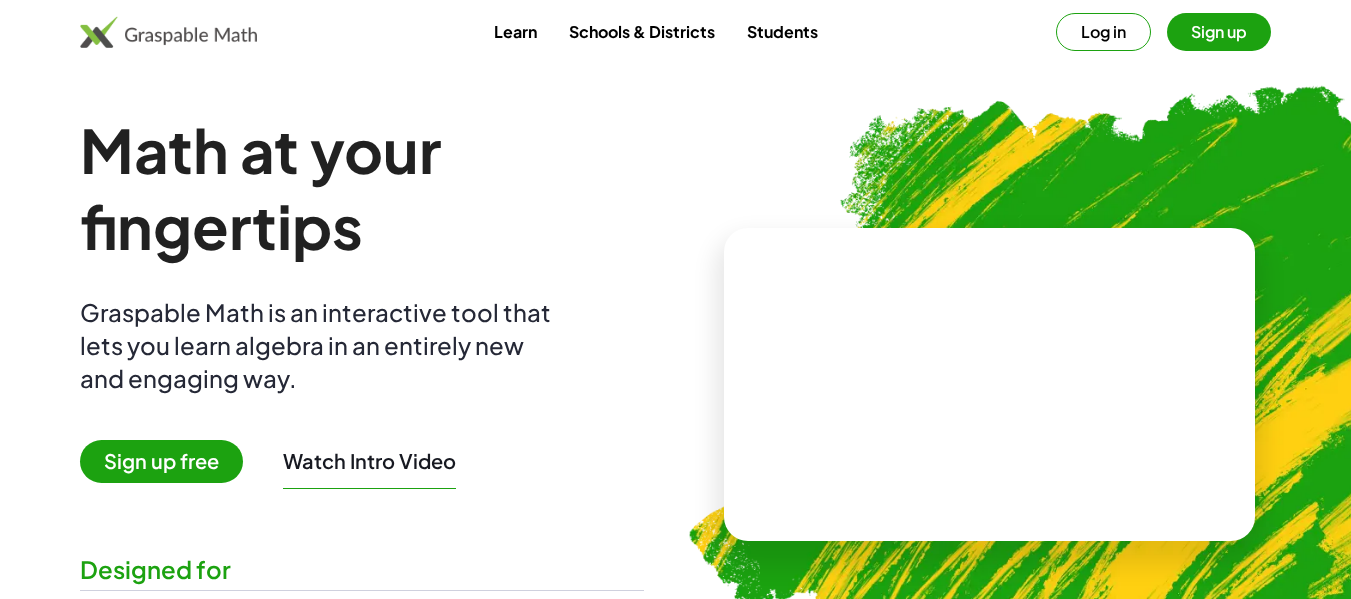 click on "Sign up free" at bounding box center [161, 461] 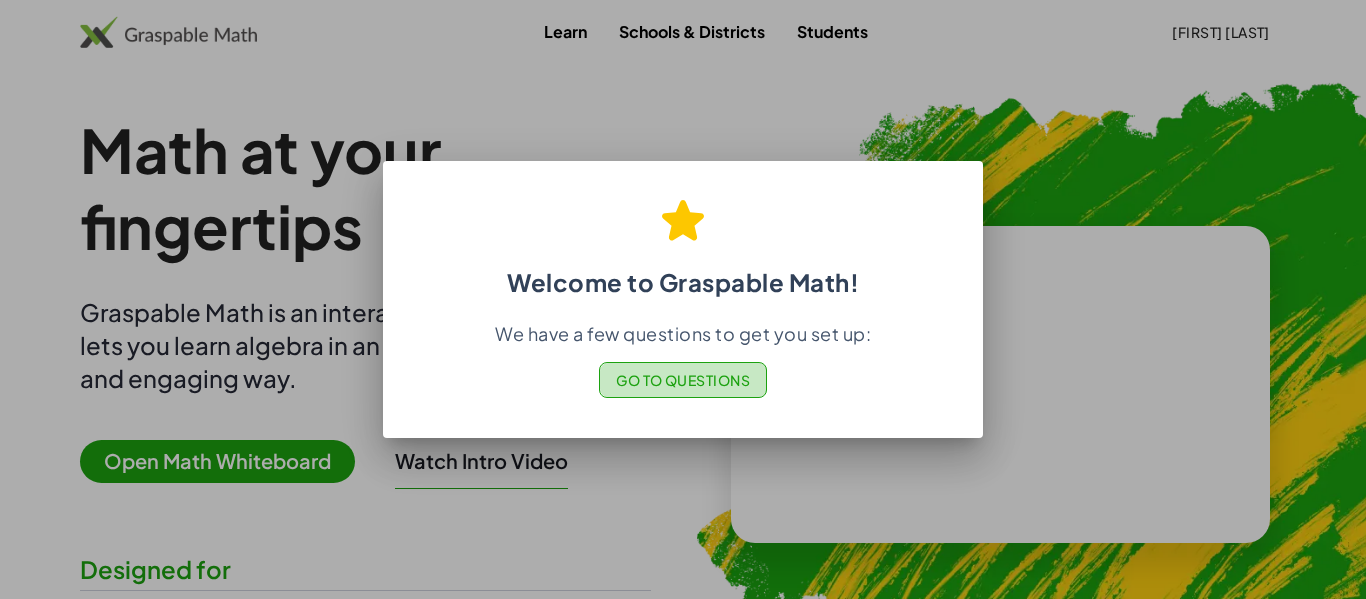 click on "Go to Questions" 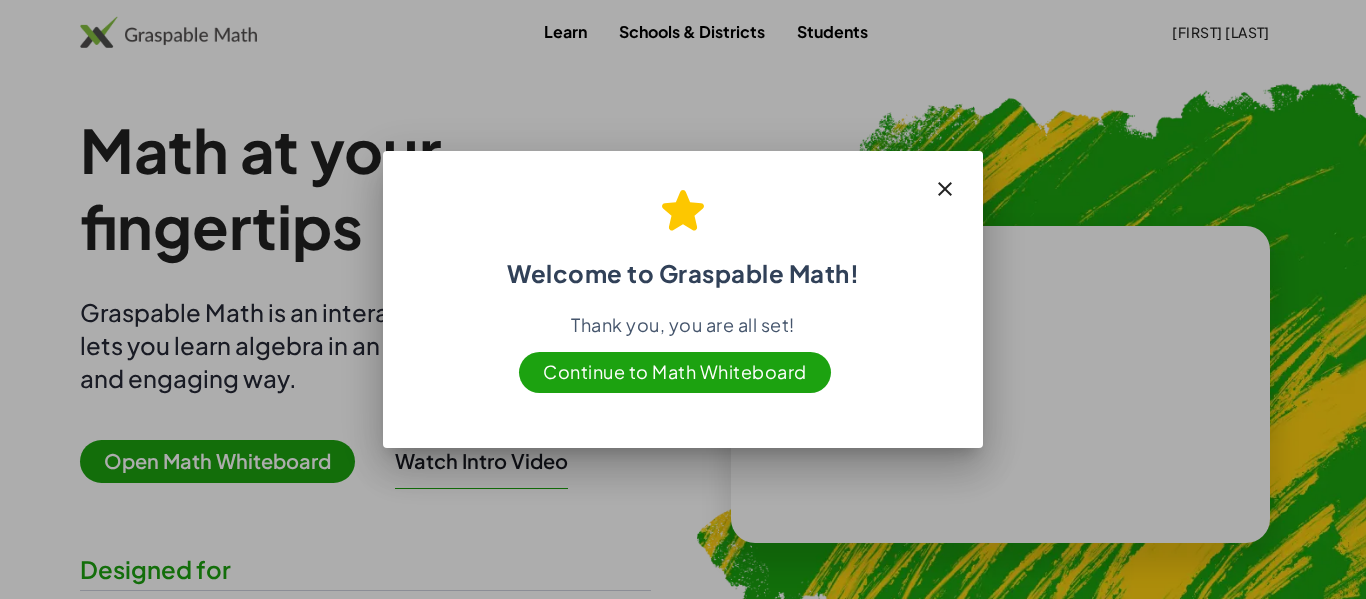 click on "Continue to Math Whiteboard" at bounding box center [675, 372] 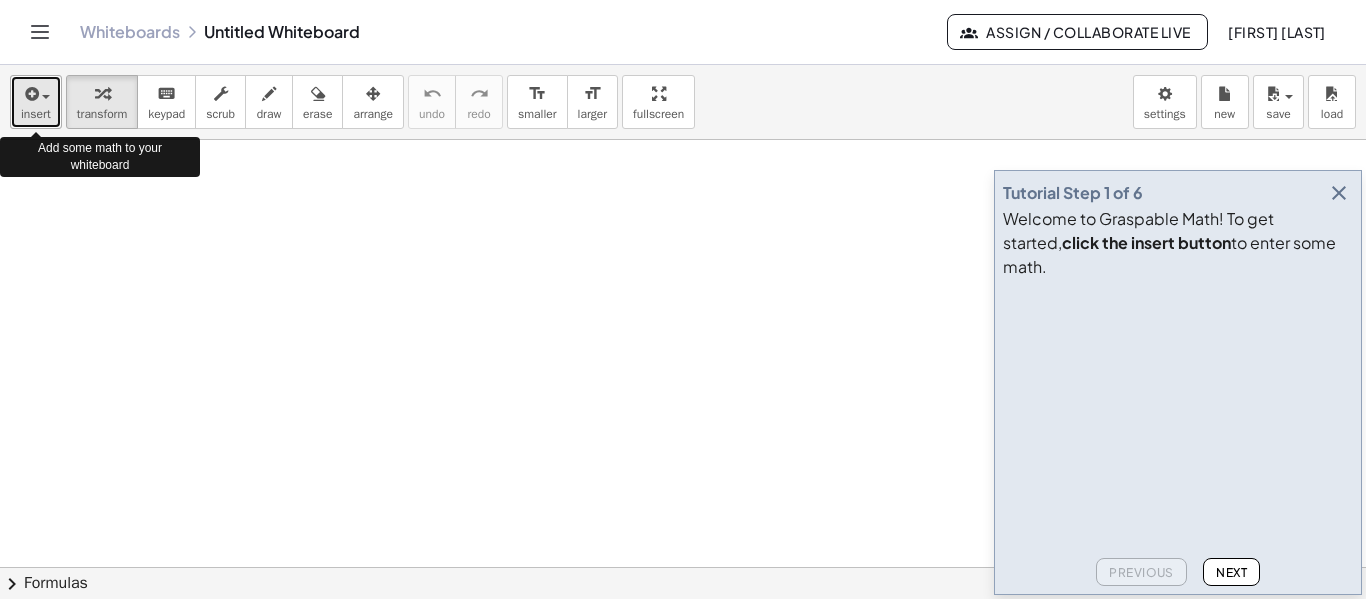 click on "insert" at bounding box center (36, 114) 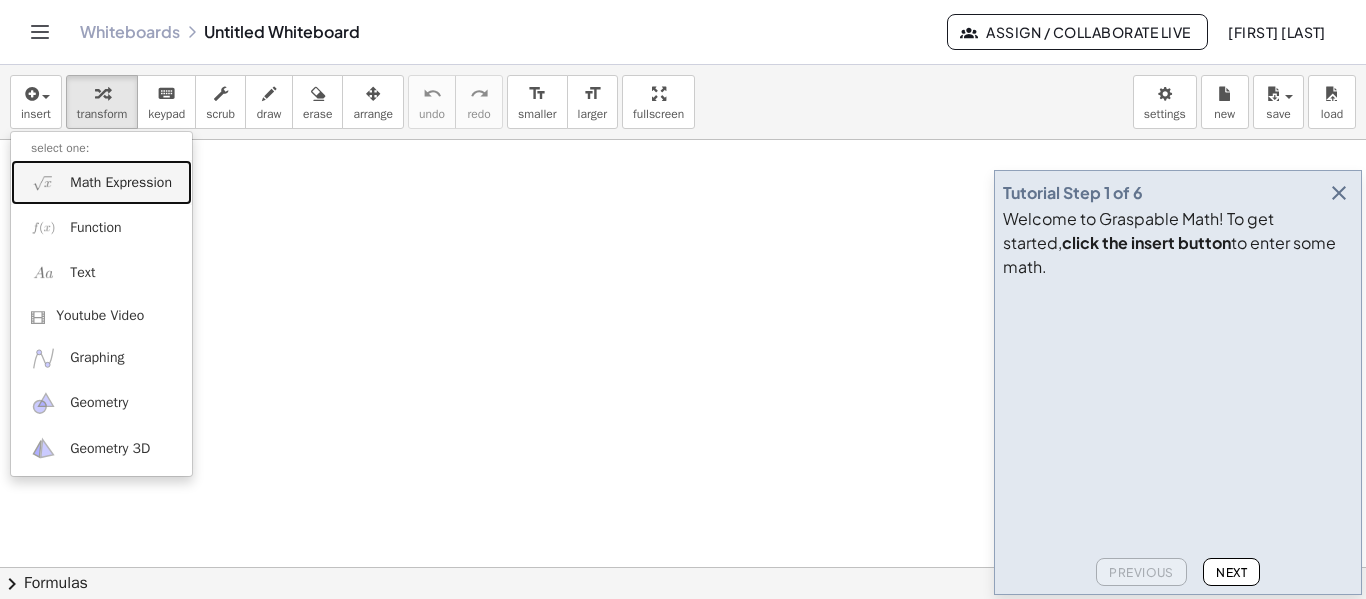 click on "Math Expression" at bounding box center (121, 183) 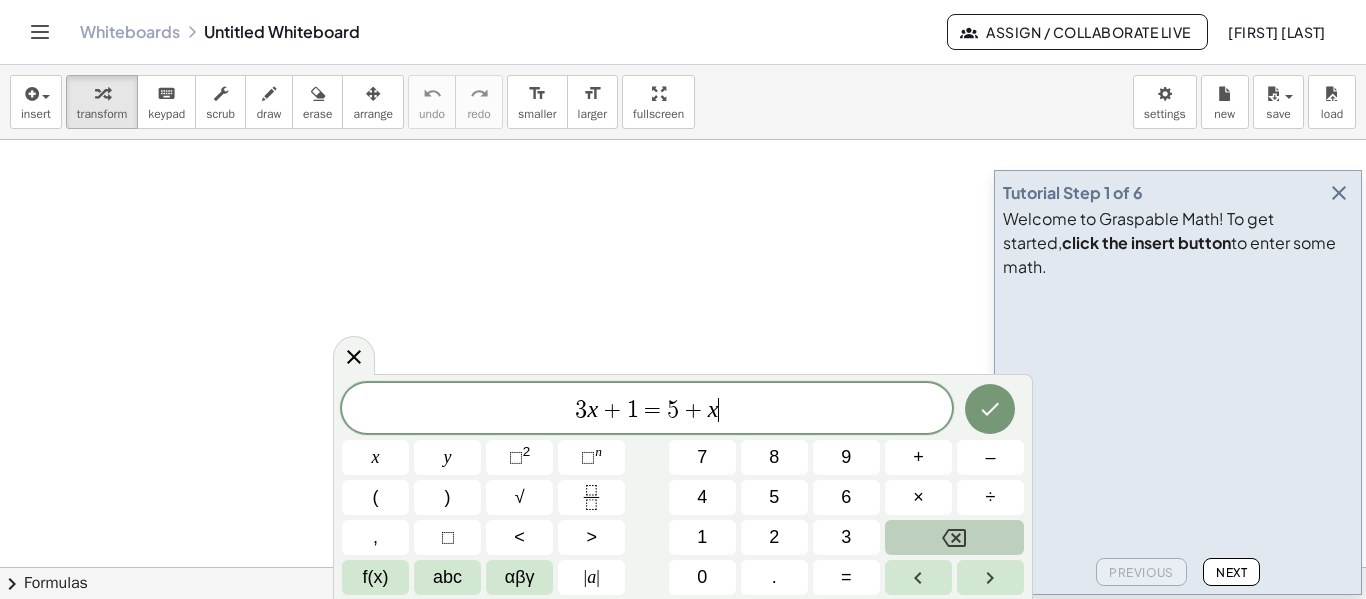 click 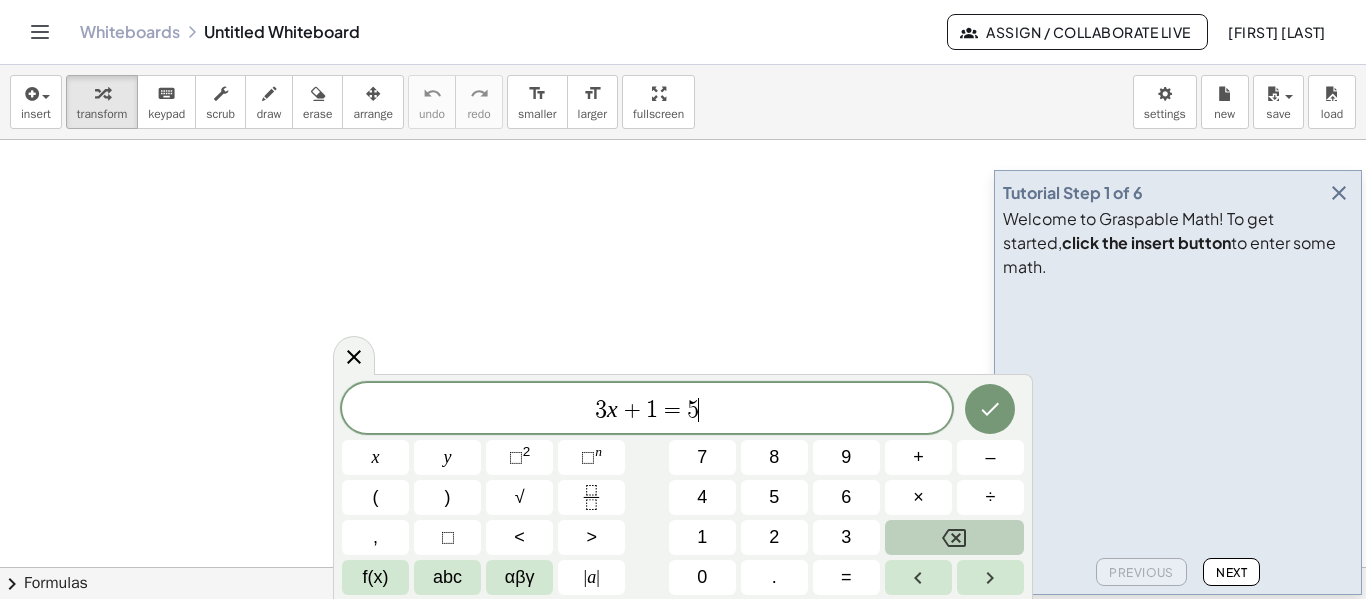 click 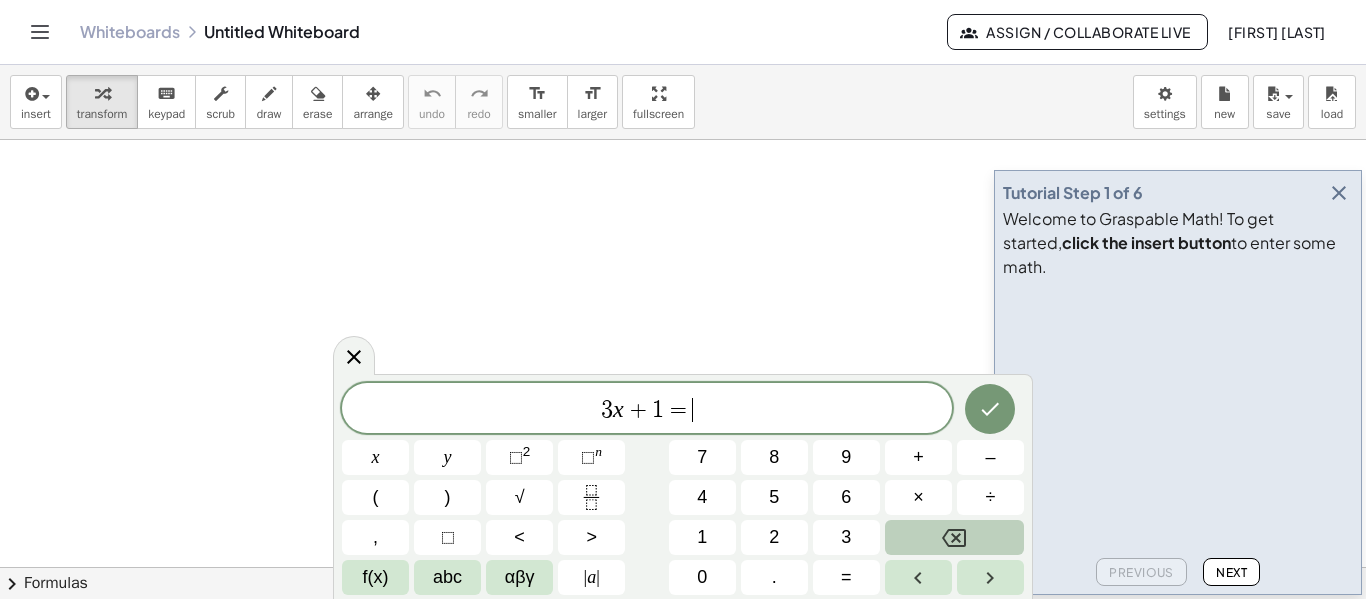 click 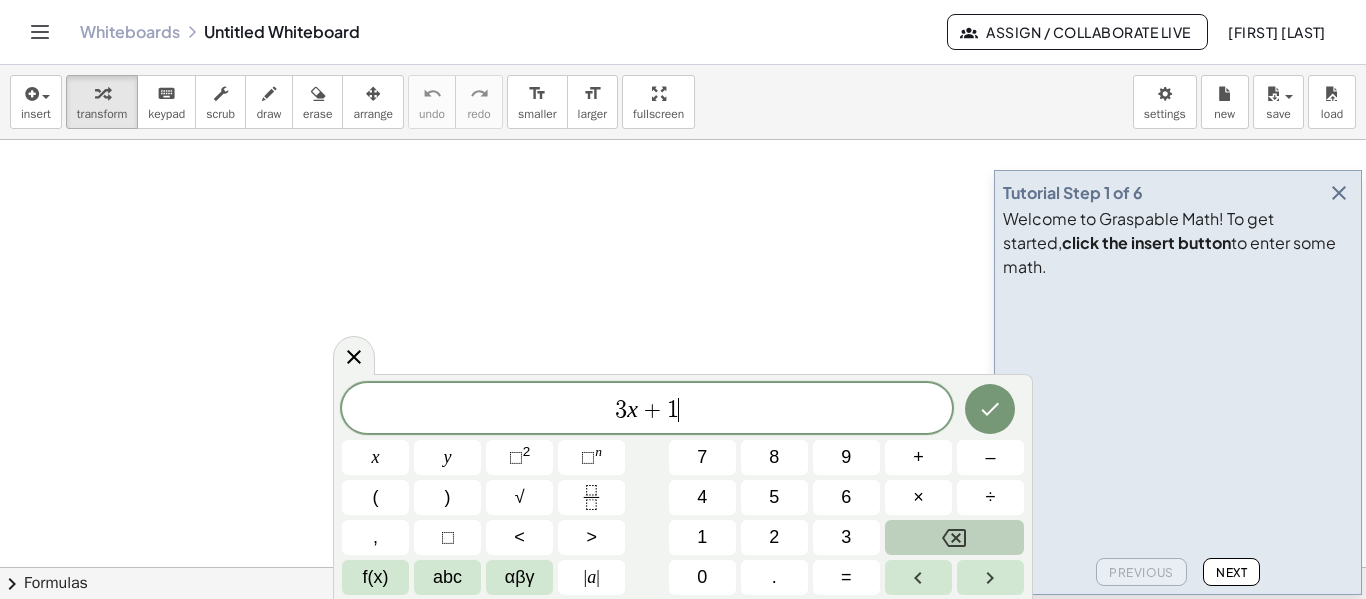 click 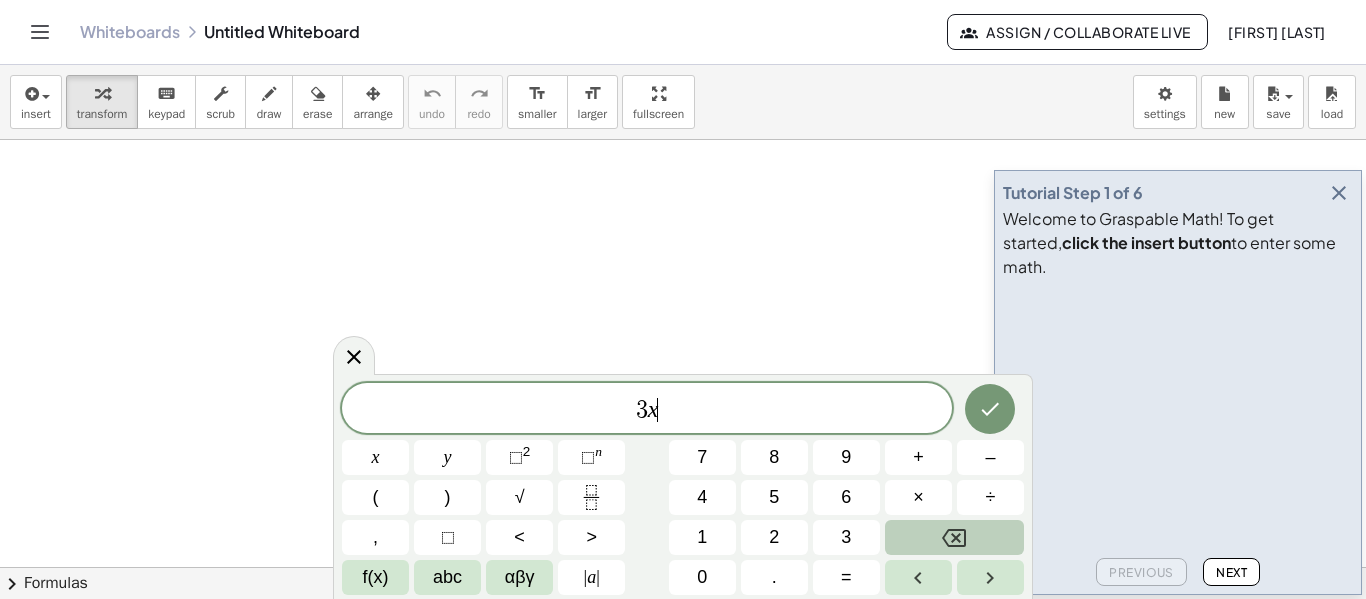 click 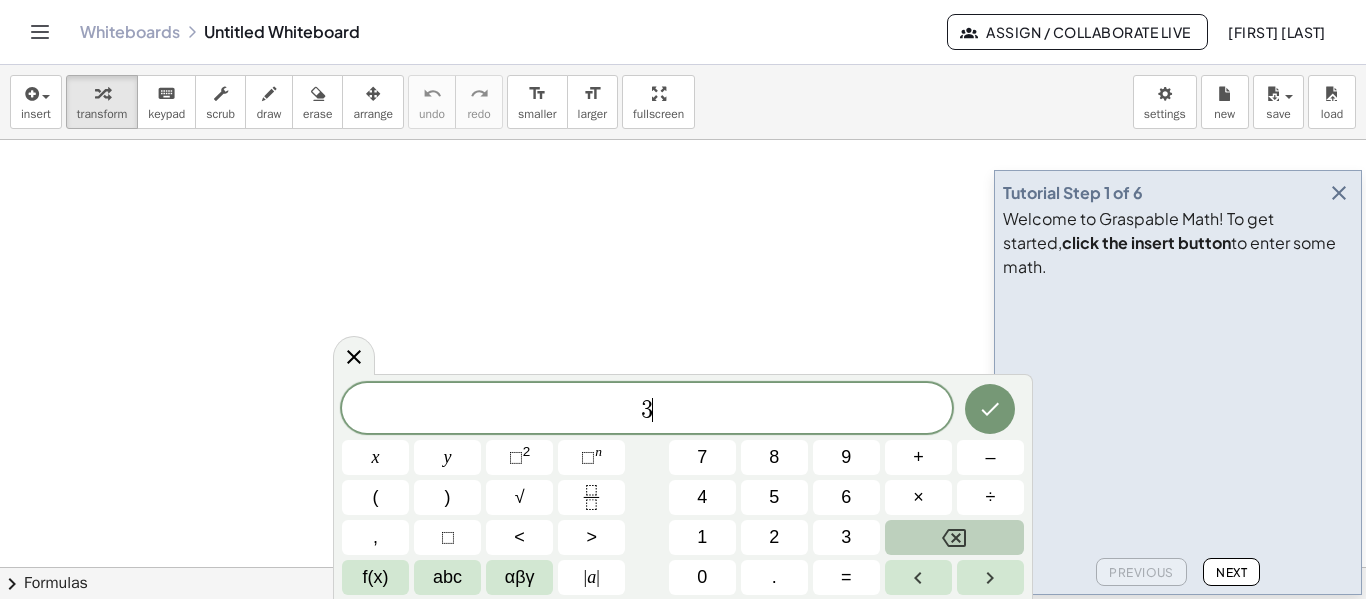 click 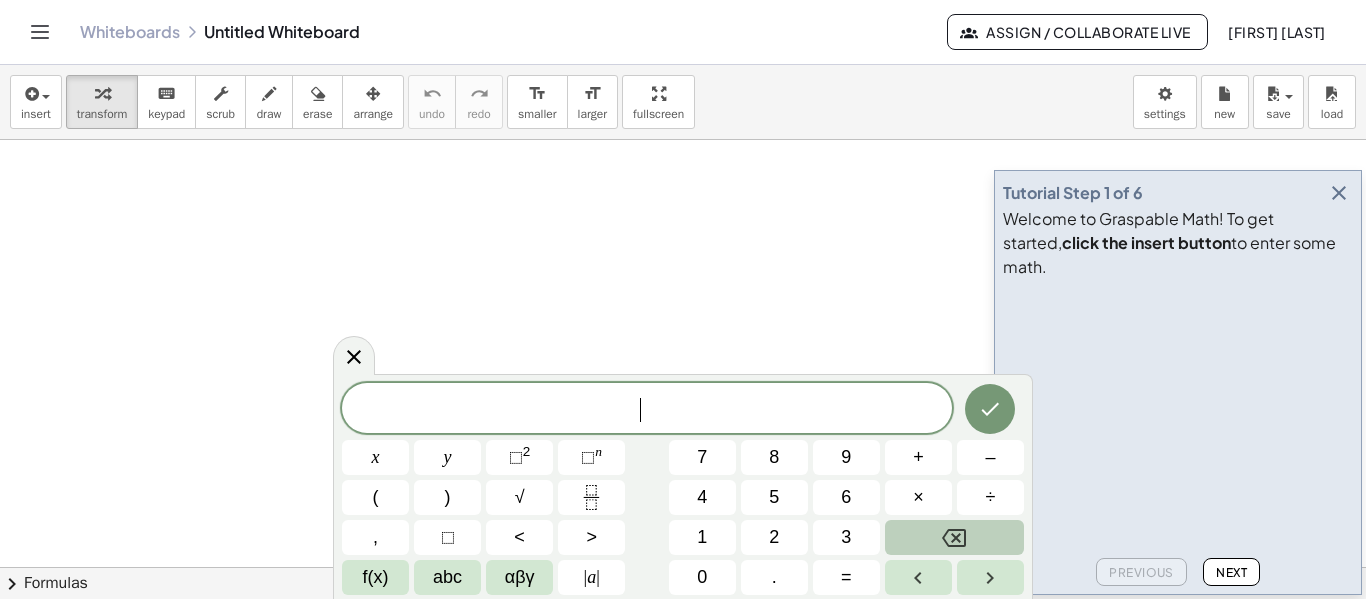 click 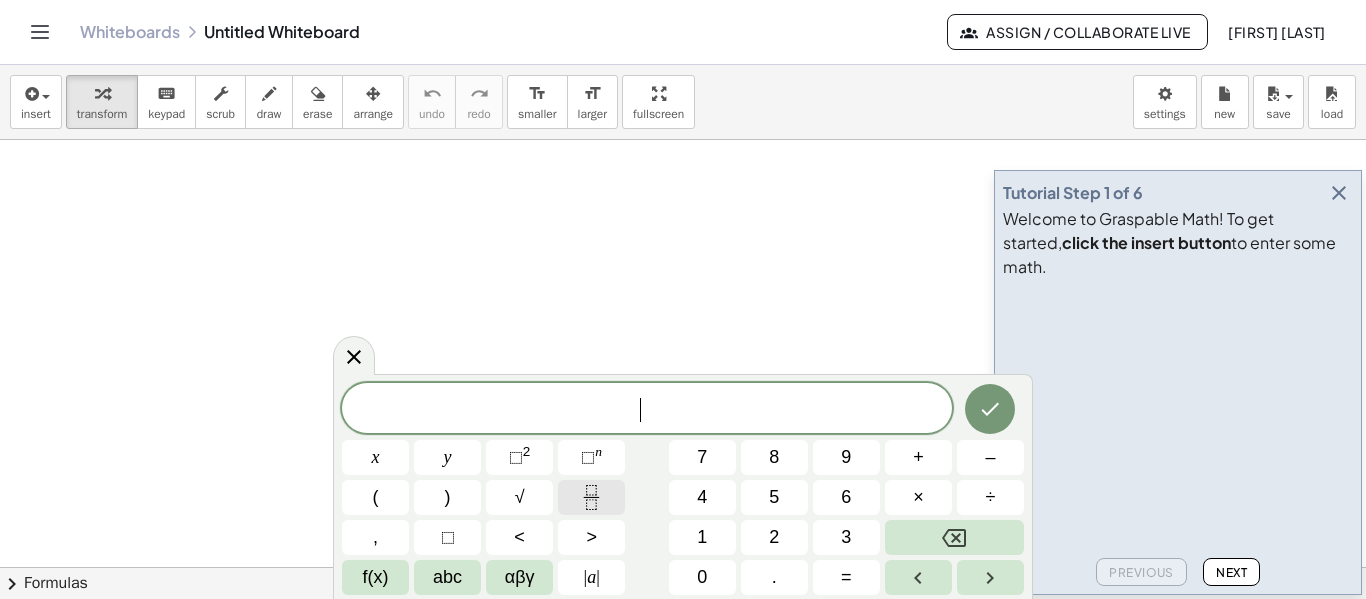 click 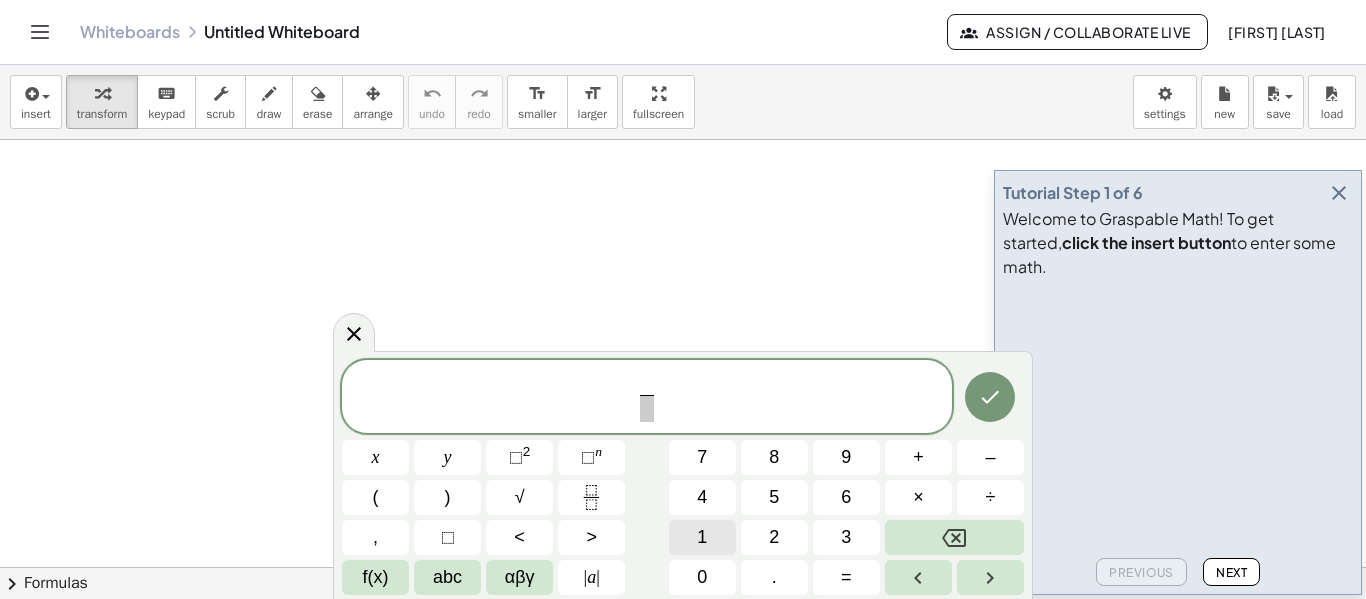 click on "1" at bounding box center [702, 537] 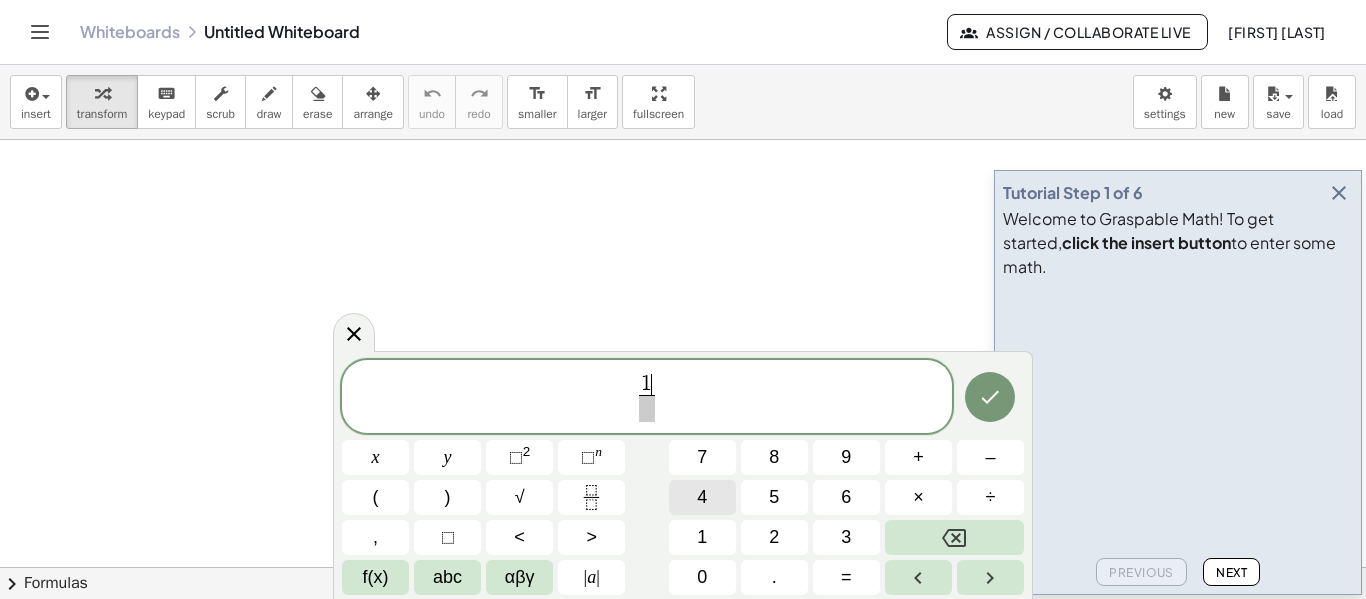 click on "4" at bounding box center (702, 497) 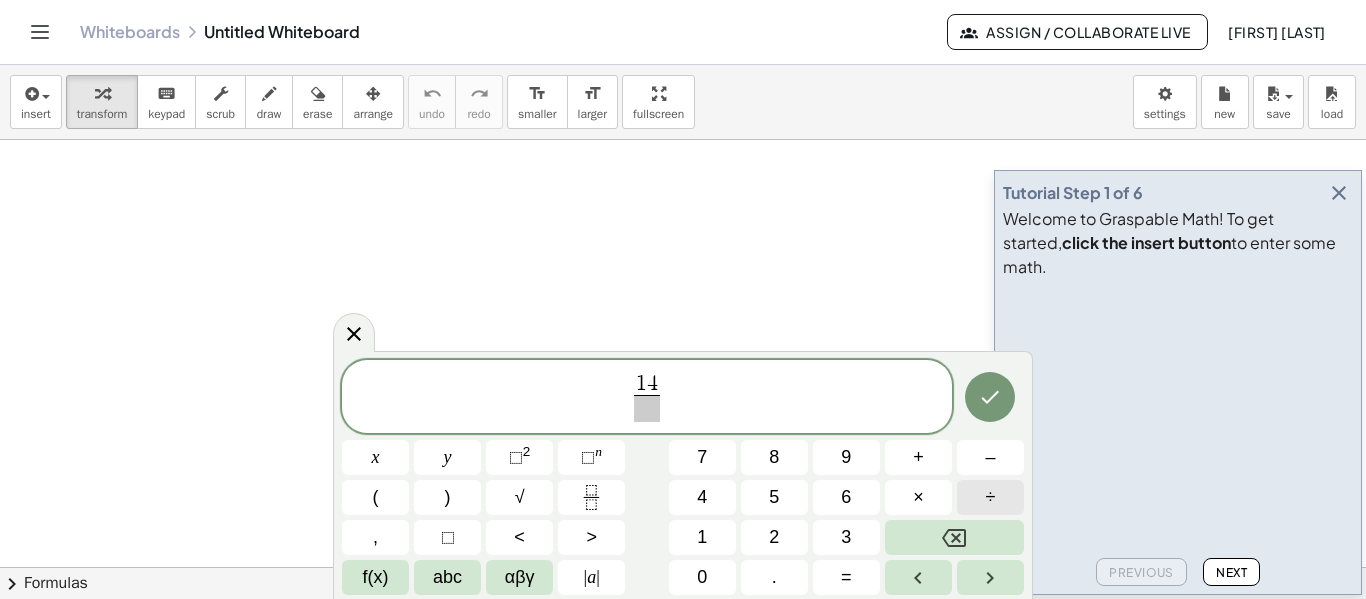 click on "÷" at bounding box center [990, 497] 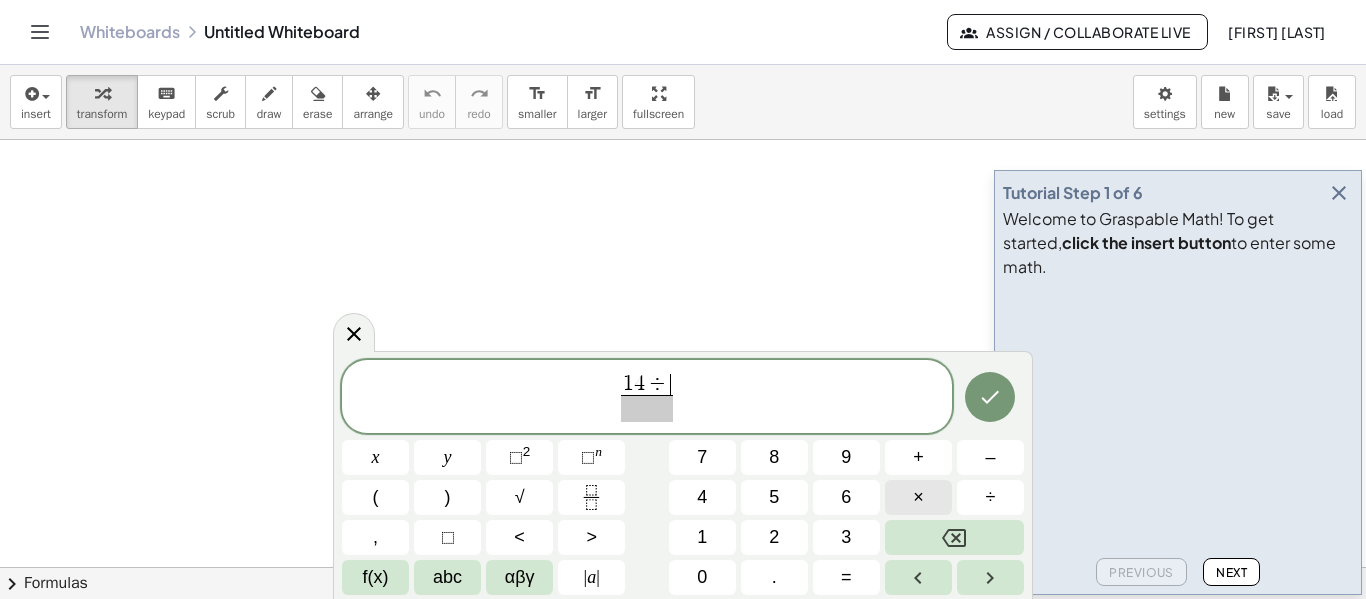 click on "×" at bounding box center [918, 497] 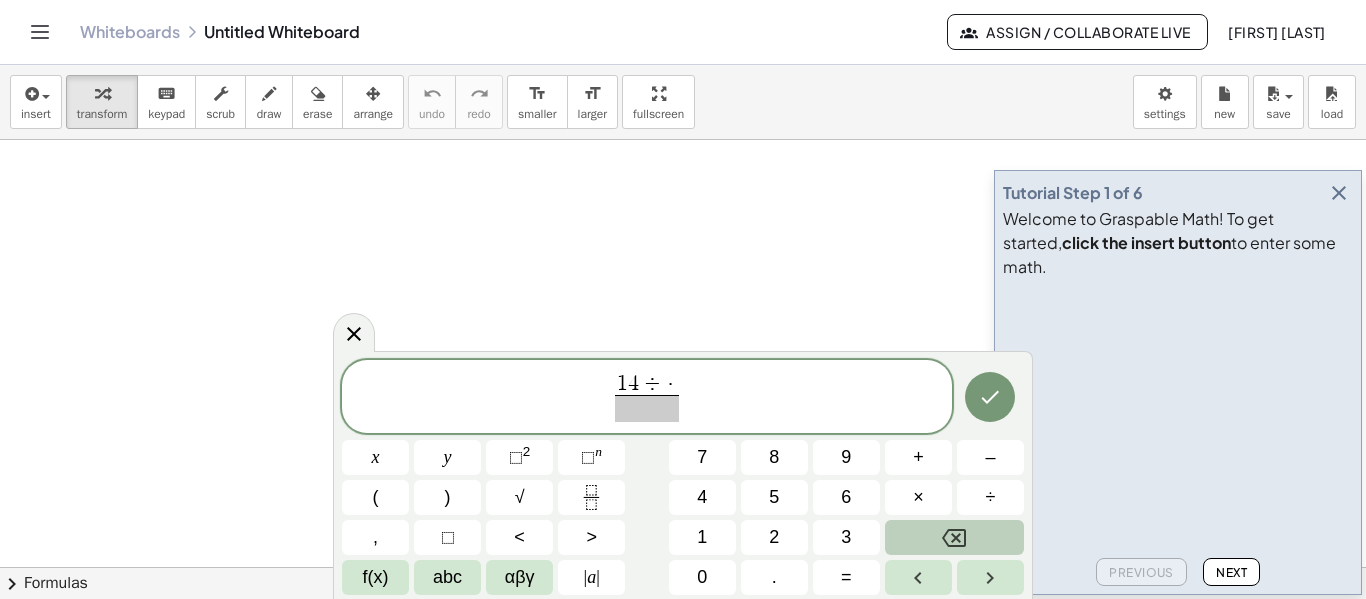 click 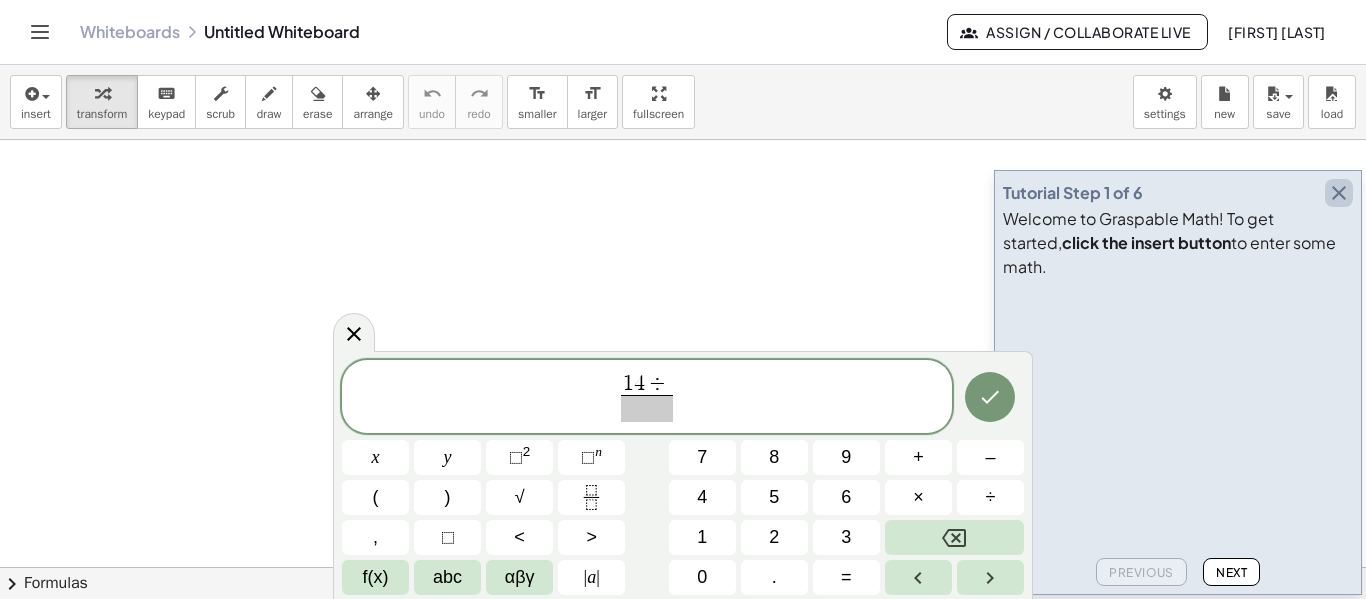 click at bounding box center [1339, 193] 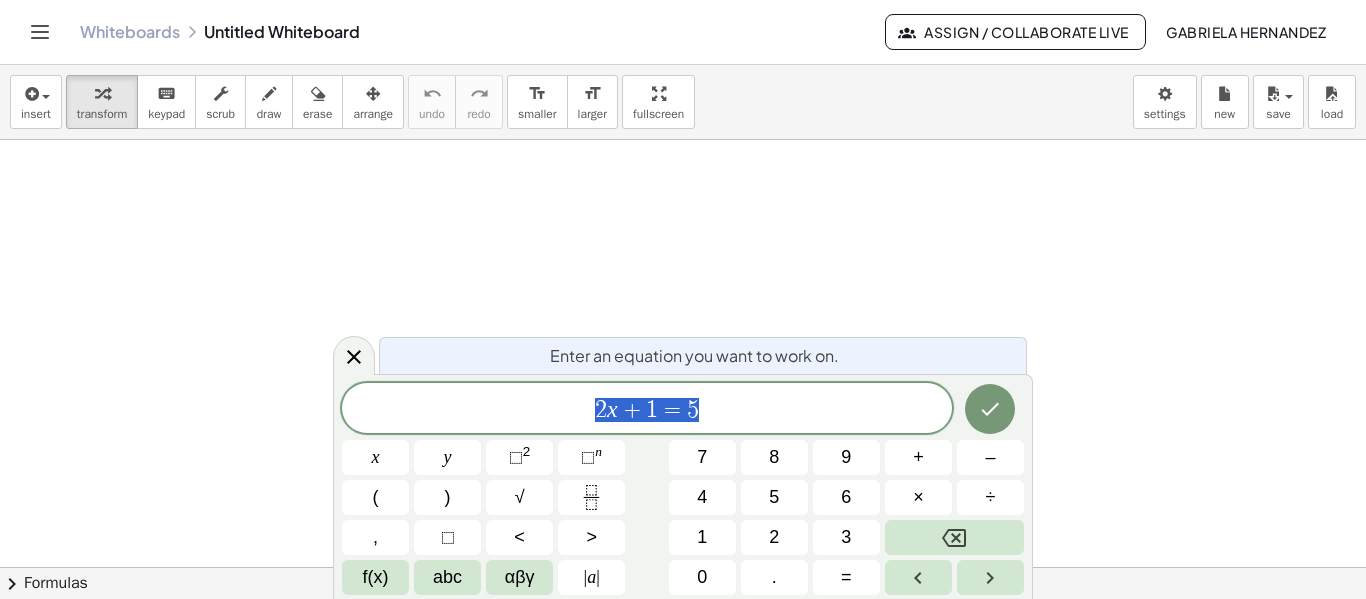 scroll, scrollTop: 0, scrollLeft: 0, axis: both 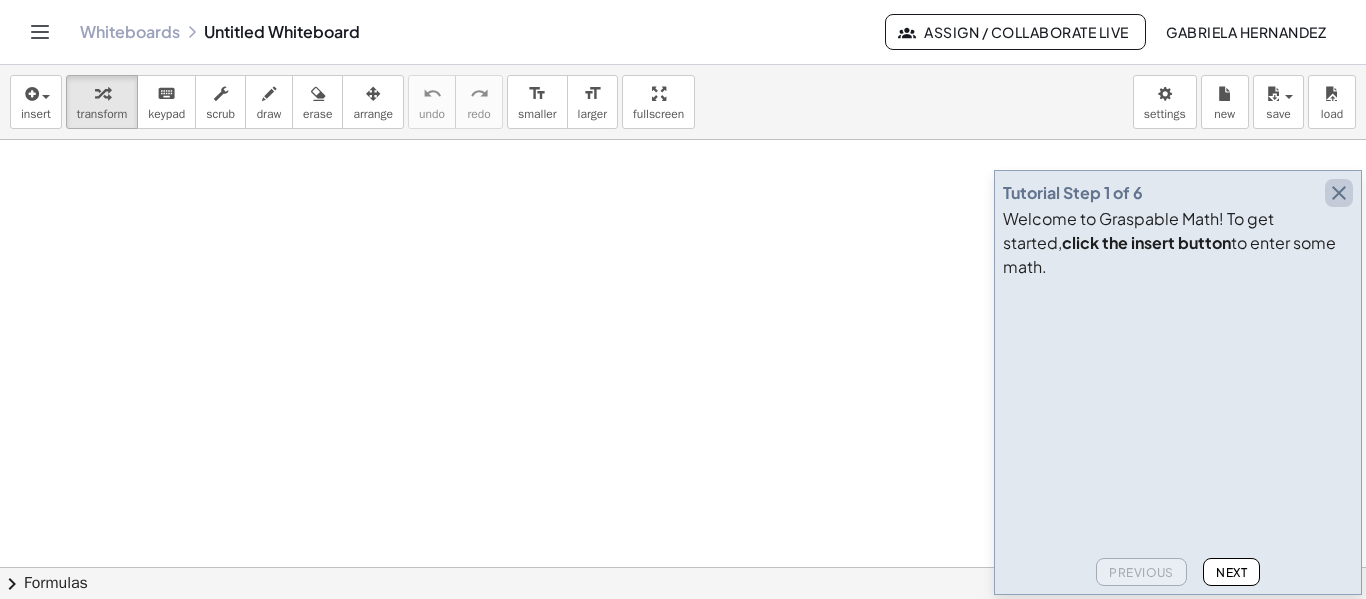 click at bounding box center (1339, 193) 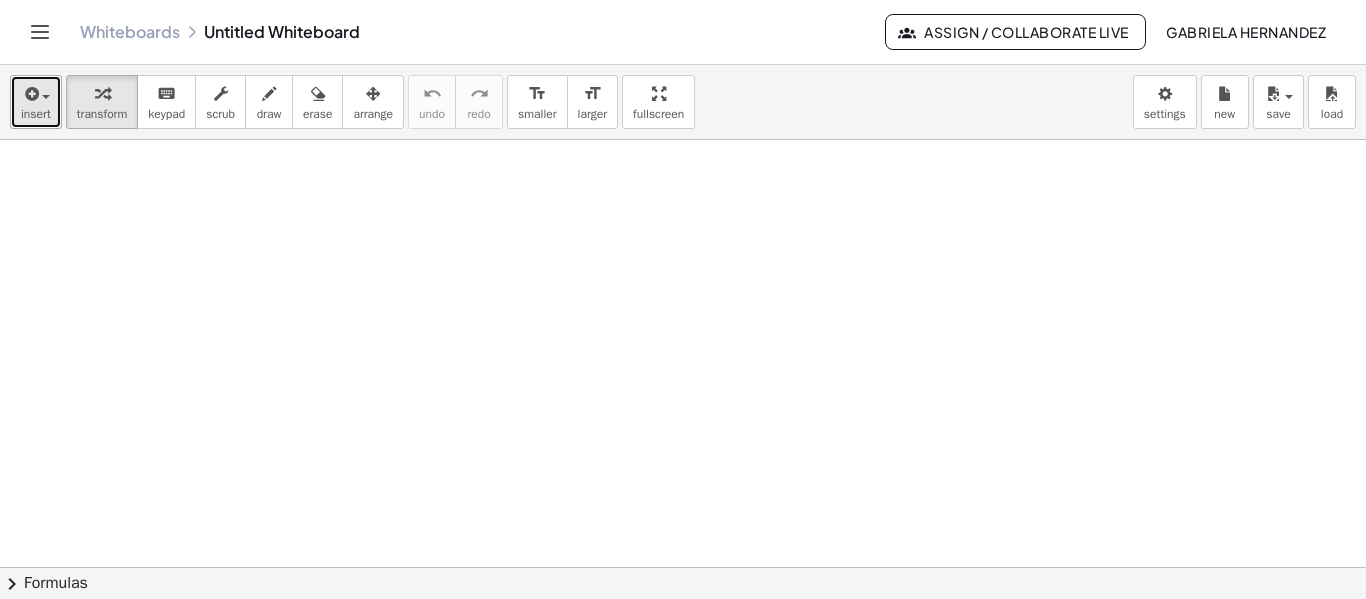 click at bounding box center [30, 94] 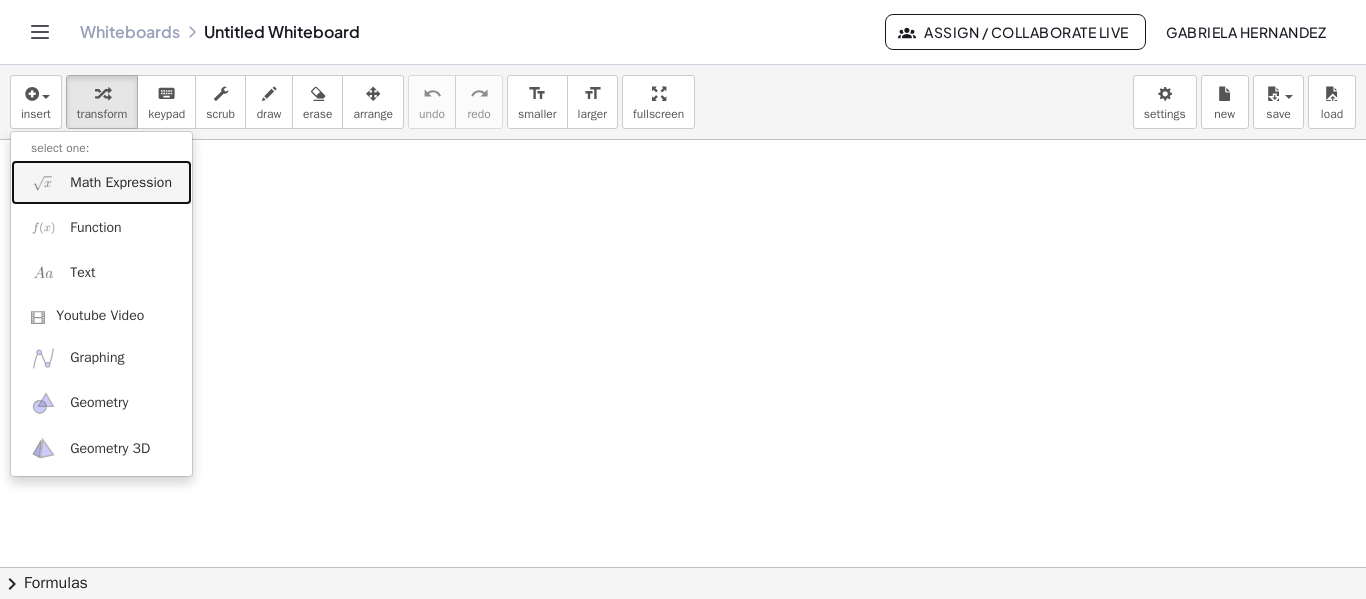 click on "Math Expression" at bounding box center [121, 183] 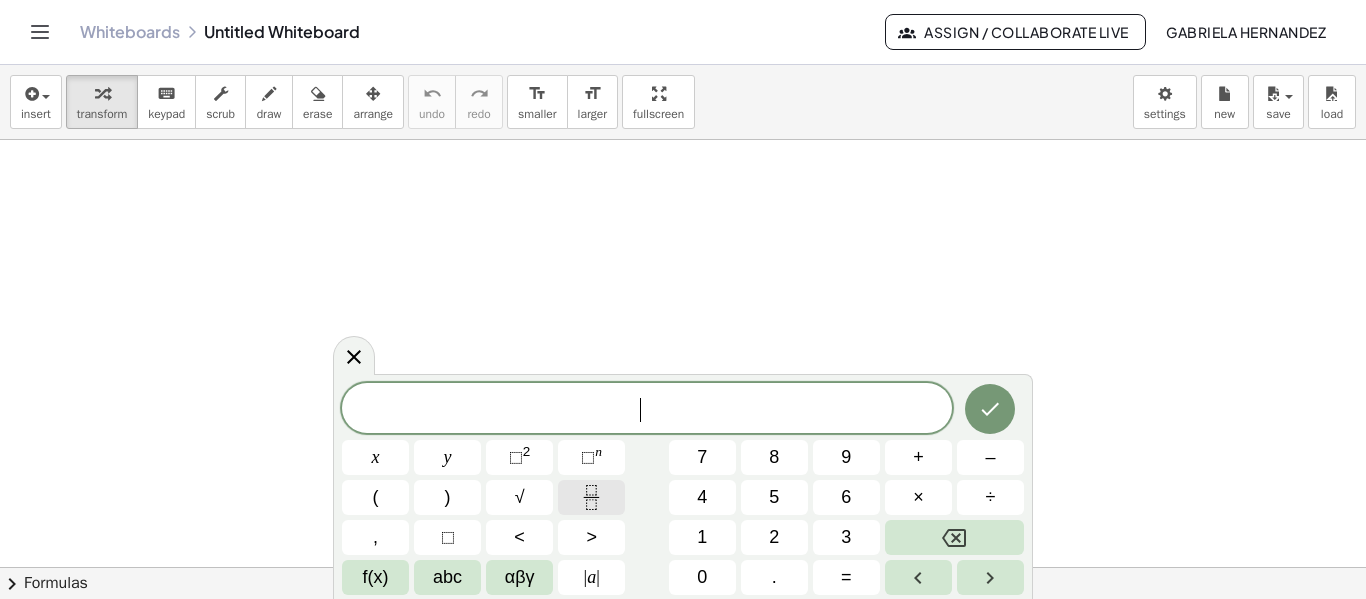 click 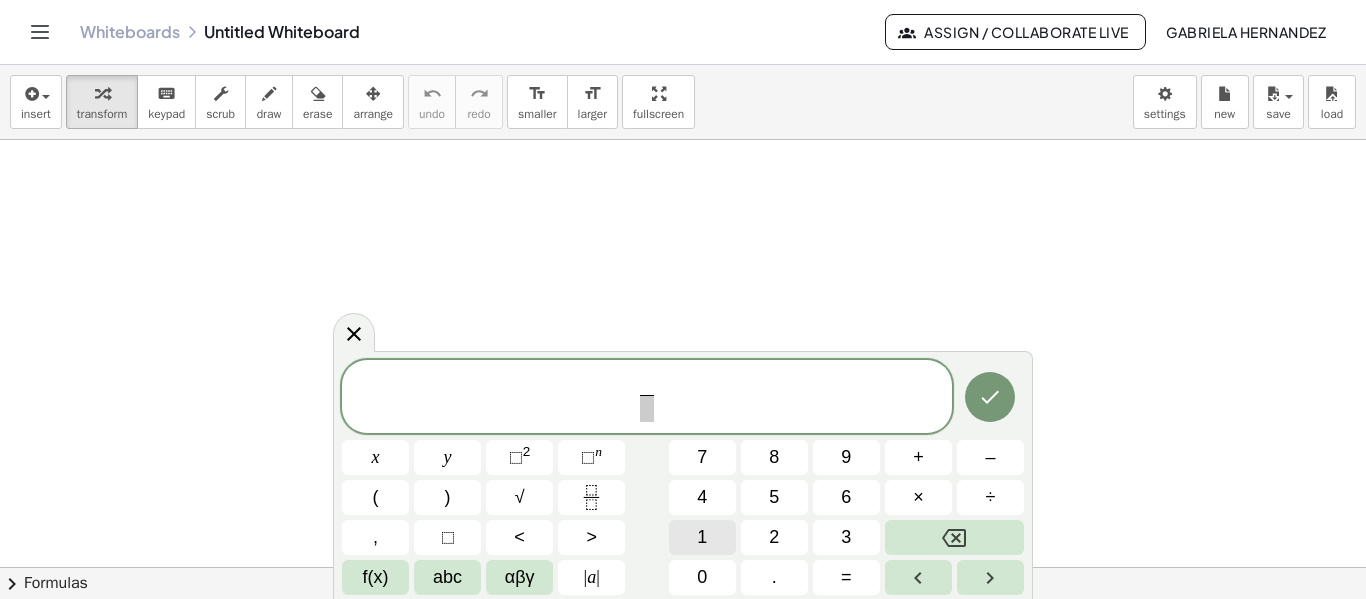 click on "1" at bounding box center [702, 537] 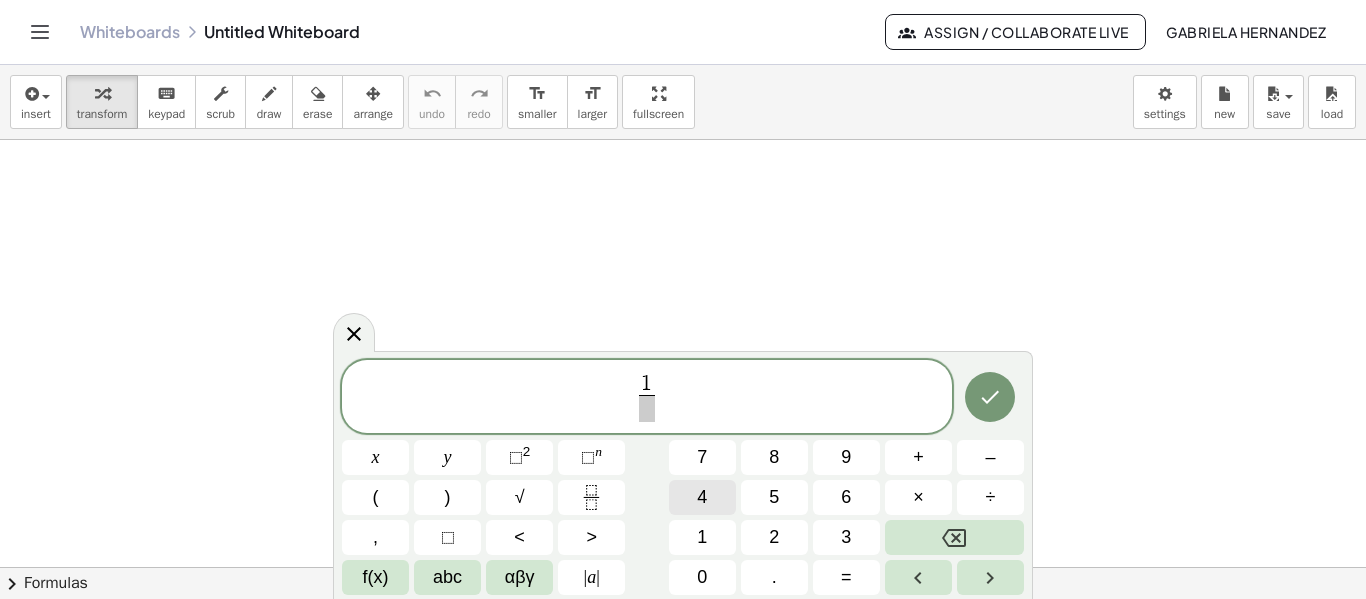 click on "4" at bounding box center (702, 497) 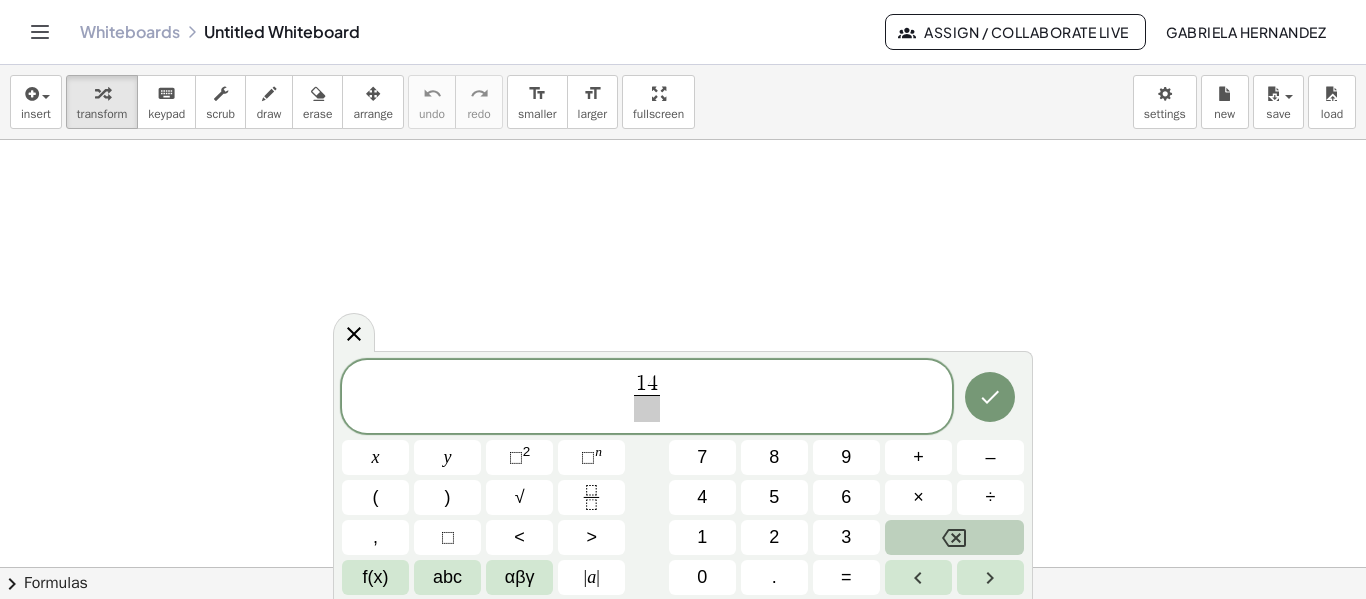 click at bounding box center [954, 537] 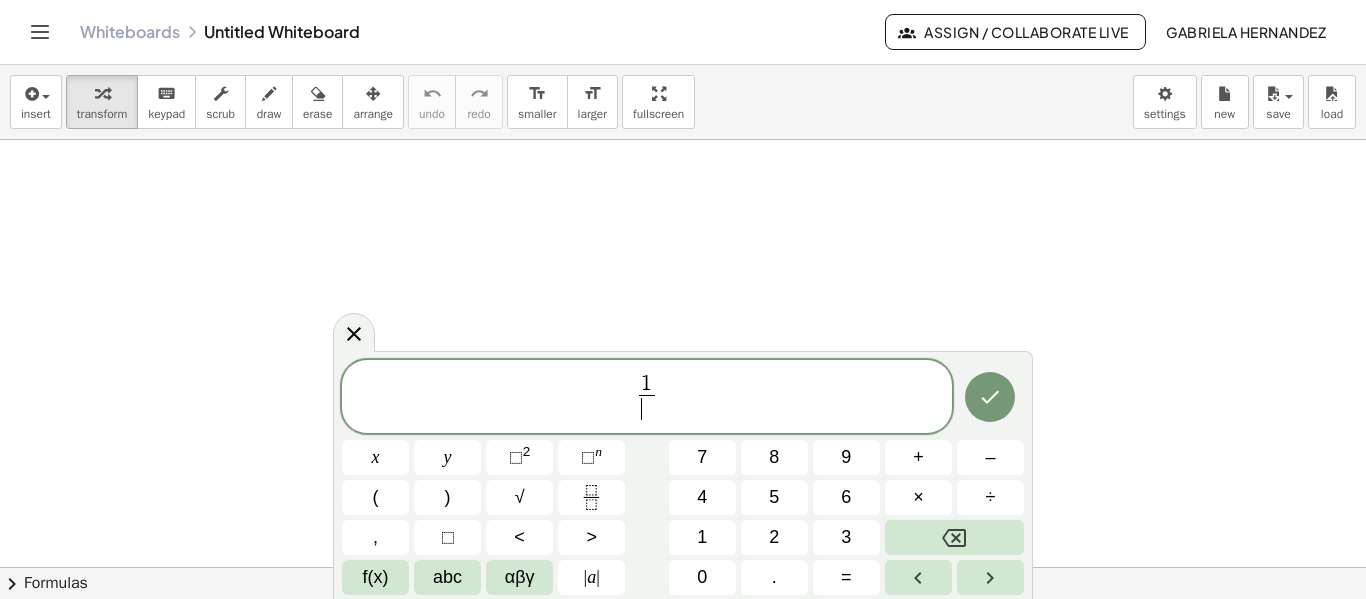 click on "​" at bounding box center [646, 408] 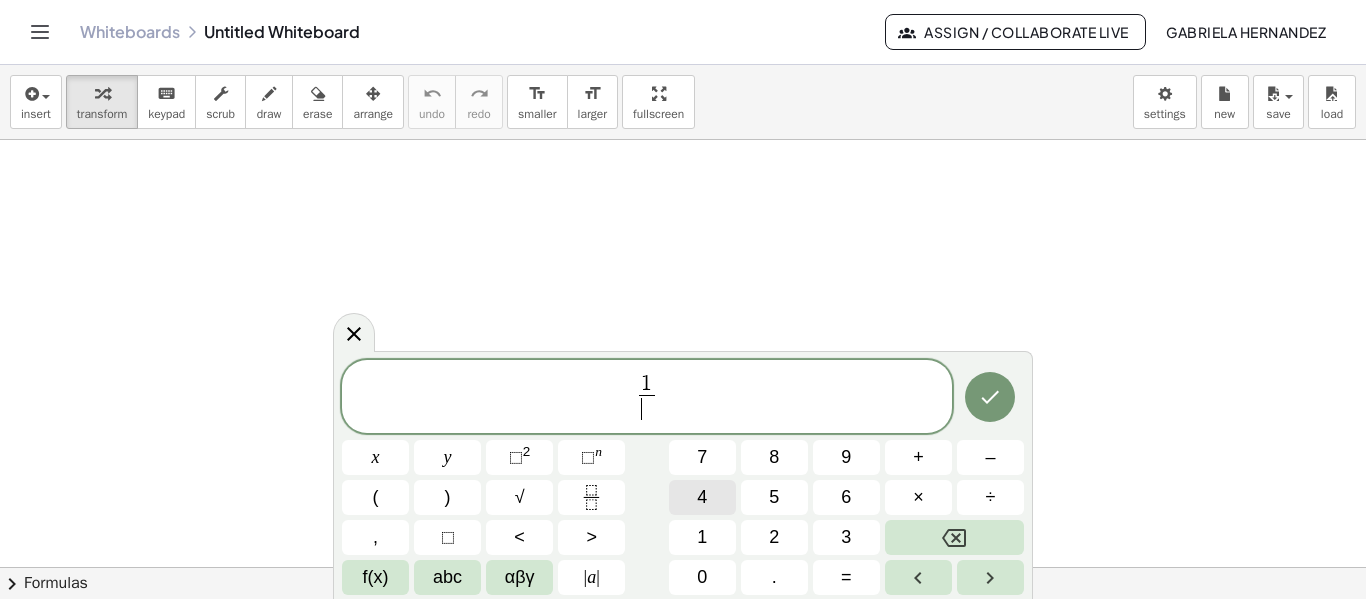 click on "4" at bounding box center [702, 497] 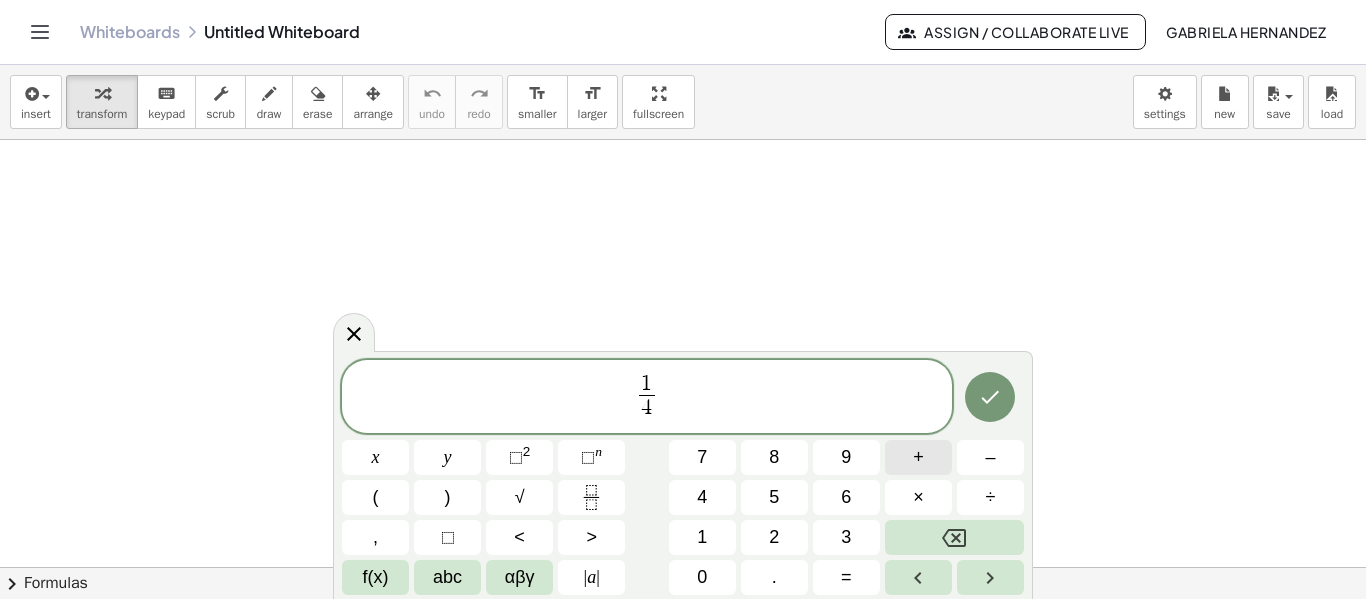 click on "+" at bounding box center (918, 457) 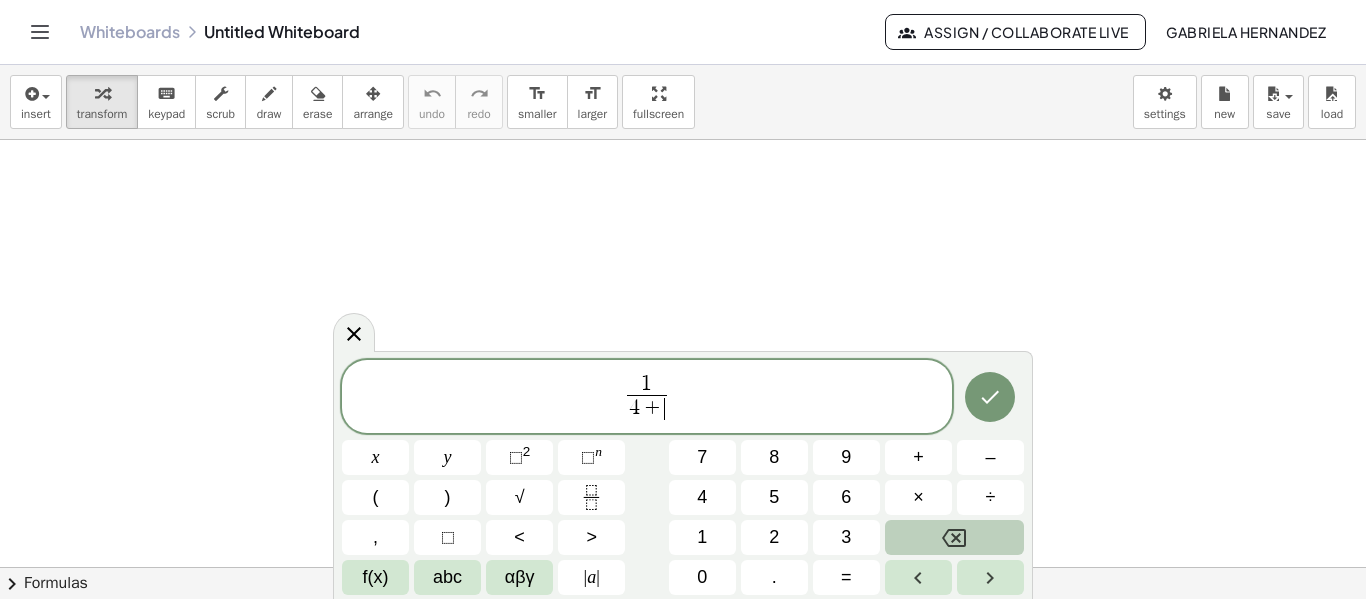 click 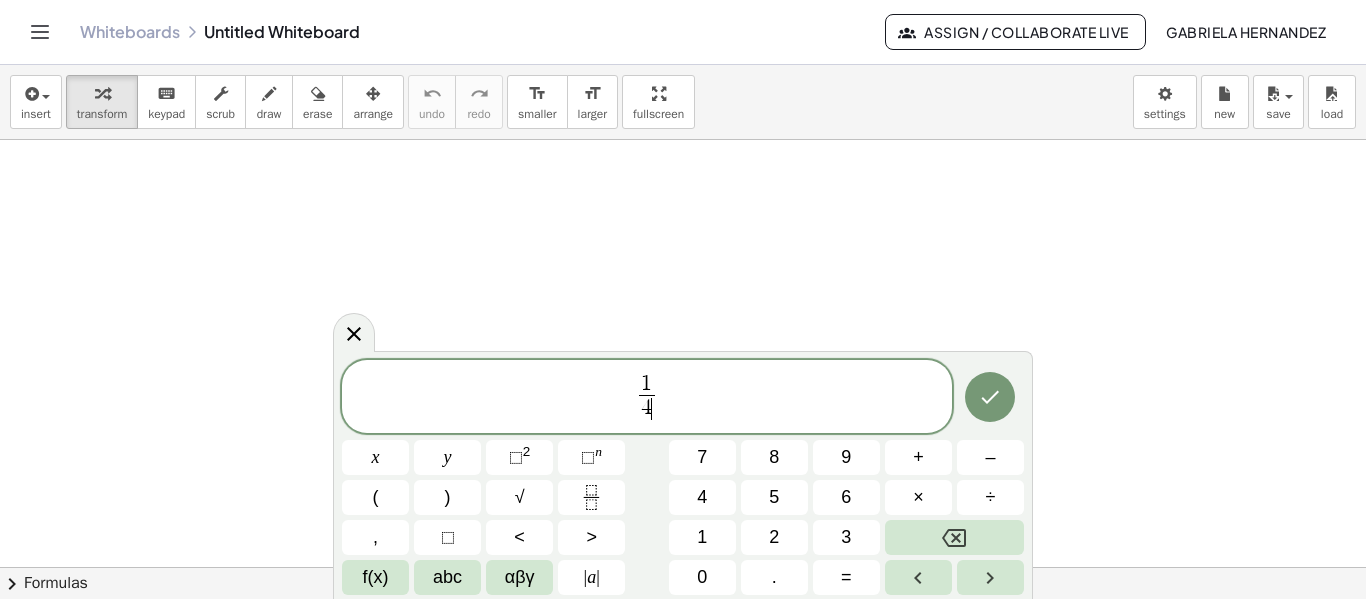 click on "1 4 ​ ​" at bounding box center [647, 398] 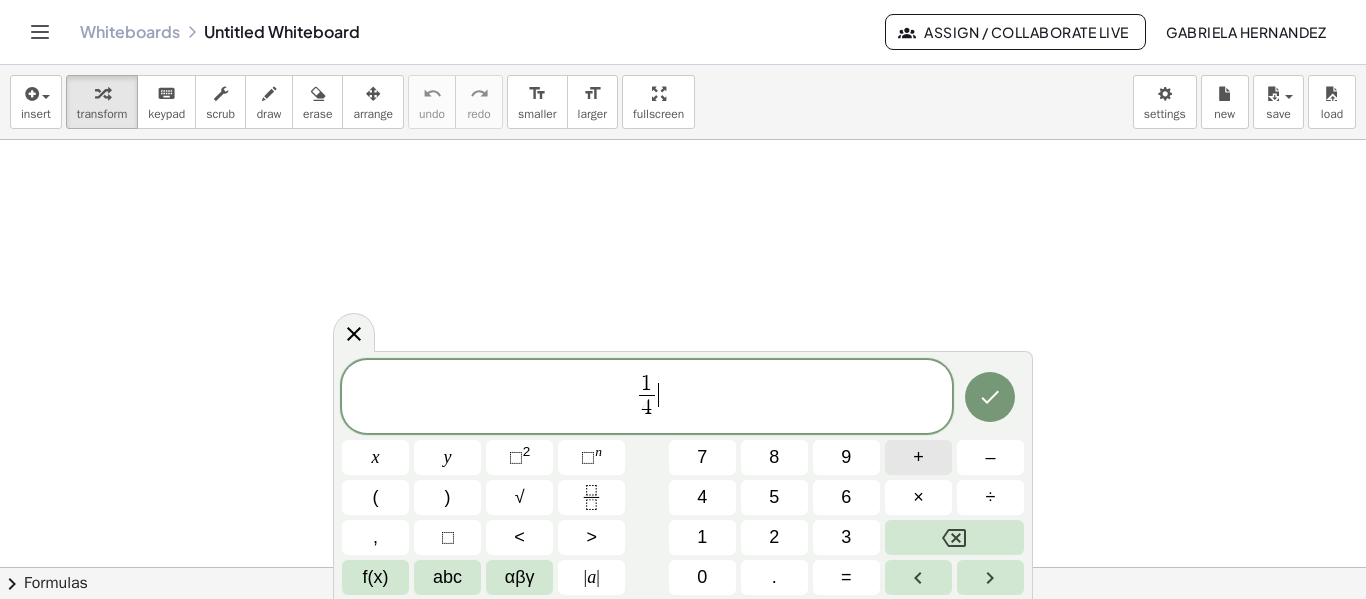 click on "+" at bounding box center [918, 457] 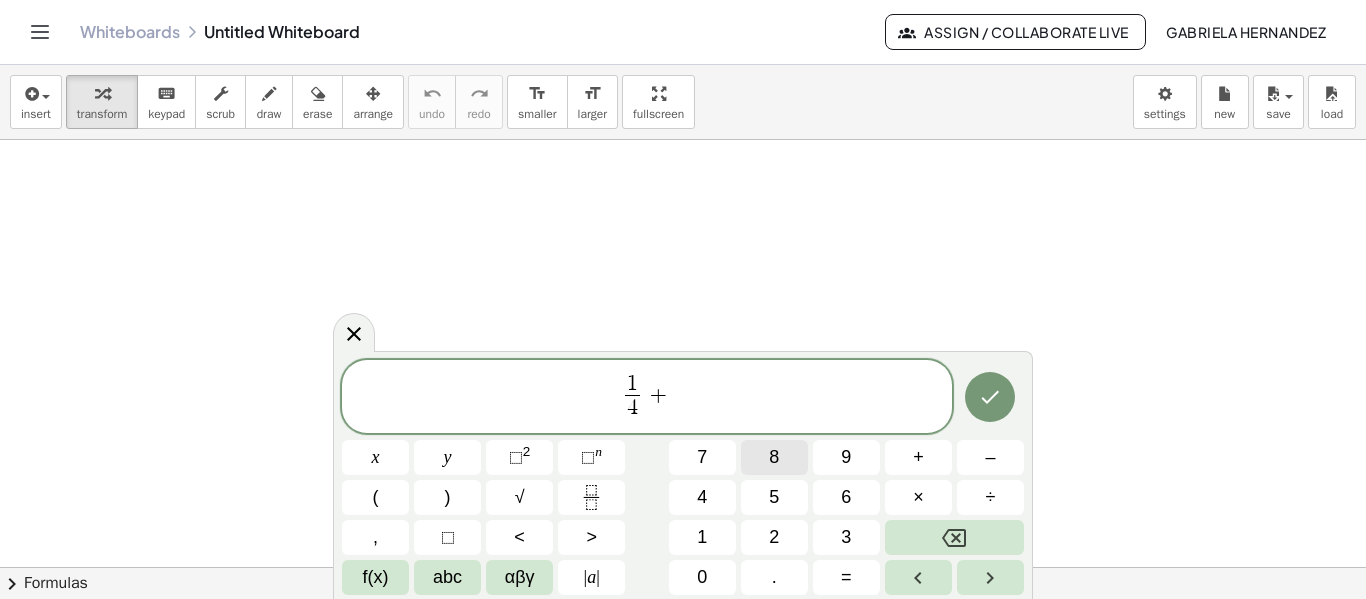 click on "8" at bounding box center [774, 457] 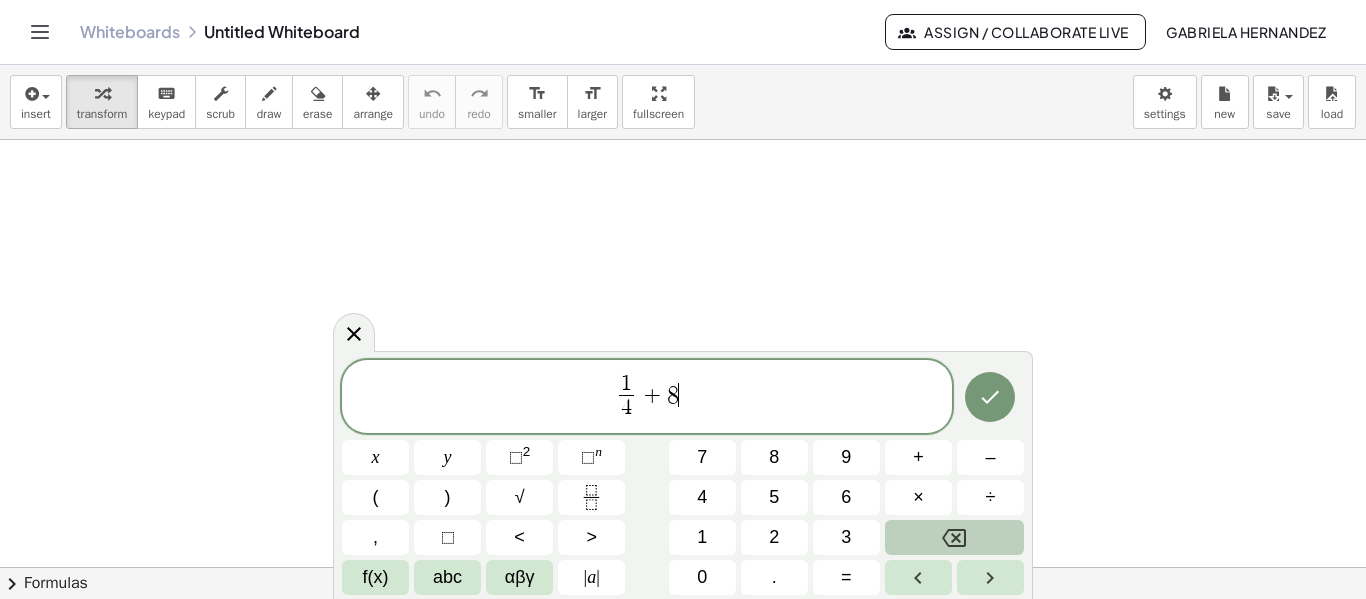 click 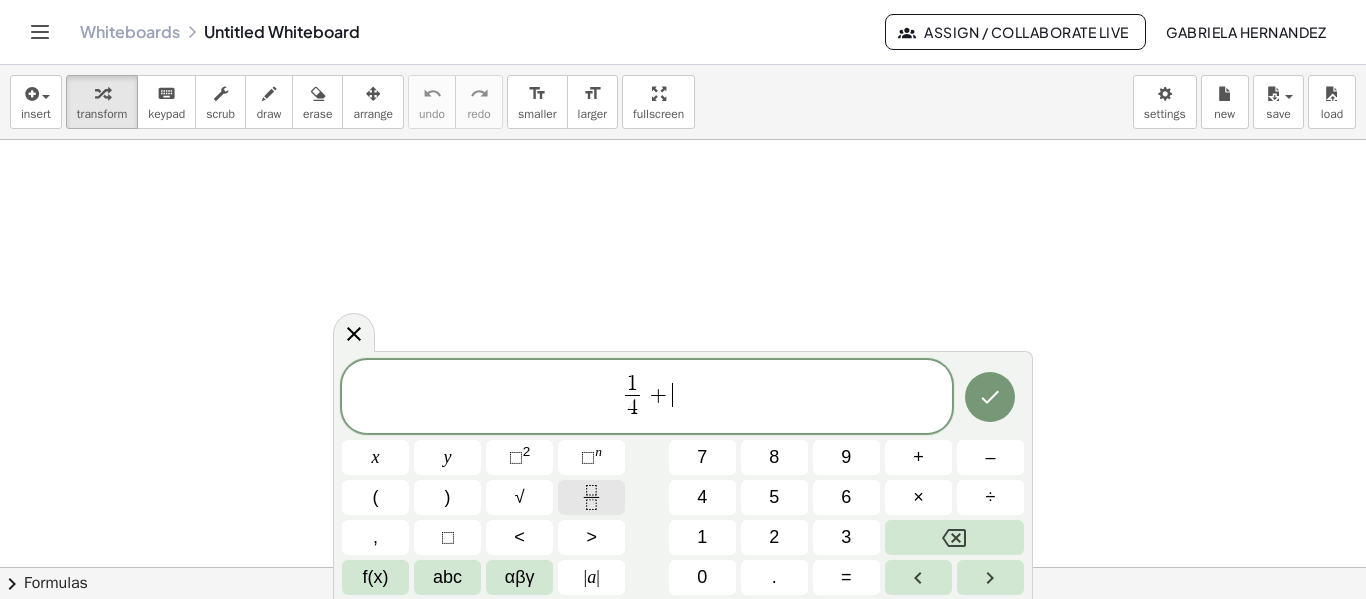 click 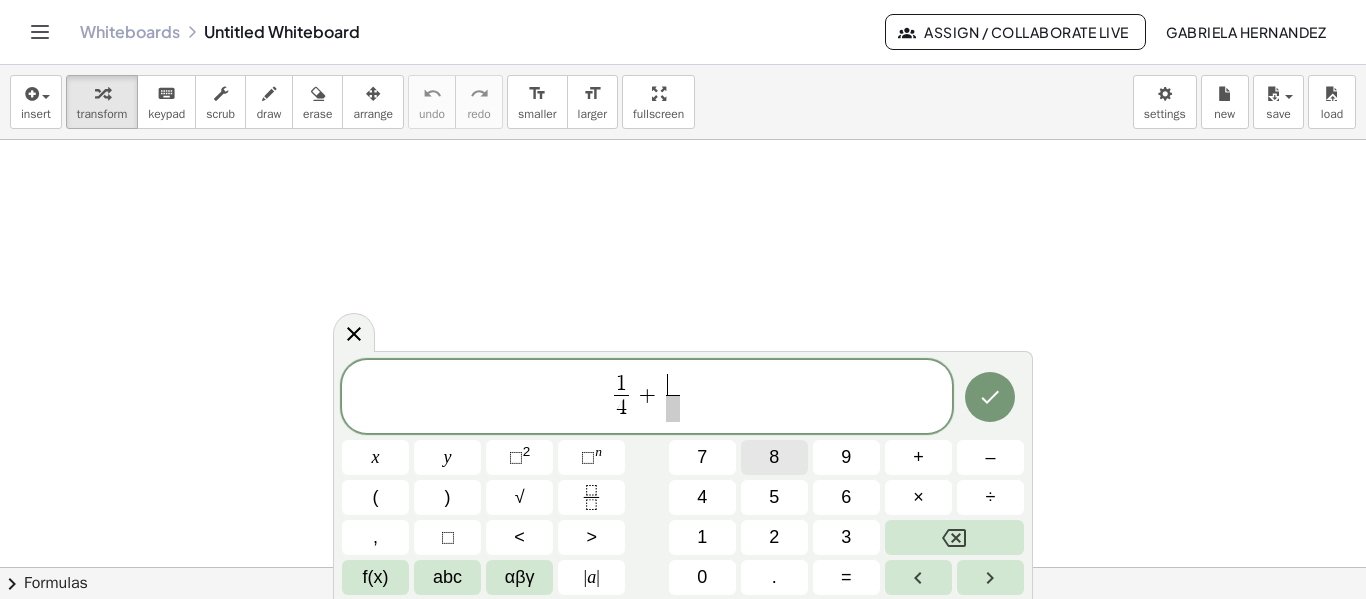 click on "8" at bounding box center (774, 457) 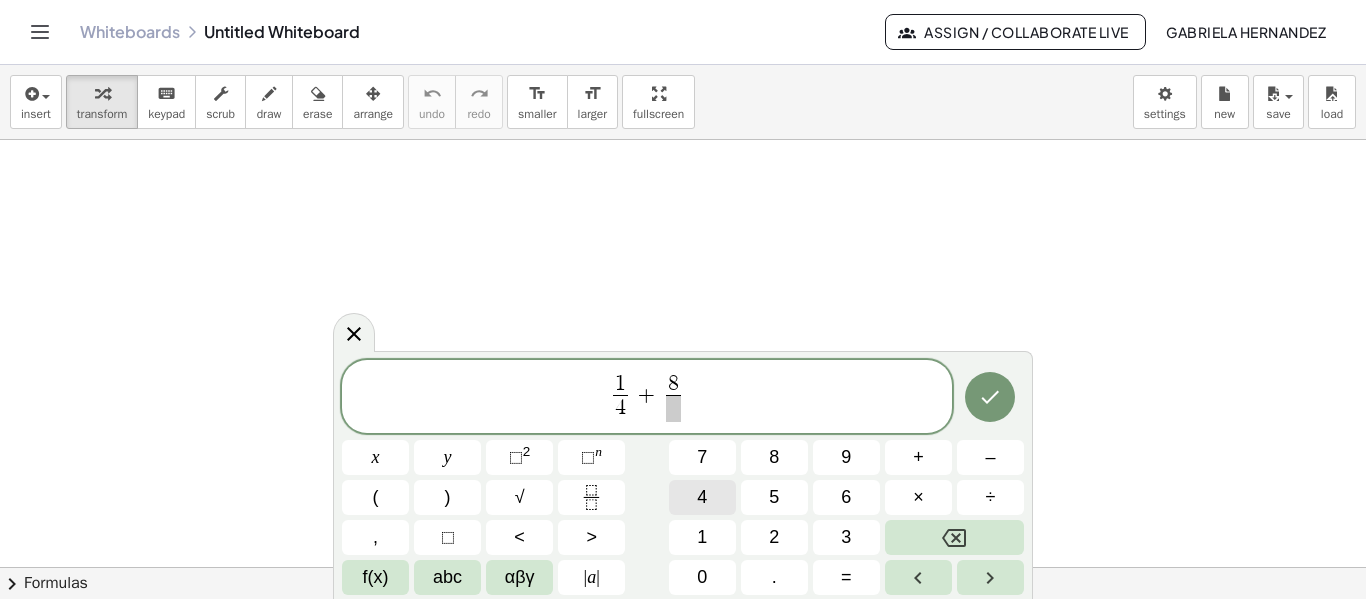 click on "4" at bounding box center [702, 497] 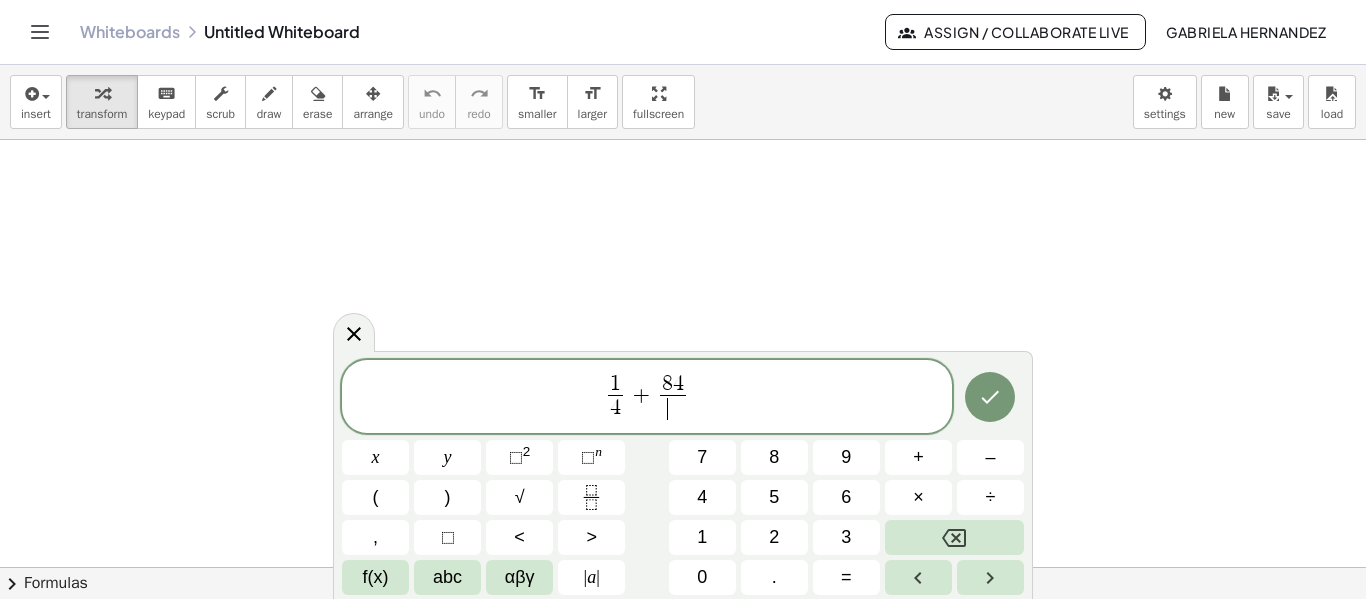 click on "​" at bounding box center [673, 408] 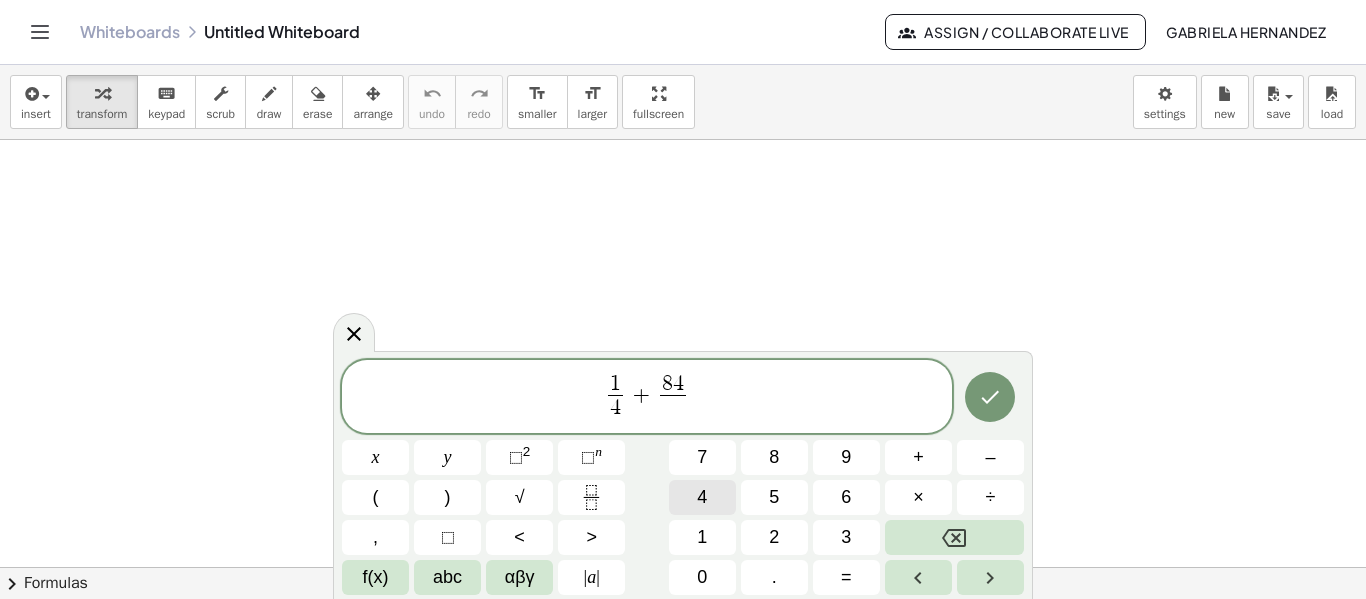 click on "4" at bounding box center [702, 497] 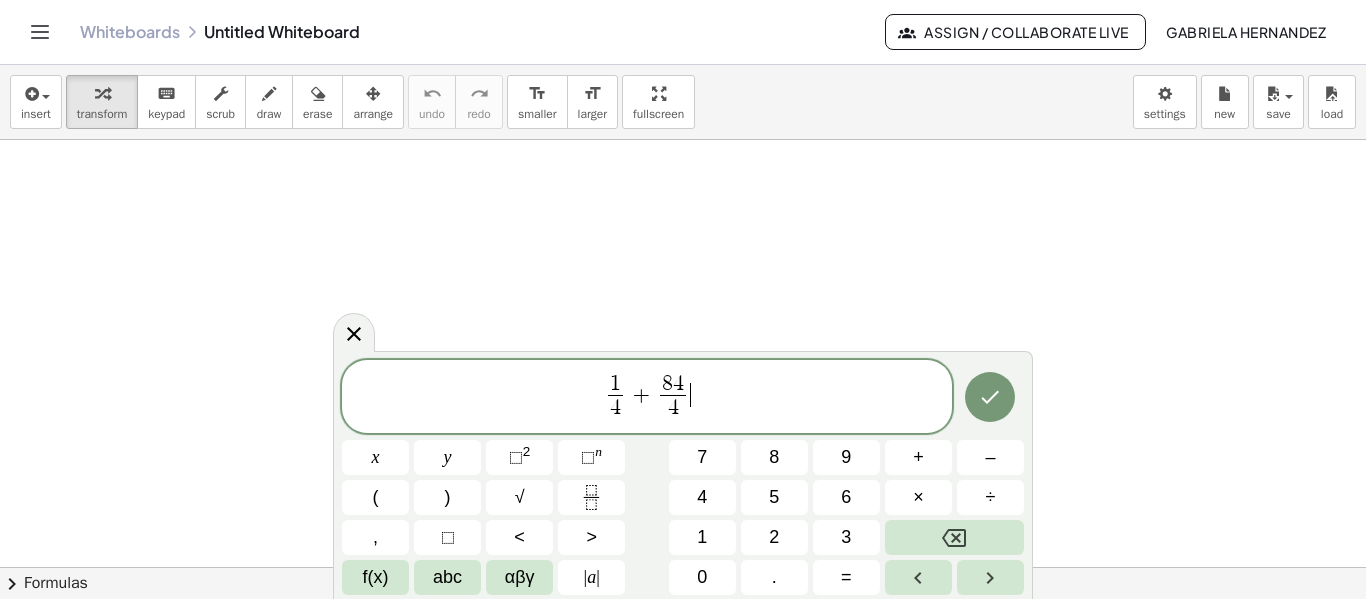 click on "1 4 ​ + 8 4 4 ​ ​" at bounding box center (647, 398) 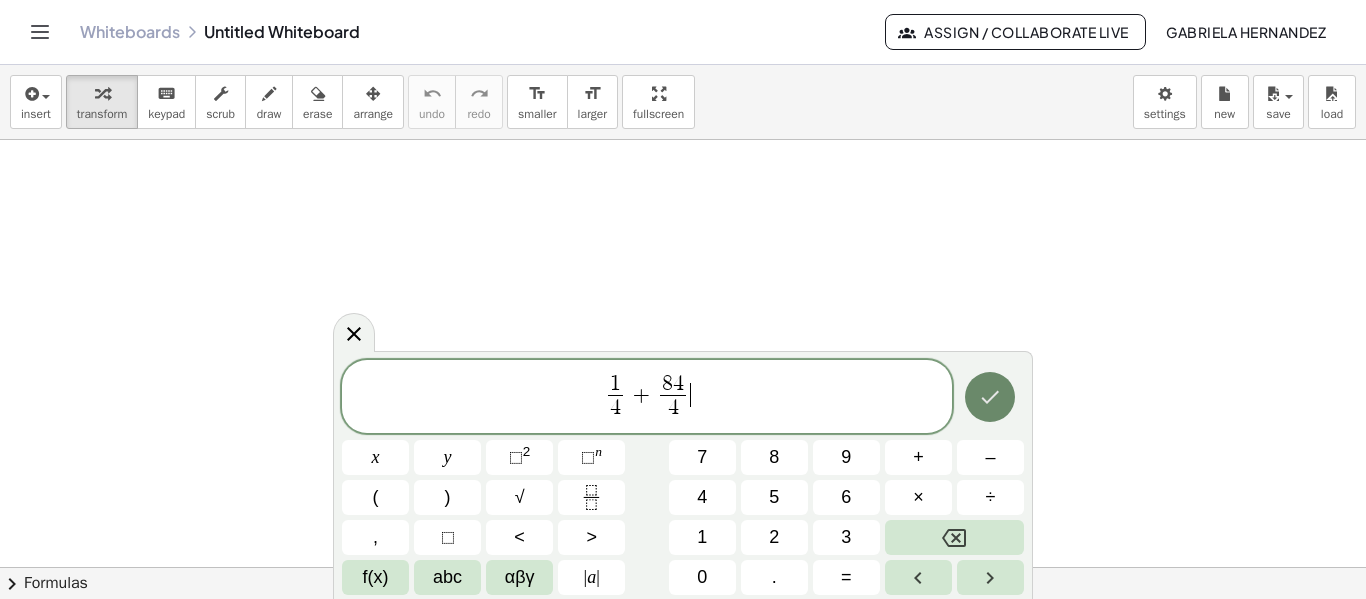 click 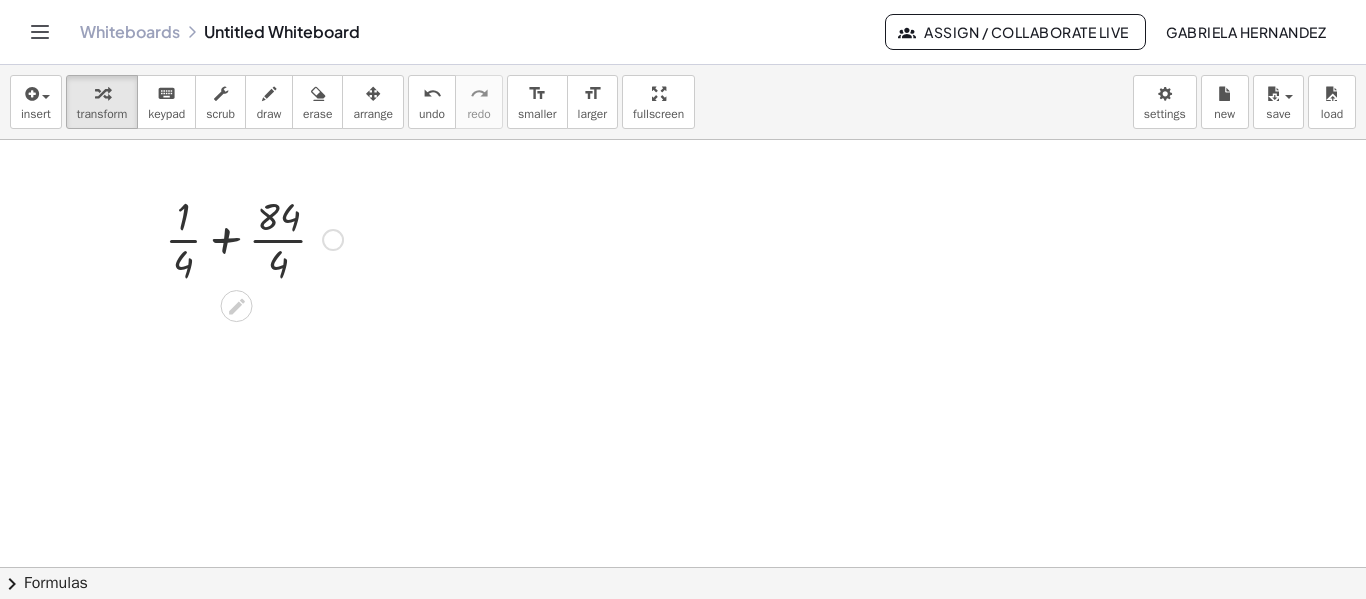 click at bounding box center [254, 238] 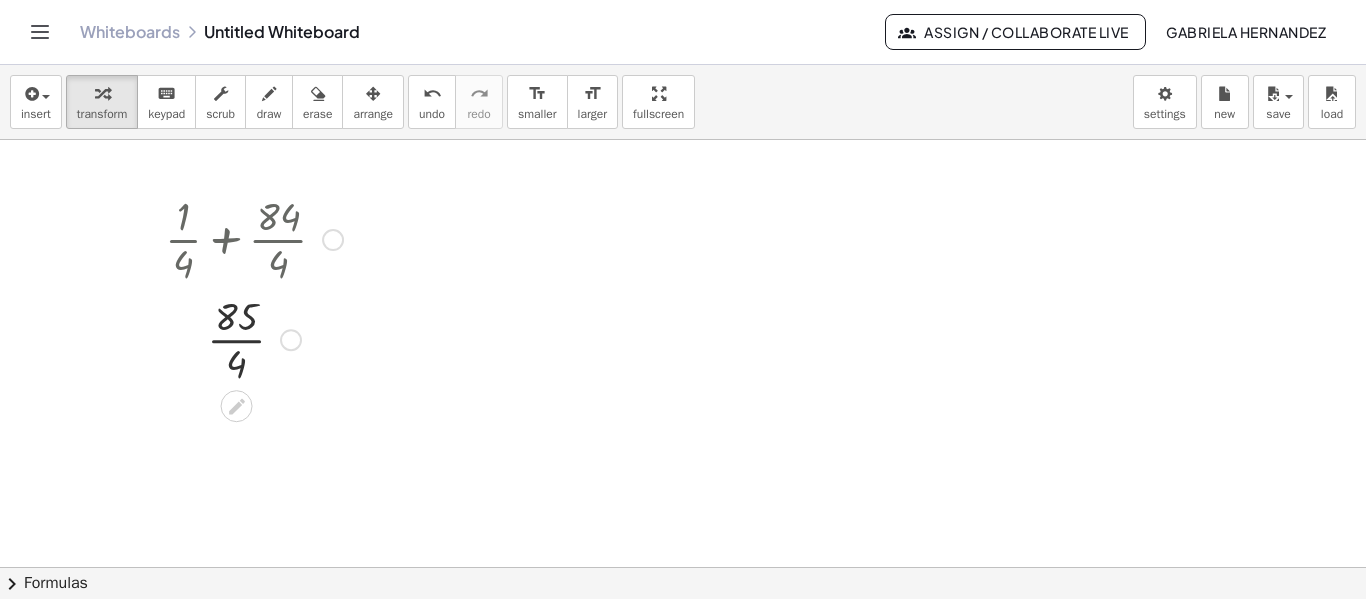 click at bounding box center [291, 340] 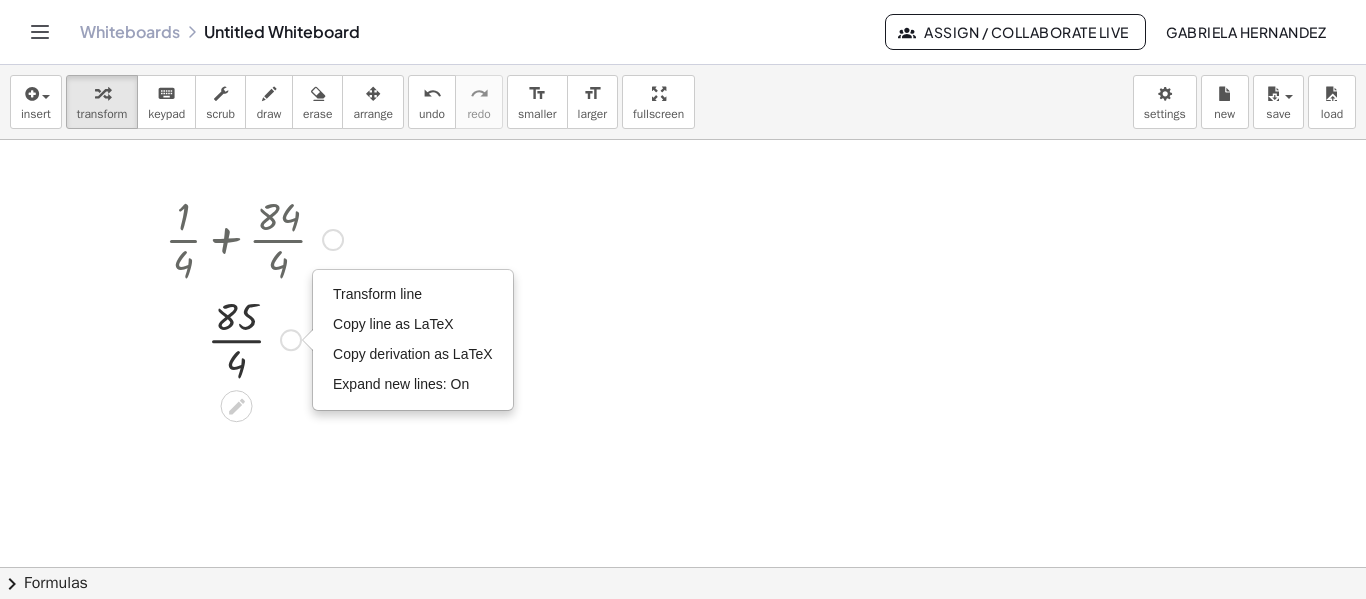 click on "Transform line Copy line as LaTeX Copy derivation as LaTeX Expand new lines: On" at bounding box center [291, 340] 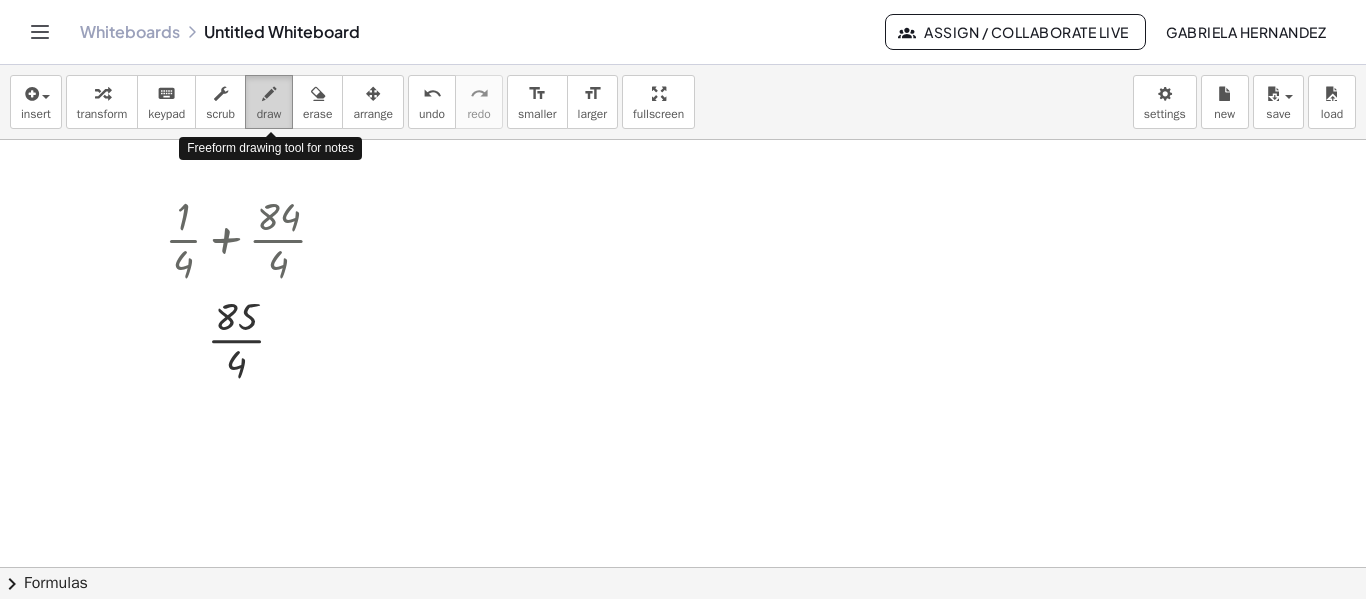 click at bounding box center [269, 93] 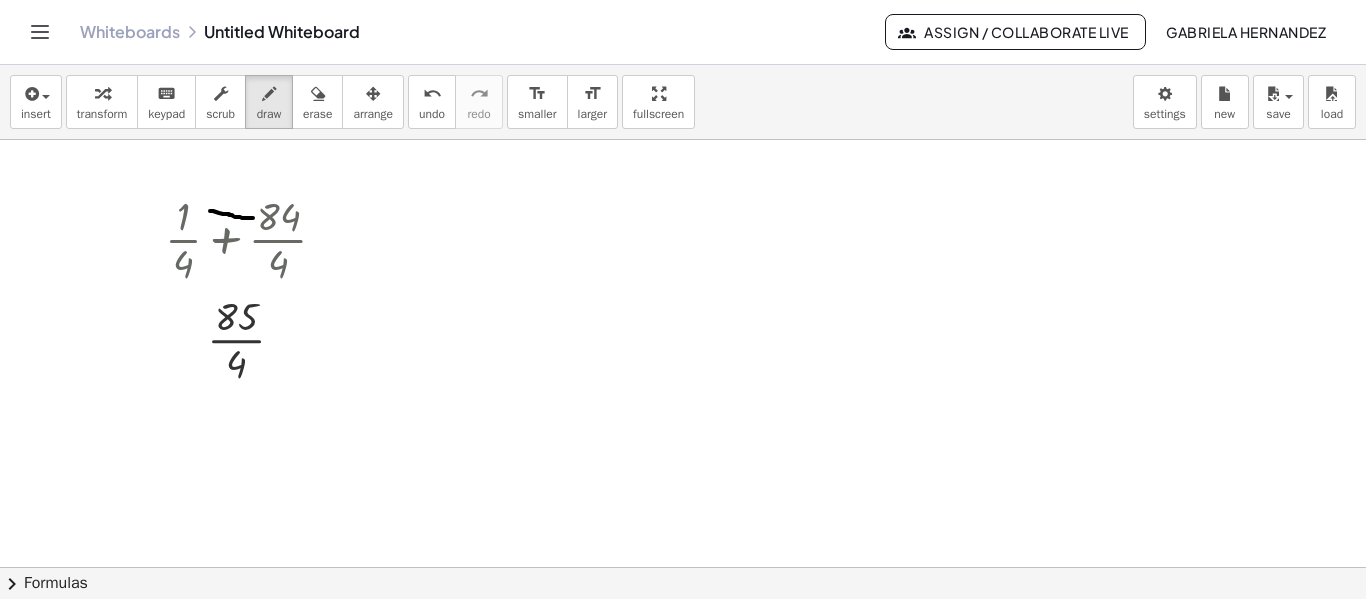 drag, startPoint x: 210, startPoint y: 211, endPoint x: 253, endPoint y: 218, distance: 43.56604 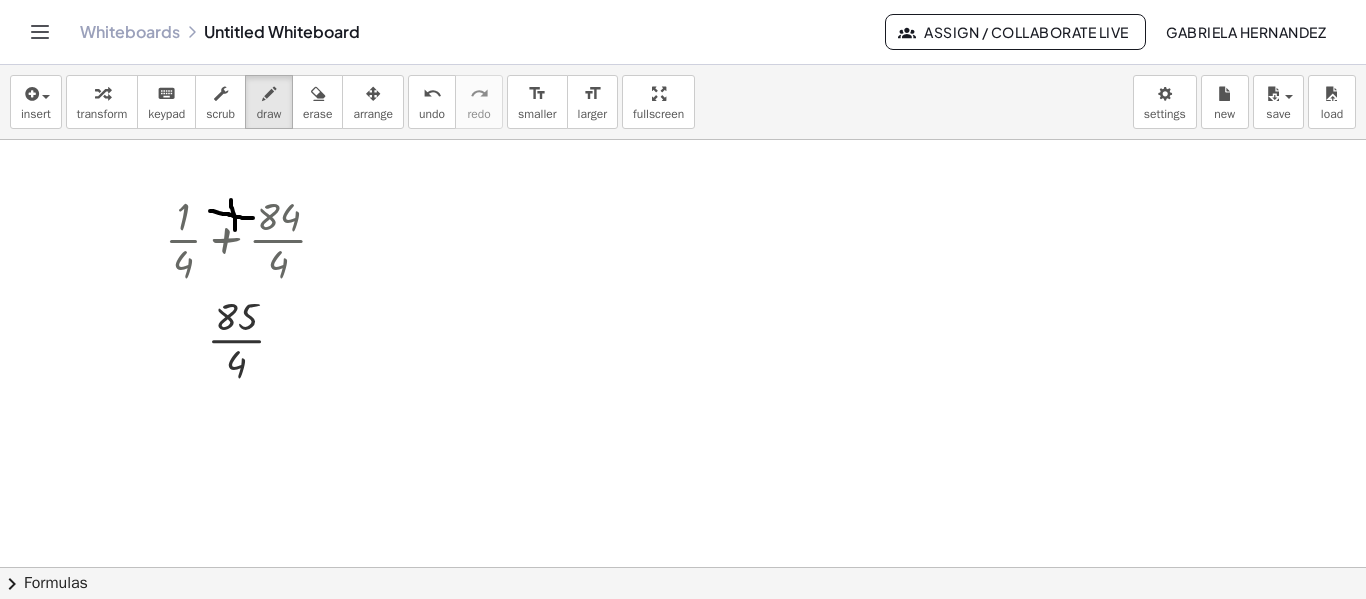 drag, startPoint x: 231, startPoint y: 200, endPoint x: 235, endPoint y: 230, distance: 30.265491 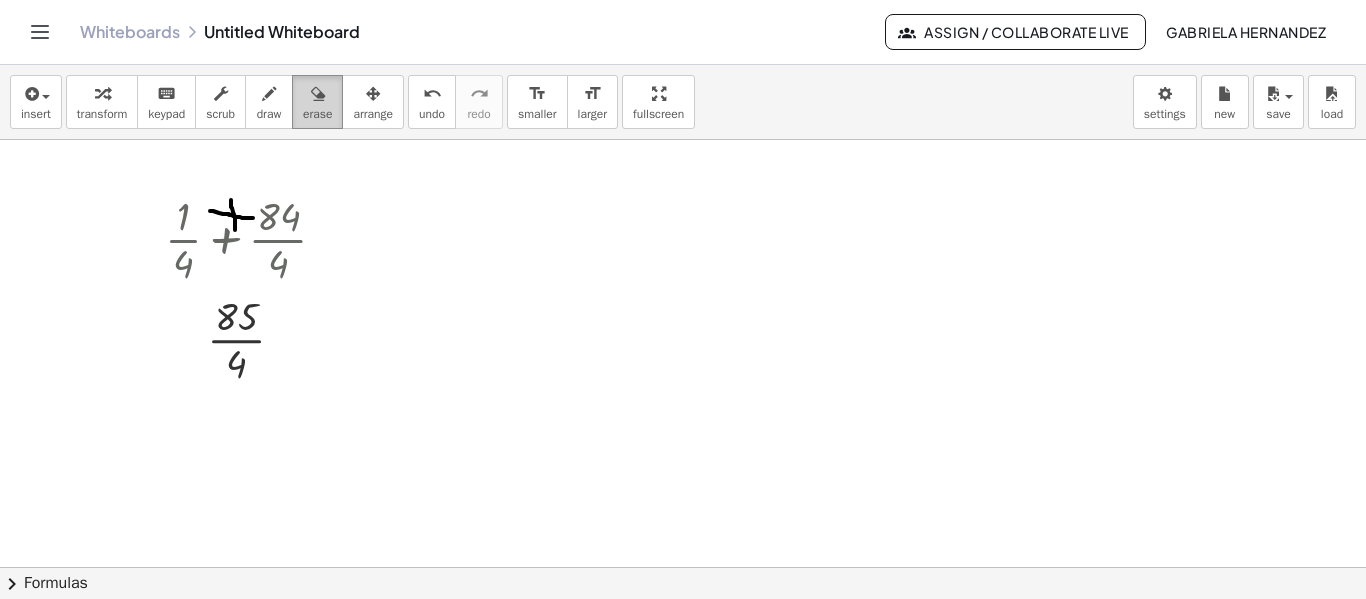 click on "erase" at bounding box center (317, 114) 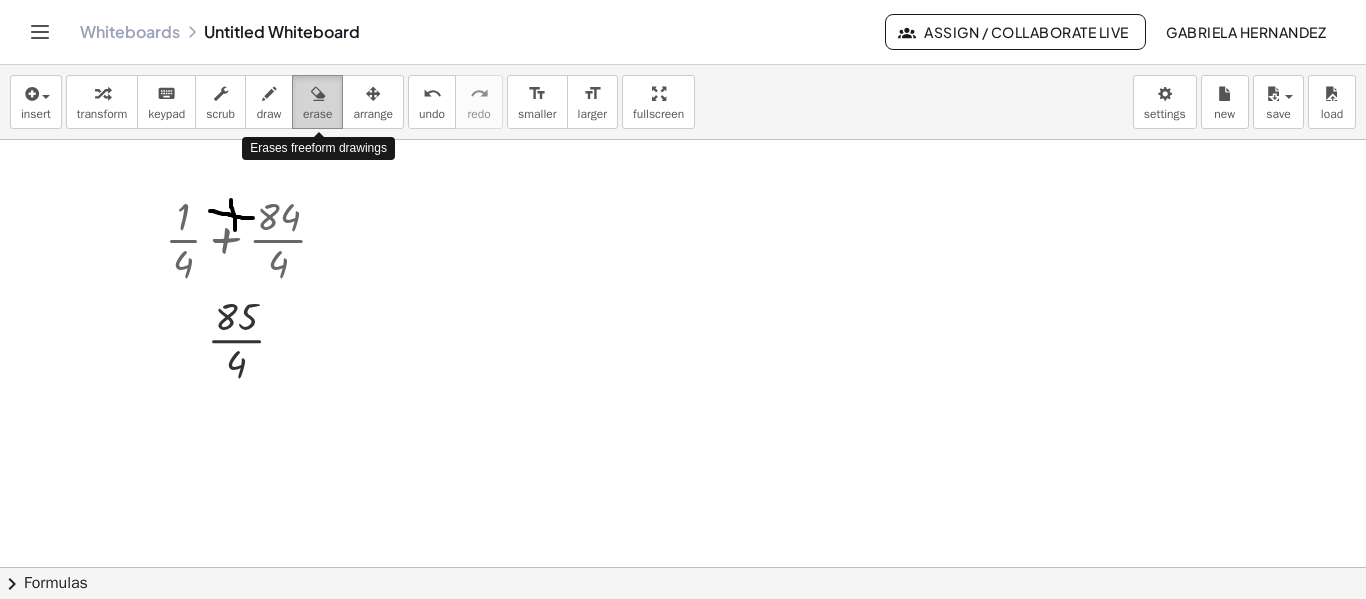 click on "erase" at bounding box center [317, 102] 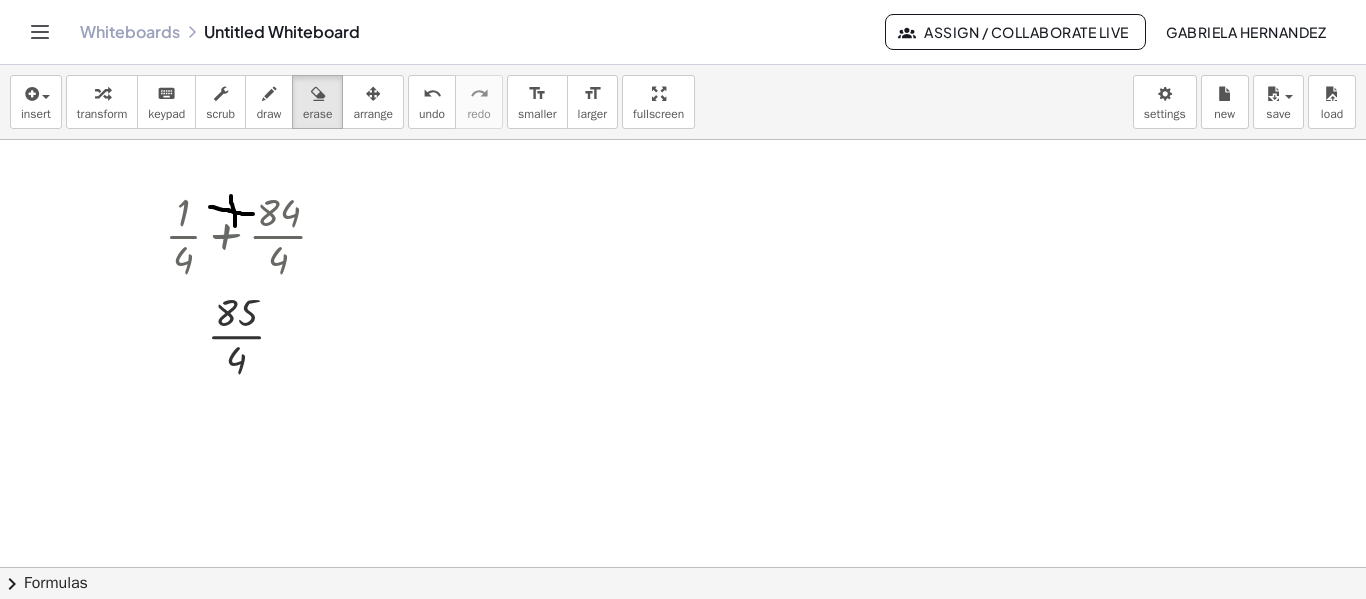 scroll, scrollTop: 0, scrollLeft: 0, axis: both 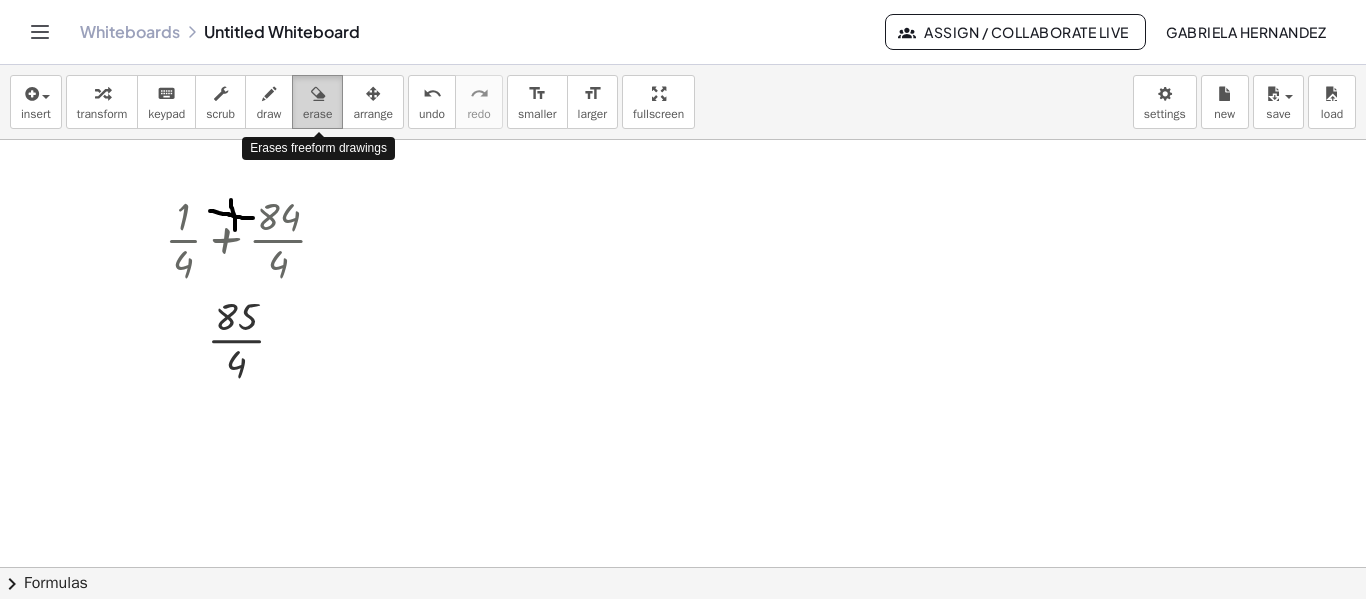 click on "erase" at bounding box center (317, 102) 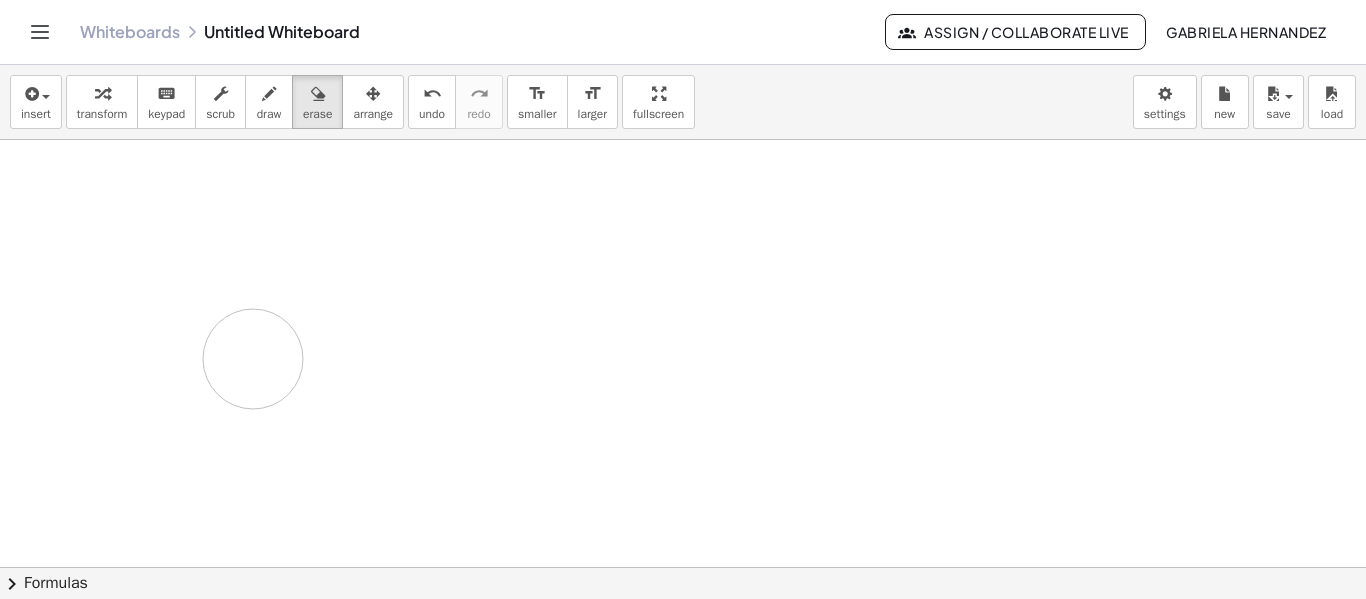 drag, startPoint x: 258, startPoint y: 175, endPoint x: 279, endPoint y: 334, distance: 160.3808 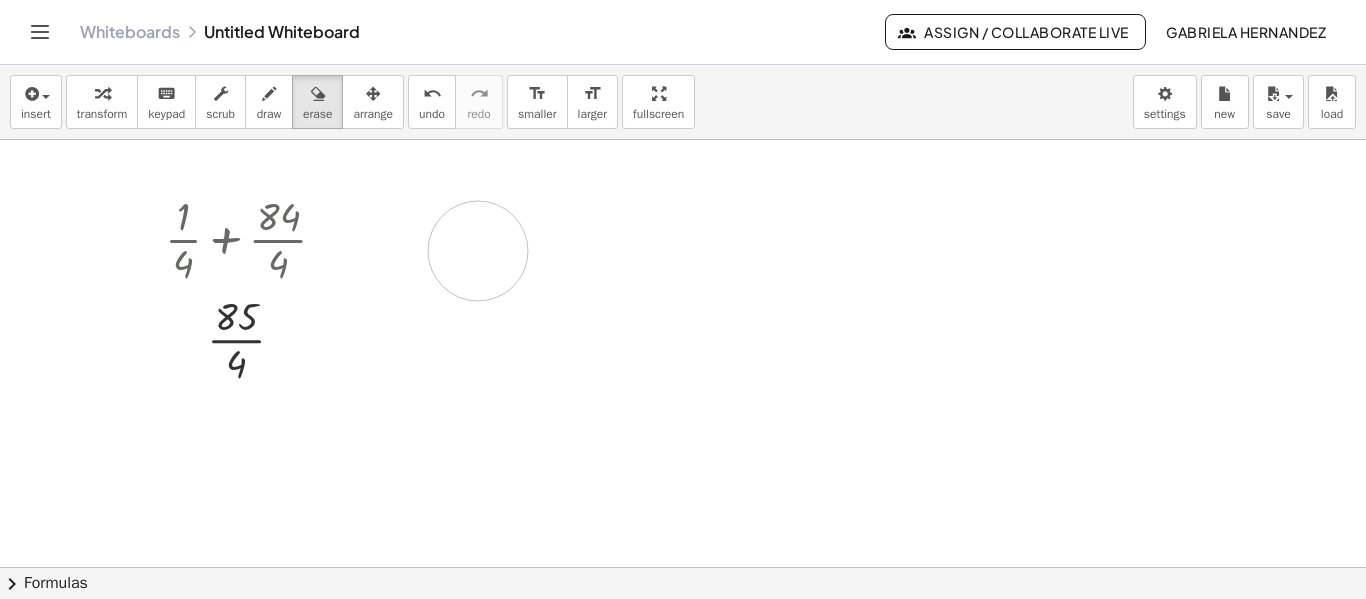 click at bounding box center (683, 632) 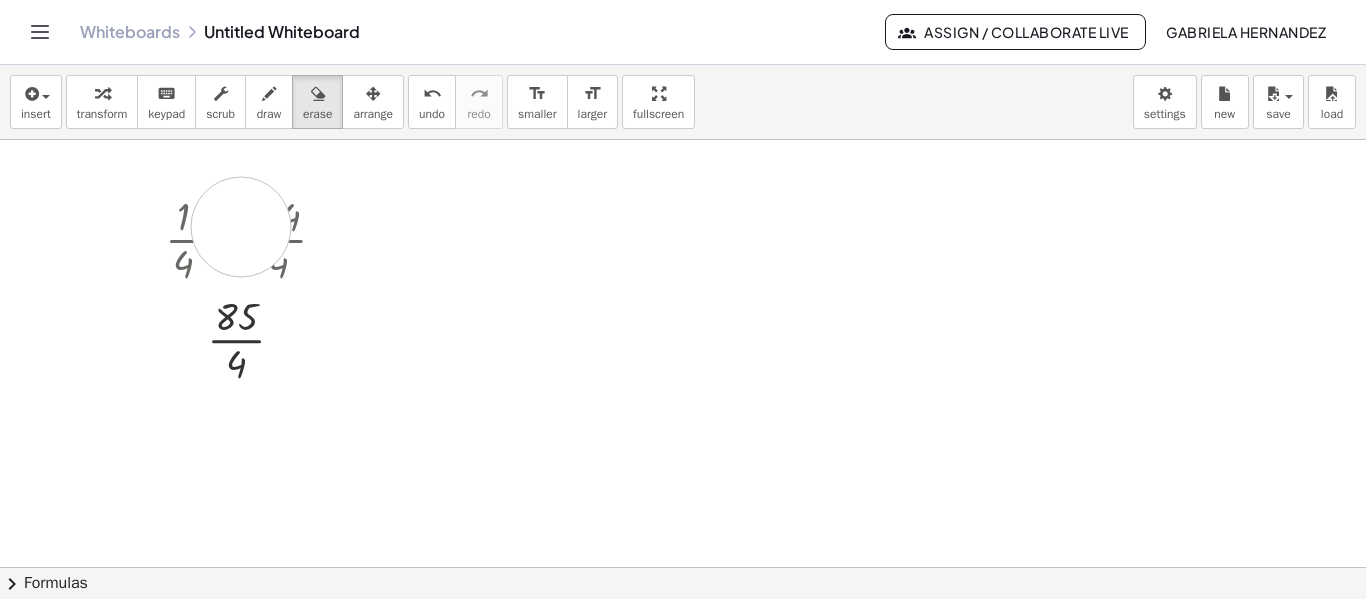 click at bounding box center [683, 632] 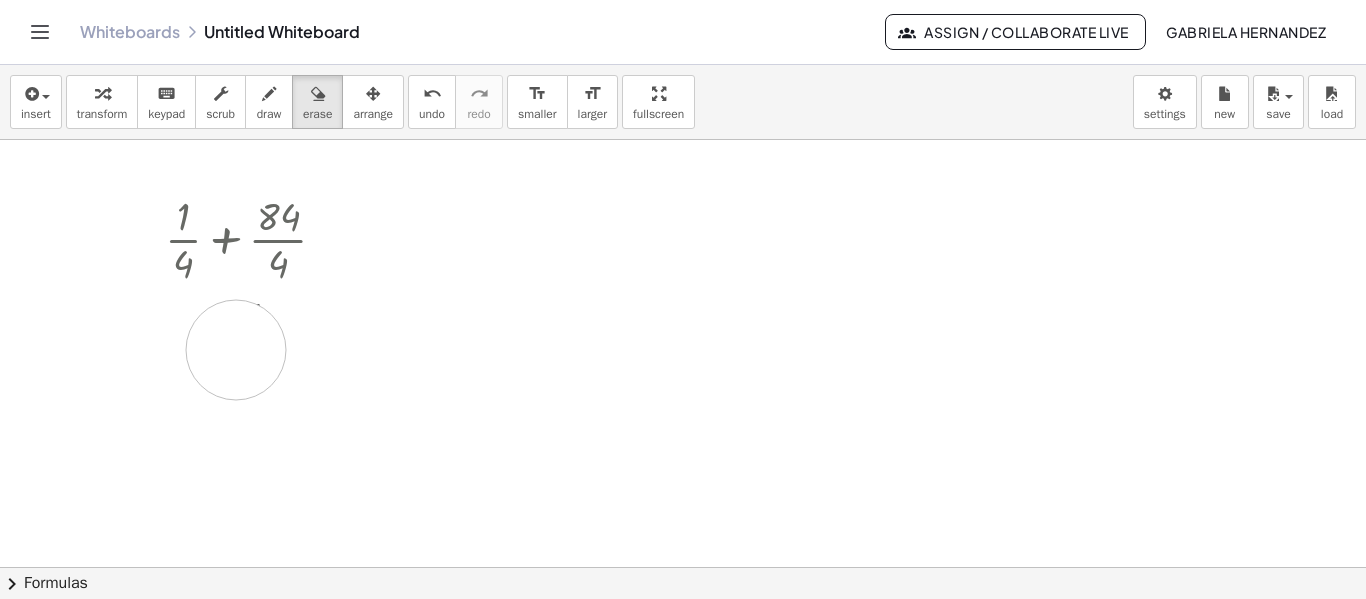 click at bounding box center (683, 632) 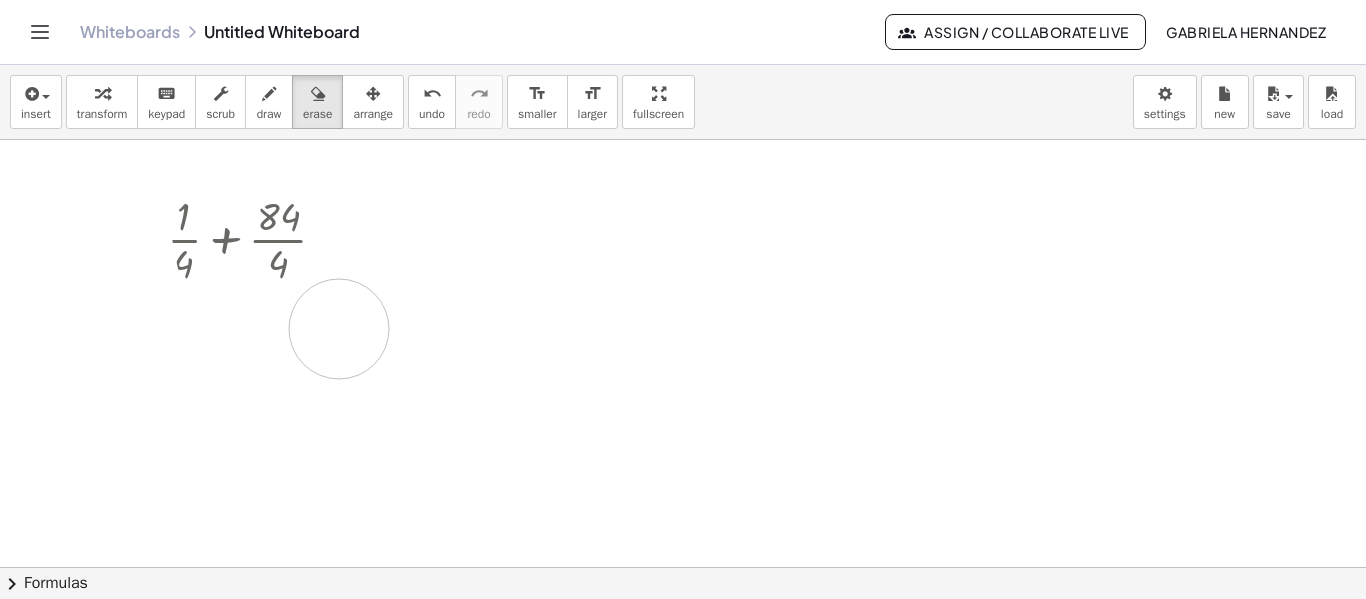 drag, startPoint x: 115, startPoint y: 159, endPoint x: 337, endPoint y: 308, distance: 267.3668 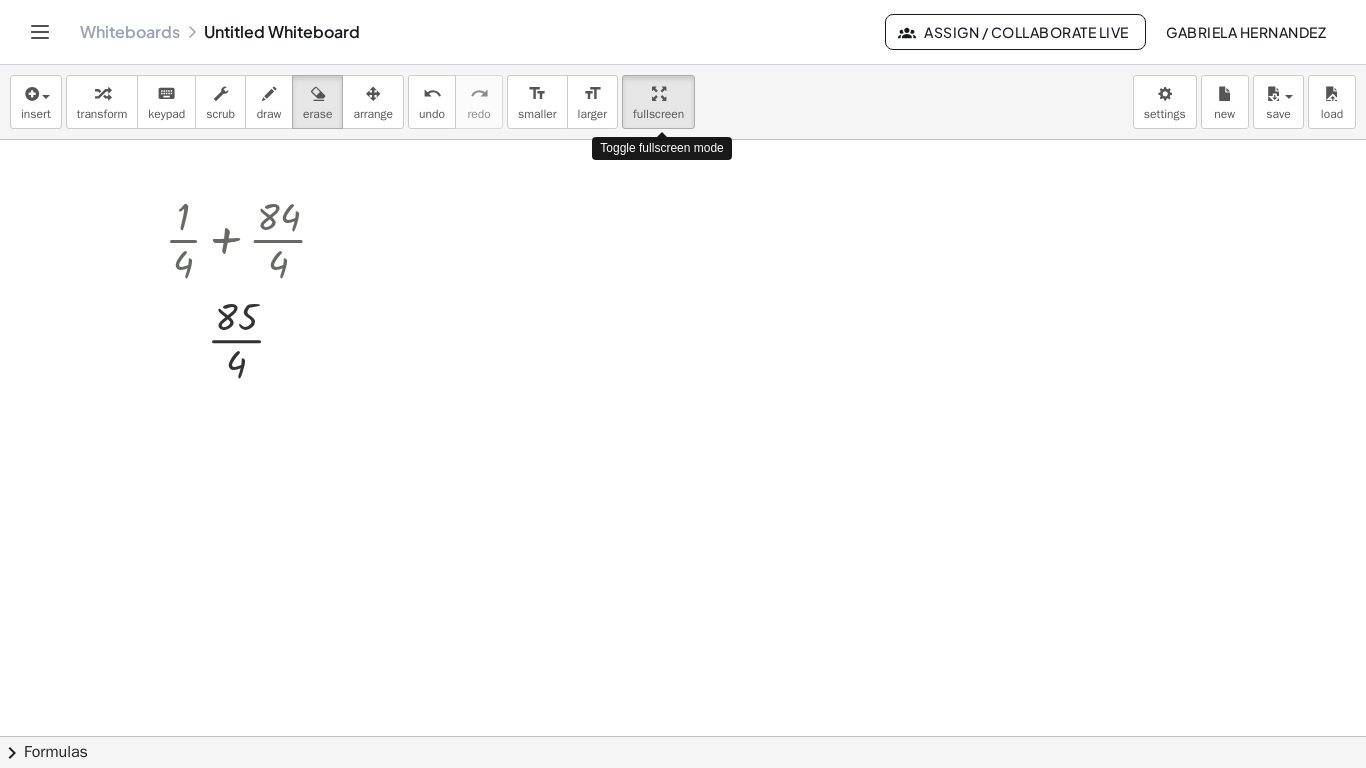 drag, startPoint x: 670, startPoint y: 106, endPoint x: 670, endPoint y: 227, distance: 121 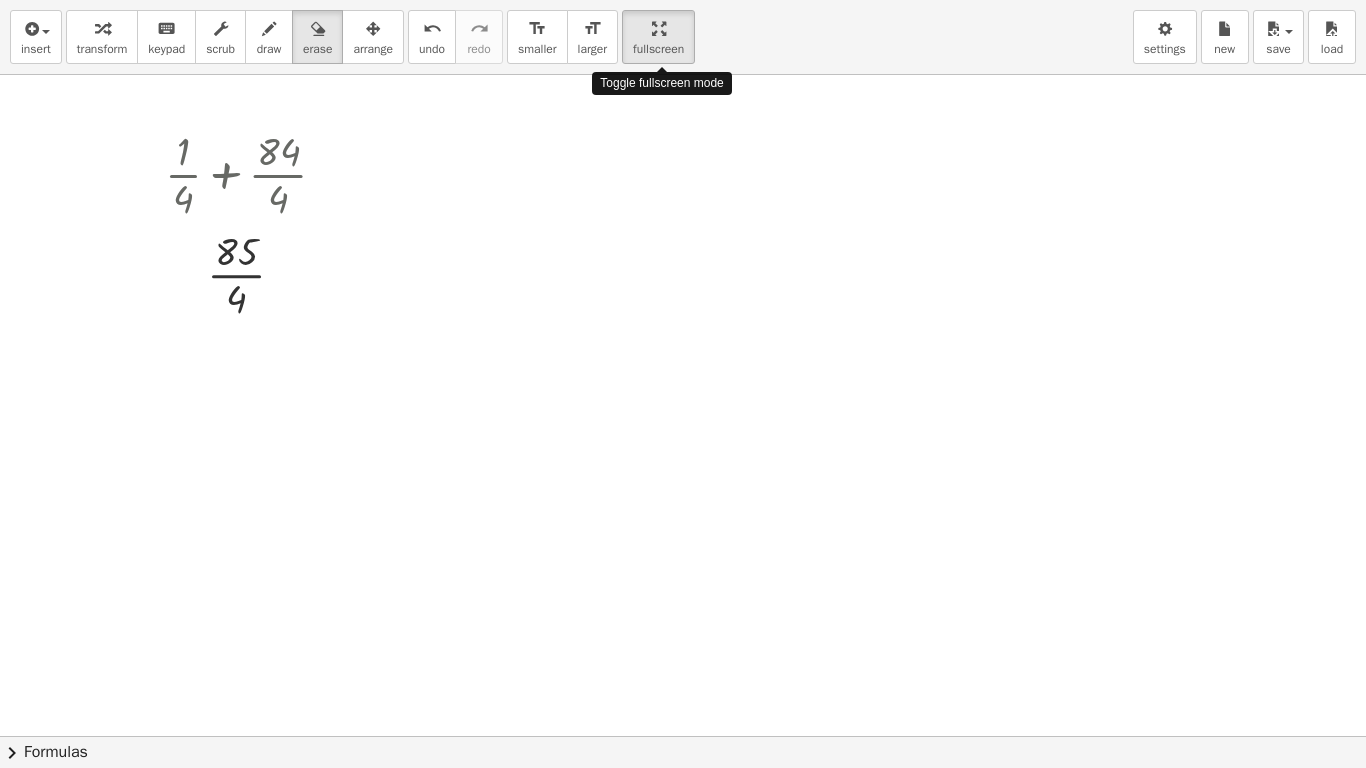 click on "insert select one: Math Expression Function Text Youtube Video Graphing Geometry Geometry 3D transform keyboard keypad scrub draw erase arrange undo undo redo redo format_size smaller format_size larger fullscreen load   save new settings Toggle fullscreen mode + · 1 · 4 + · 84 · 4 · · 4 85 Transform line Copy line as LaTeX Copy derivation as LaTeX Expand new lines: On × chevron_right  Formulas
Drag one side of a formula onto a highlighted expression on the canvas to apply it.
Quadratic Formula
+ · a · x 2 + · b · x + c = 0
⇔
x = · ( − b ± 2 √ ( + b 2 − · 4 · a · c ) ) · 2 · a
+ x 2 + · p · x + q = 0
⇔
x = − · p · 2 ± 2 √ ( + ( · p · 2 ) 2 − q )
+ x 2" at bounding box center (683, 384) 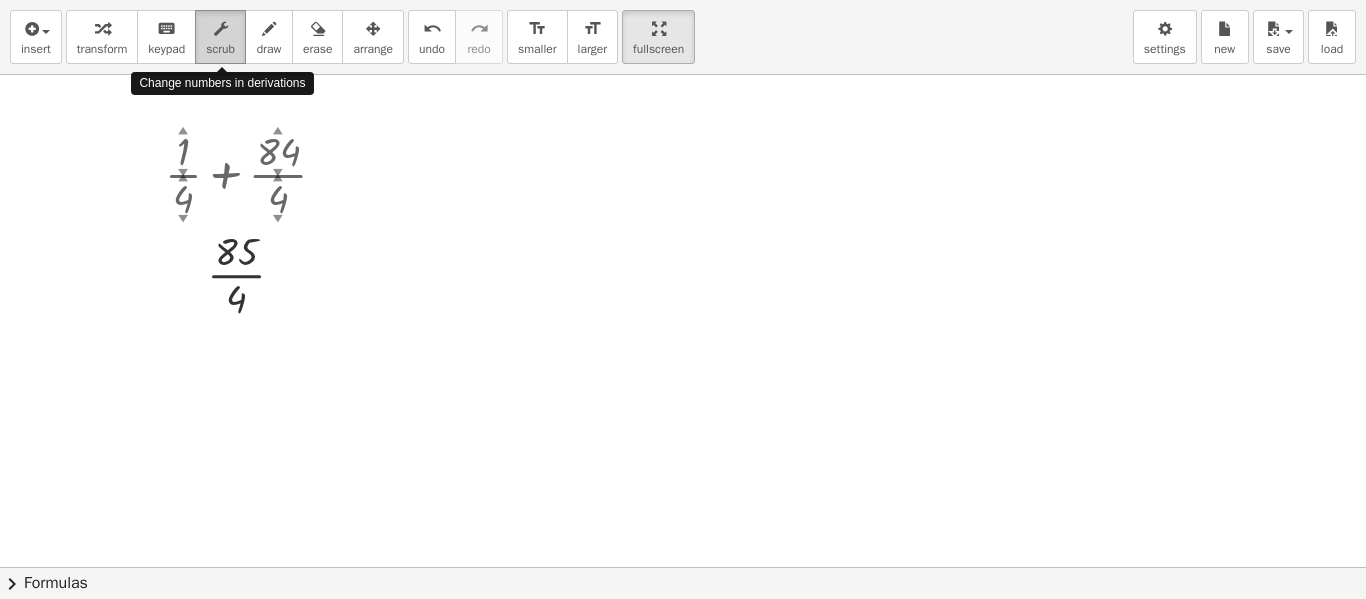 click on "scrub" at bounding box center [220, 49] 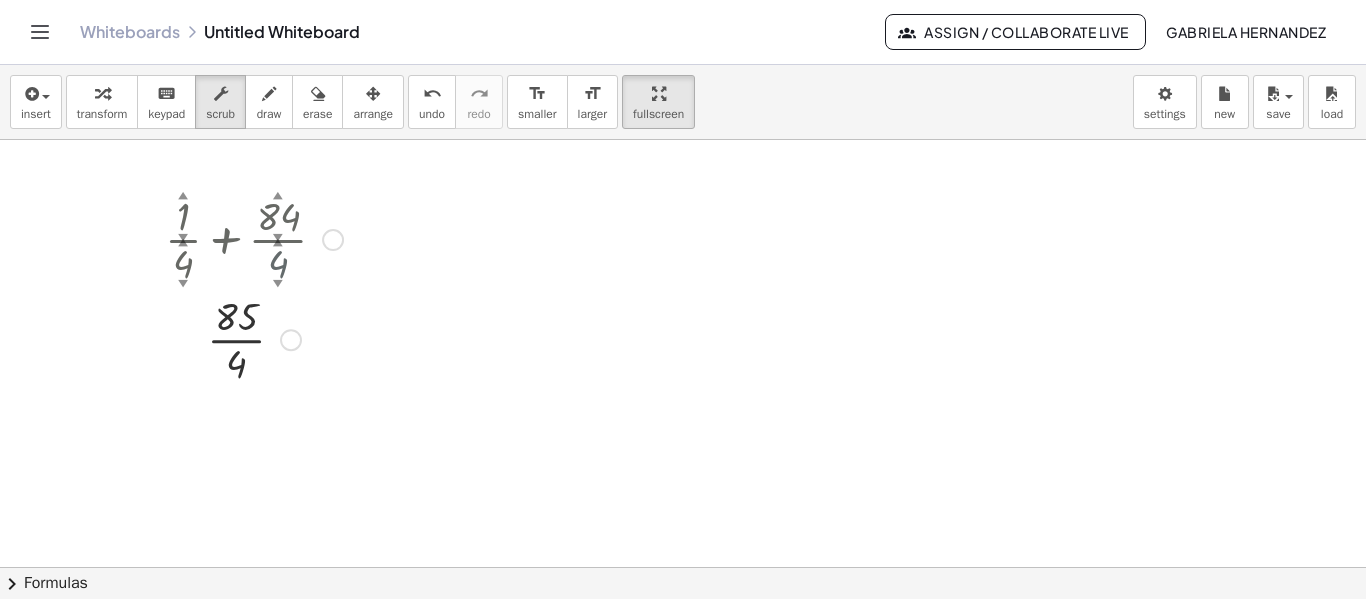 click on "▼" at bounding box center [278, 284] 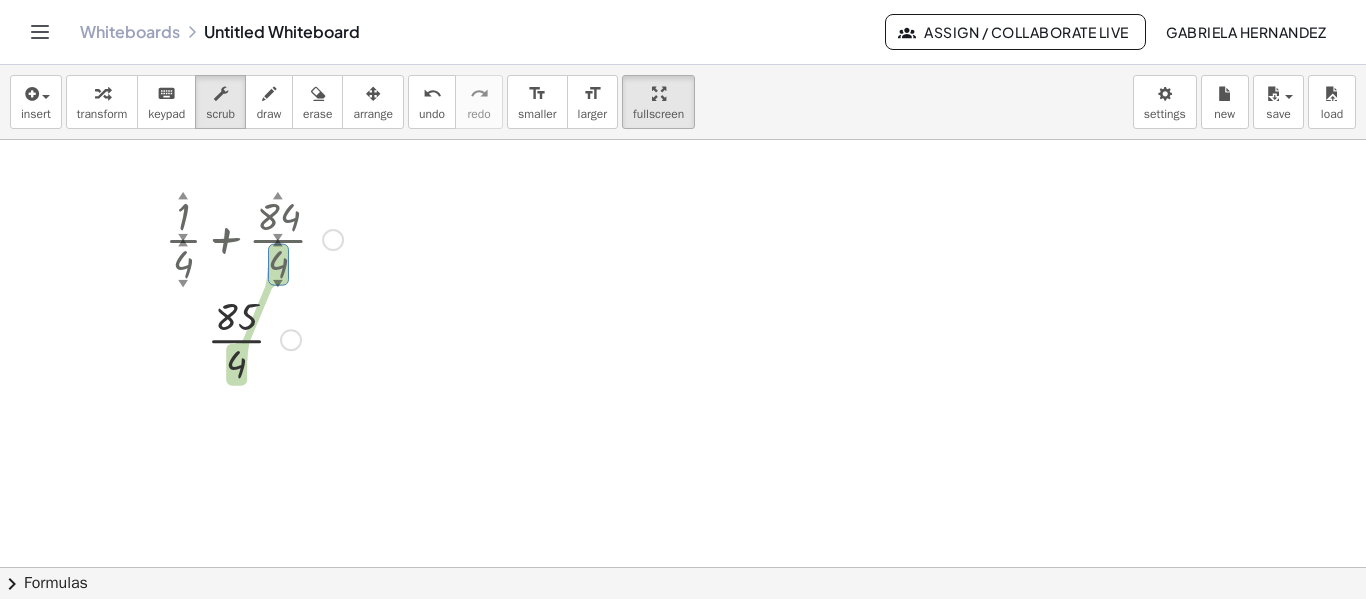 click on "▼" at bounding box center (278, 284) 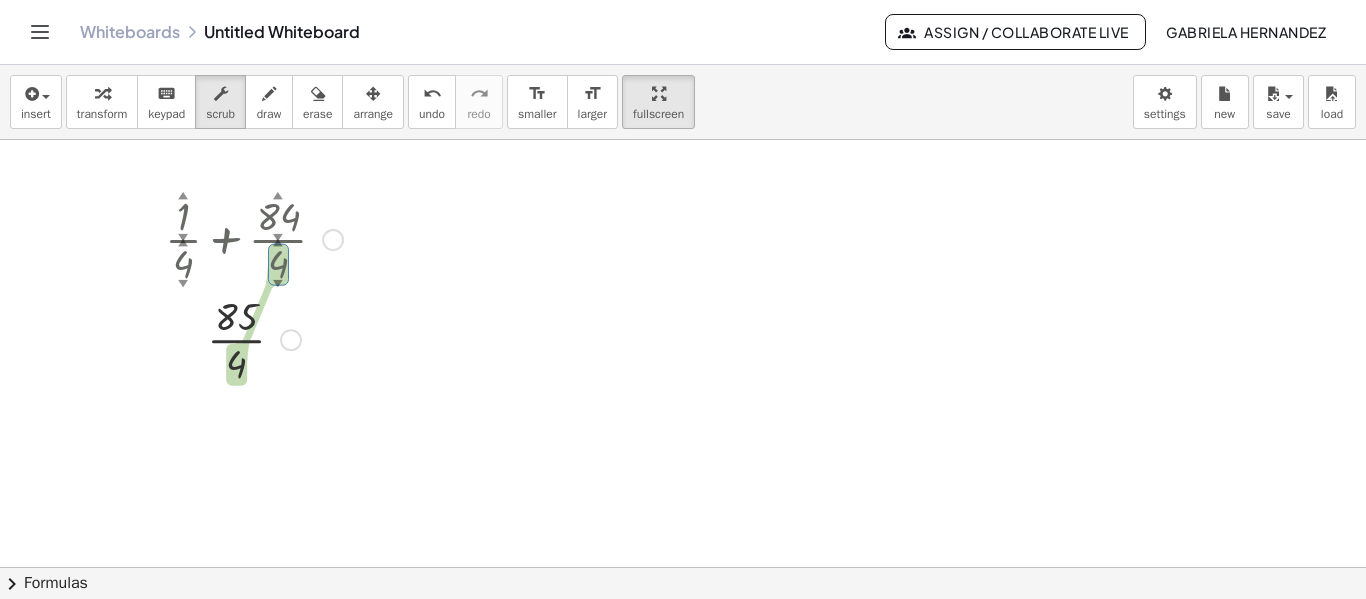 click at bounding box center (254, 238) 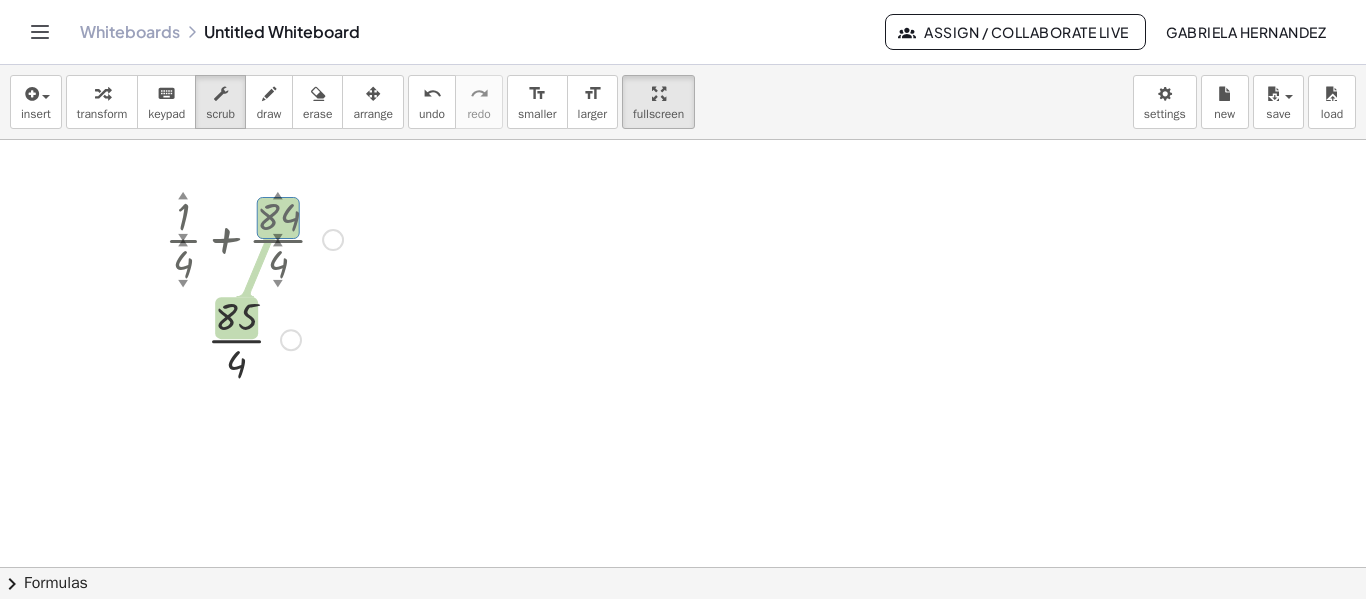 click on "▲" at bounding box center (278, 196) 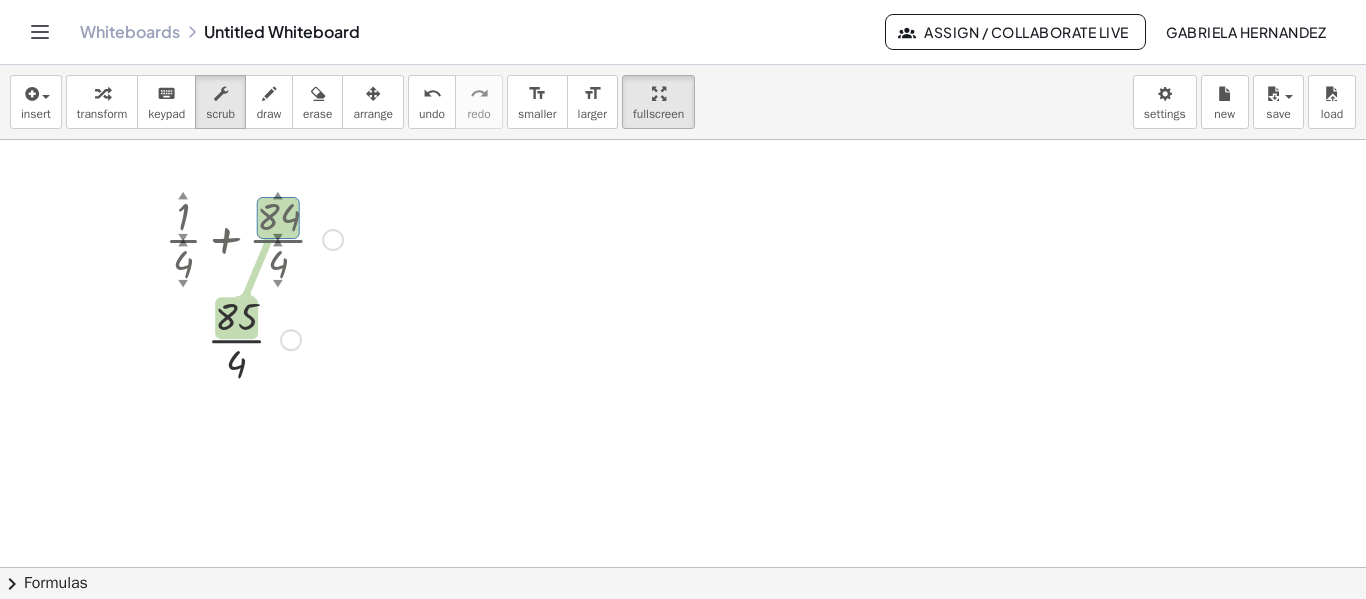 click on "▲" at bounding box center [183, 196] 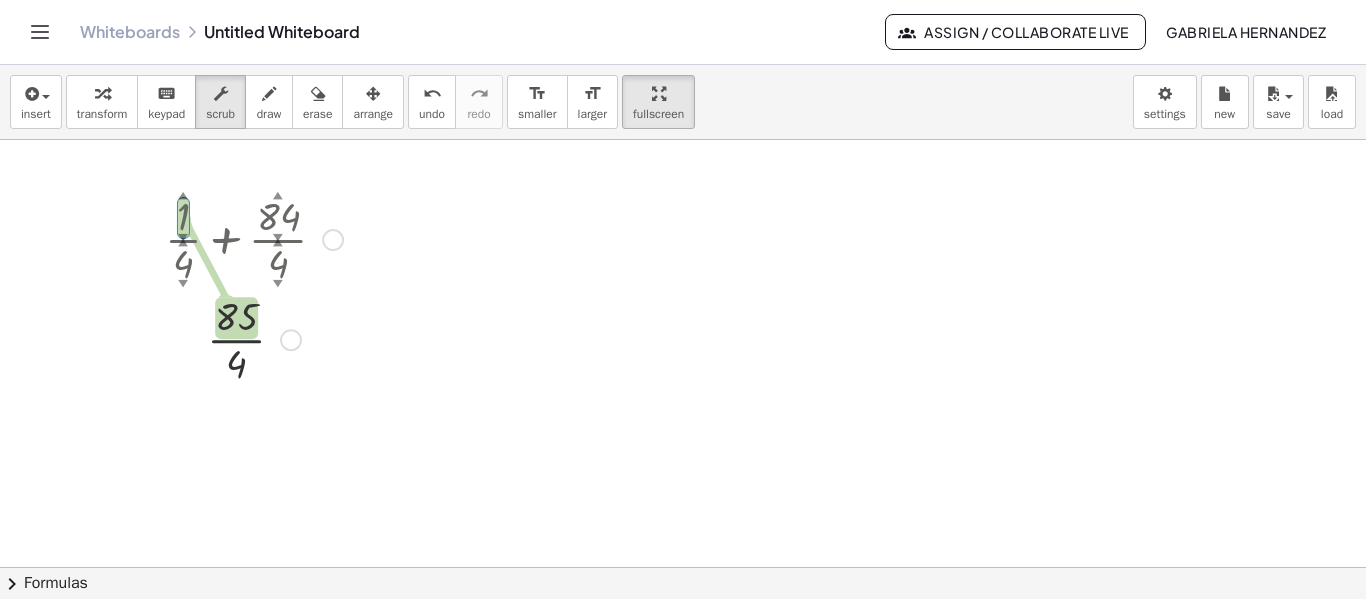 click on "▲" at bounding box center (183, 196) 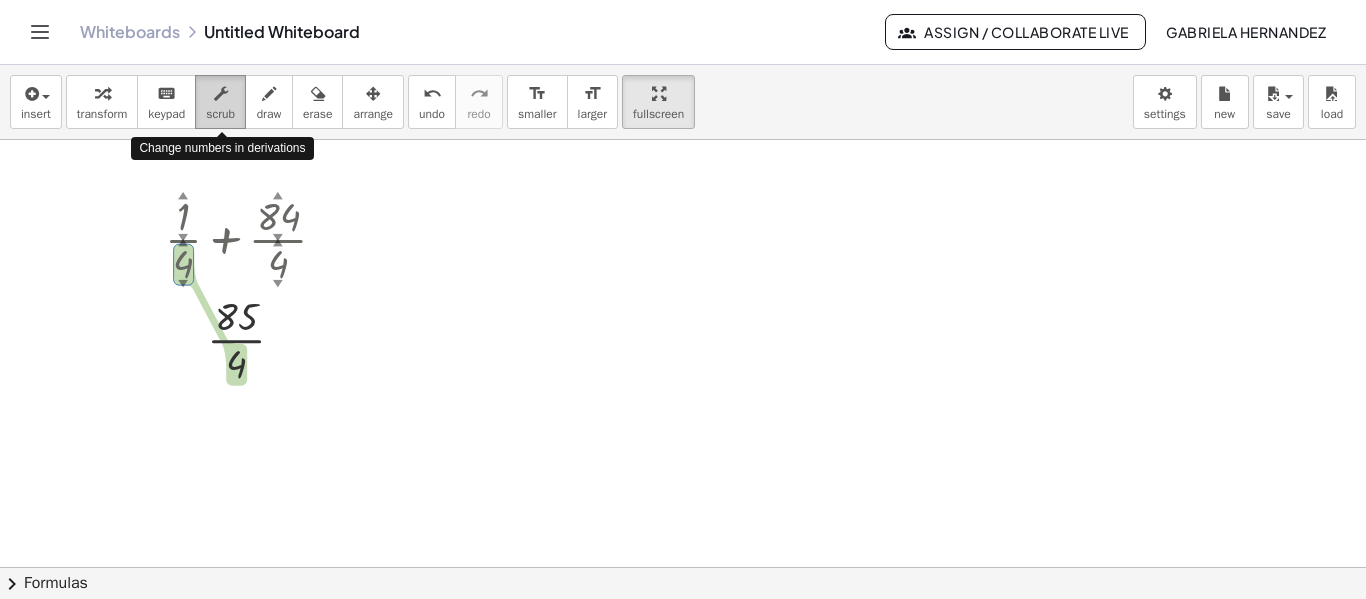 click on "scrub" at bounding box center (220, 114) 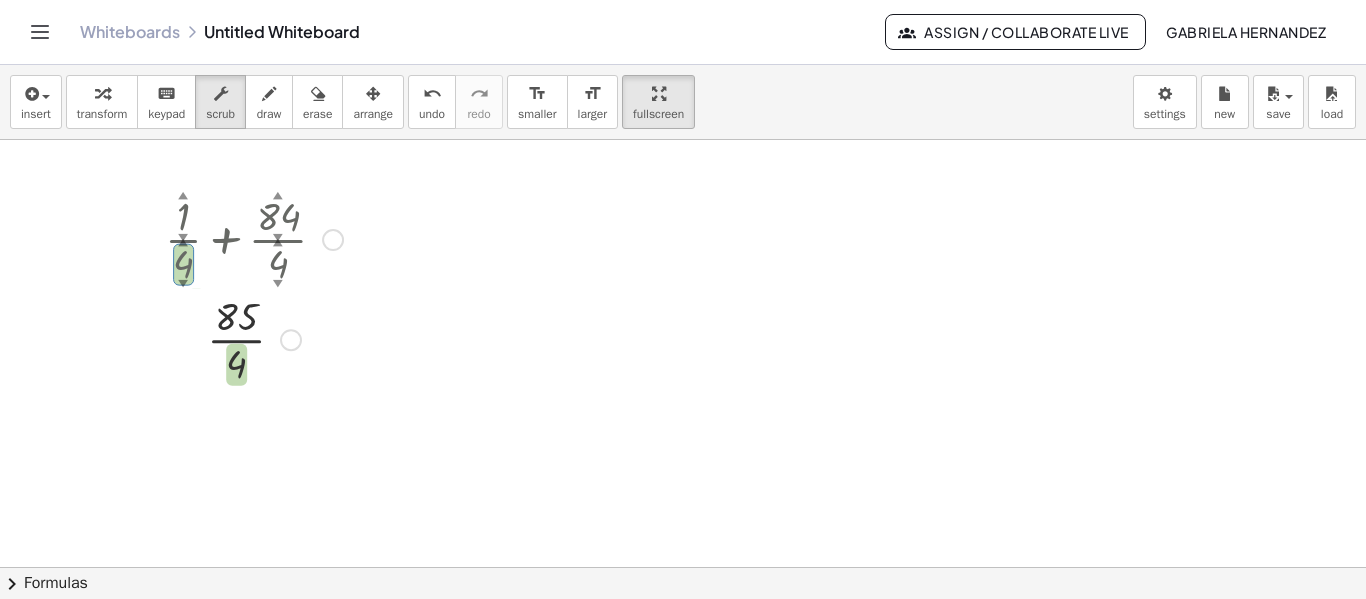 click at bounding box center (333, 240) 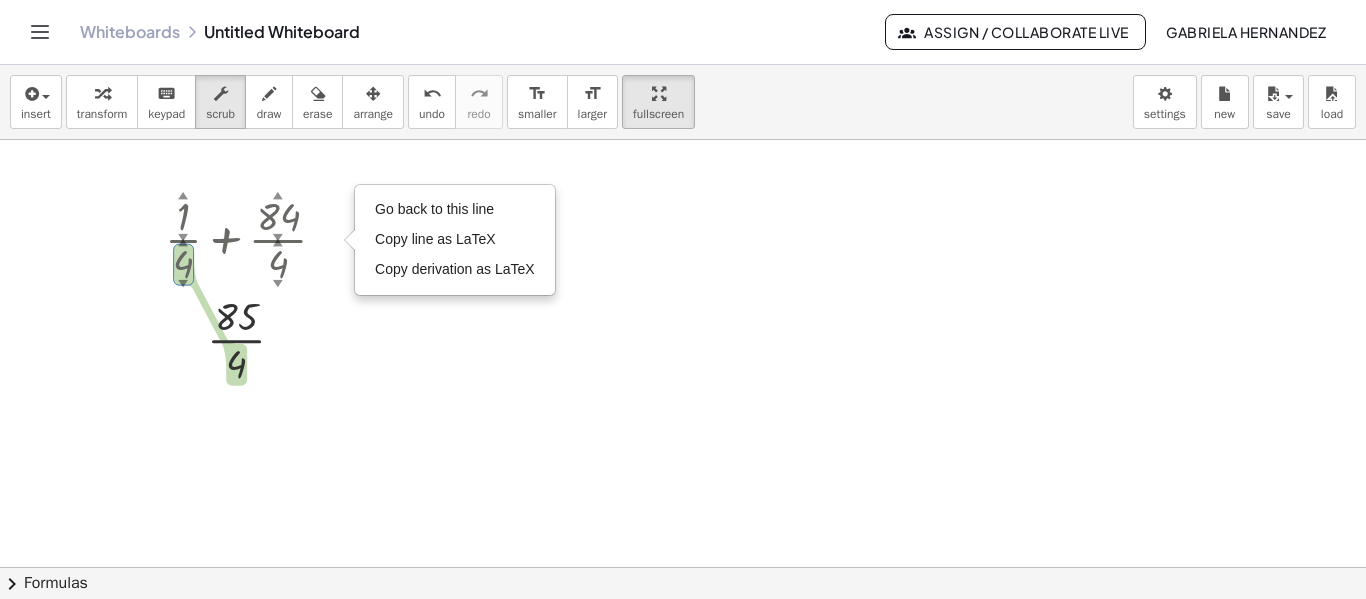 click at bounding box center (683, 632) 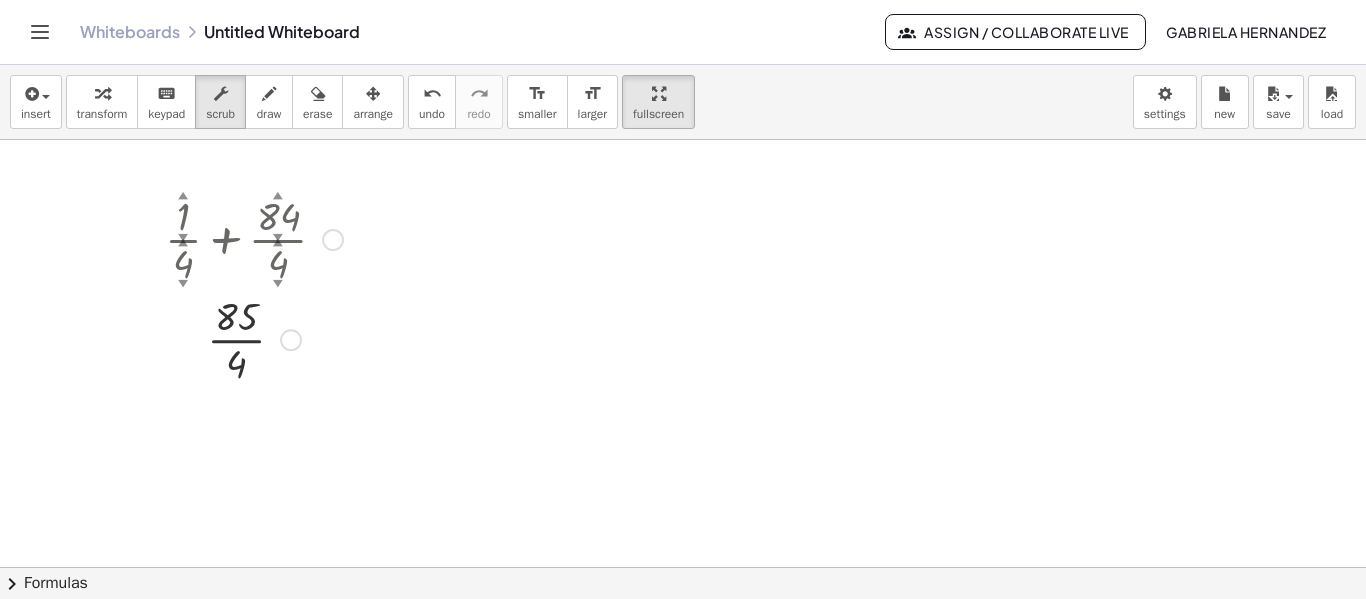 click at bounding box center [254, 238] 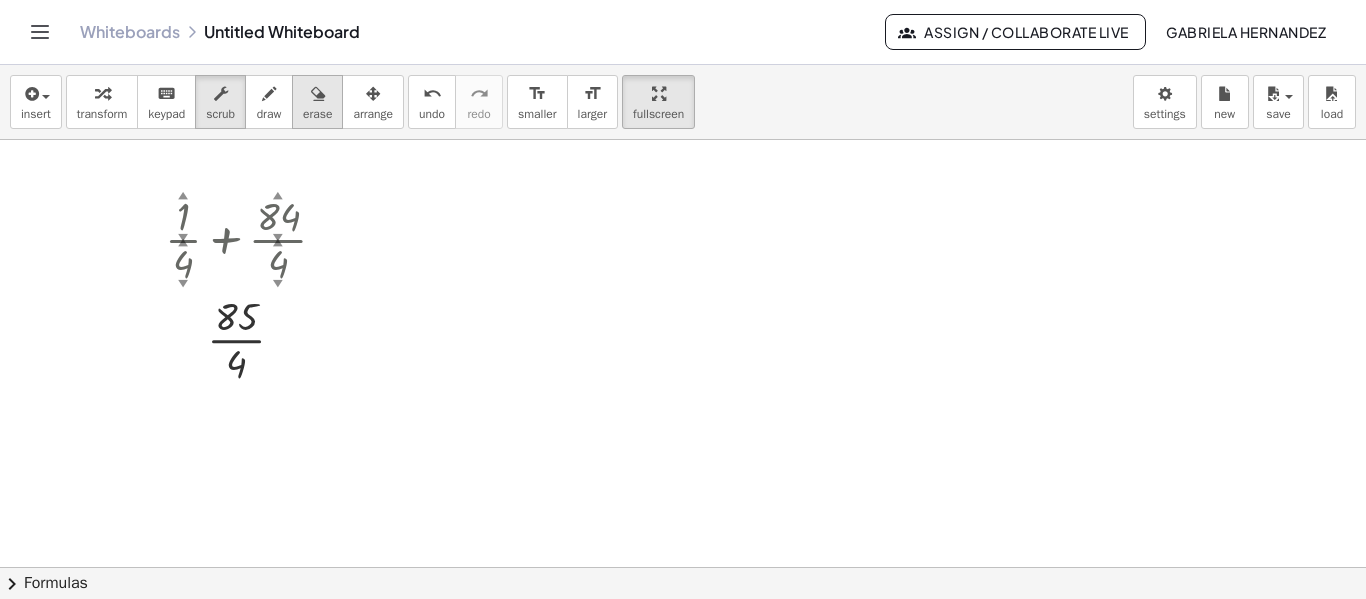 click on "erase" at bounding box center (317, 114) 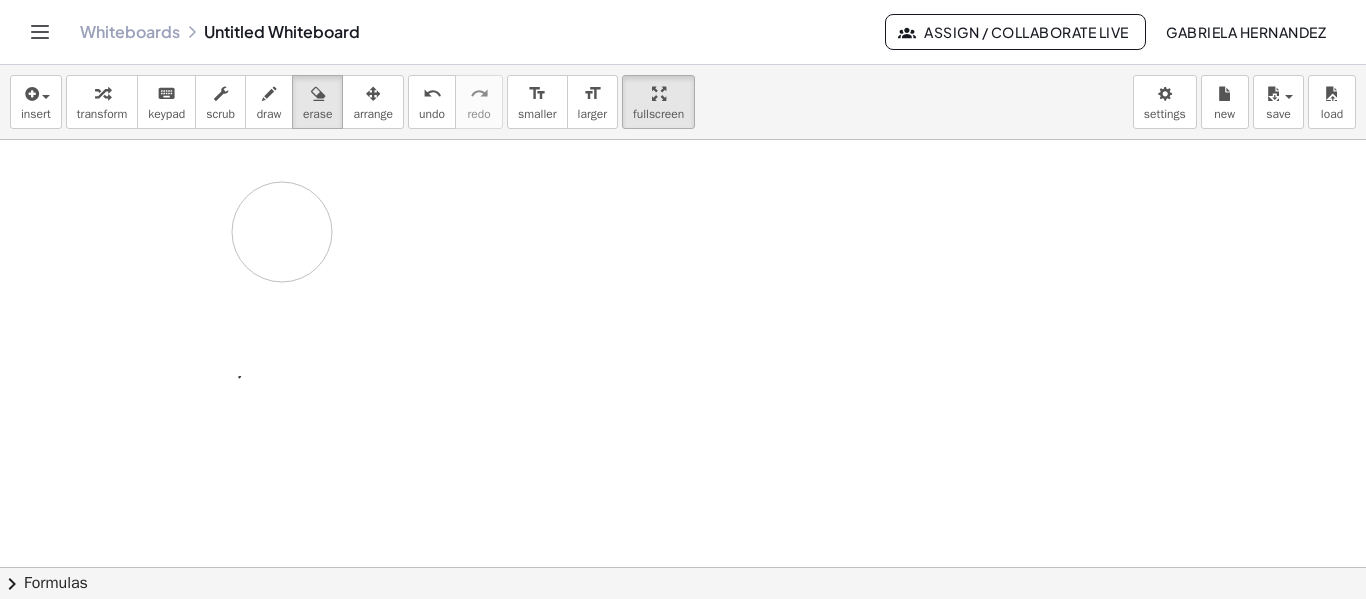 drag, startPoint x: 112, startPoint y: 160, endPoint x: 283, endPoint y: 233, distance: 185.9301 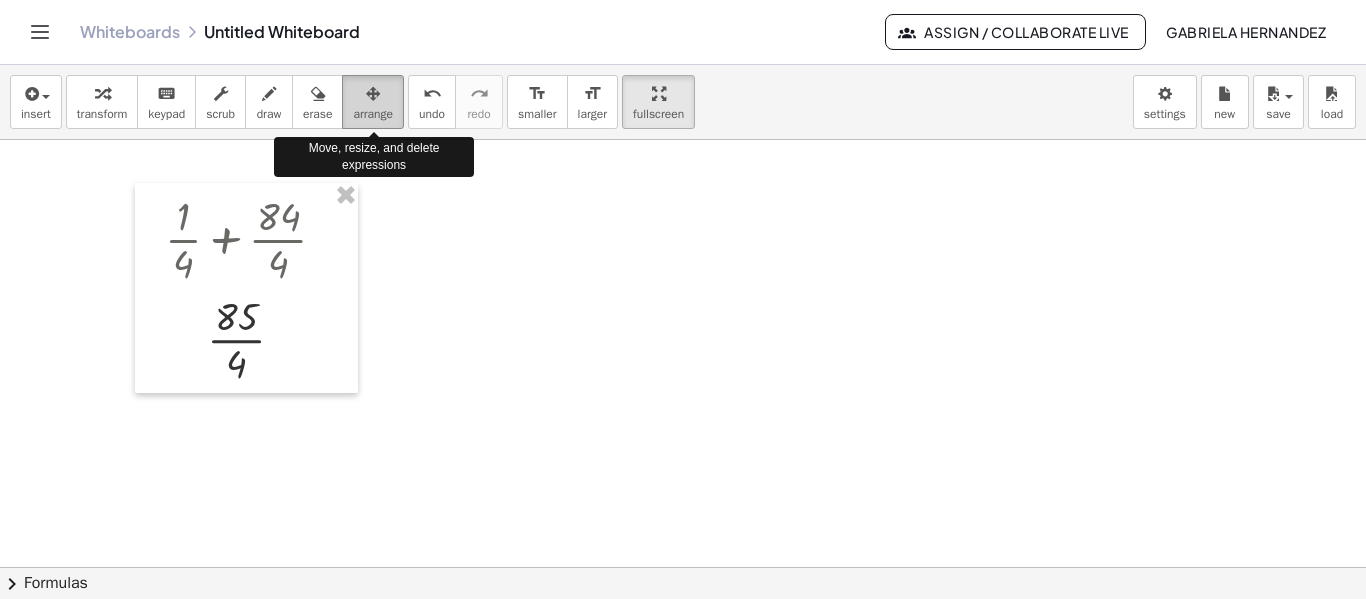 click at bounding box center [373, 94] 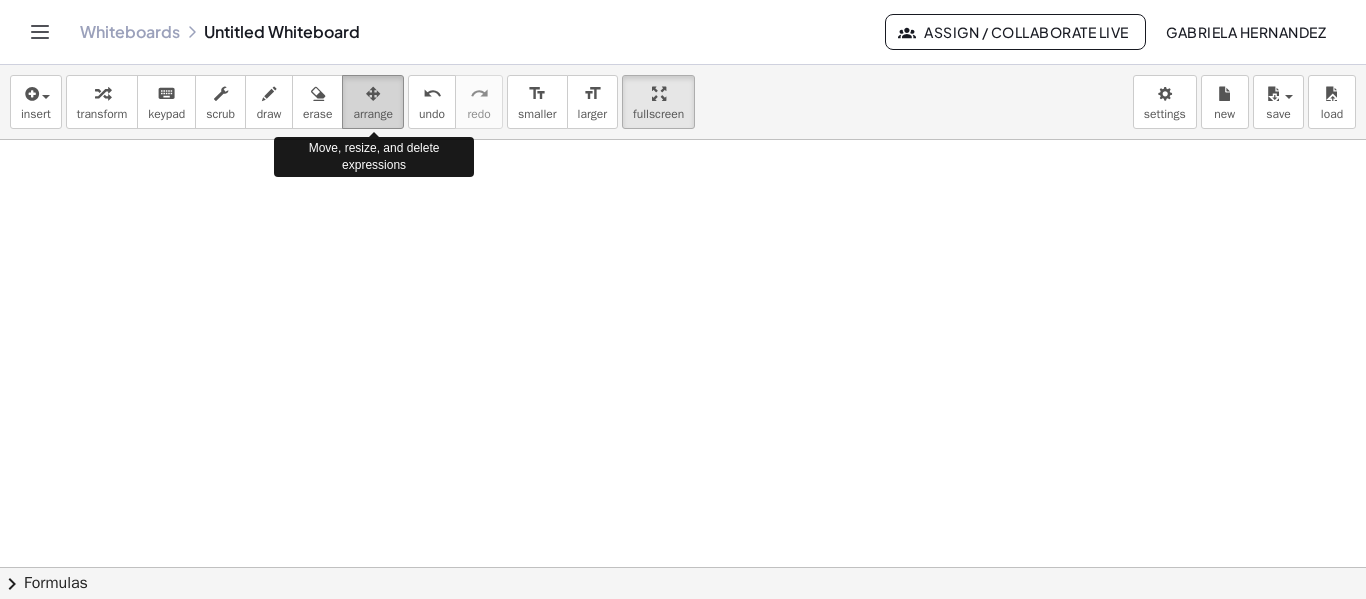 click on "arrange" at bounding box center (373, 114) 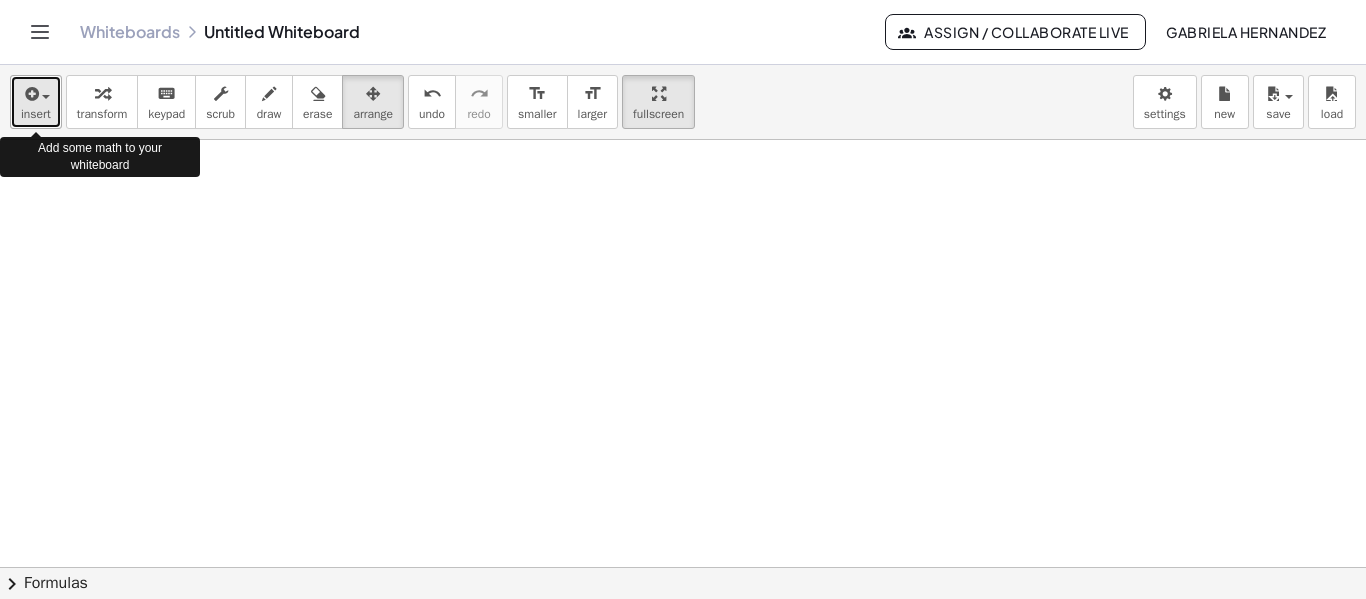 click on "insert" at bounding box center (36, 114) 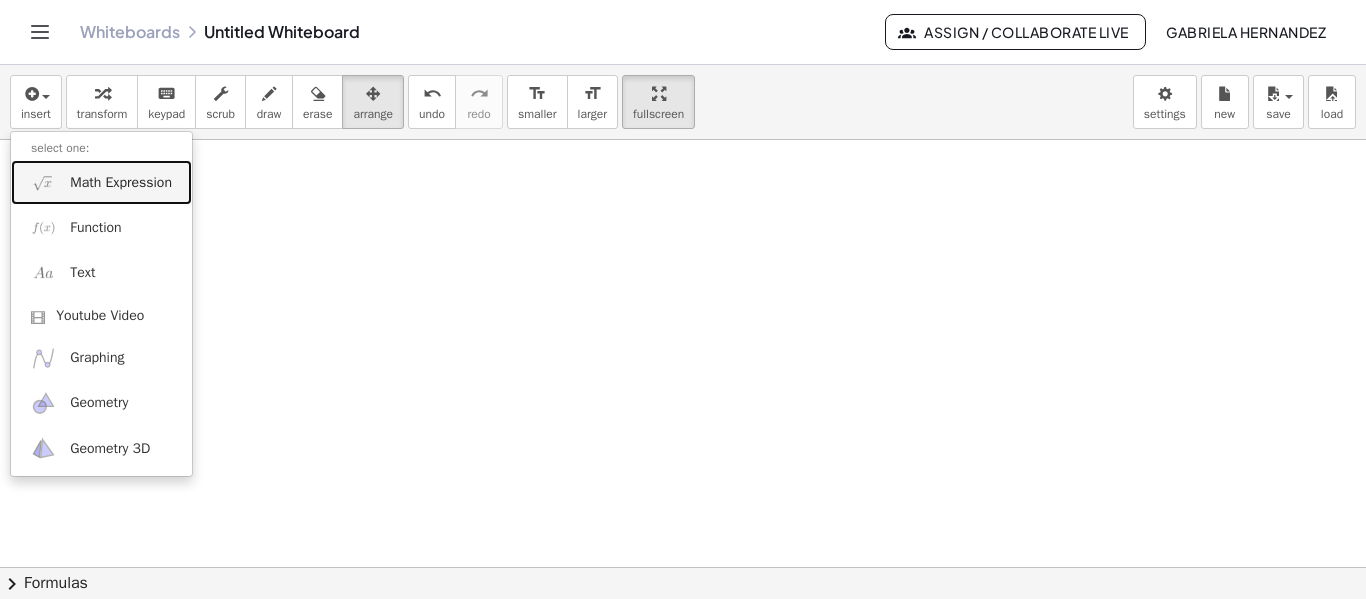 click on "Math Expression" at bounding box center [121, 183] 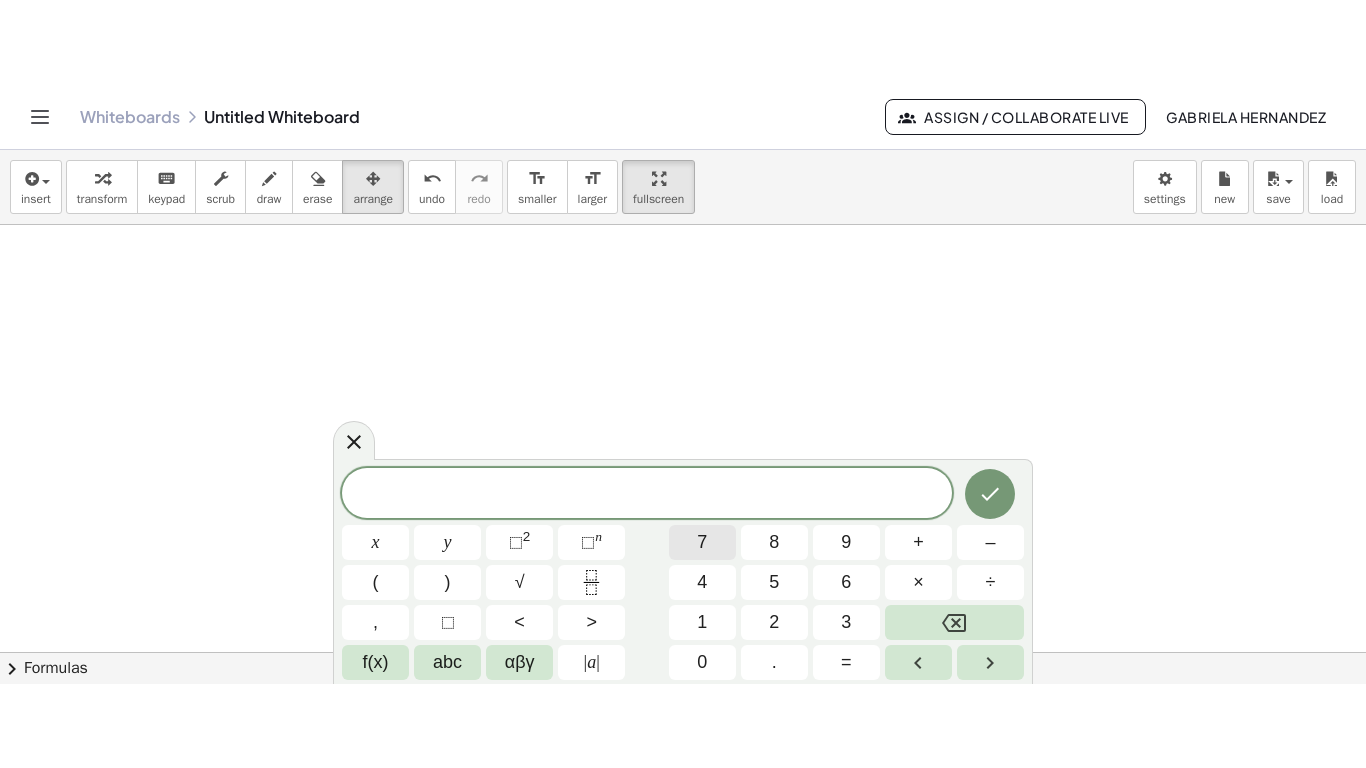 scroll, scrollTop: 214, scrollLeft: 0, axis: vertical 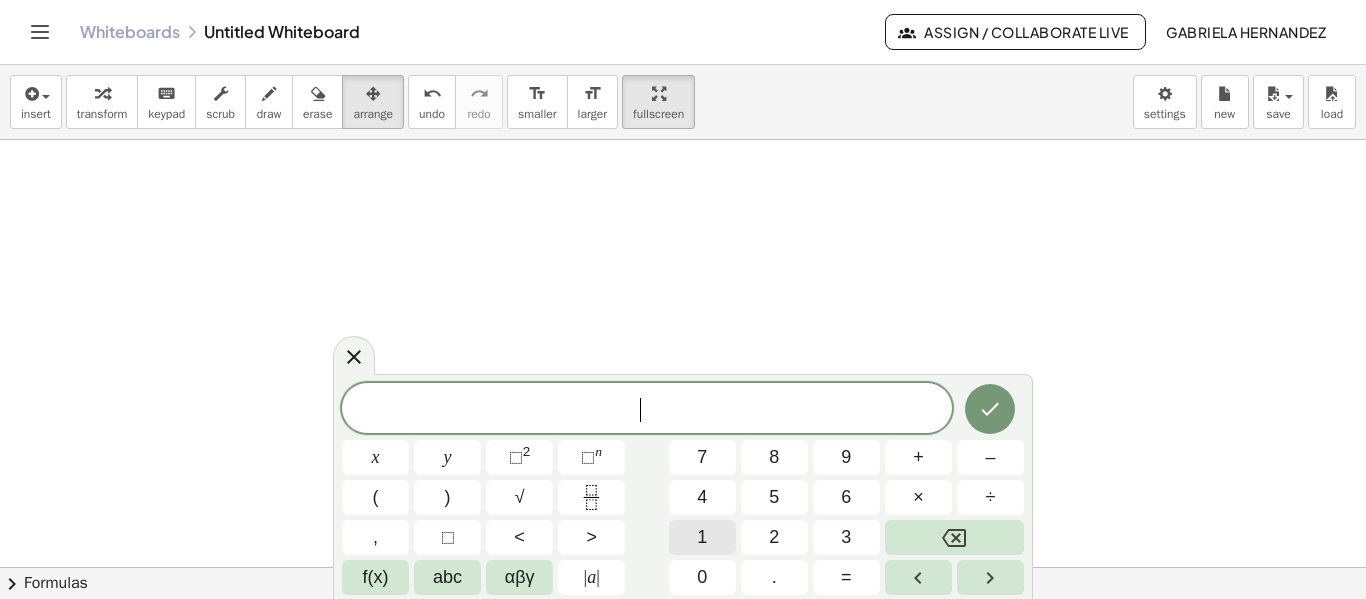 click on "1" at bounding box center (702, 537) 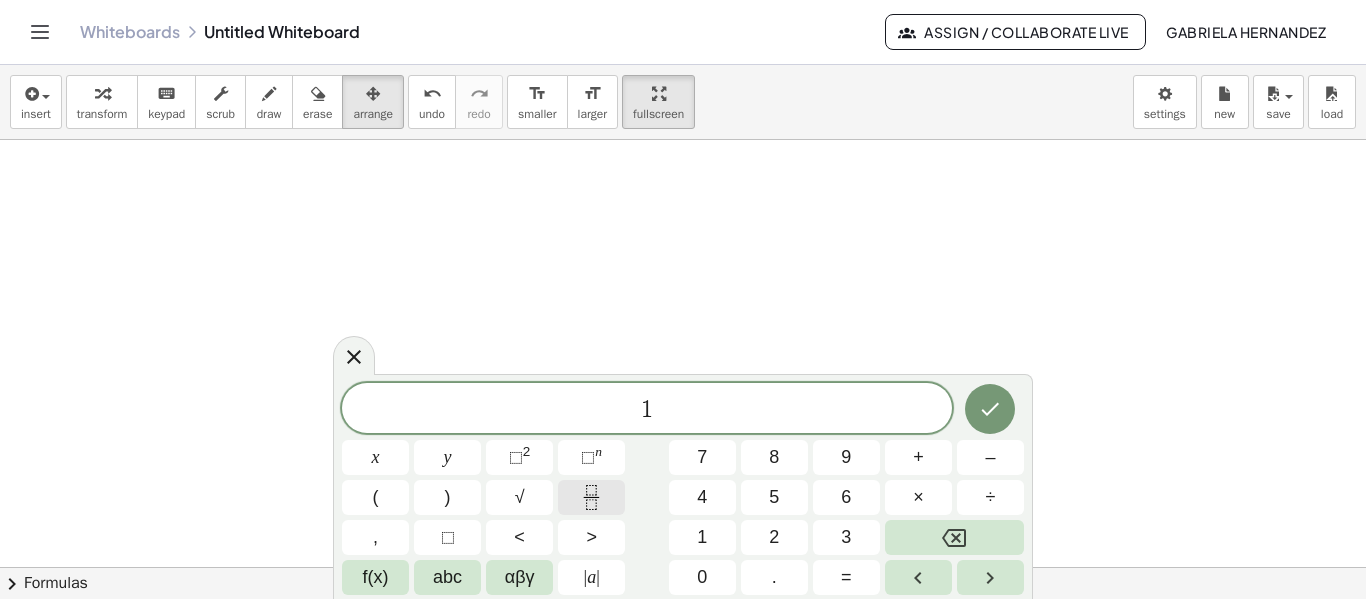click 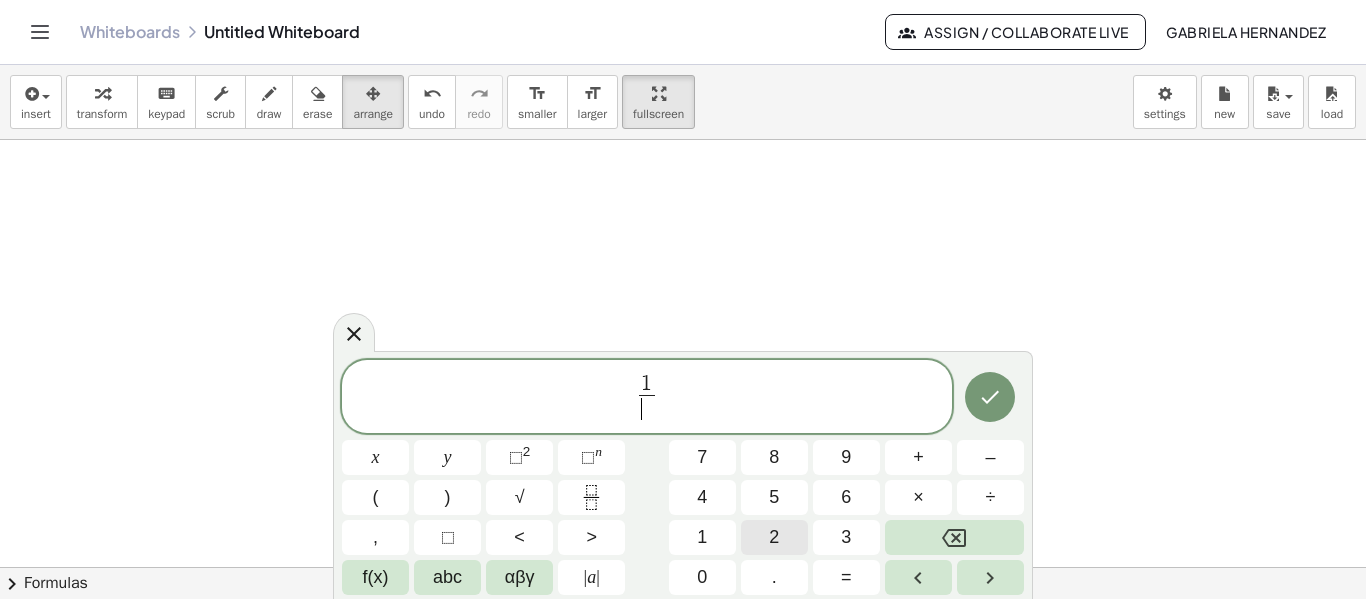 click on "2" at bounding box center (774, 537) 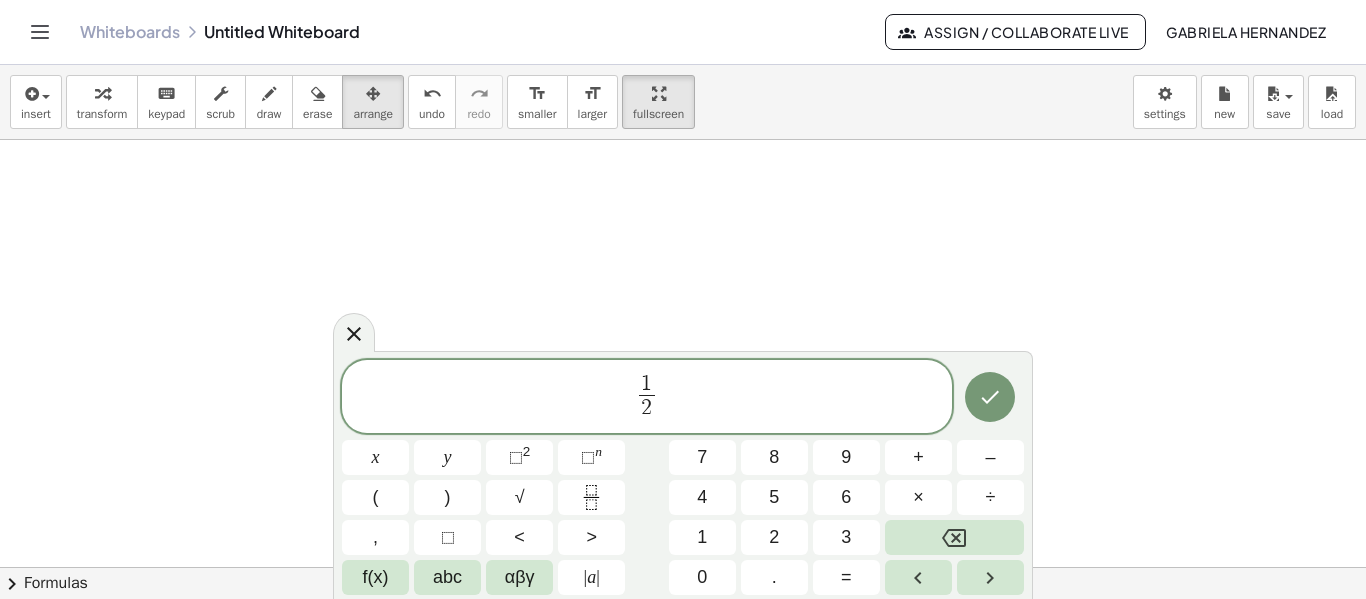 click on "1 2 ​ ​" at bounding box center [647, 398] 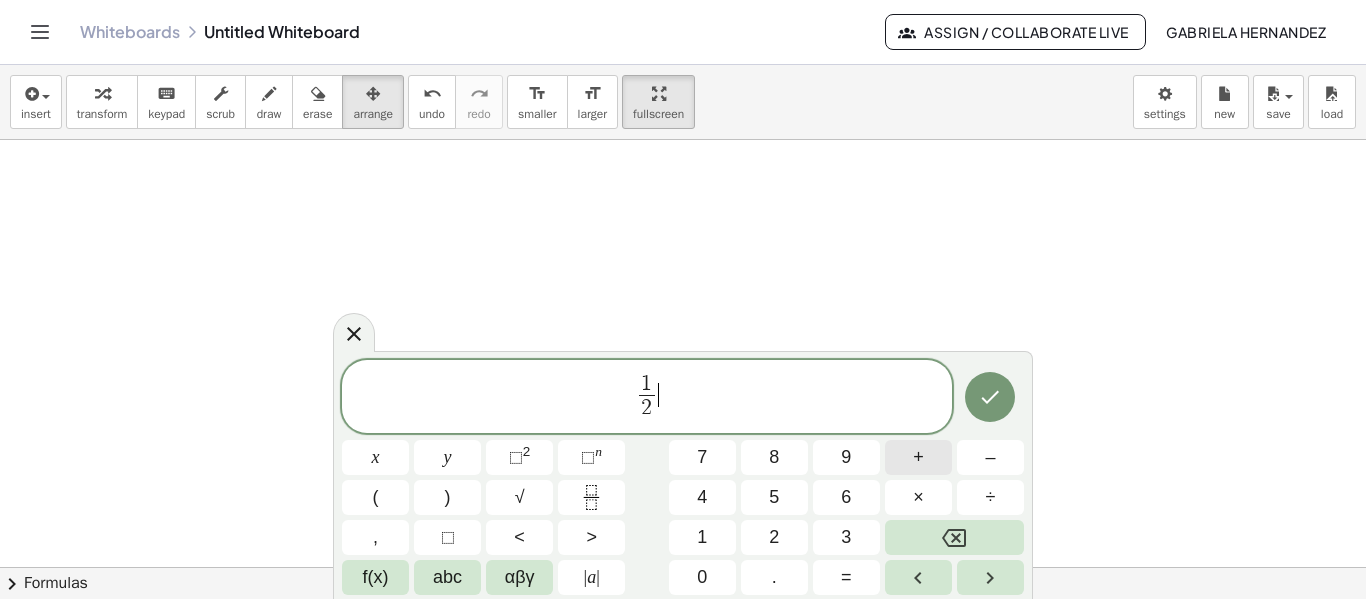 click on "+" at bounding box center (918, 457) 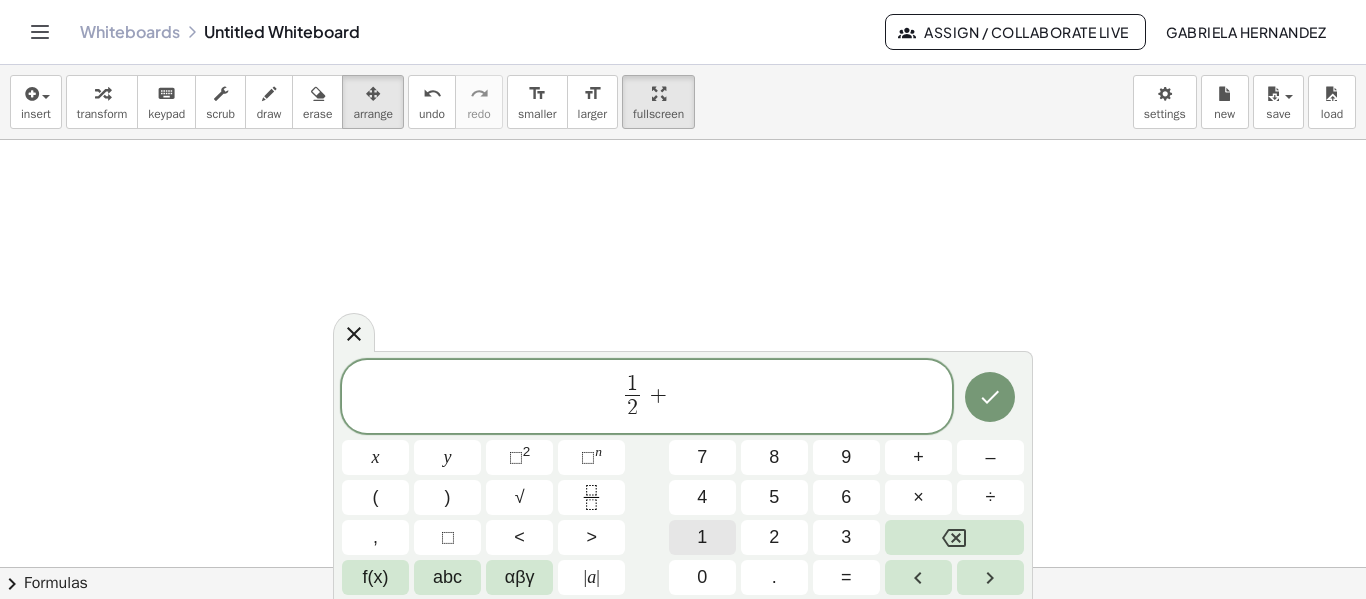 click on "1" at bounding box center [702, 537] 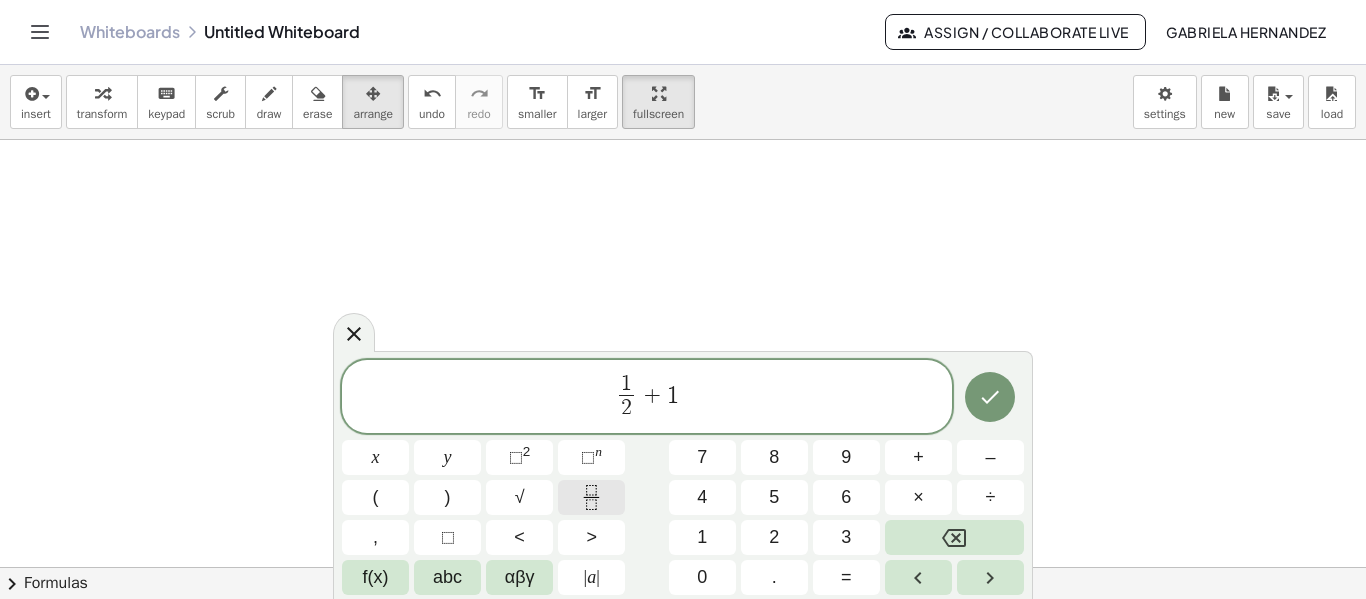 click 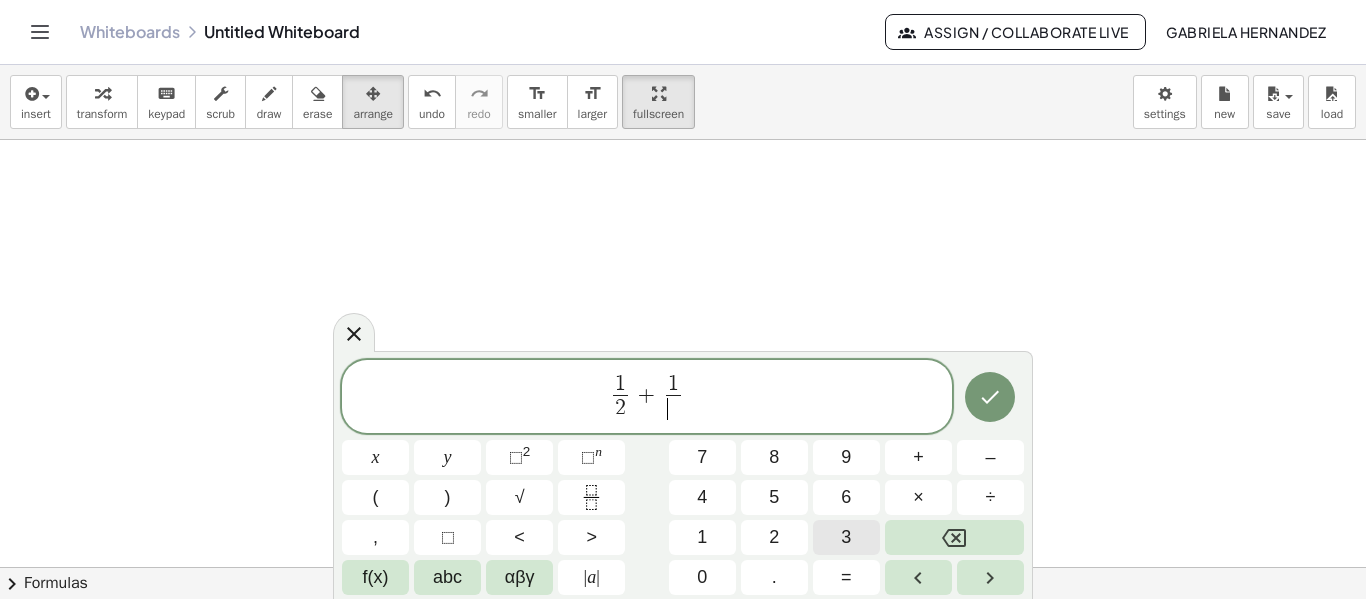 click on "3" at bounding box center (846, 537) 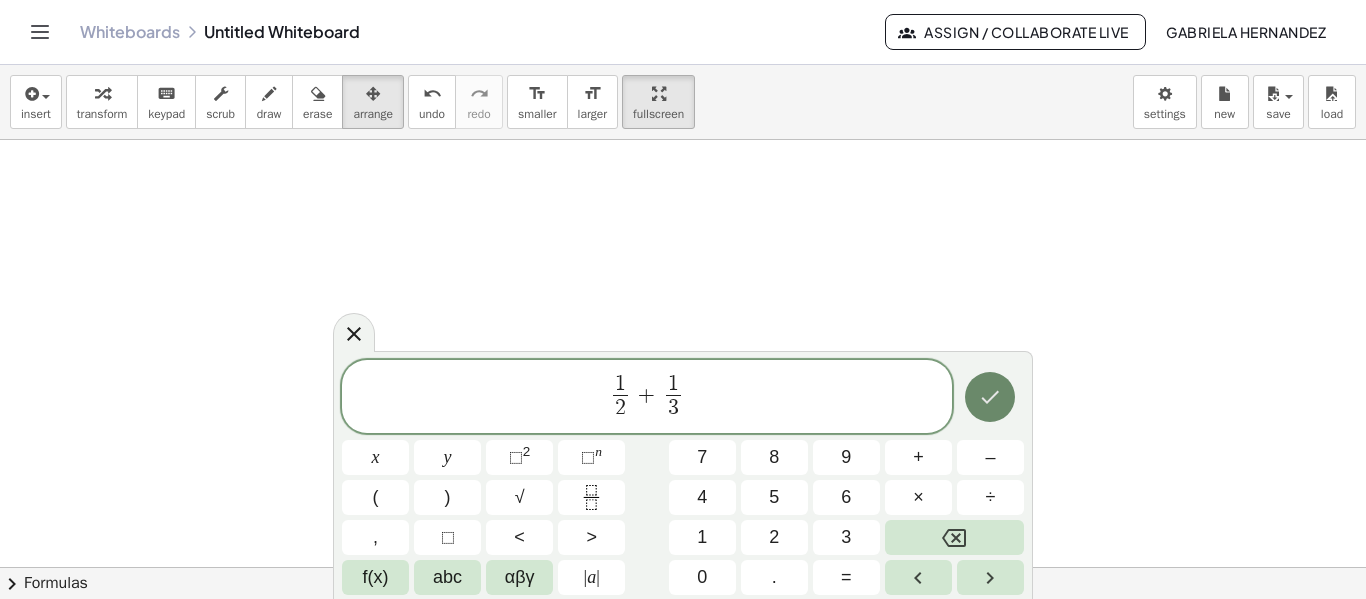 click 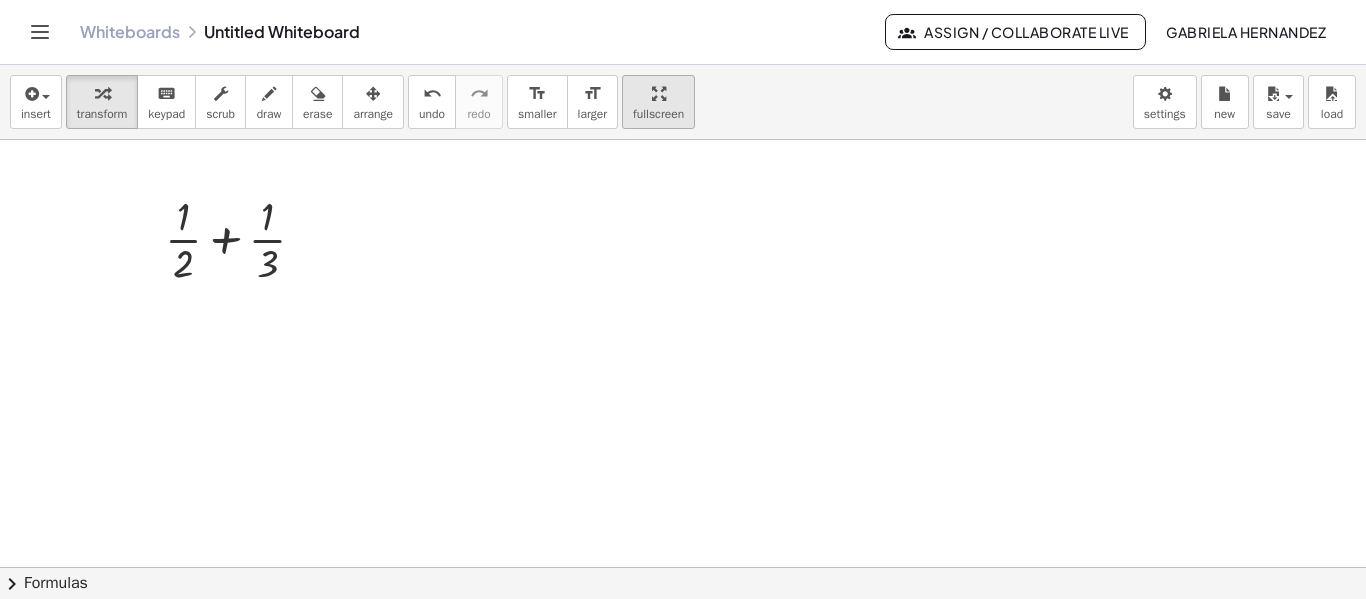 click at bounding box center [659, 94] 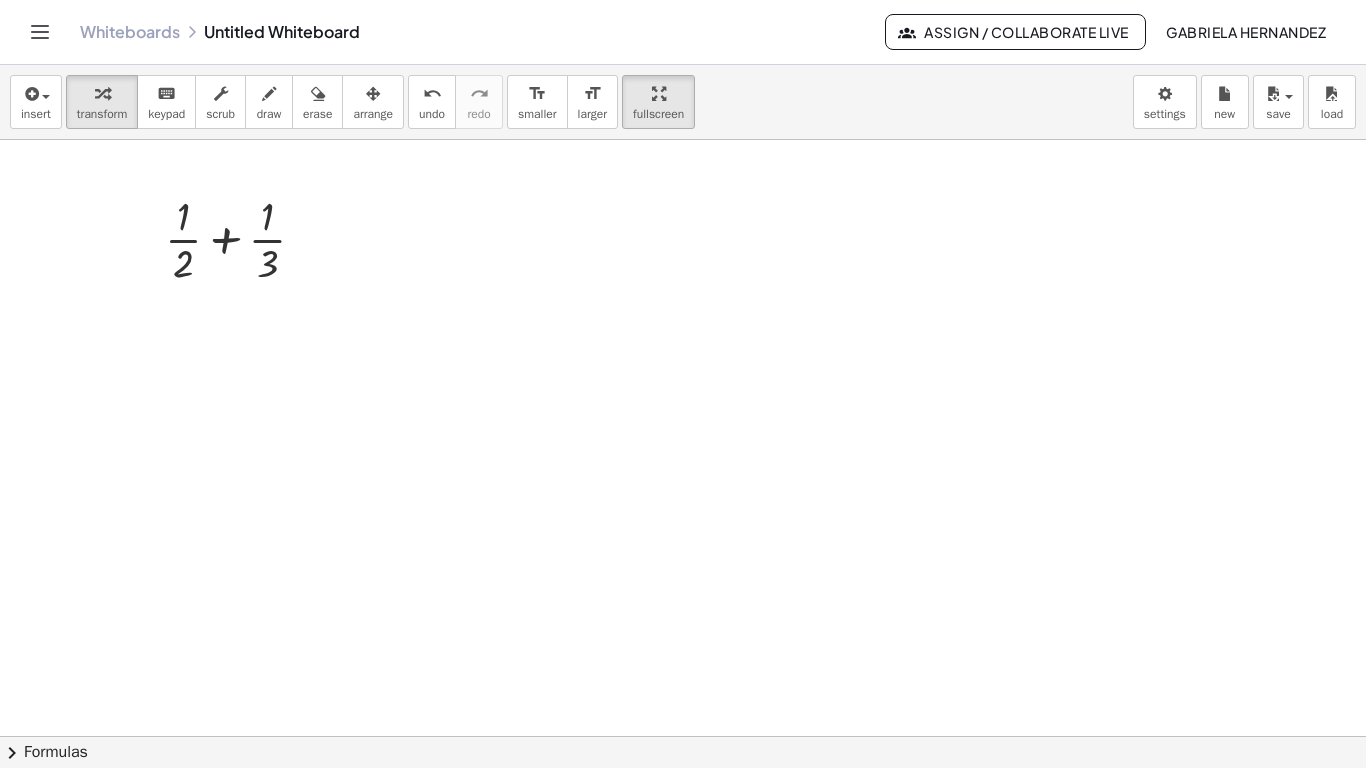 drag, startPoint x: 678, startPoint y: 98, endPoint x: 678, endPoint y: 219, distance: 121 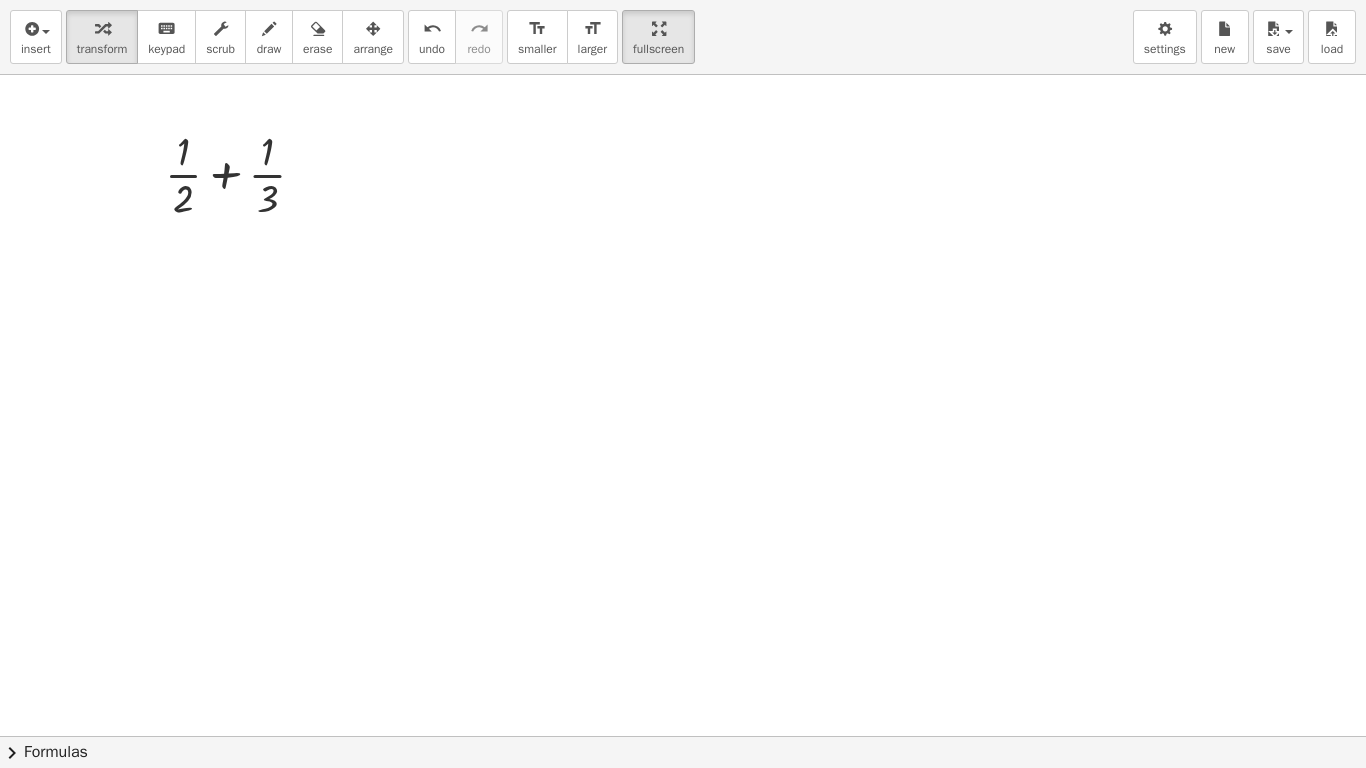 click on "insert select one: Math Expression Function Text Youtube Video Graphing Geometry Geometry 3D transform keyboard keypad scrub draw erase arrange undo undo redo redo format_size smaller format_size larger fullscreen load   save new settings Toggle fullscreen mode + · 1 · 2 + · 1 · 3 × chevron_right  Formulas
Drag one side of a formula onto a highlighted expression on the canvas to apply it.
Quadratic Formula
+ · a · x 2 + · b · x + c = 0
⇔
x = · ( − b ± 2 √ ( + b 2 − · 4 · a · c ) ) · 2 · a
+ x 2 + · p · x + q = 0
⇔
x = − · p · 2 ± 2 √ ( + ( · p · 2 ) 2 − q )
Manually Factoring a Quadratic
+ x 2 + · b · x + c
· (" at bounding box center (683, 384) 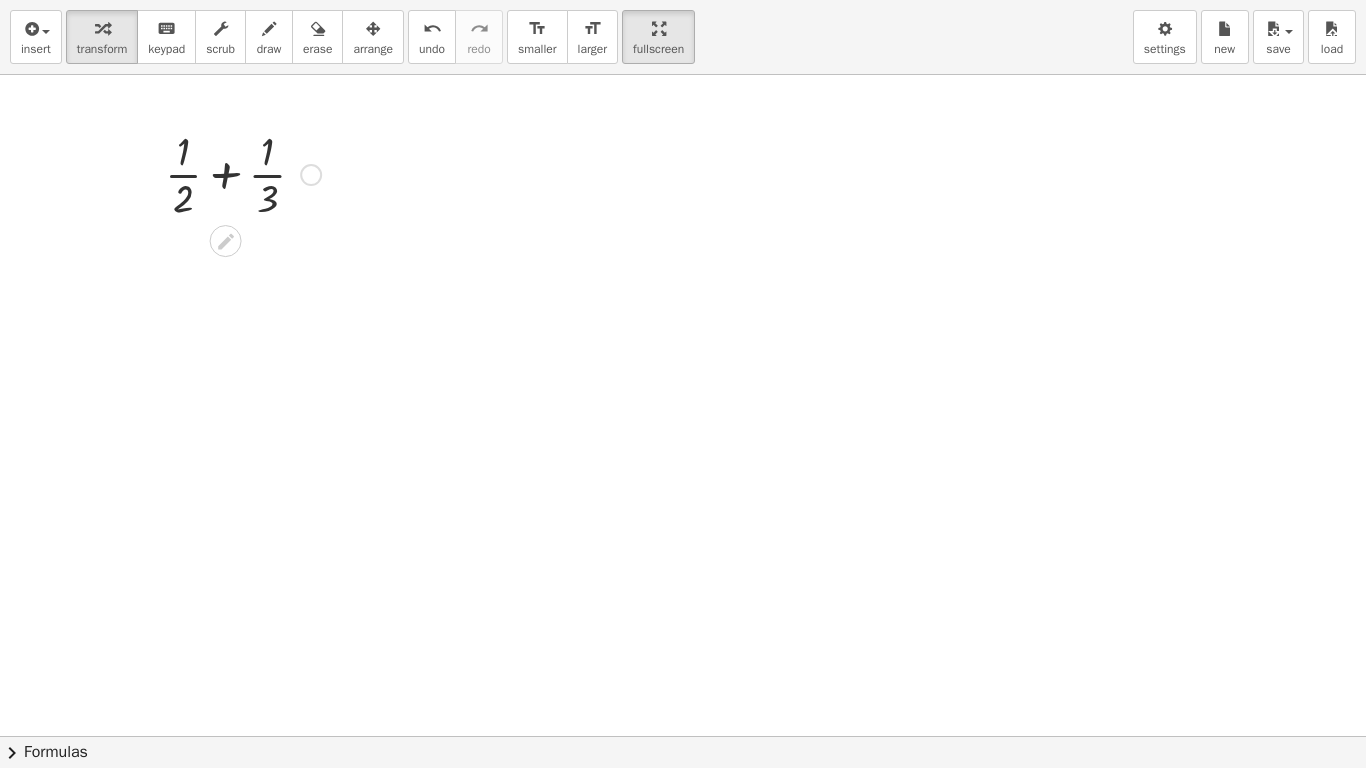 click at bounding box center (243, 173) 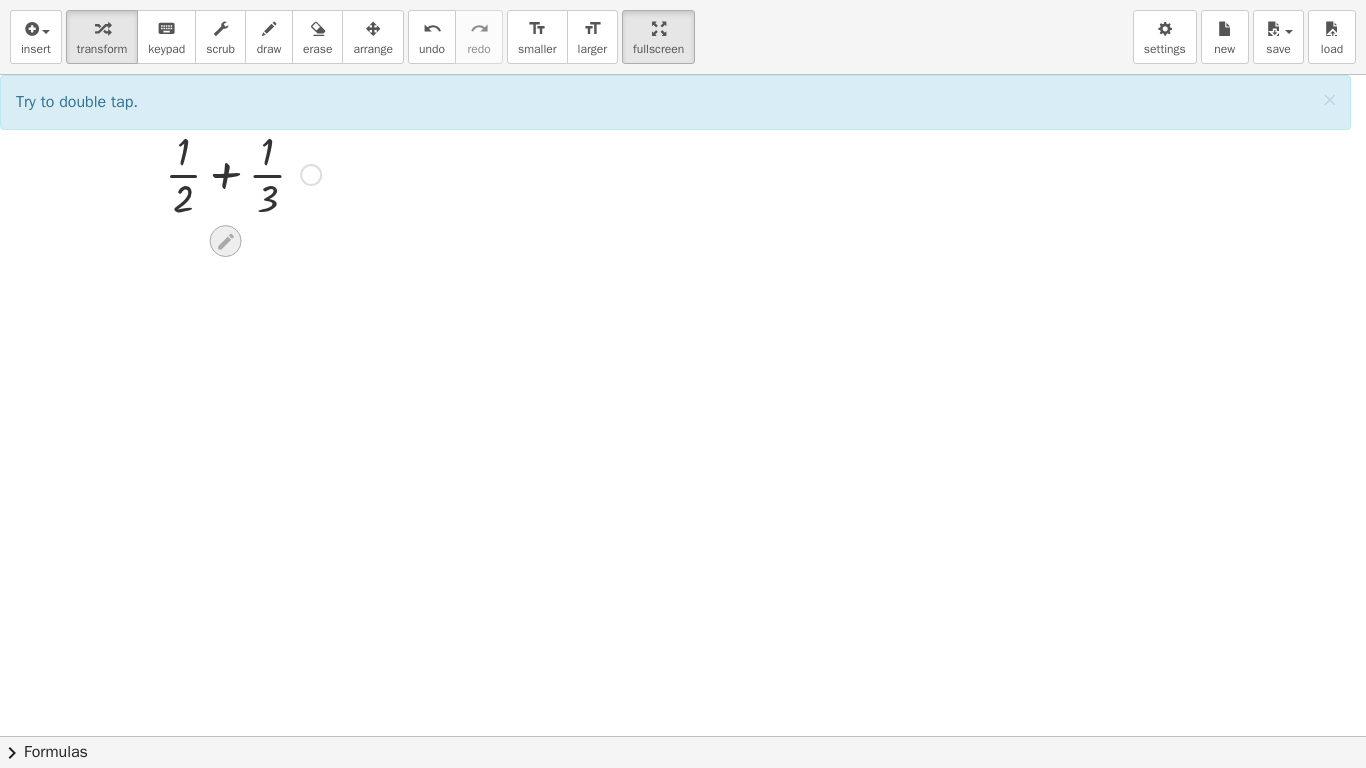 click 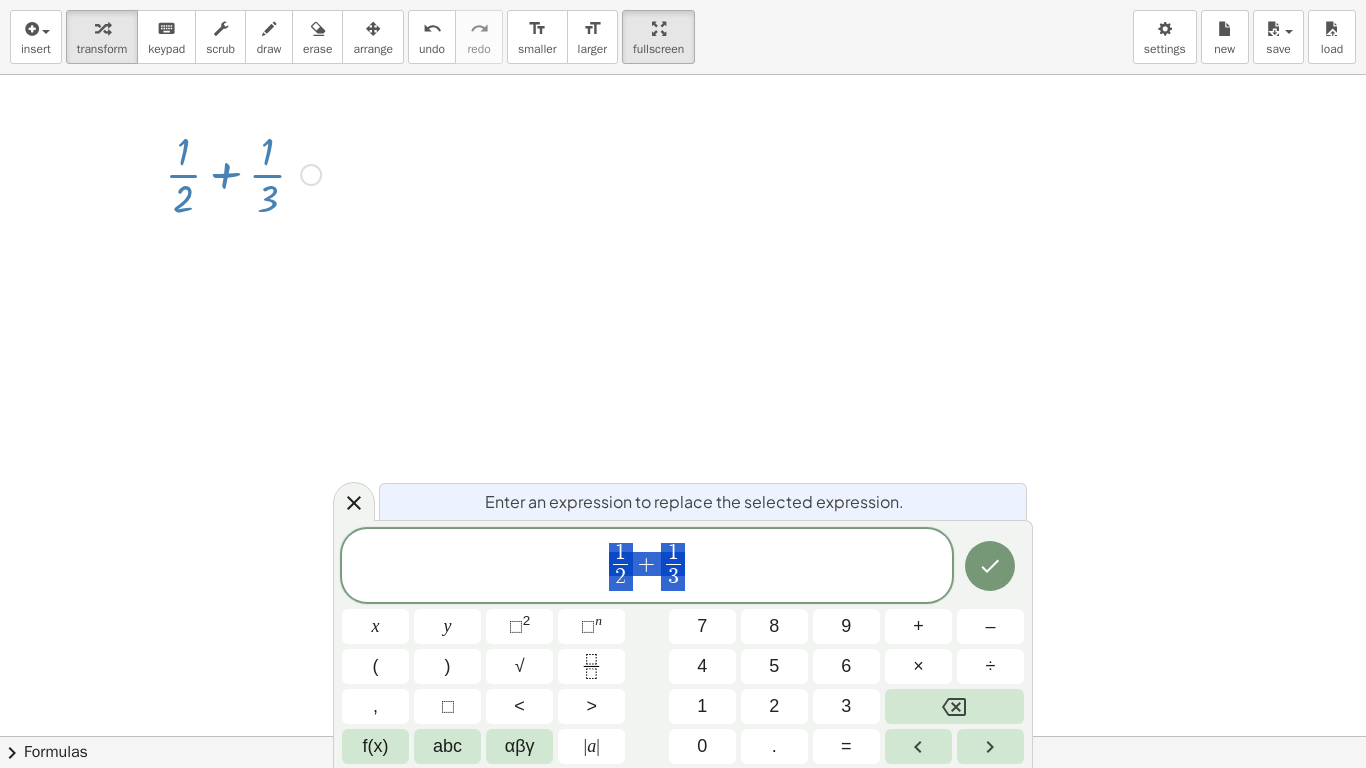 click at bounding box center (683, 522) 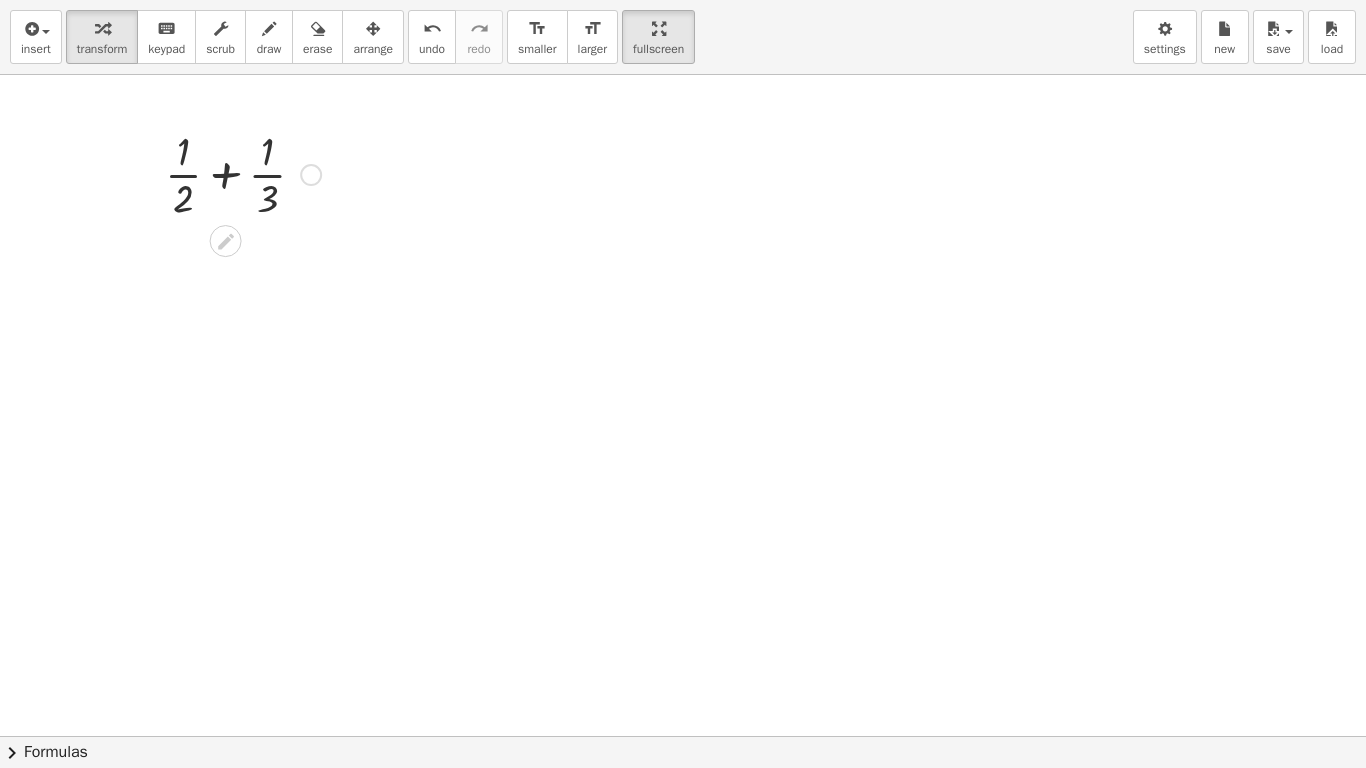 click at bounding box center [311, 175] 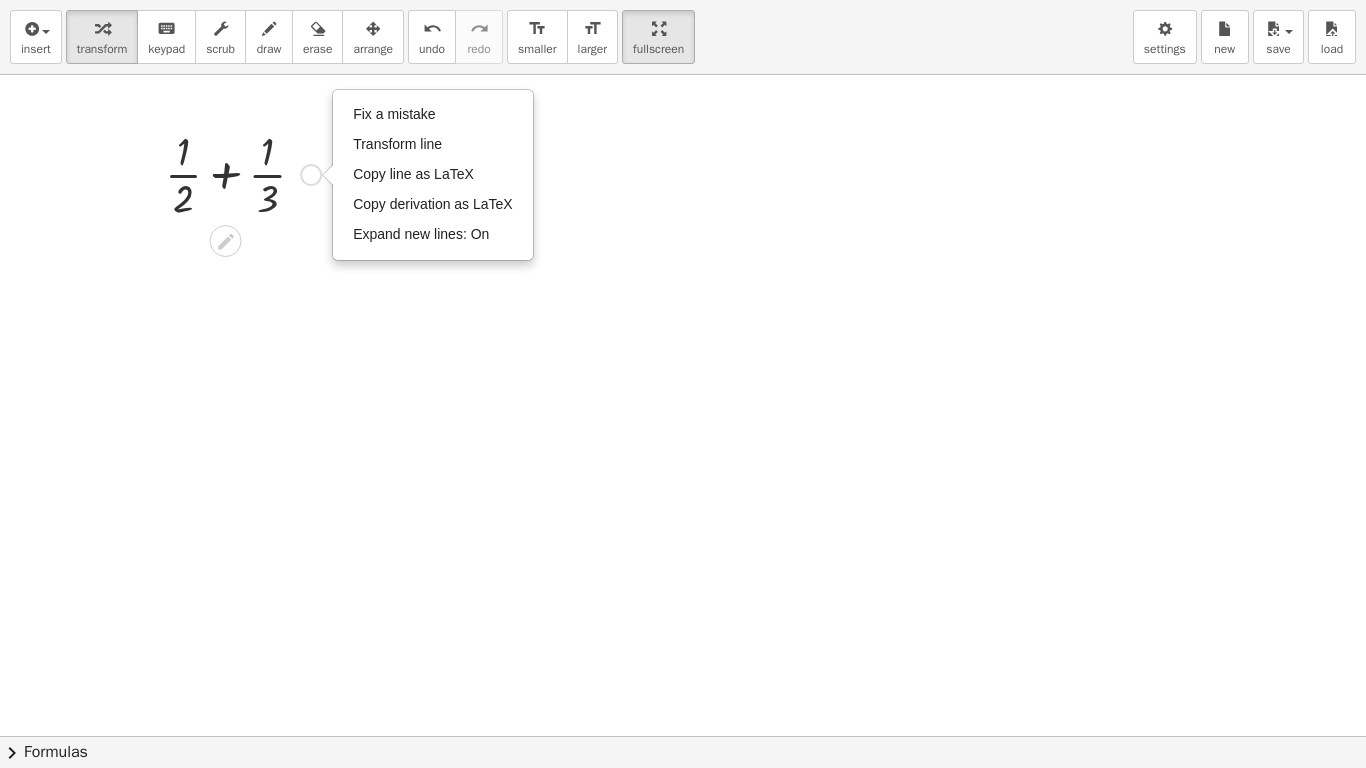 click at bounding box center (243, 173) 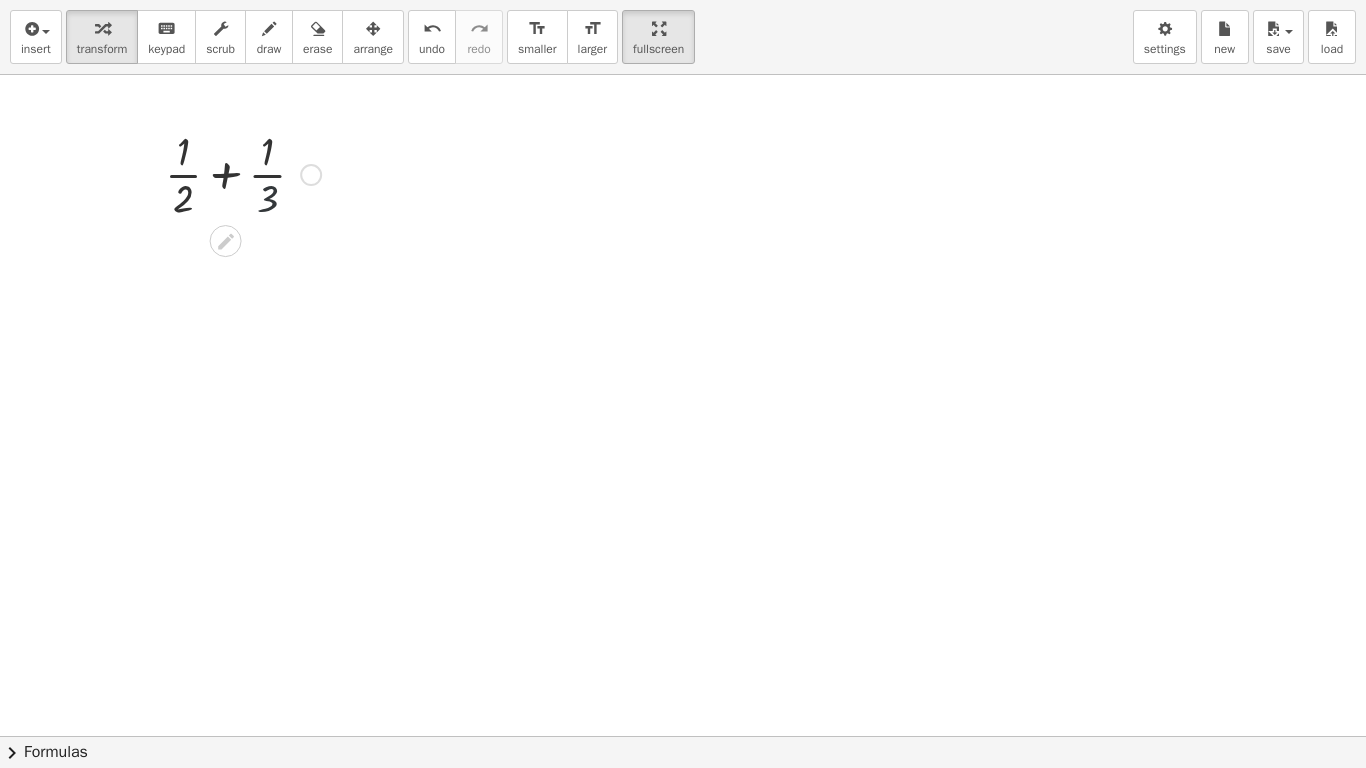 click at bounding box center [243, 173] 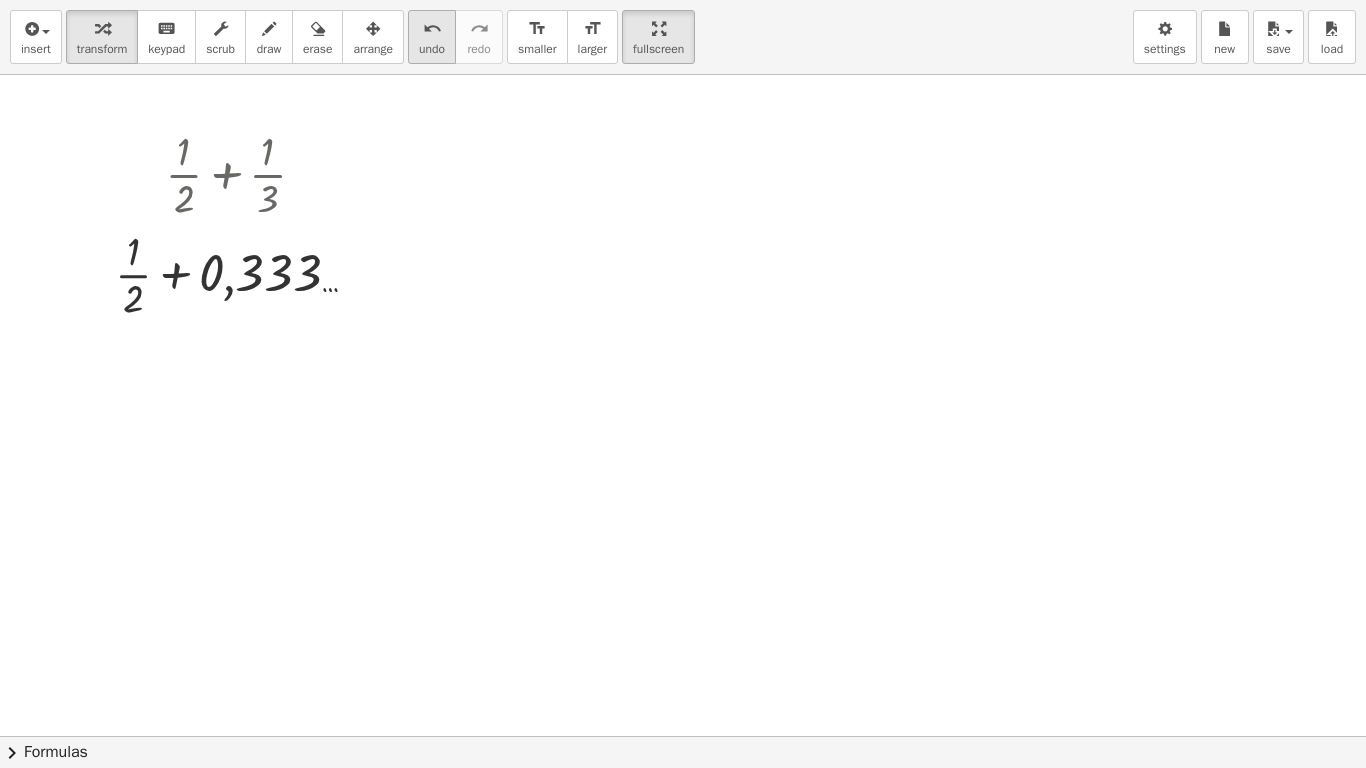 click on "undo" at bounding box center (432, 49) 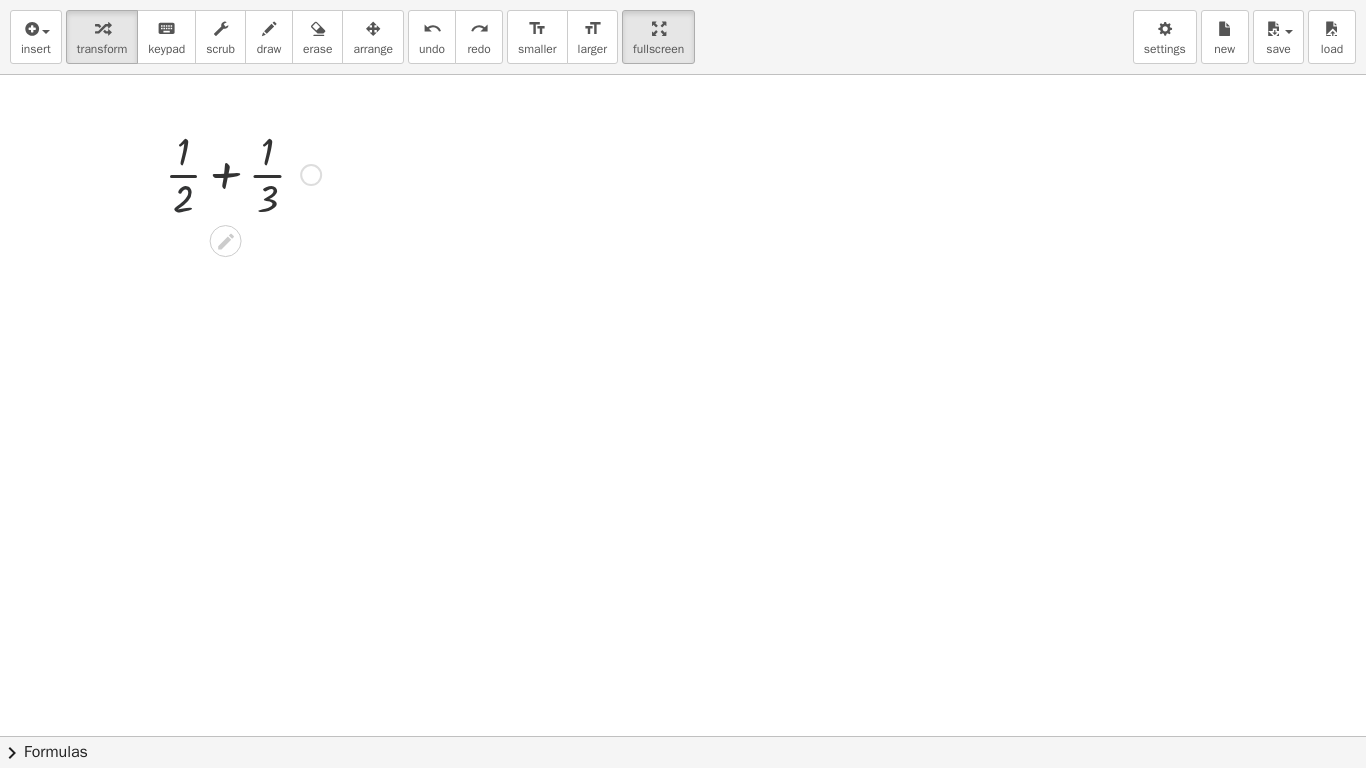 click at bounding box center [243, 173] 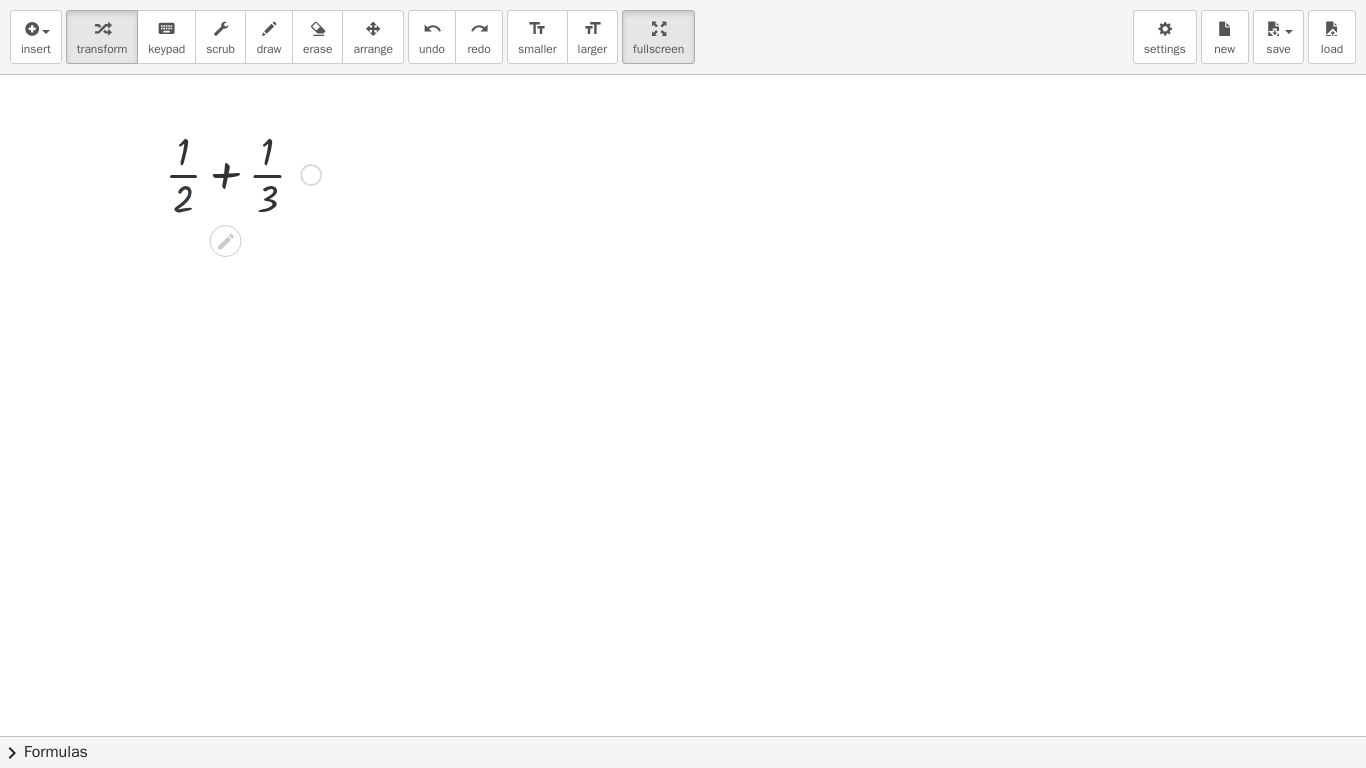 click at bounding box center (243, 173) 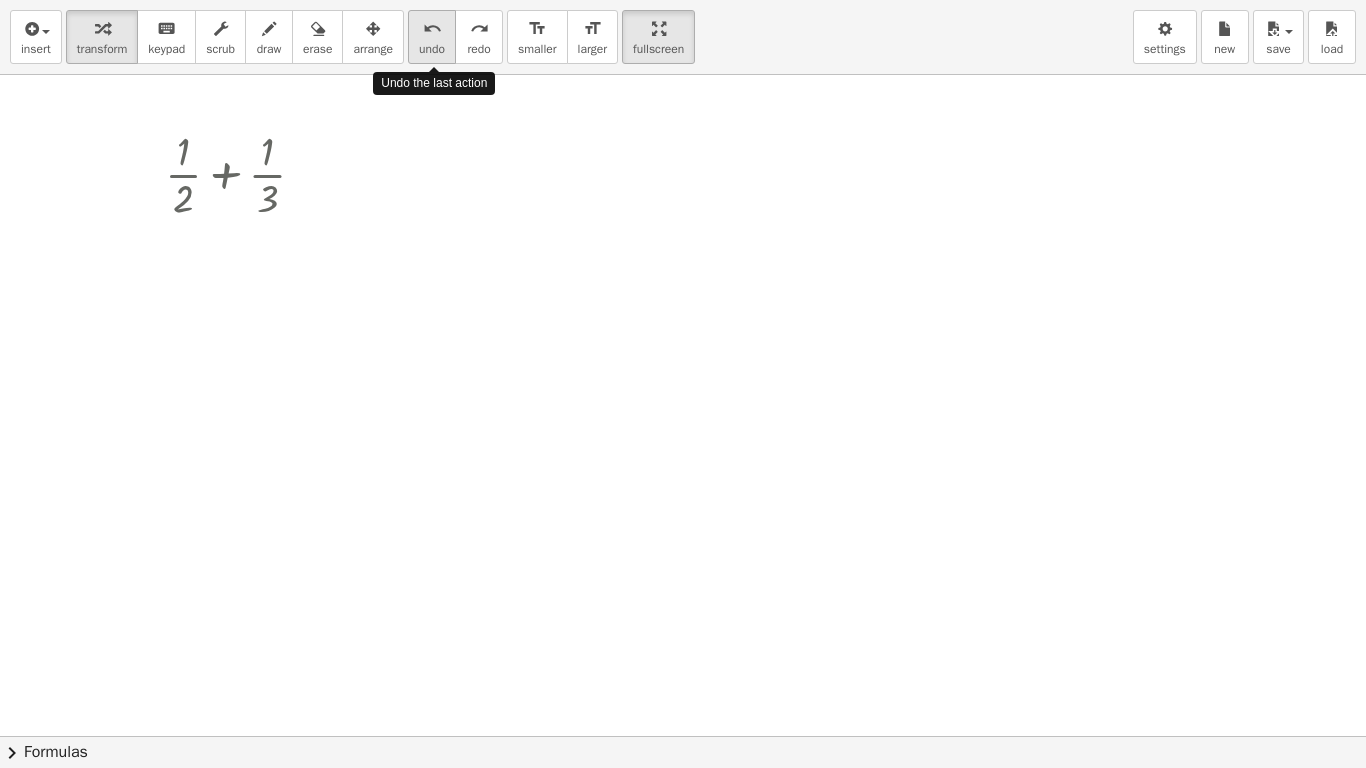 click on "undo" at bounding box center [432, 49] 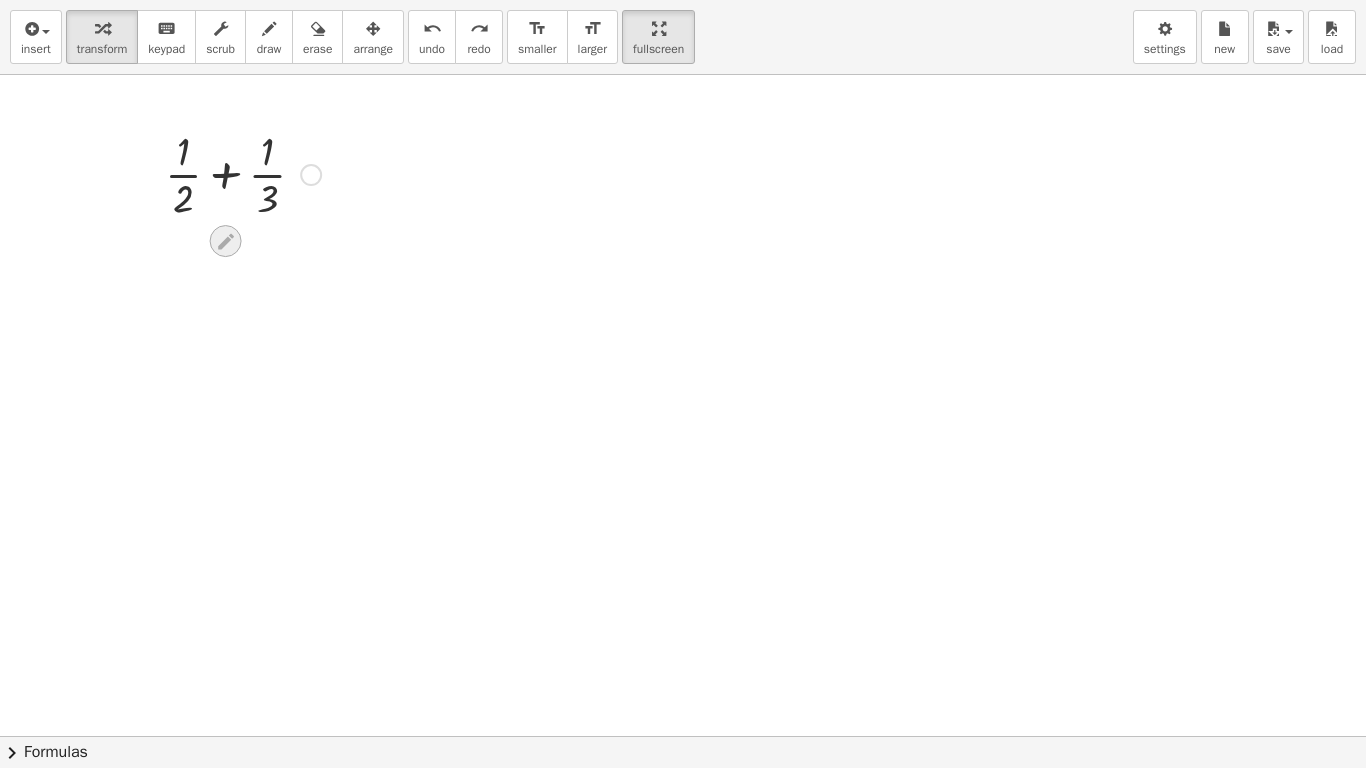 click 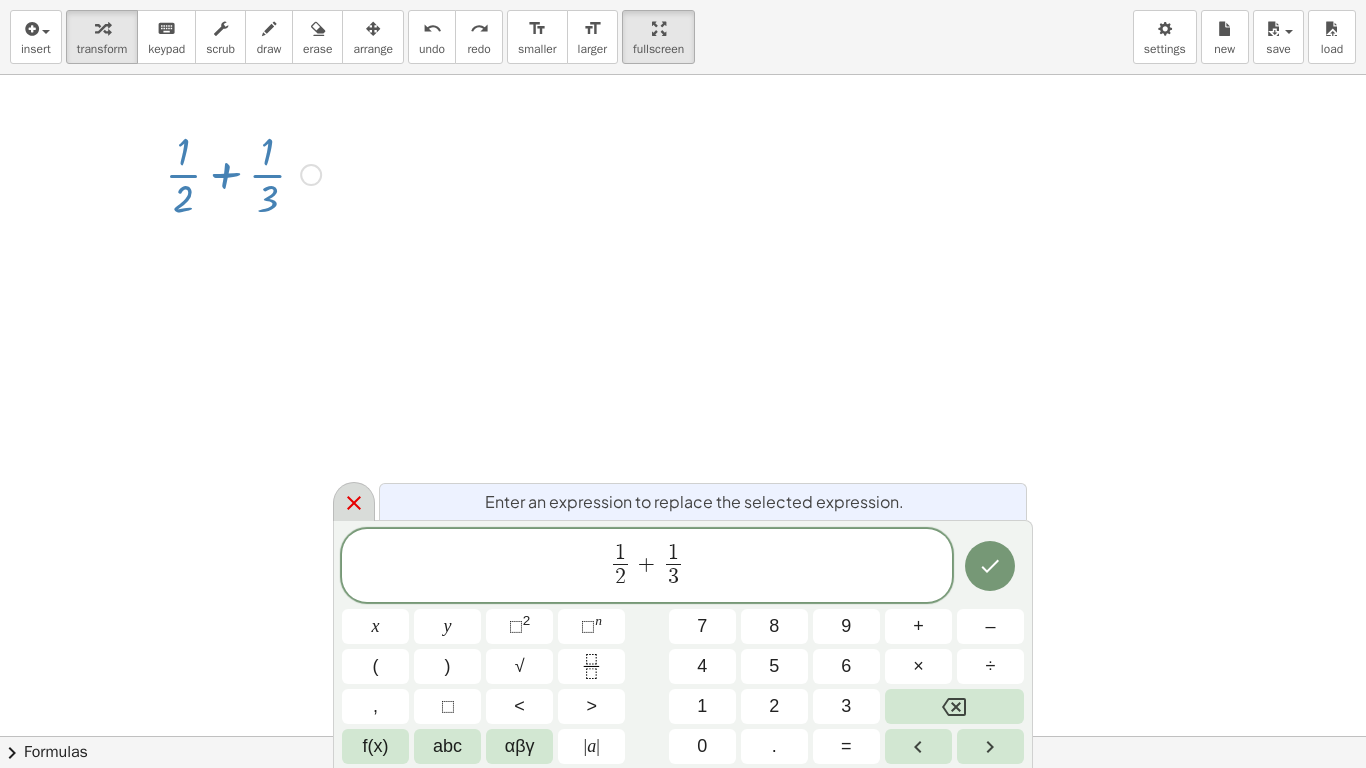 click 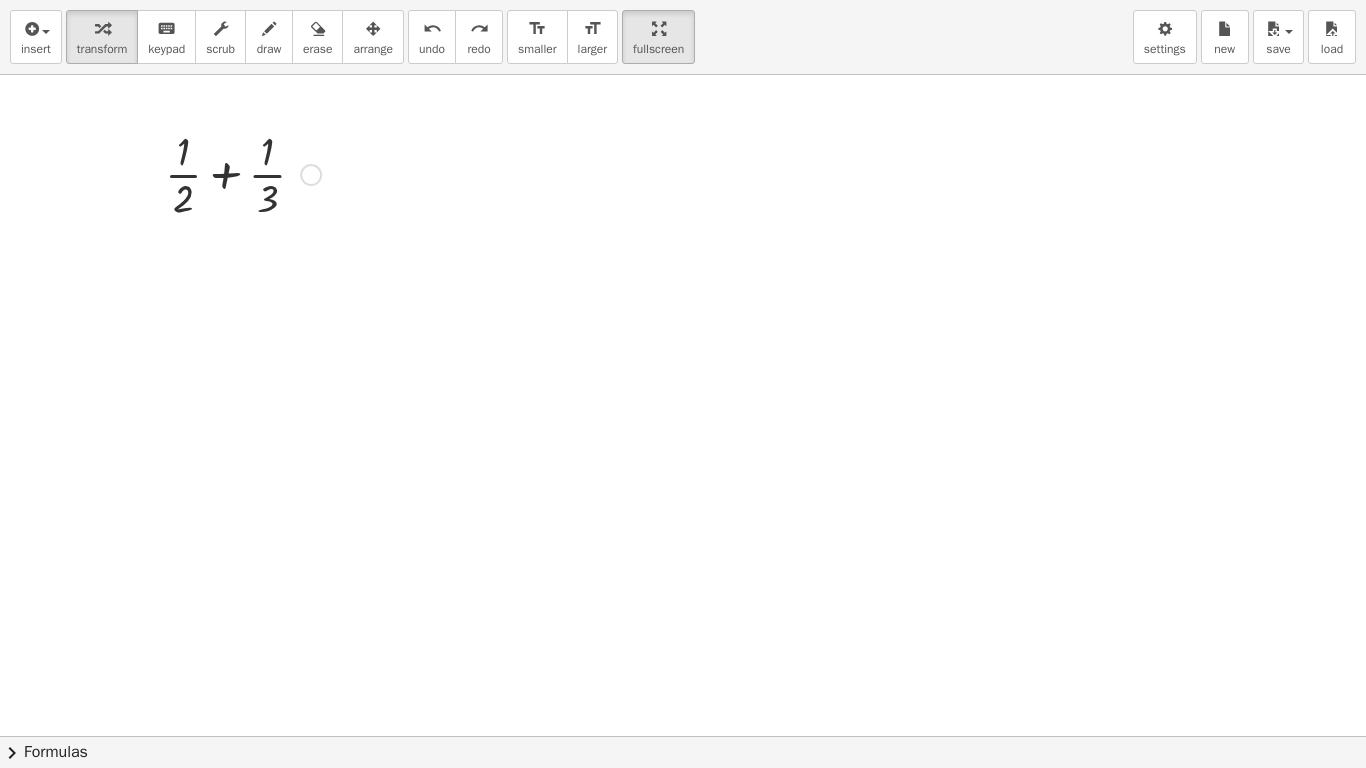 click at bounding box center [243, 173] 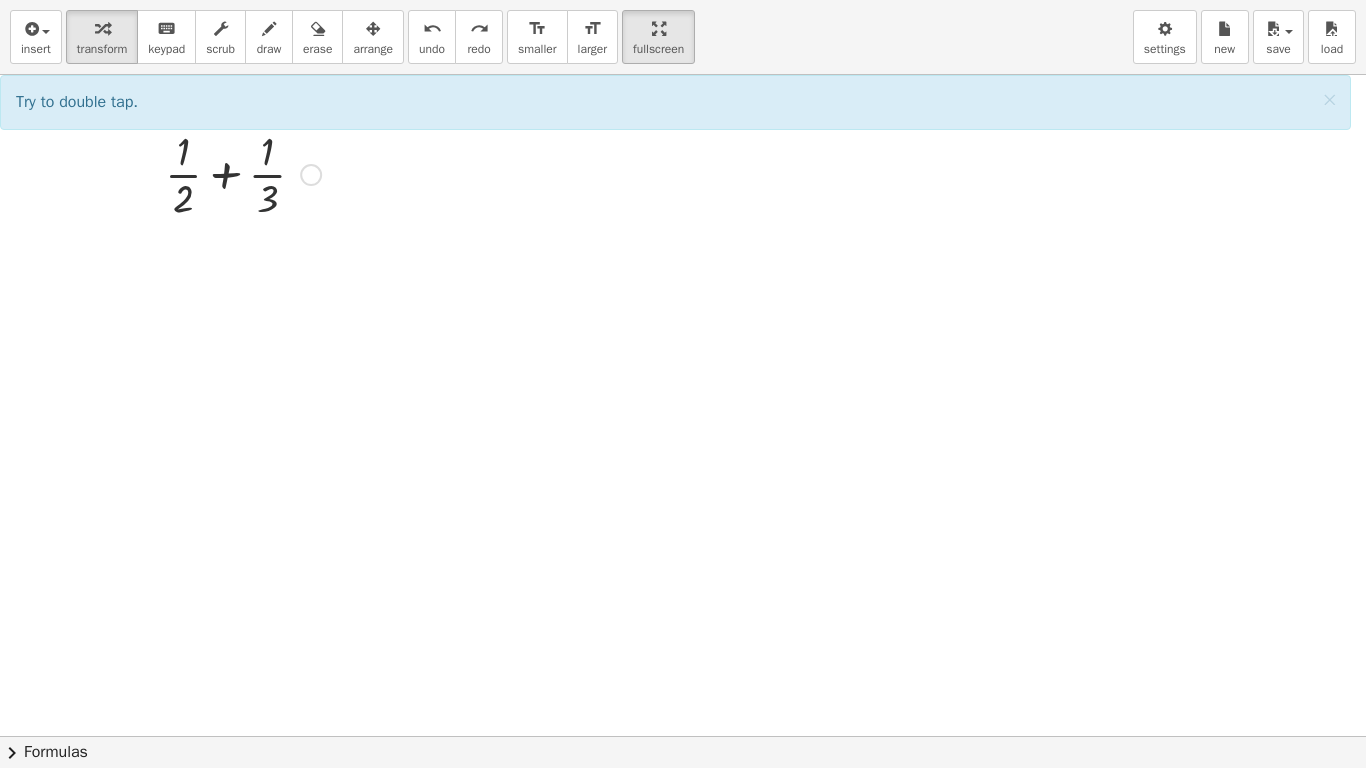 click at bounding box center [243, 173] 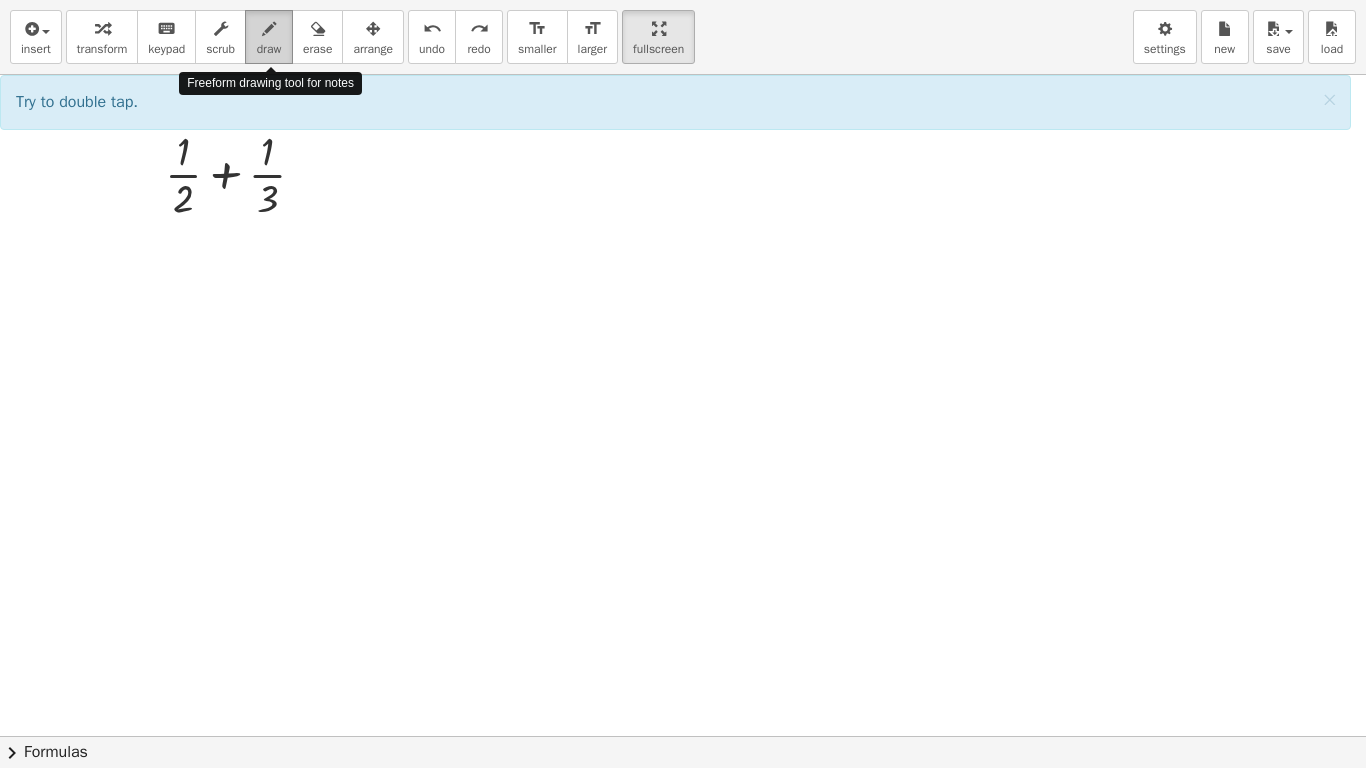 click on "draw" at bounding box center [269, 49] 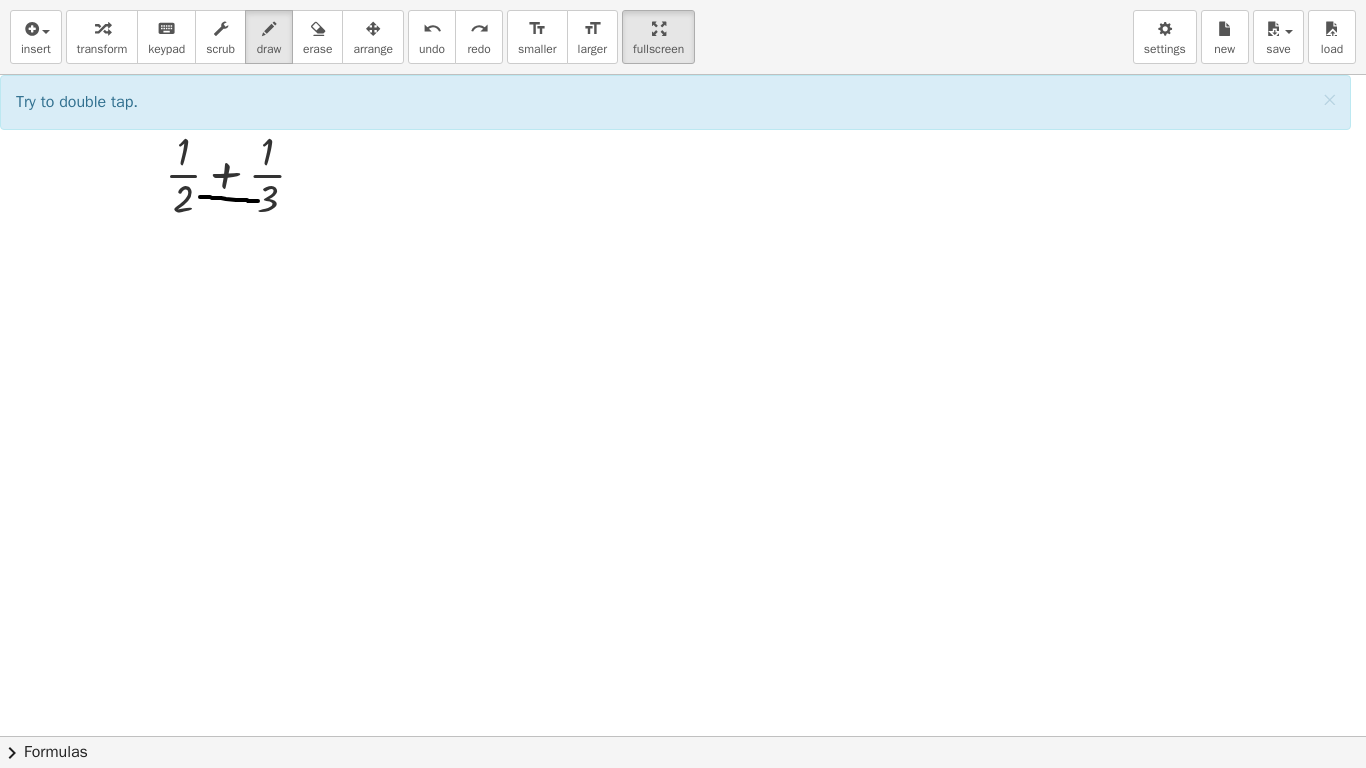 drag, startPoint x: 200, startPoint y: 197, endPoint x: 258, endPoint y: 201, distance: 58.137768 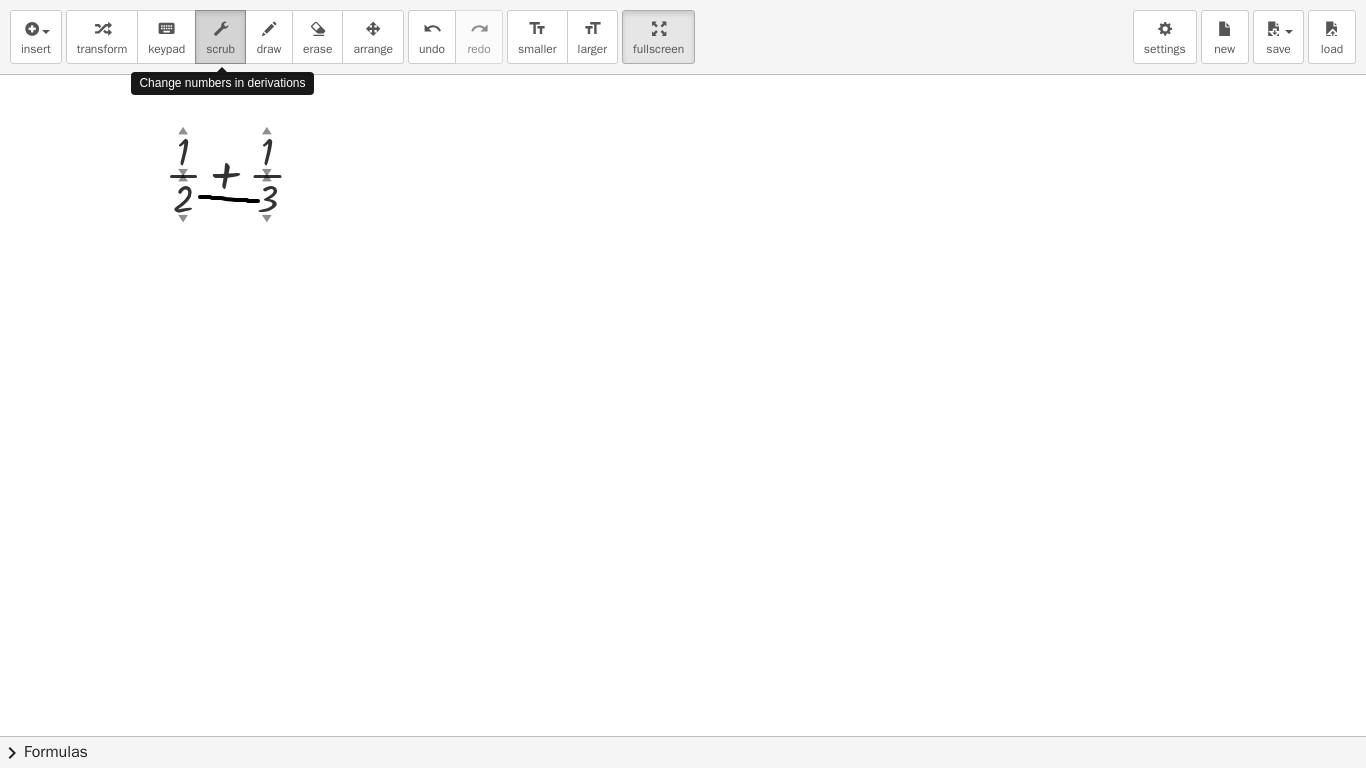 click at bounding box center [221, 29] 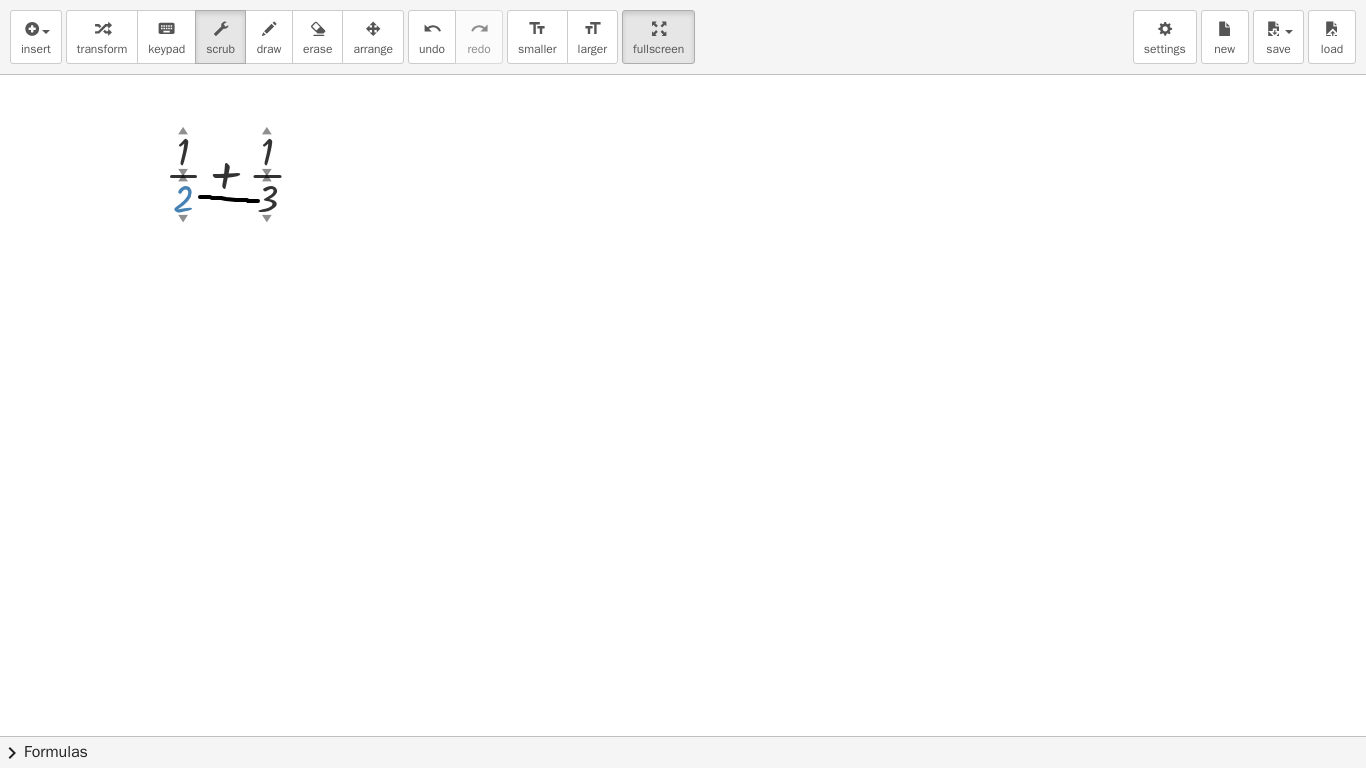 drag, startPoint x: 184, startPoint y: 201, endPoint x: 265, endPoint y: 191, distance: 81.61495 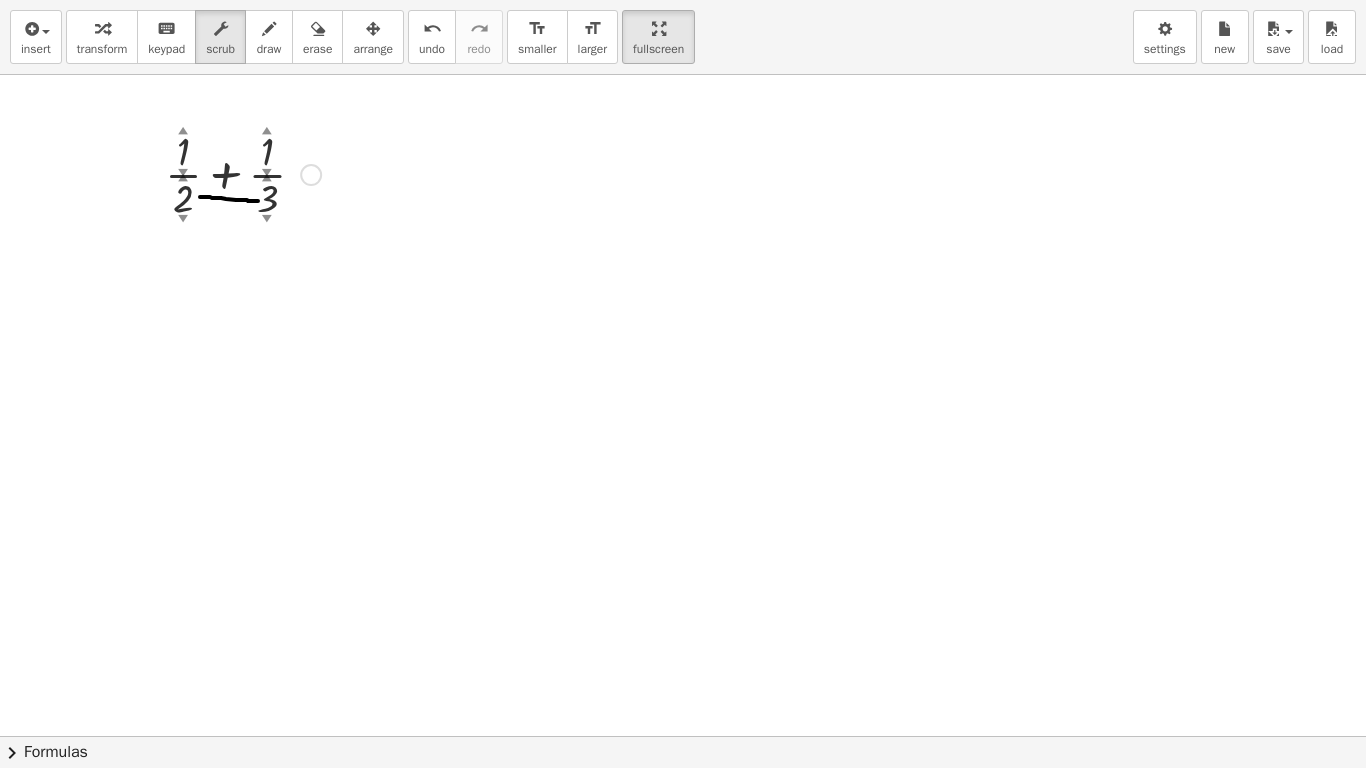 click at bounding box center (243, 173) 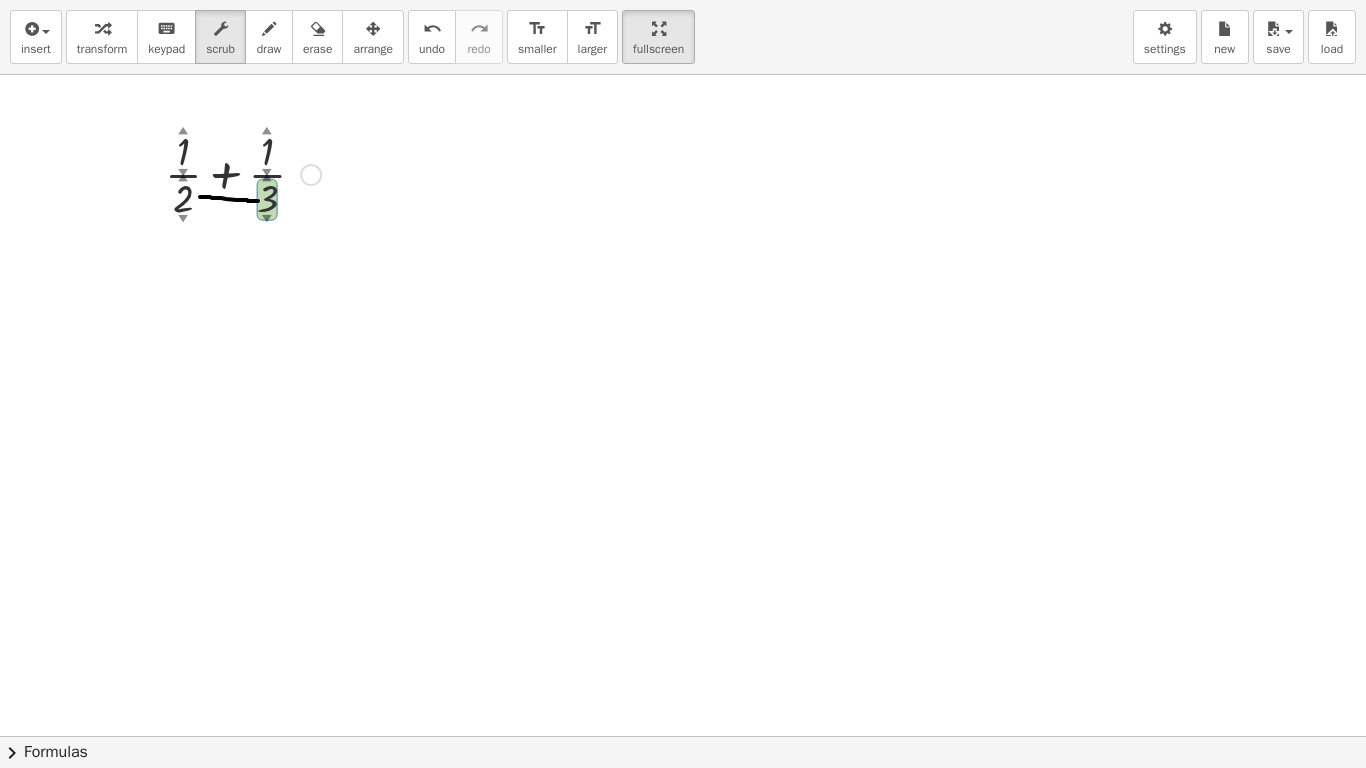 click at bounding box center (243, 173) 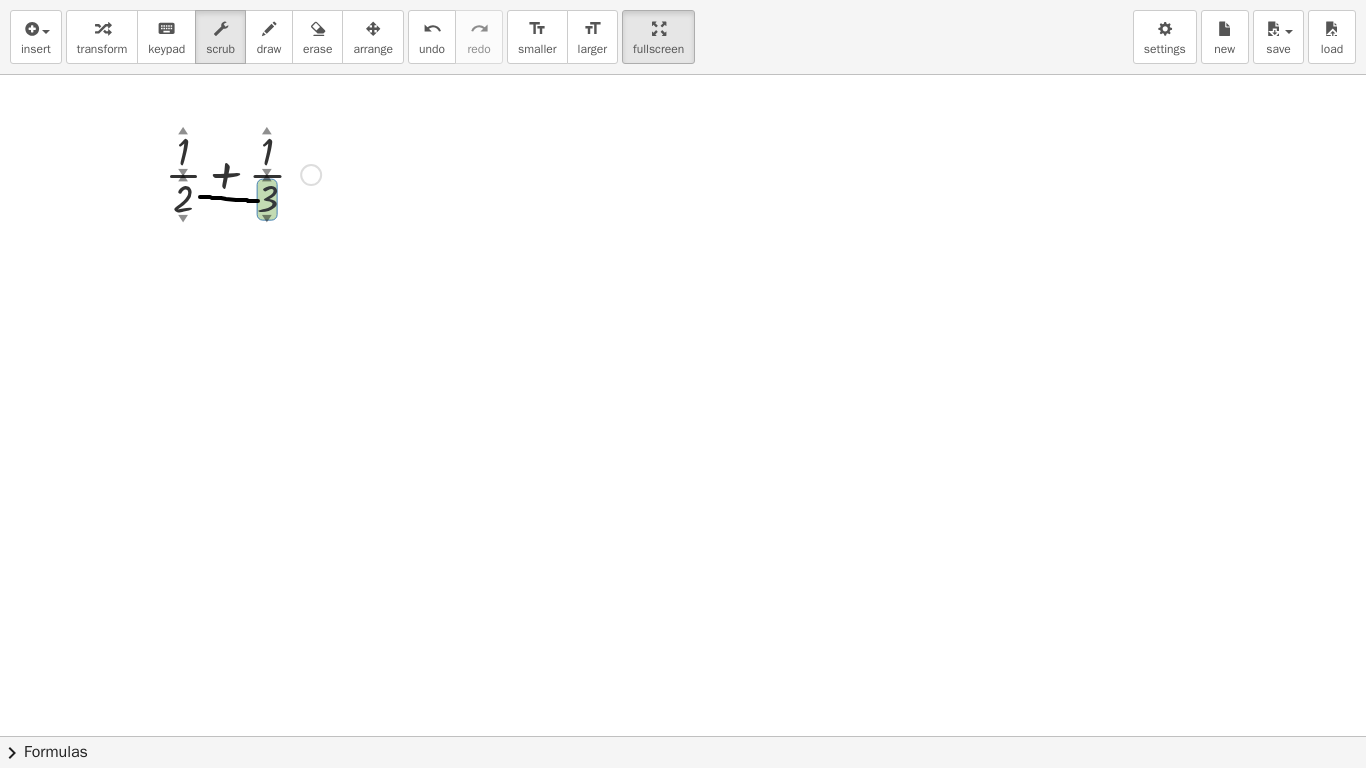 click at bounding box center [243, 173] 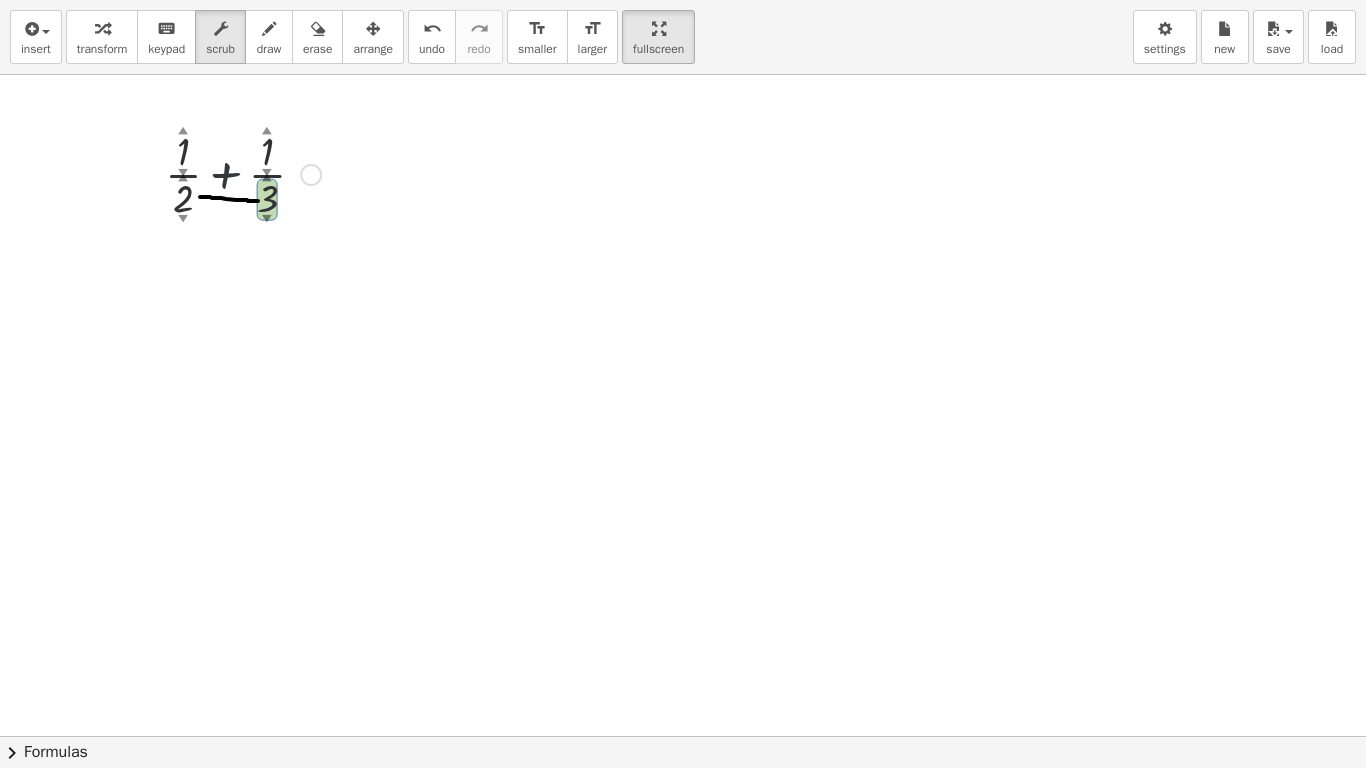 click at bounding box center [243, 173] 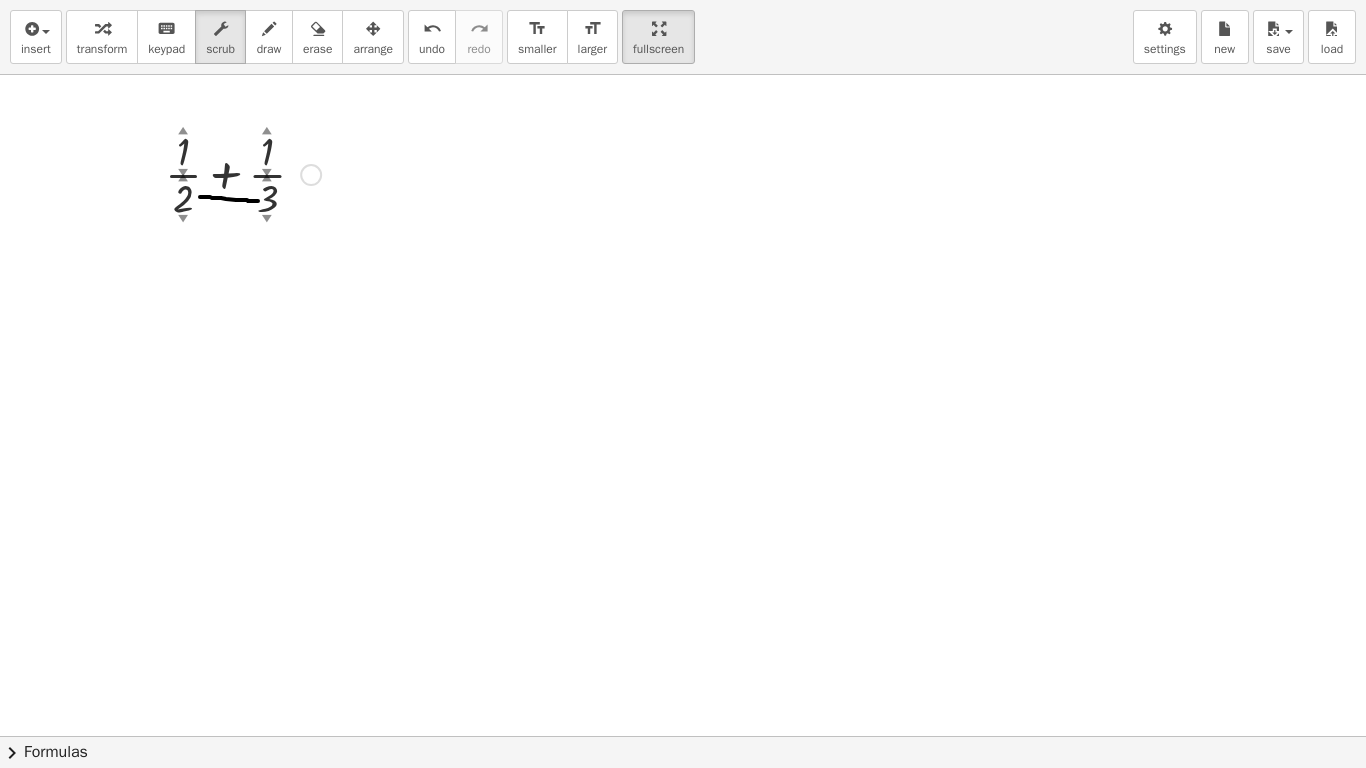 click at bounding box center (243, 173) 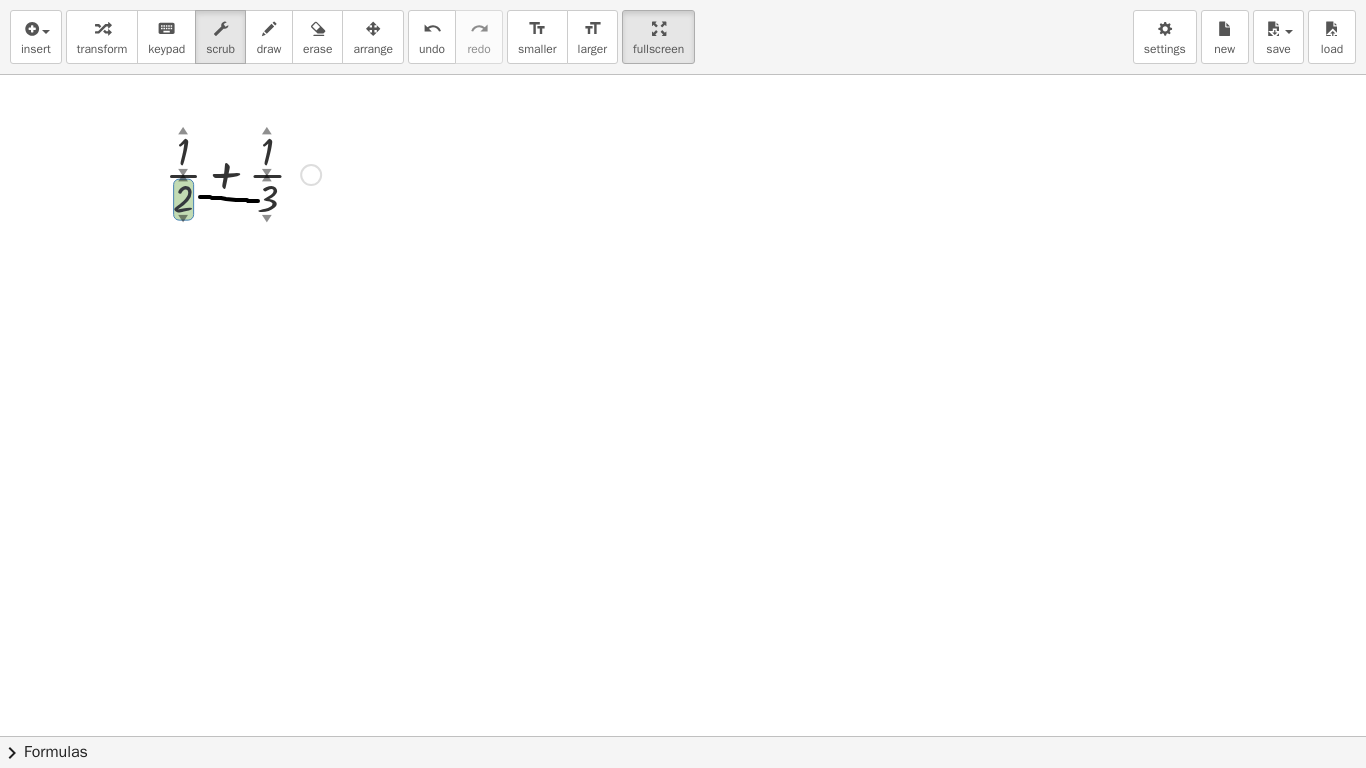 click at bounding box center (243, 173) 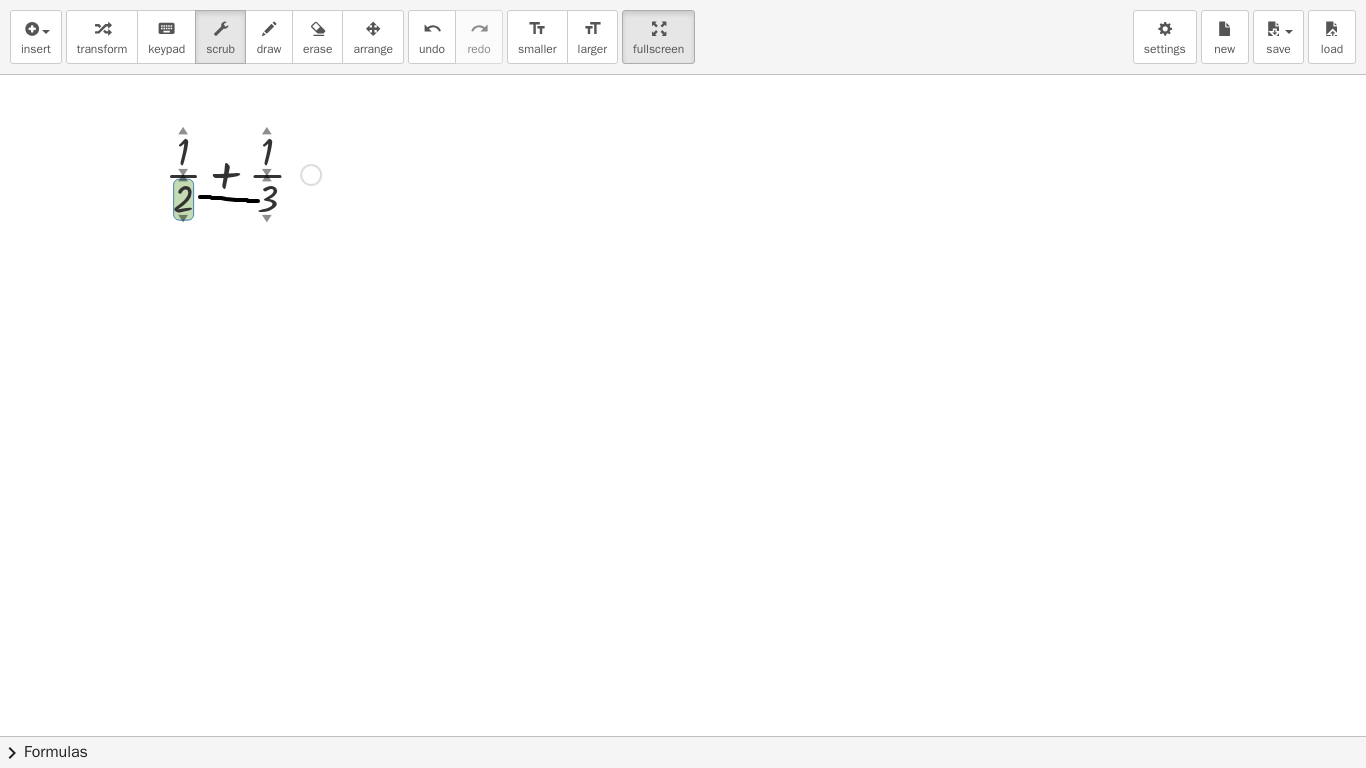 click at bounding box center (243, 173) 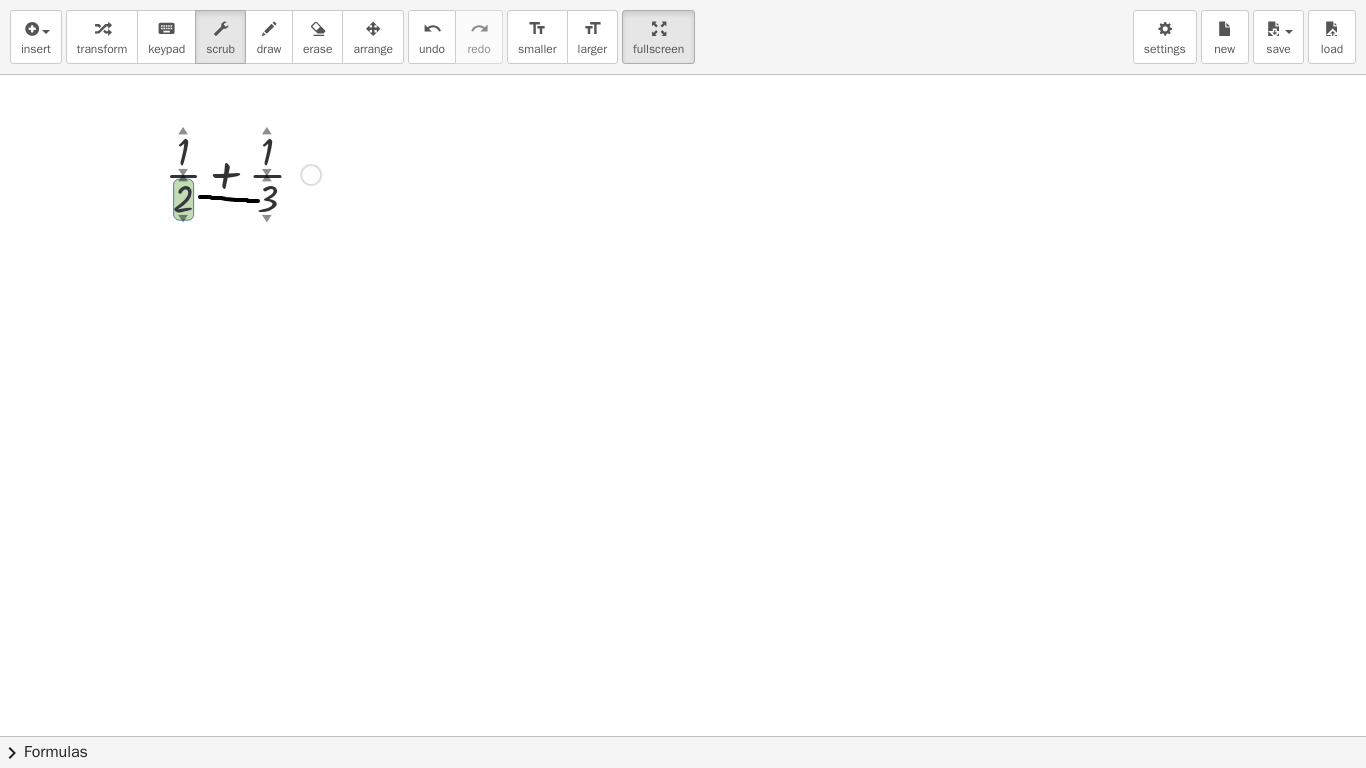 click at bounding box center (243, 173) 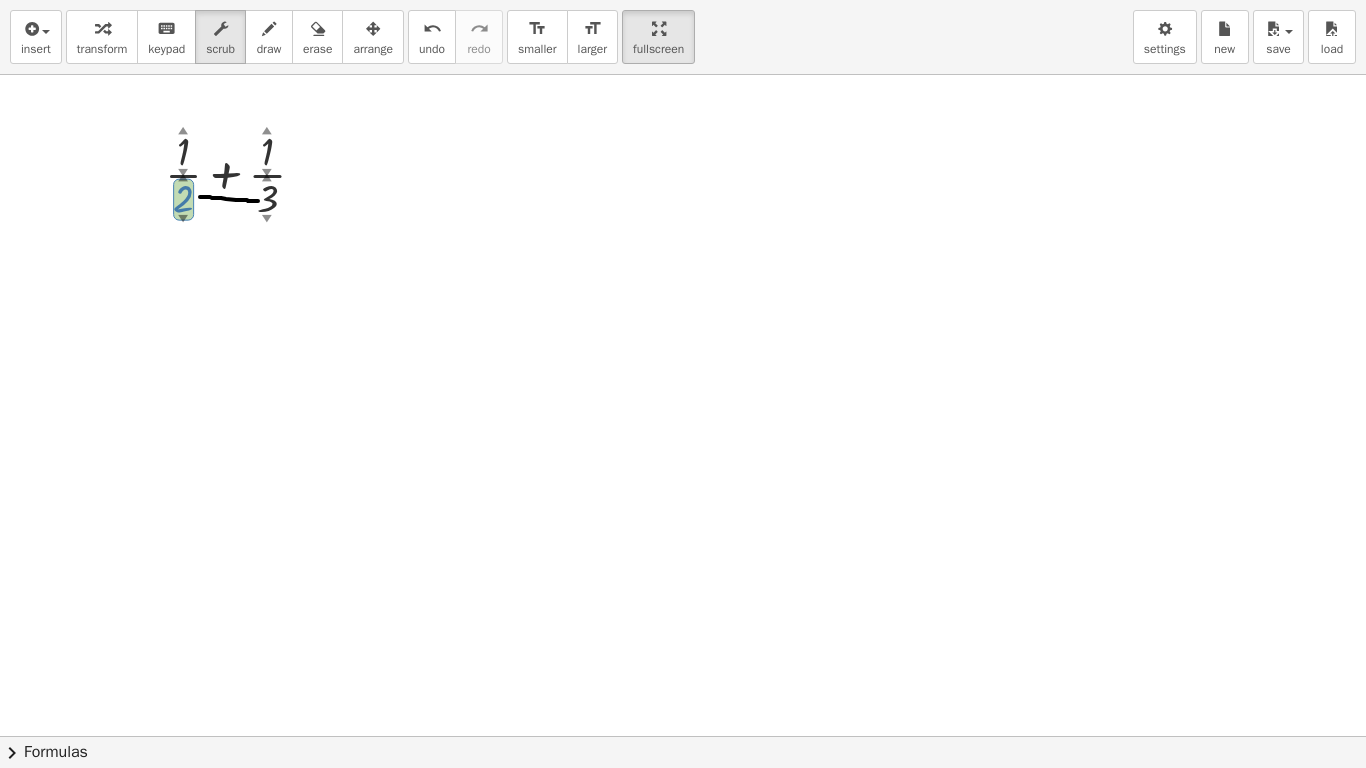 drag, startPoint x: 192, startPoint y: 203, endPoint x: 276, endPoint y: 197, distance: 84.21401 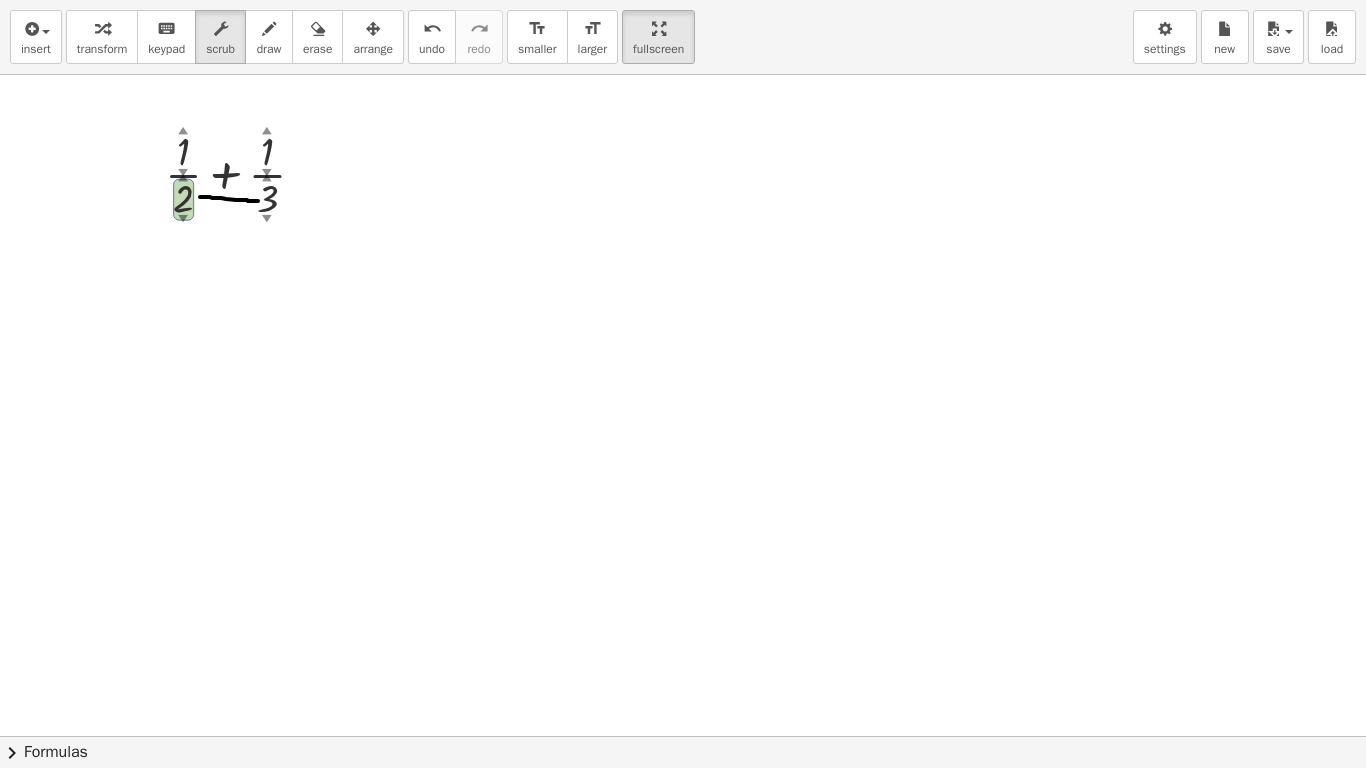 click at bounding box center (683, 522) 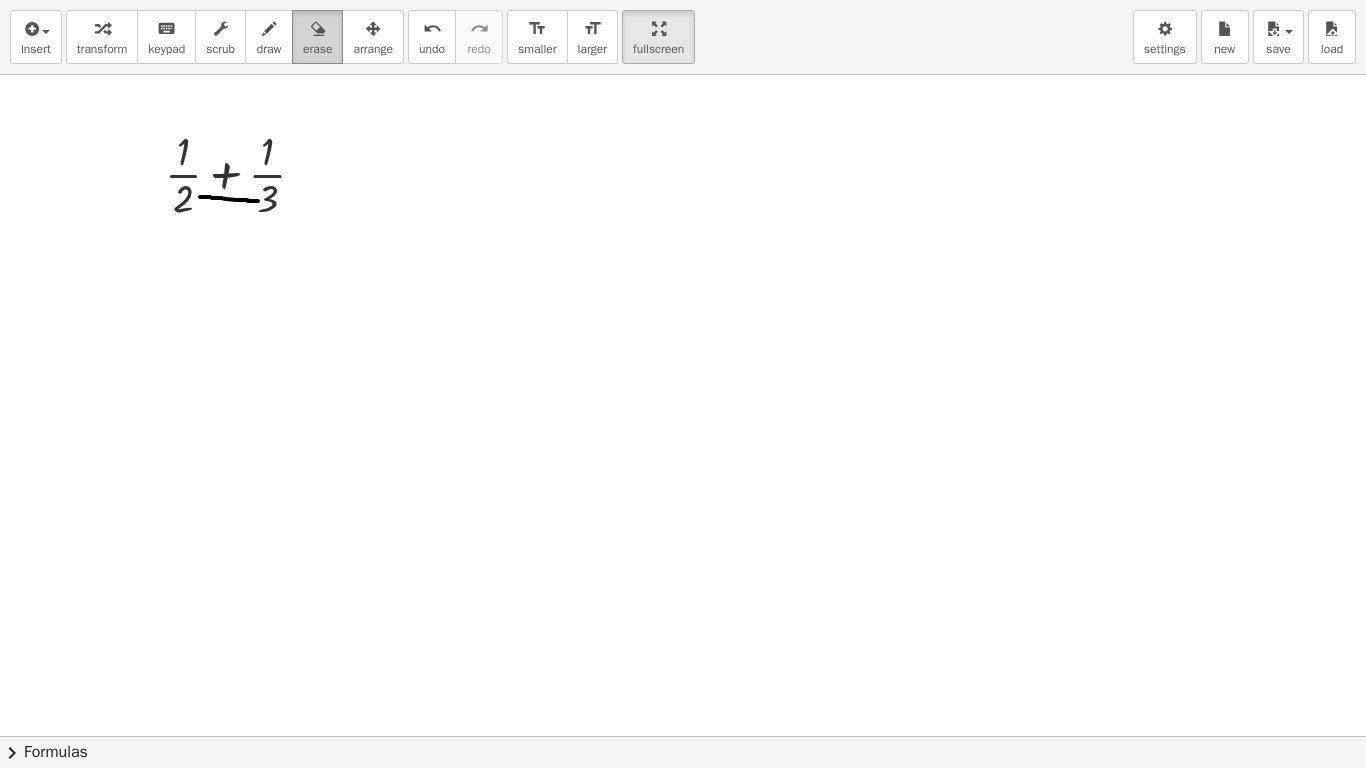 drag, startPoint x: 316, startPoint y: 49, endPoint x: 317, endPoint y: 37, distance: 12.0415945 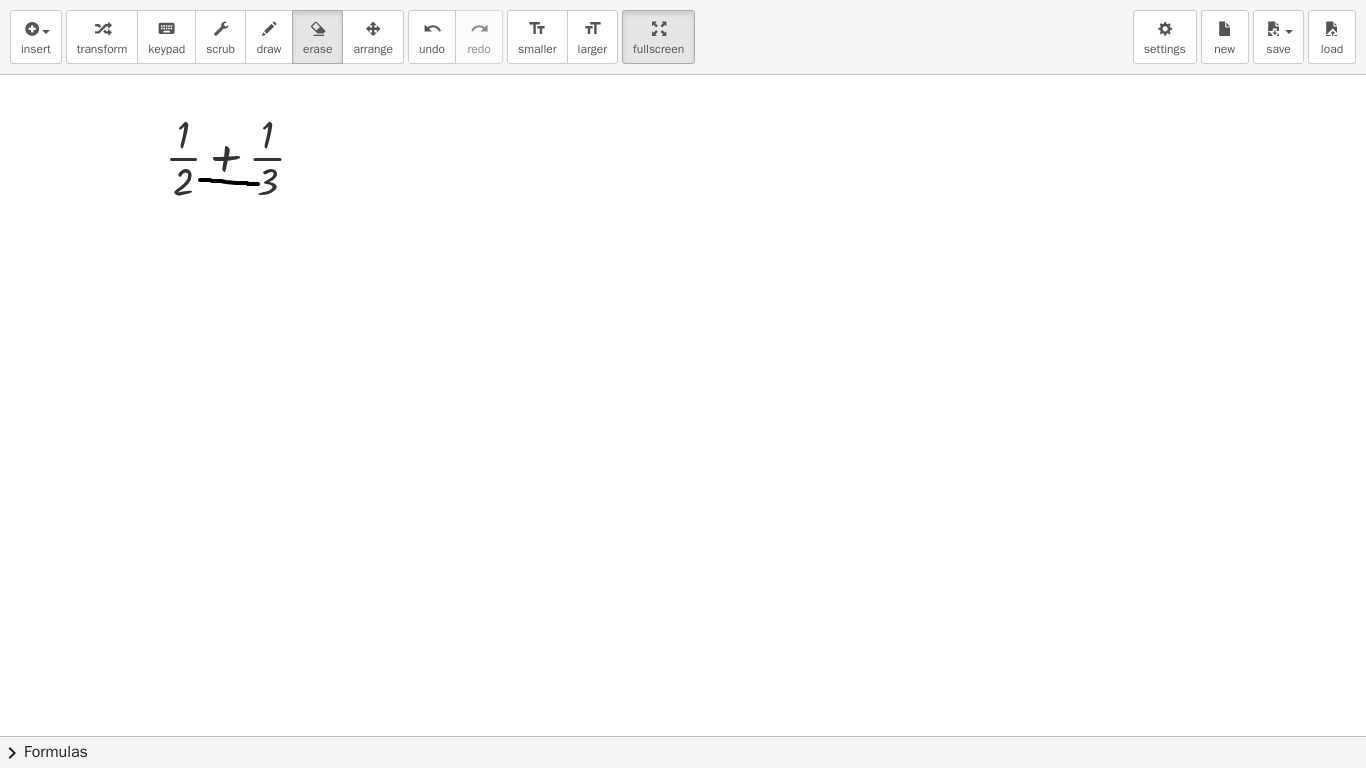 scroll, scrollTop: 219, scrollLeft: 0, axis: vertical 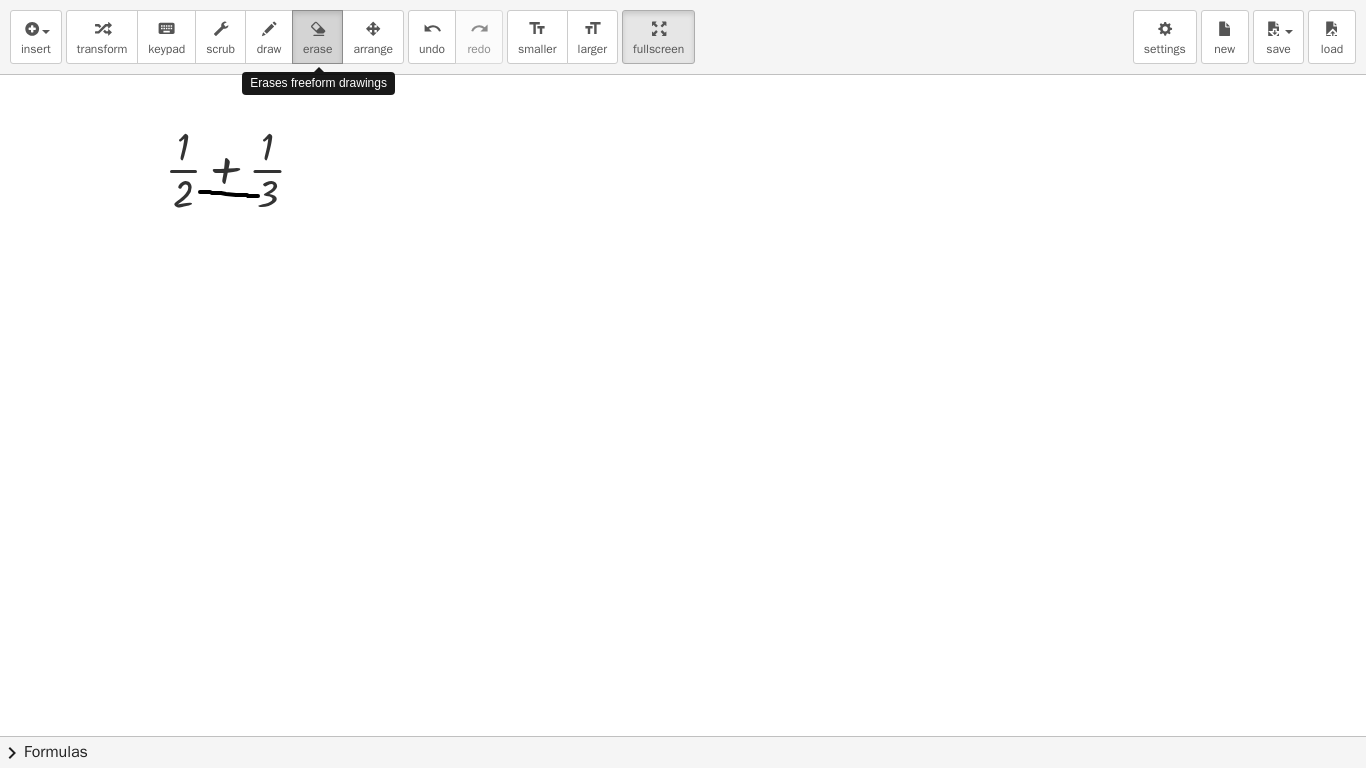 click at bounding box center [317, 28] 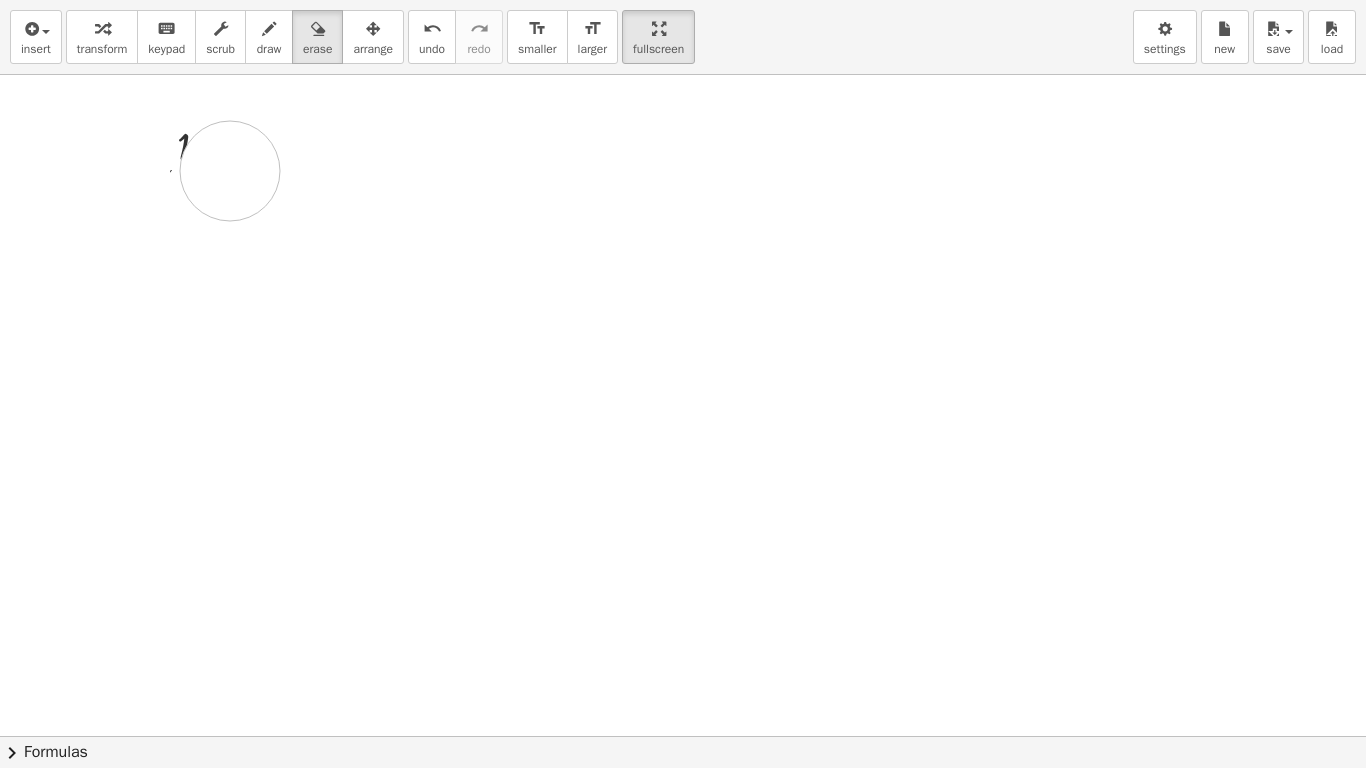 drag, startPoint x: 234, startPoint y: 175, endPoint x: 238, endPoint y: 185, distance: 10.770329 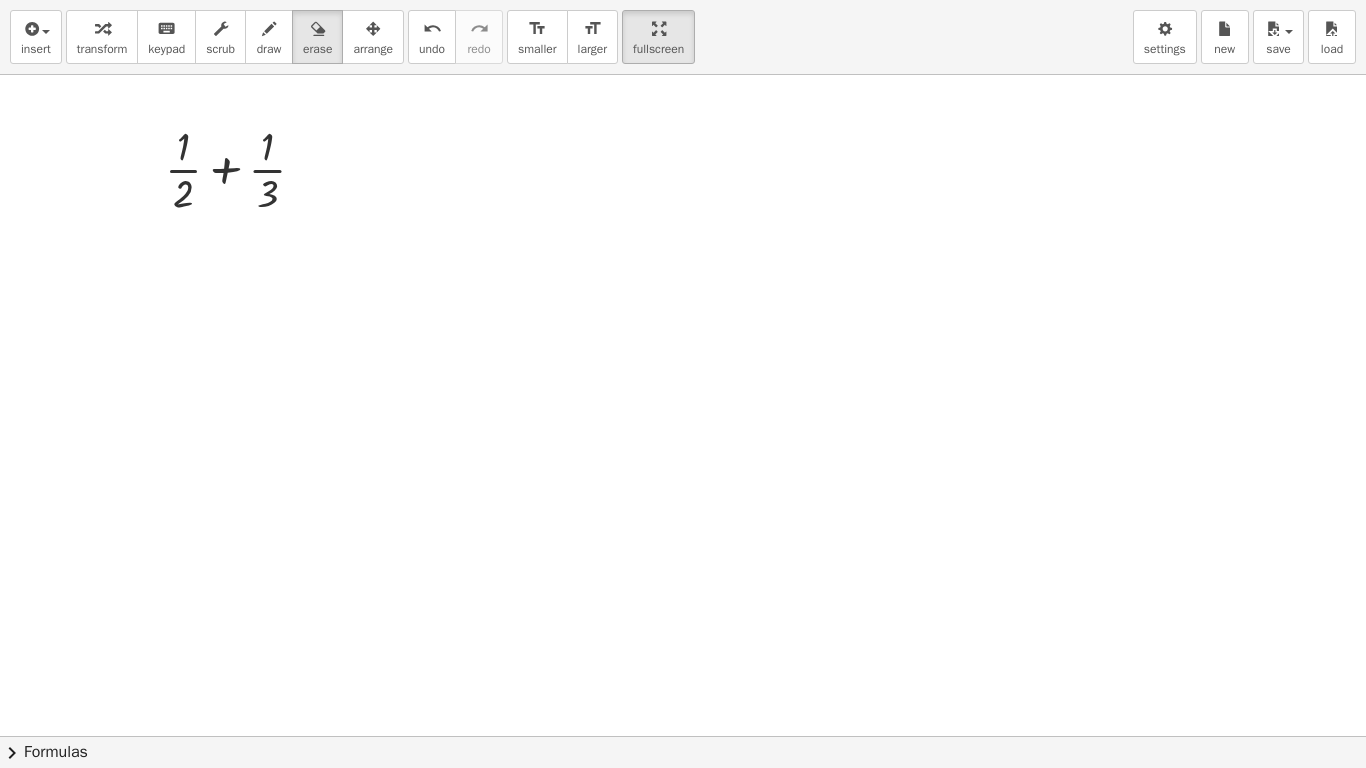 click at bounding box center (683, 517) 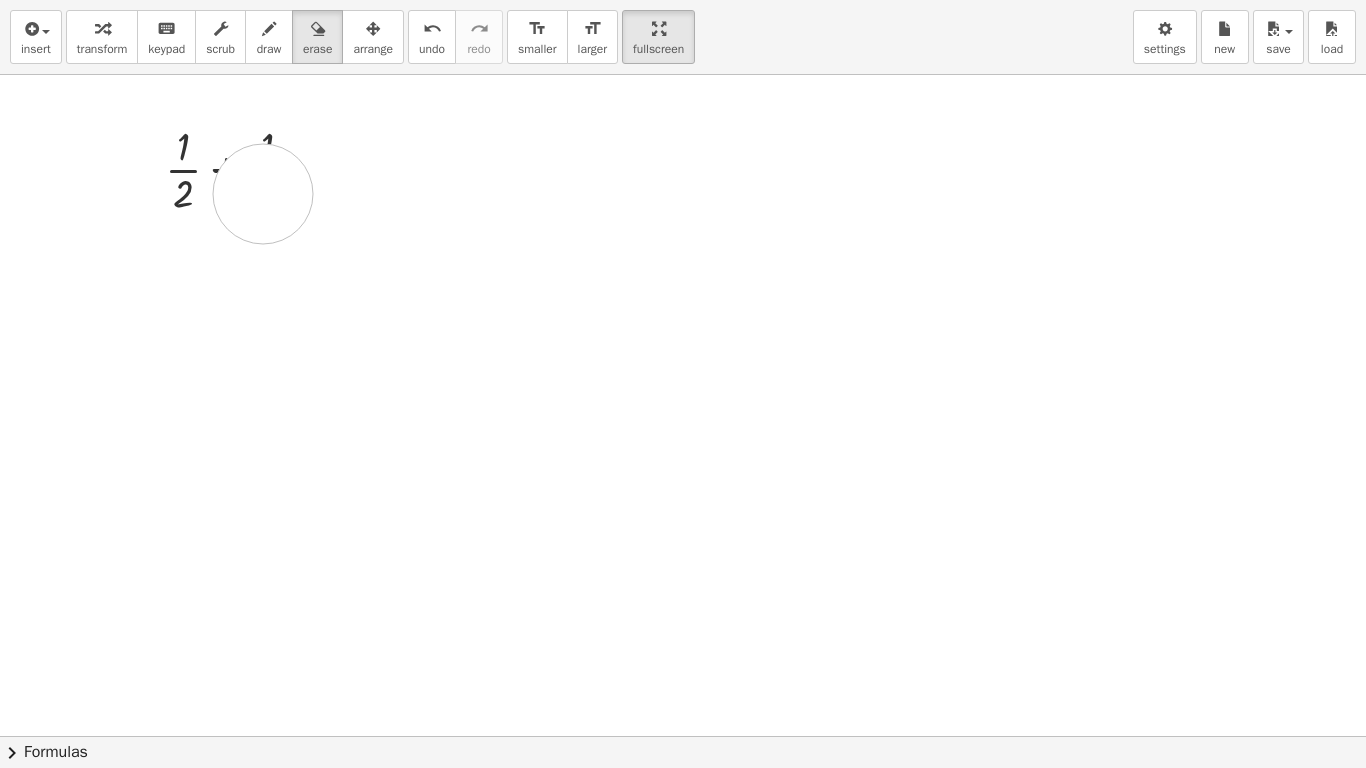 click at bounding box center (683, 517) 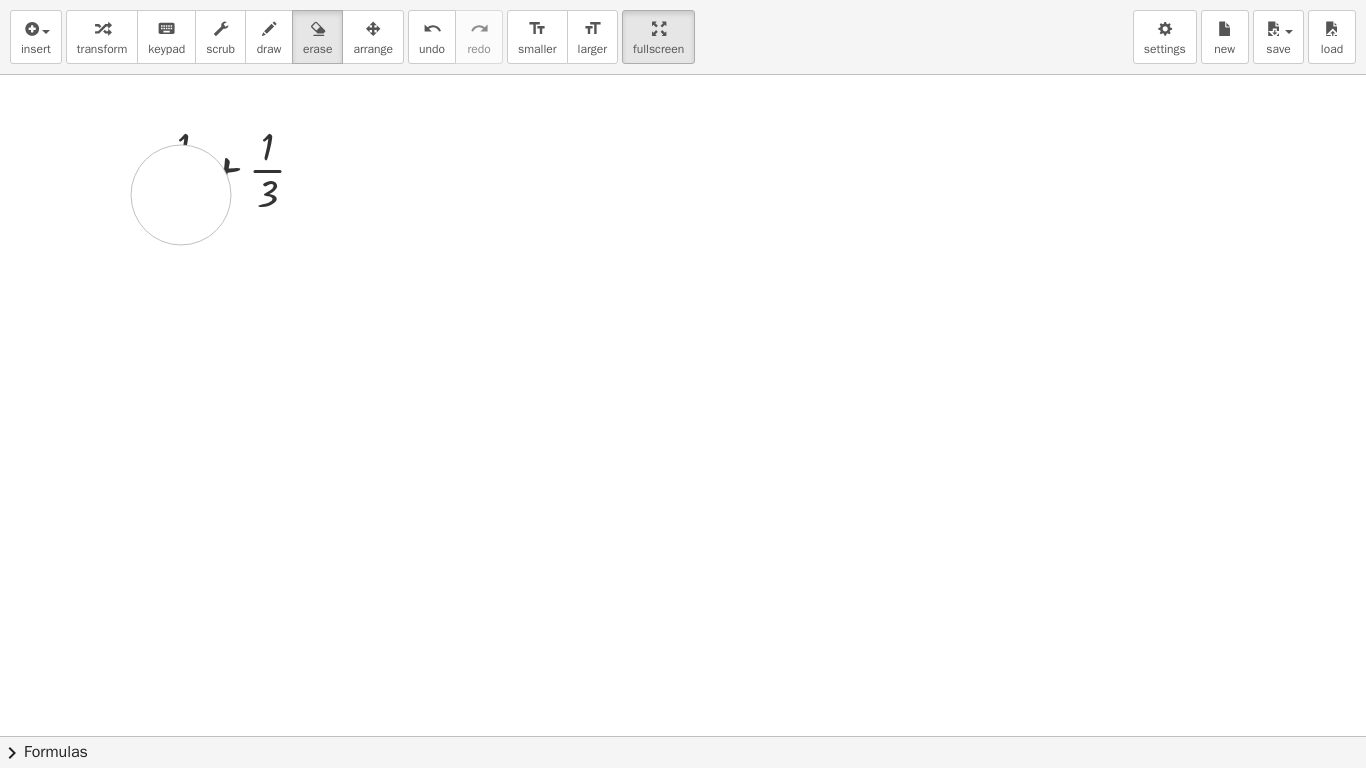 click at bounding box center [683, 517] 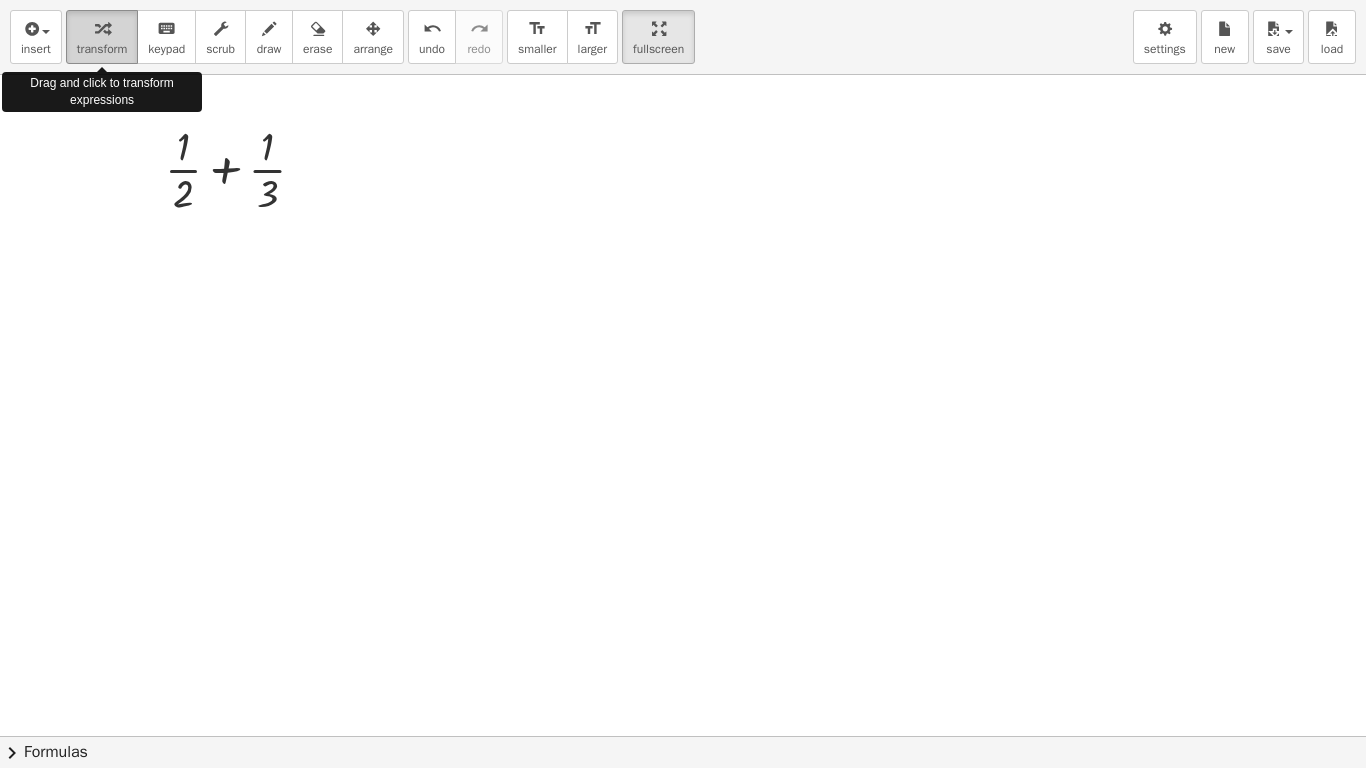 click at bounding box center [102, 28] 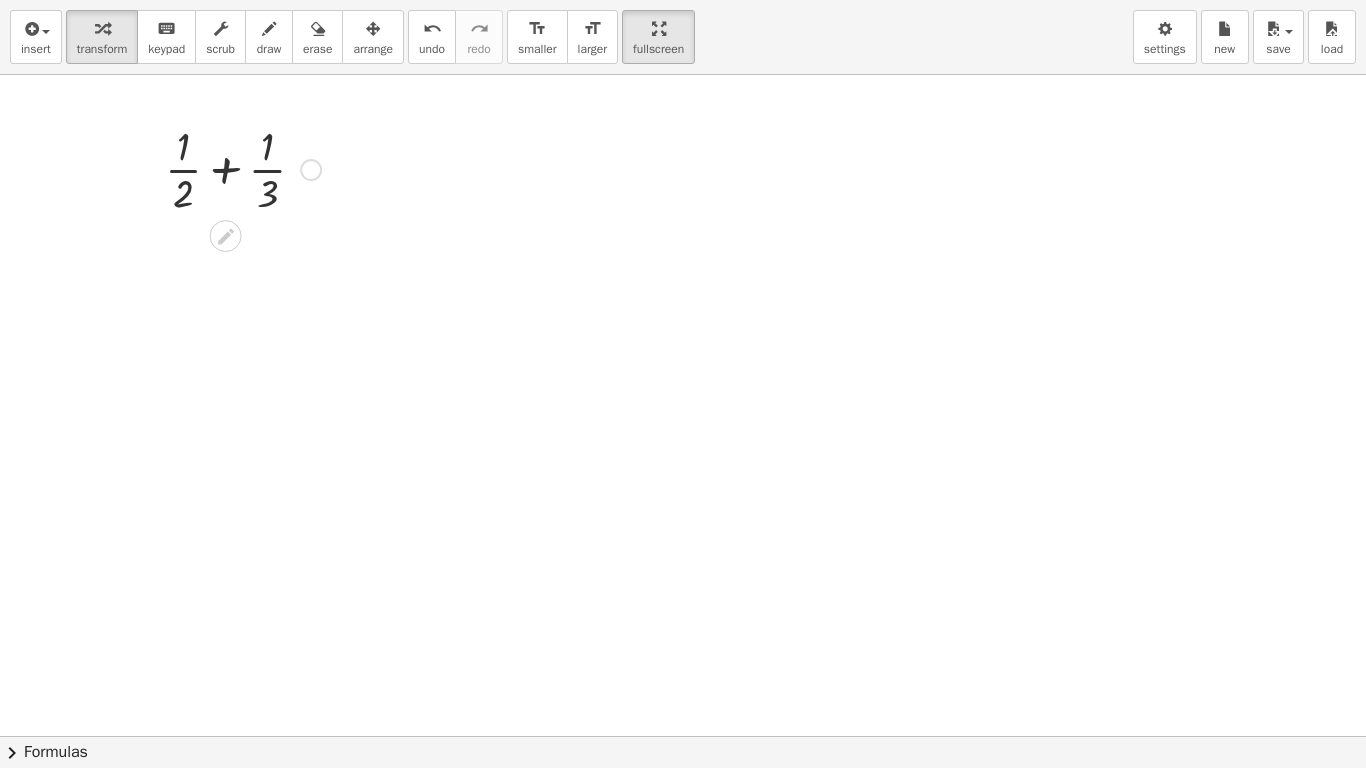 click at bounding box center (243, 168) 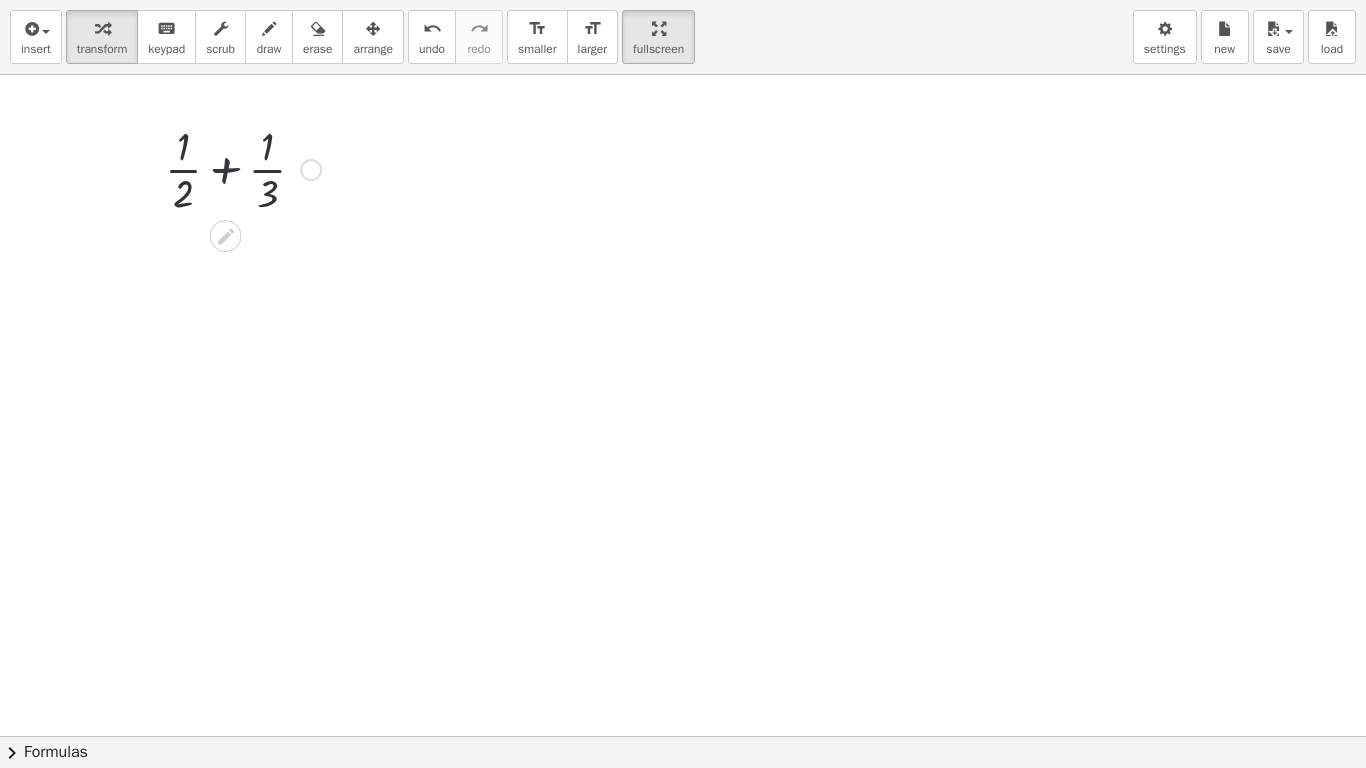 click at bounding box center [243, 168] 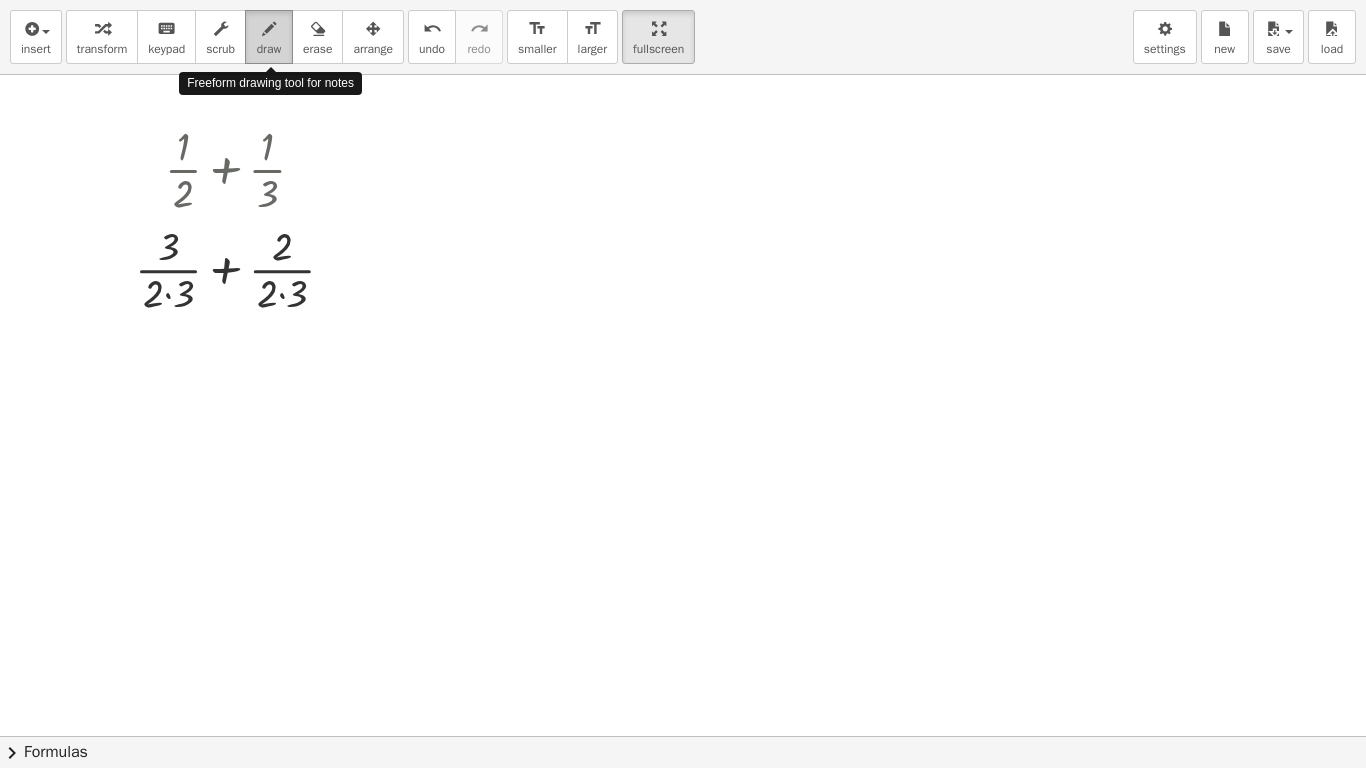 click at bounding box center (269, 29) 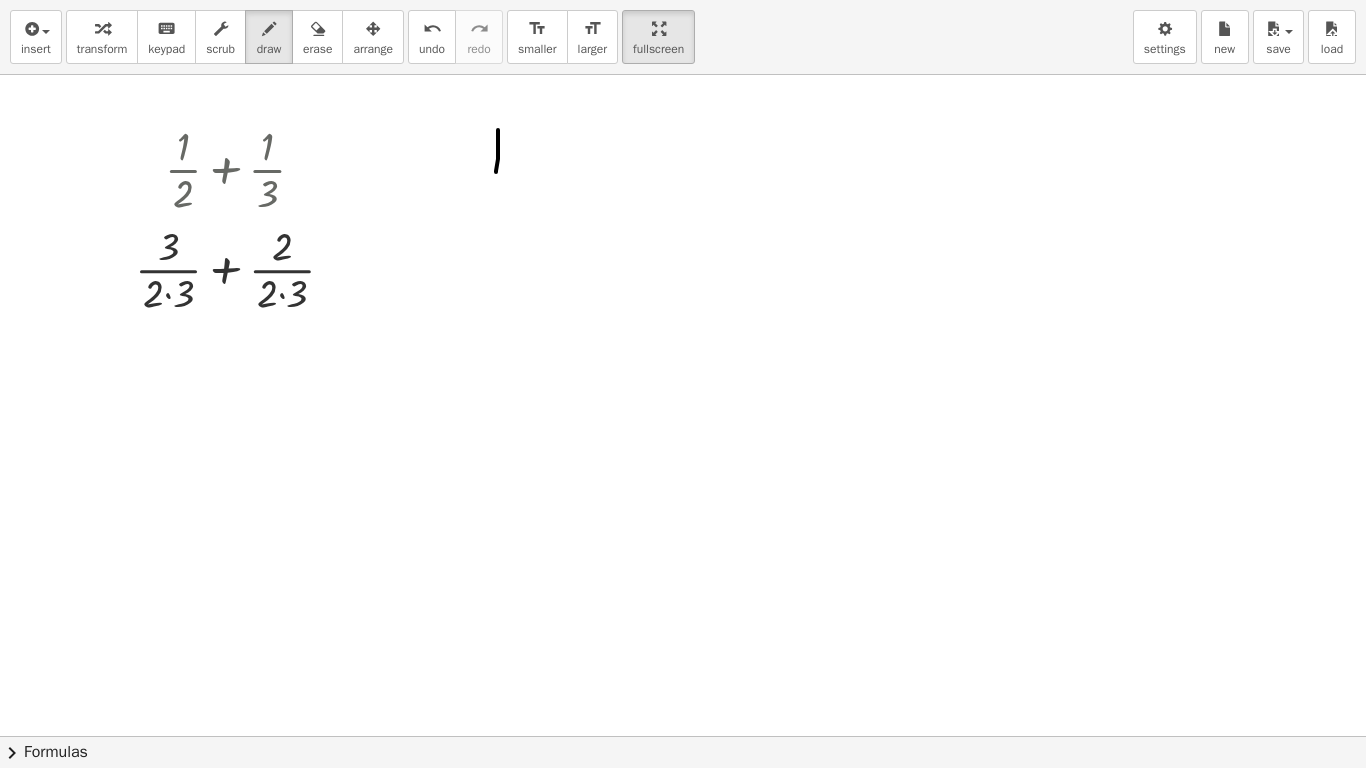 drag, startPoint x: 498, startPoint y: 130, endPoint x: 496, endPoint y: 172, distance: 42.047592 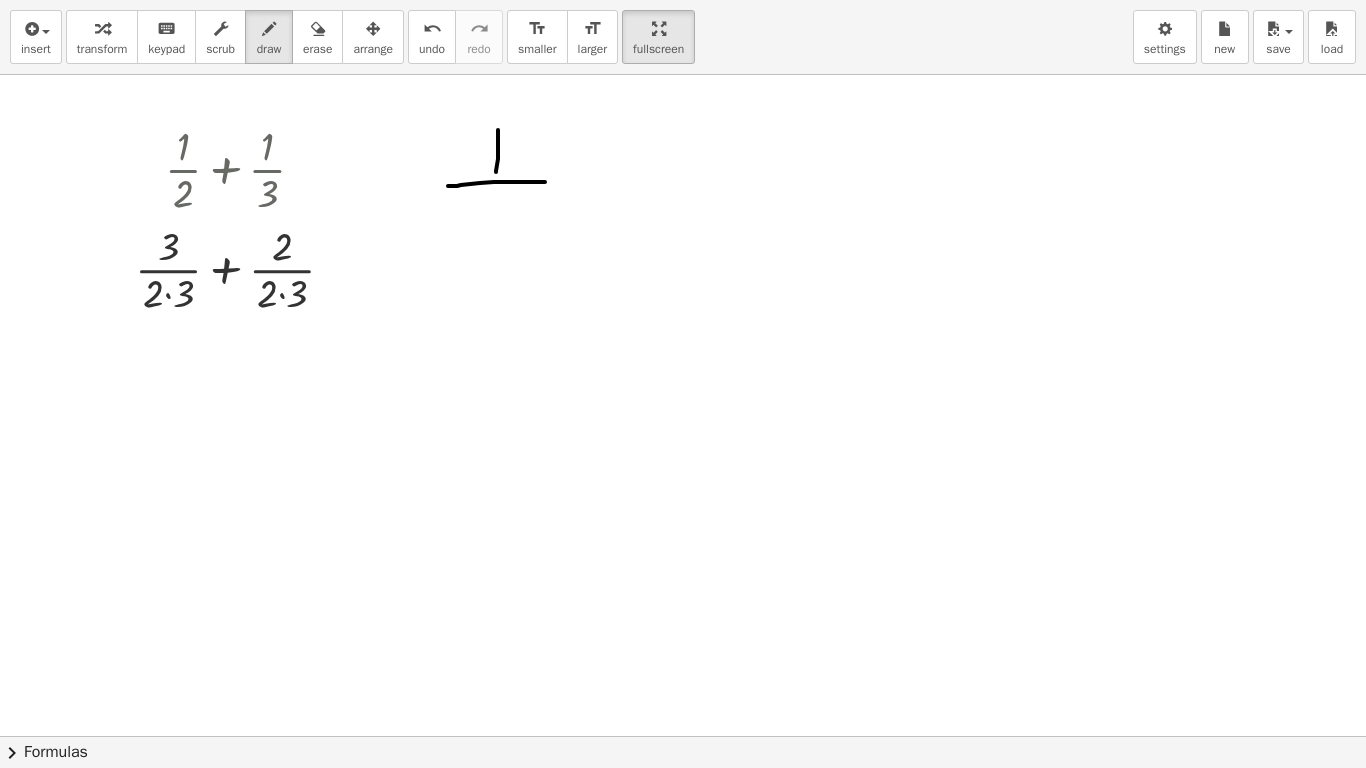 drag, startPoint x: 448, startPoint y: 186, endPoint x: 550, endPoint y: 183, distance: 102.044106 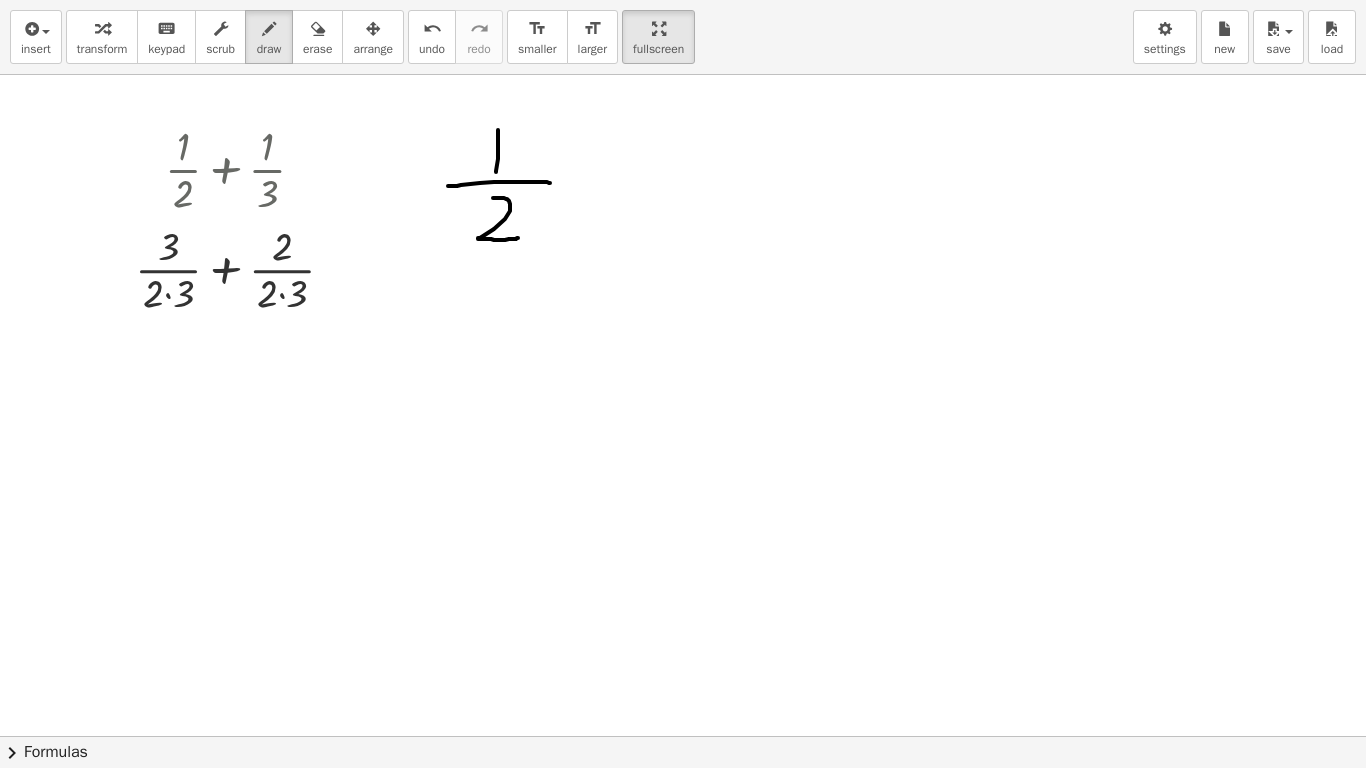 drag, startPoint x: 493, startPoint y: 198, endPoint x: 518, endPoint y: 238, distance: 47.169907 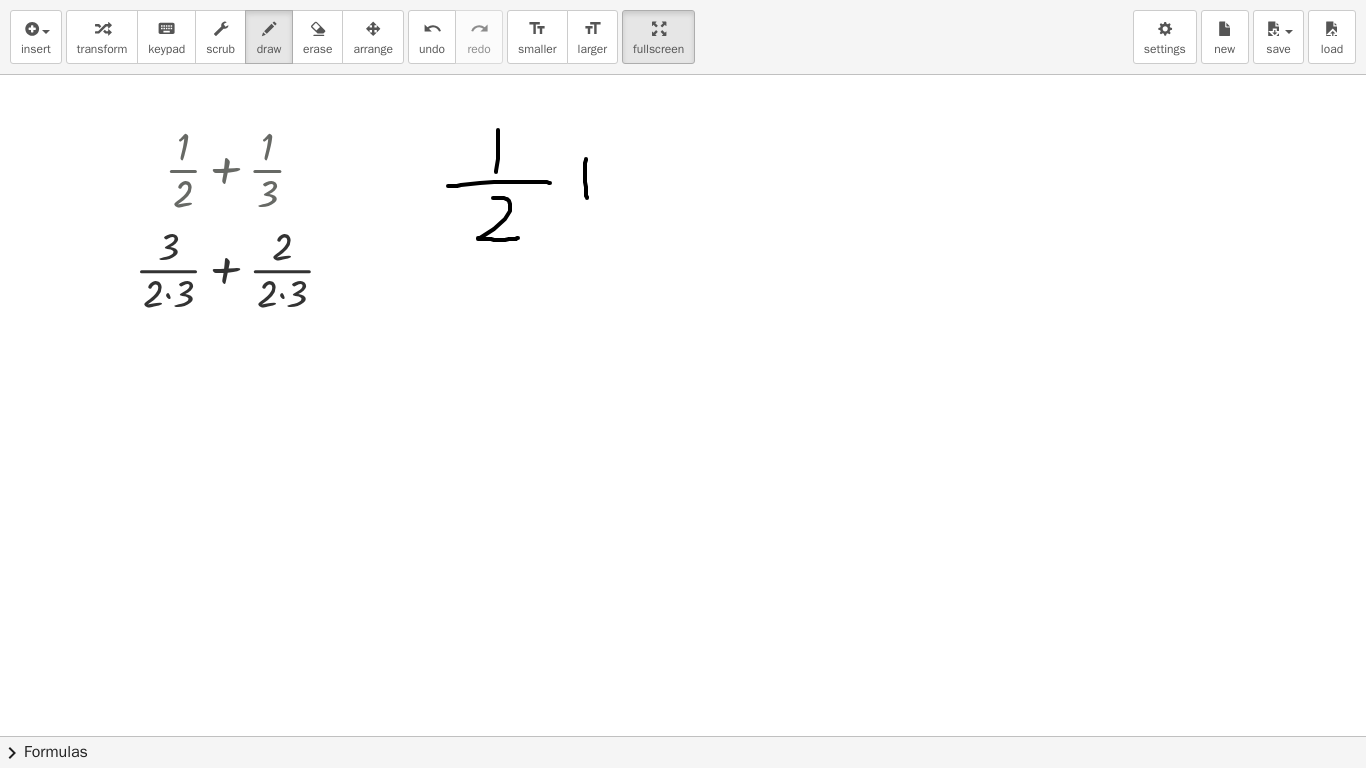 drag, startPoint x: 586, startPoint y: 159, endPoint x: 587, endPoint y: 198, distance: 39.012817 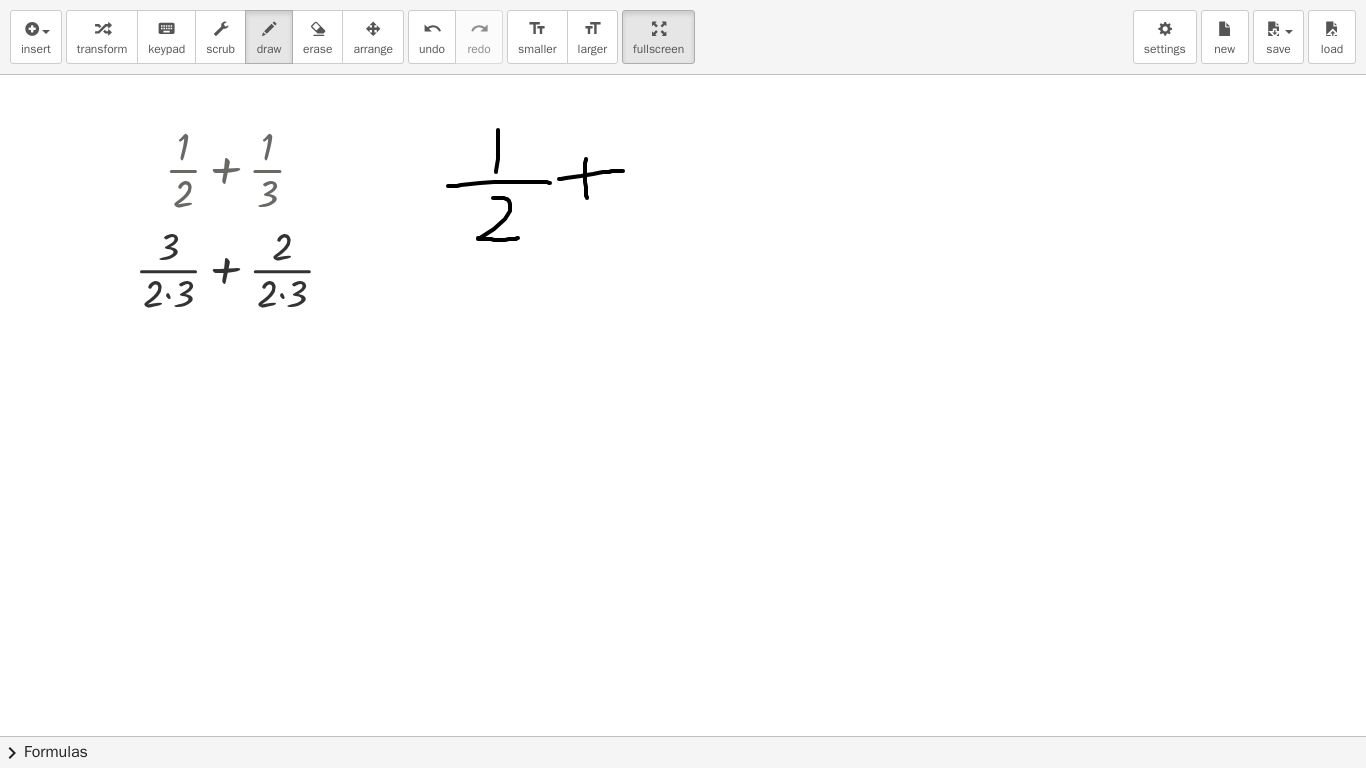 drag, startPoint x: 559, startPoint y: 179, endPoint x: 623, endPoint y: 172, distance: 64.381676 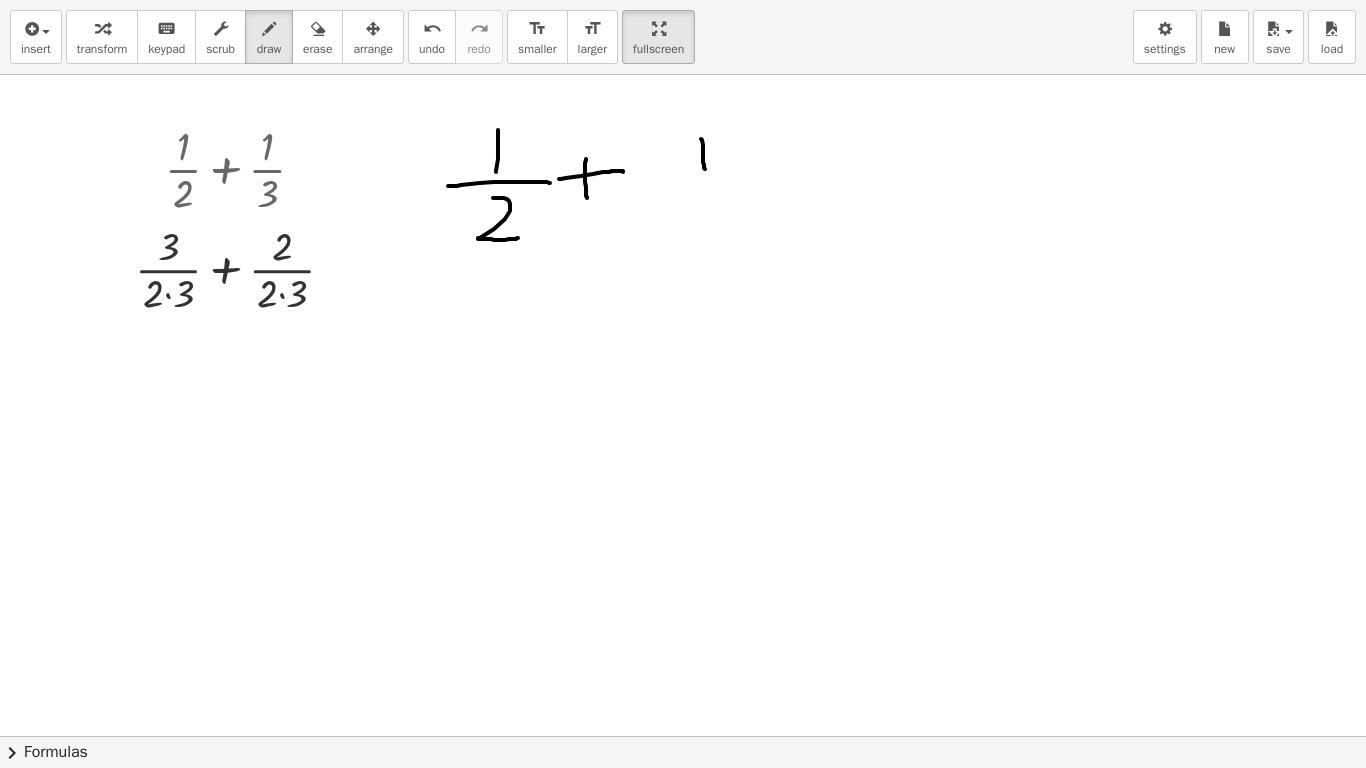 drag, startPoint x: 701, startPoint y: 139, endPoint x: 705, endPoint y: 169, distance: 30.265491 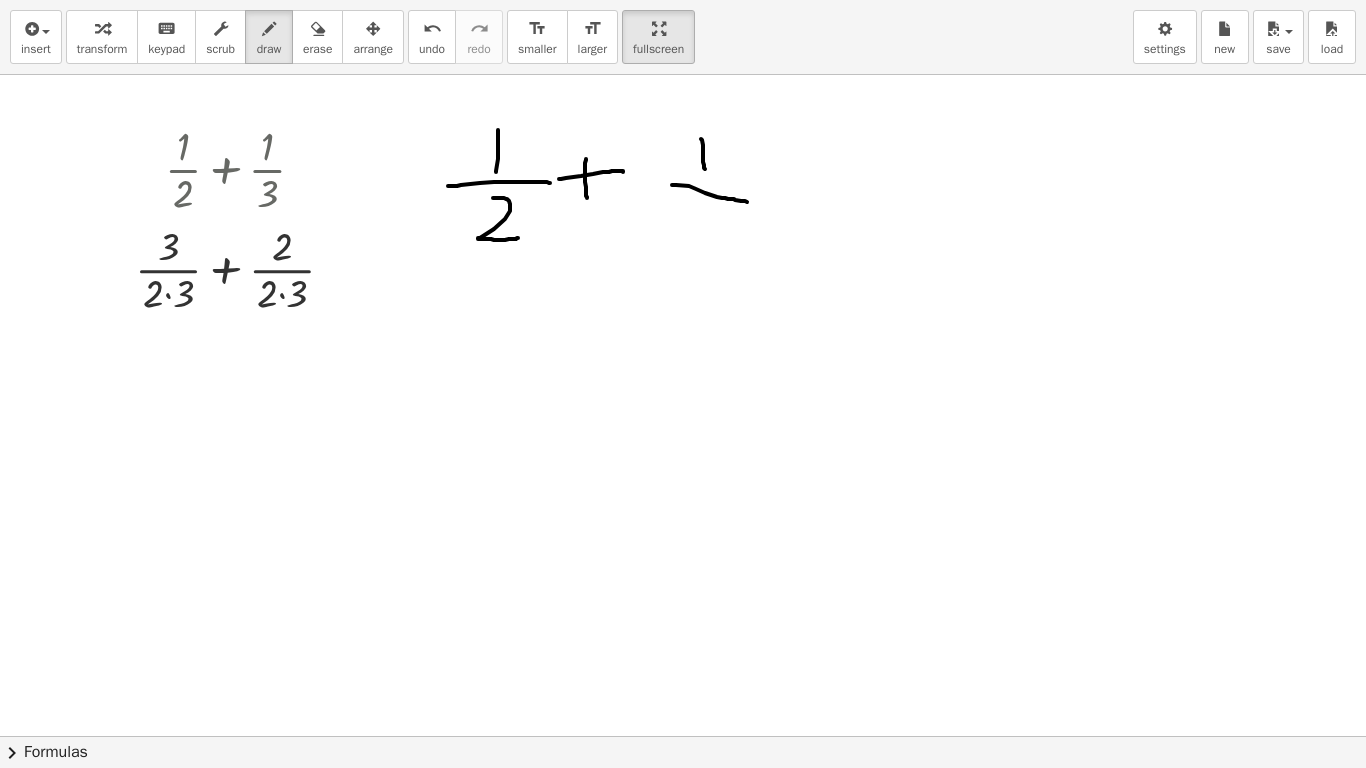 drag, startPoint x: 672, startPoint y: 185, endPoint x: 747, endPoint y: 202, distance: 76.902534 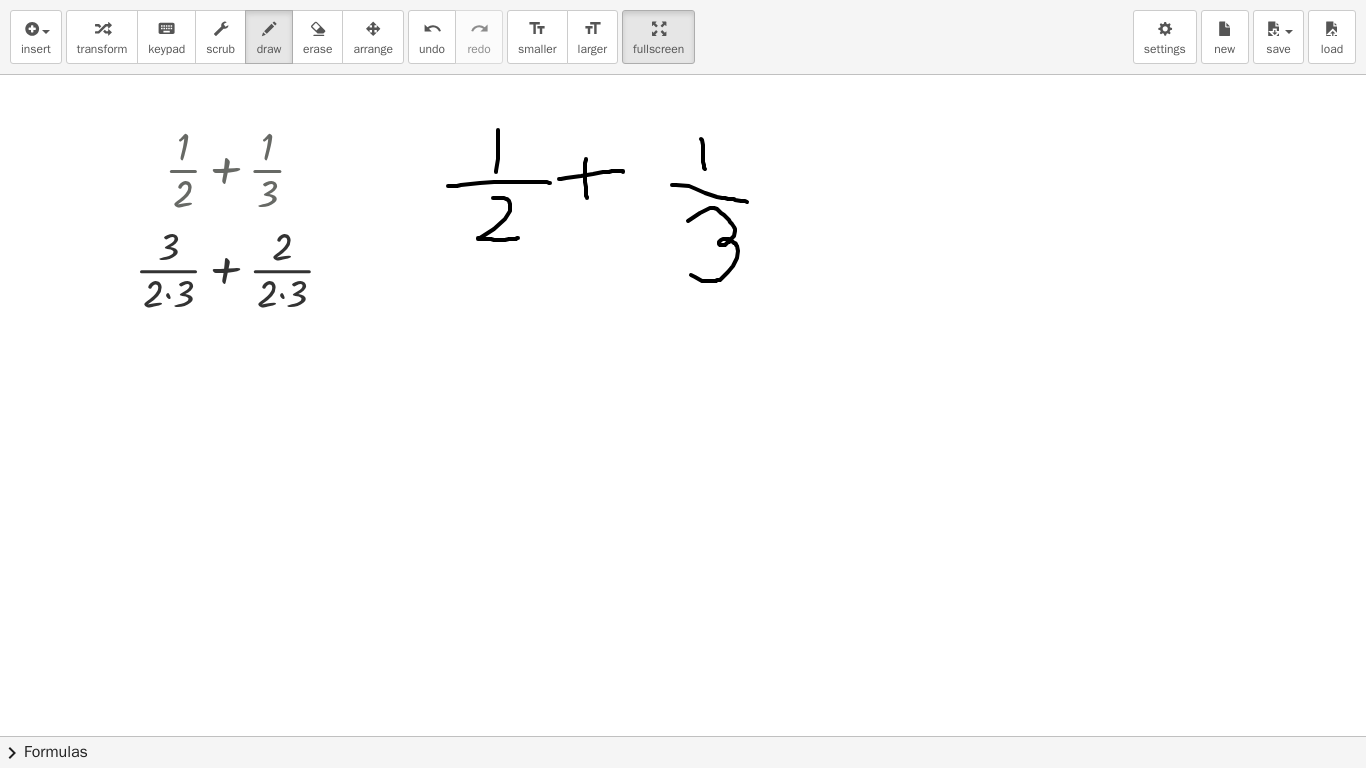 drag, startPoint x: 688, startPoint y: 221, endPoint x: 689, endPoint y: 267, distance: 46.010868 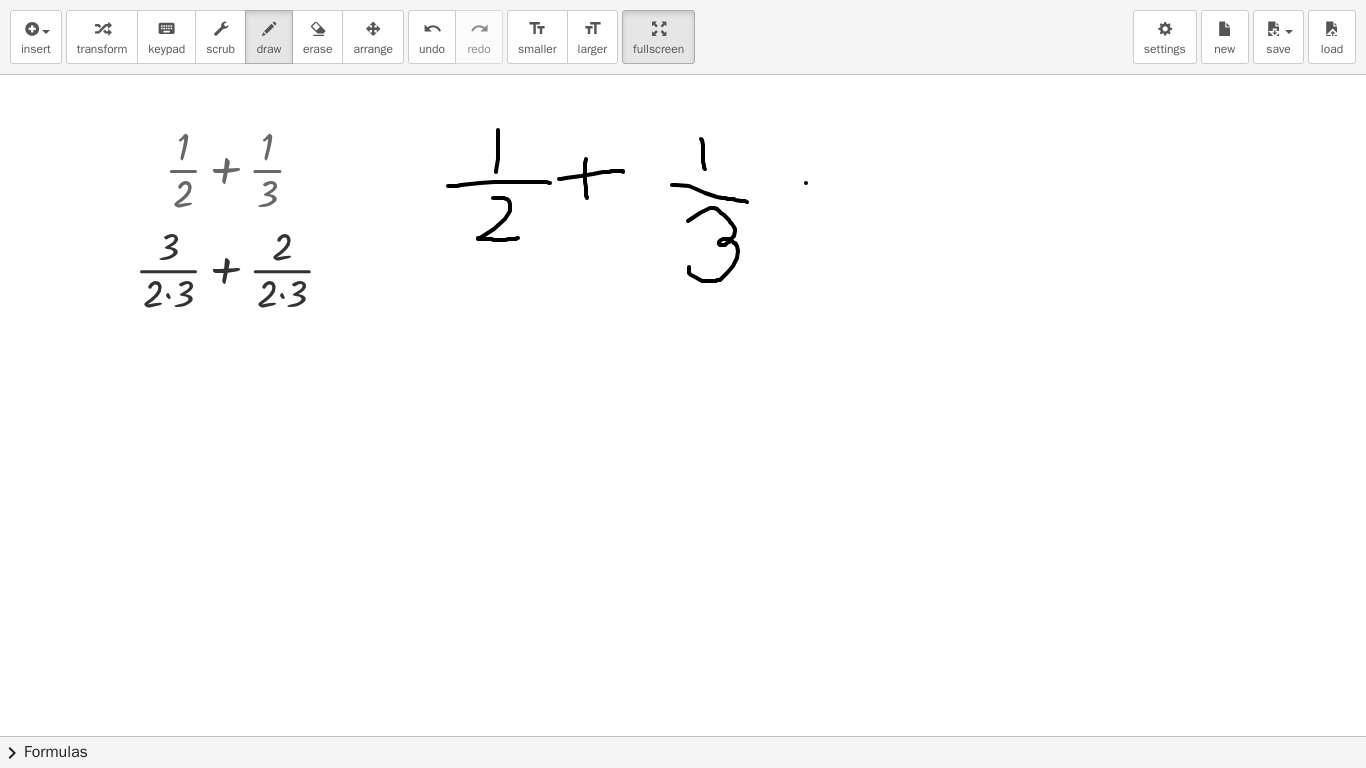 click at bounding box center [683, 517] 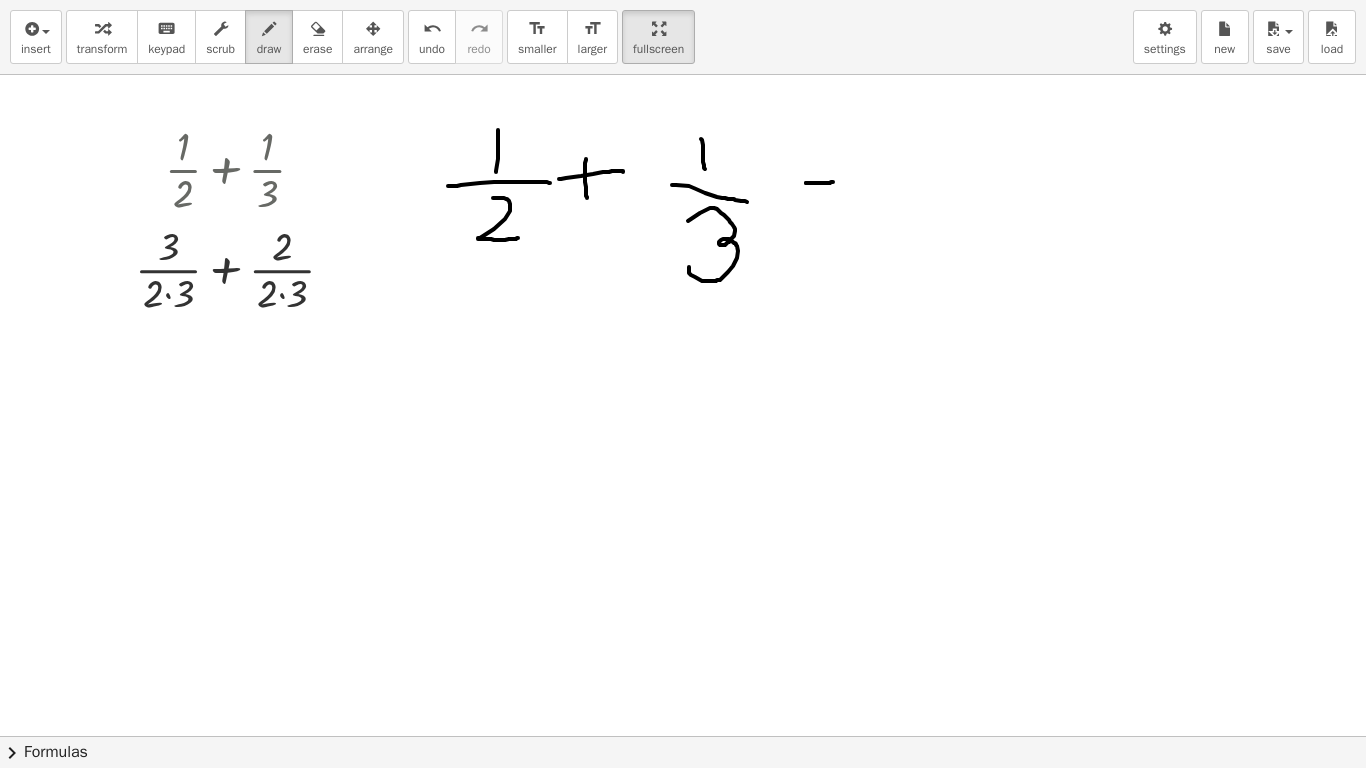 drag, startPoint x: 806, startPoint y: 183, endPoint x: 833, endPoint y: 182, distance: 27.018513 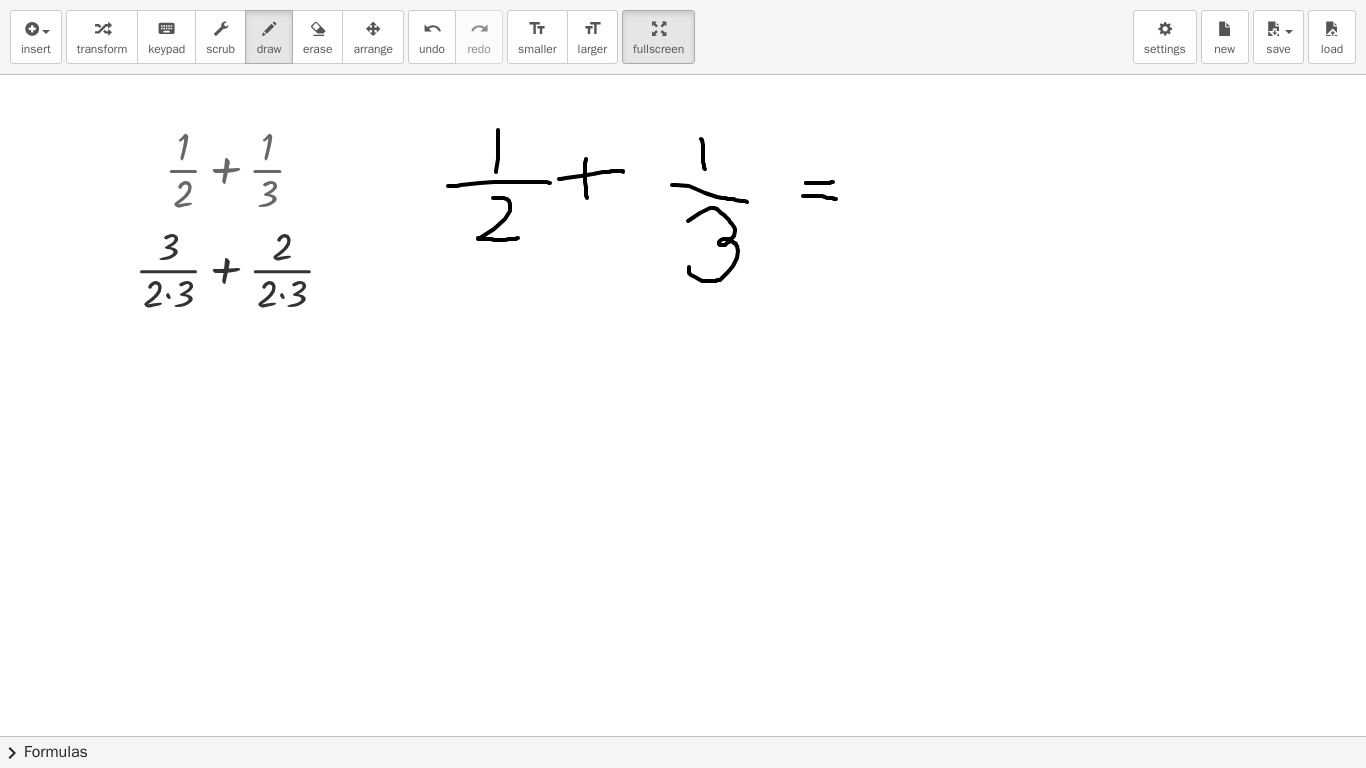 drag, startPoint x: 803, startPoint y: 196, endPoint x: 836, endPoint y: 199, distance: 33.13608 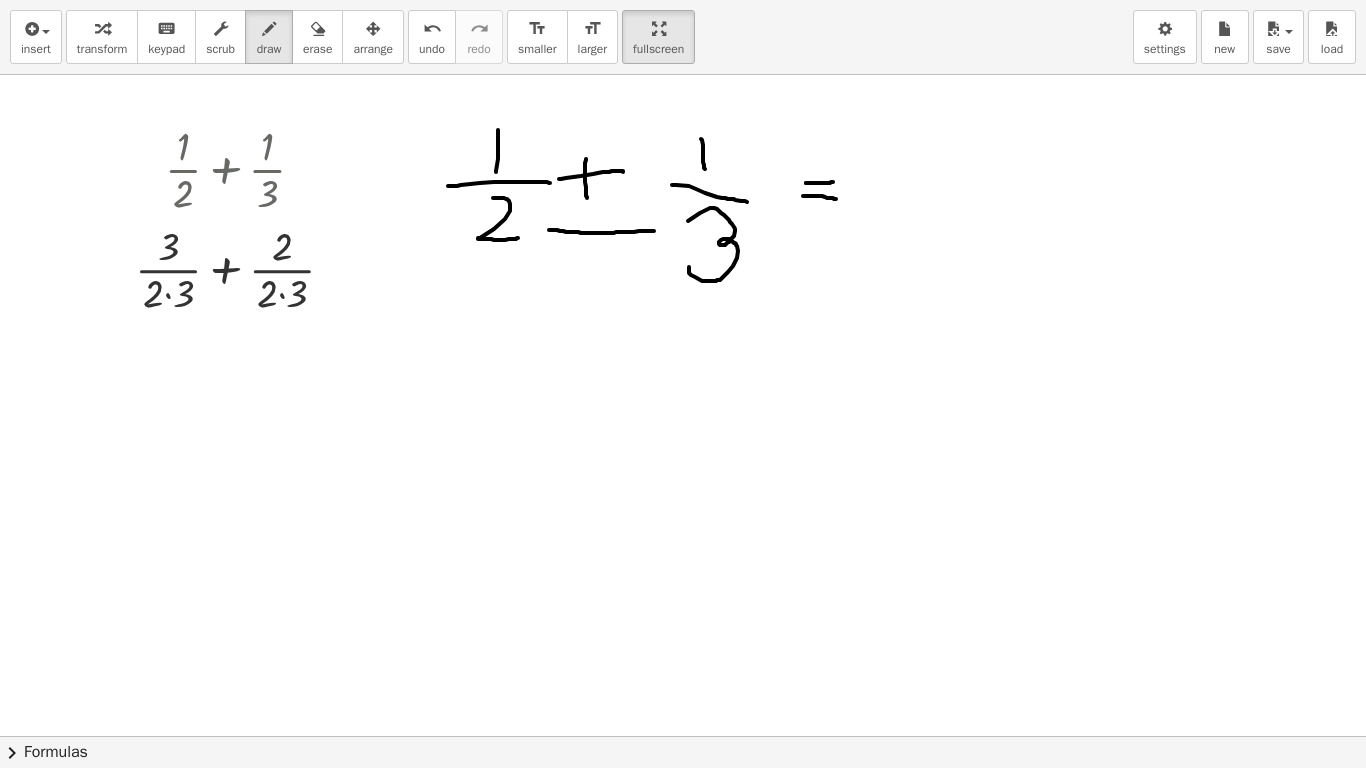 drag, startPoint x: 549, startPoint y: 230, endPoint x: 654, endPoint y: 231, distance: 105.00476 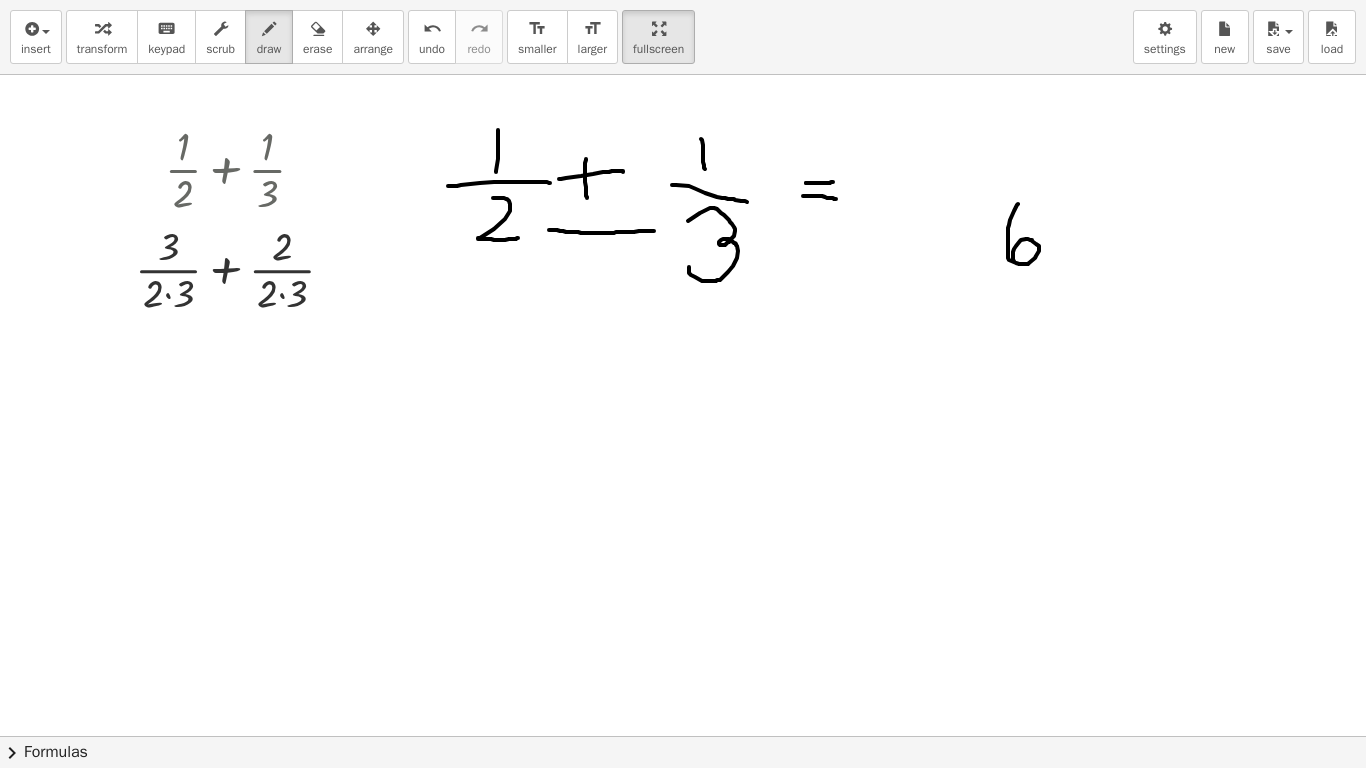 drag, startPoint x: 1014, startPoint y: 211, endPoint x: 1014, endPoint y: 261, distance: 50 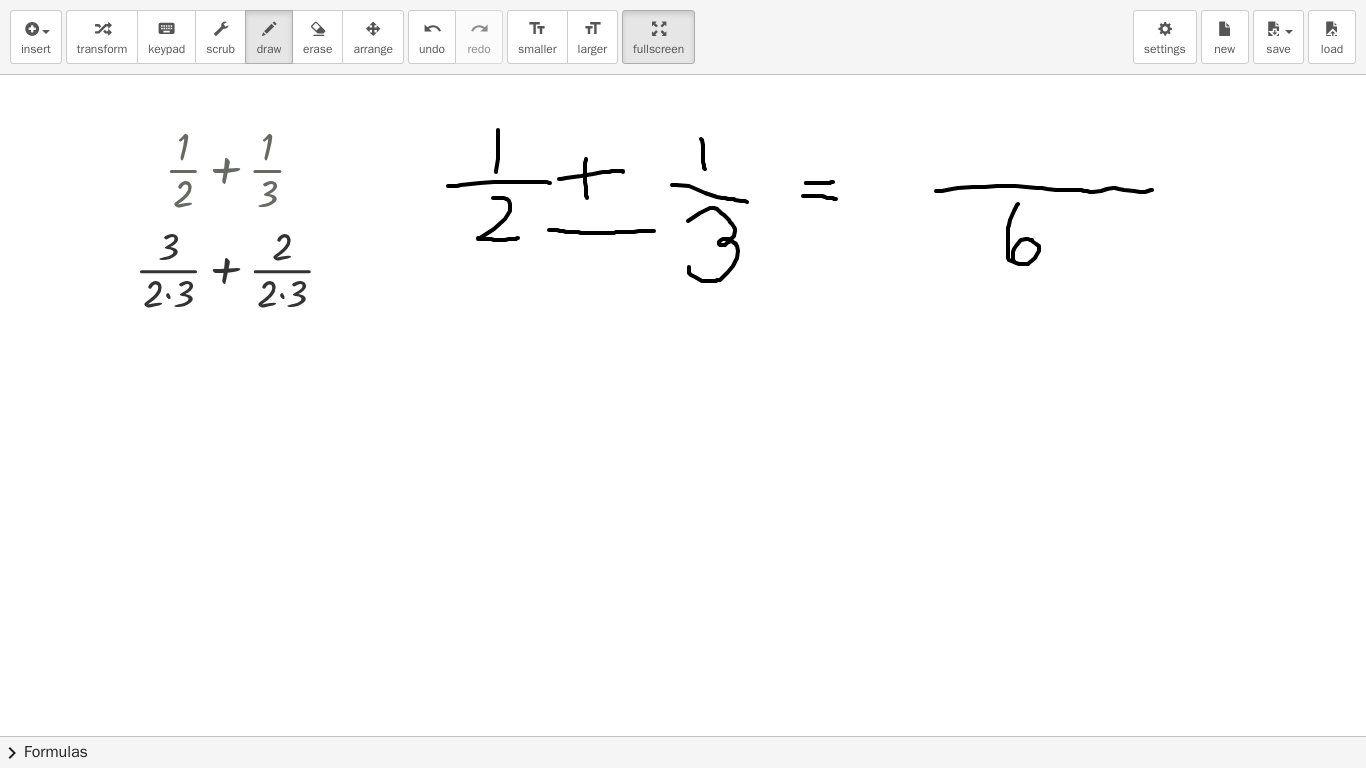 drag, startPoint x: 936, startPoint y: 191, endPoint x: 1152, endPoint y: 190, distance: 216.00232 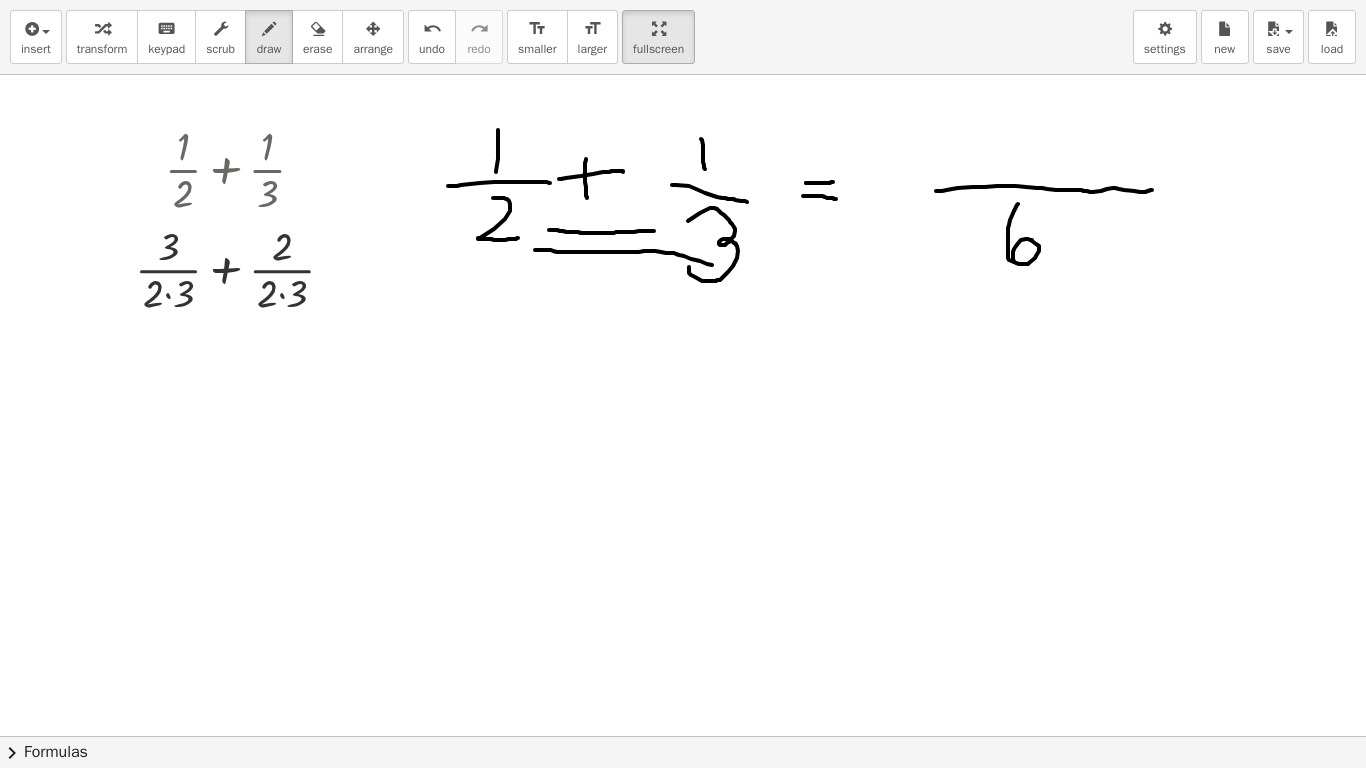 drag, startPoint x: 712, startPoint y: 265, endPoint x: 535, endPoint y: 250, distance: 177.63446 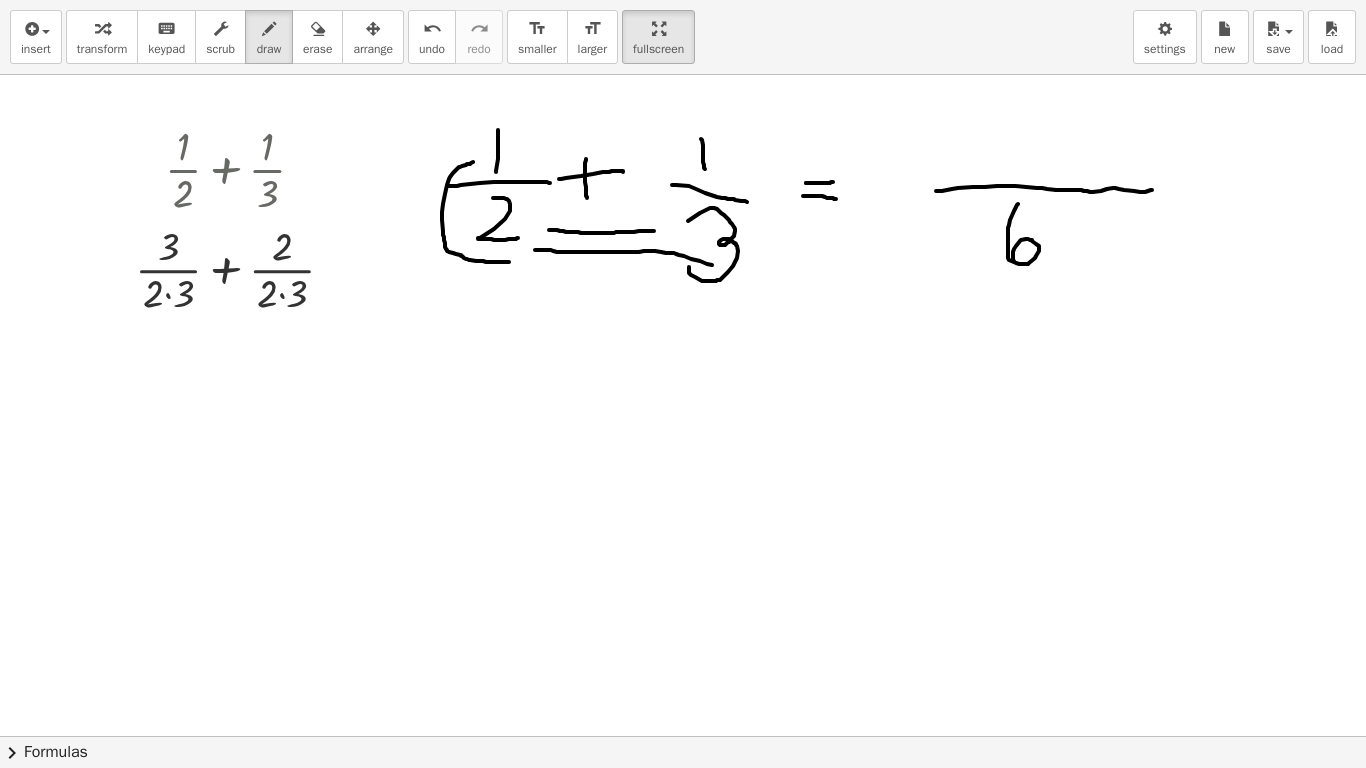 drag, startPoint x: 509, startPoint y: 262, endPoint x: 473, endPoint y: 162, distance: 106.28264 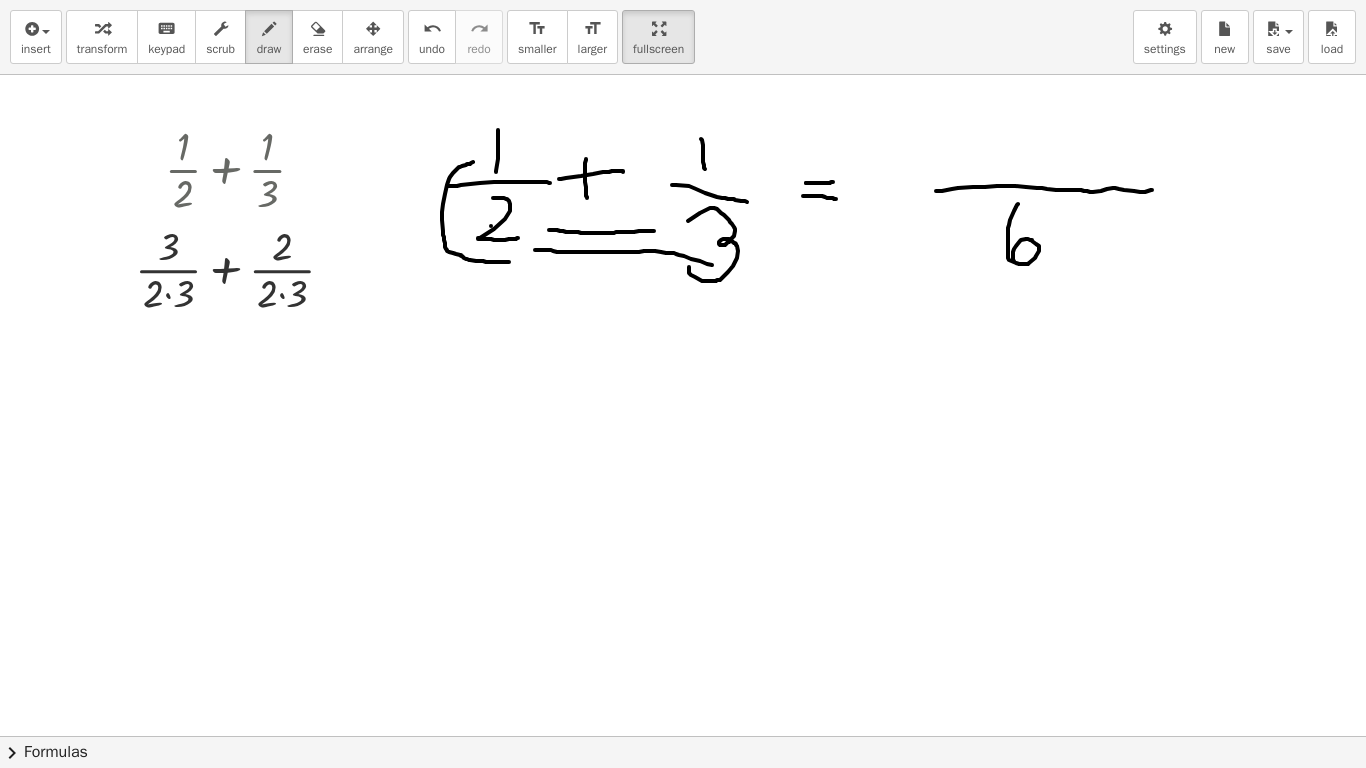 click at bounding box center [683, 517] 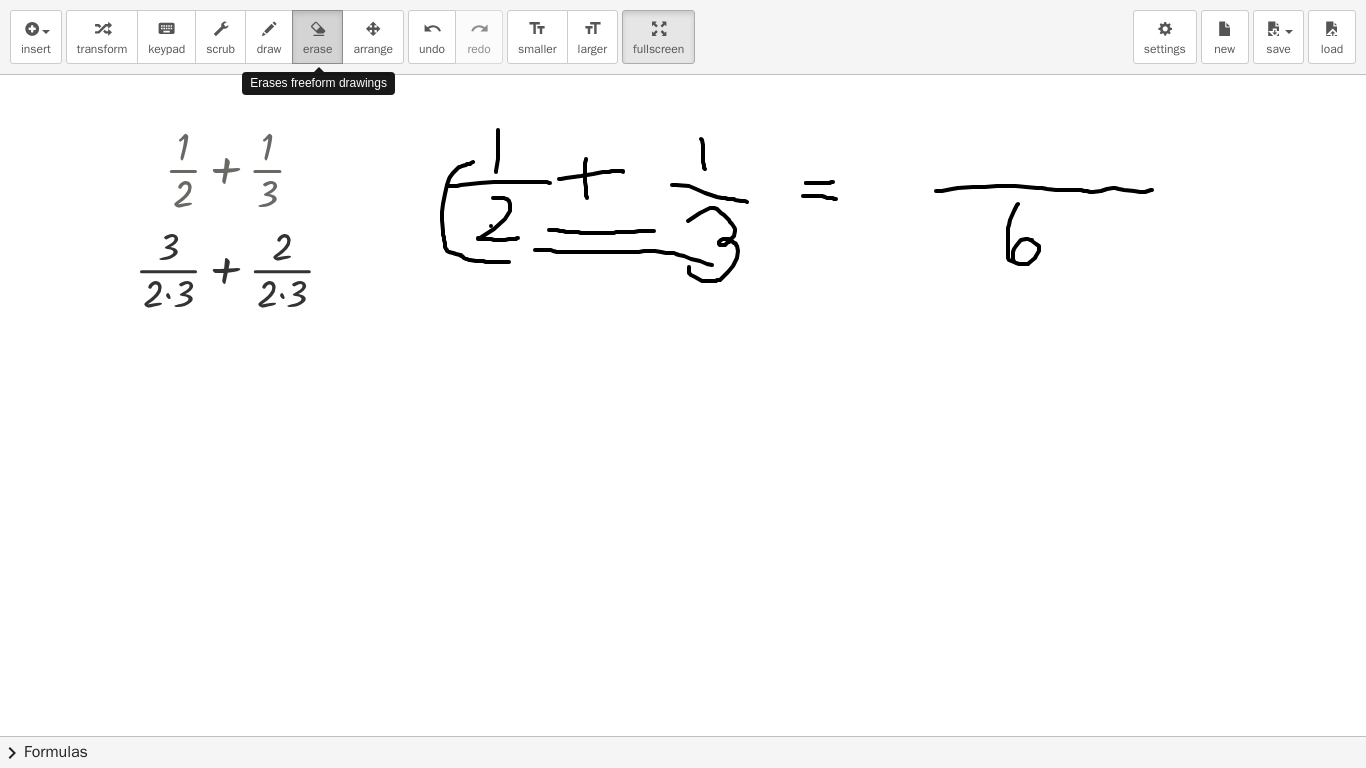 click at bounding box center [317, 28] 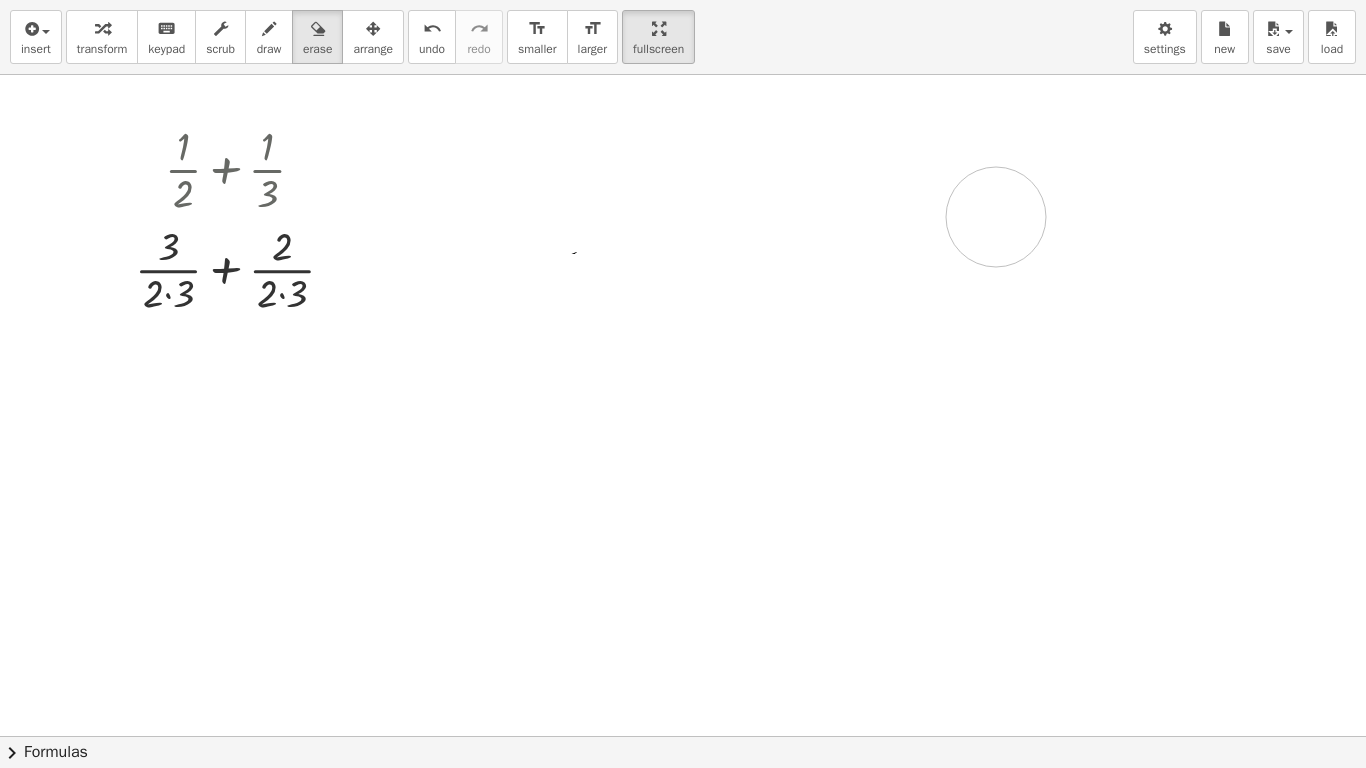 drag, startPoint x: 476, startPoint y: 122, endPoint x: 974, endPoint y: 236, distance: 510.8816 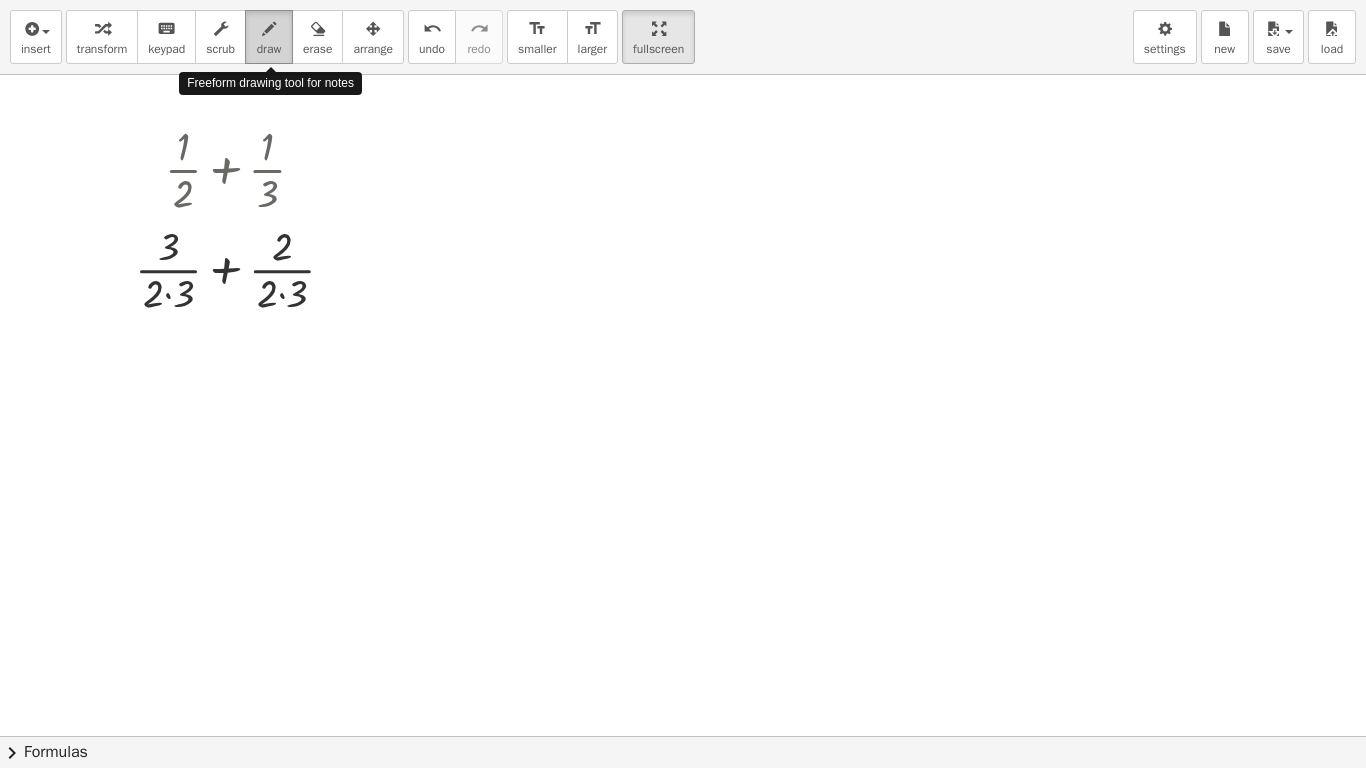 click at bounding box center (269, 29) 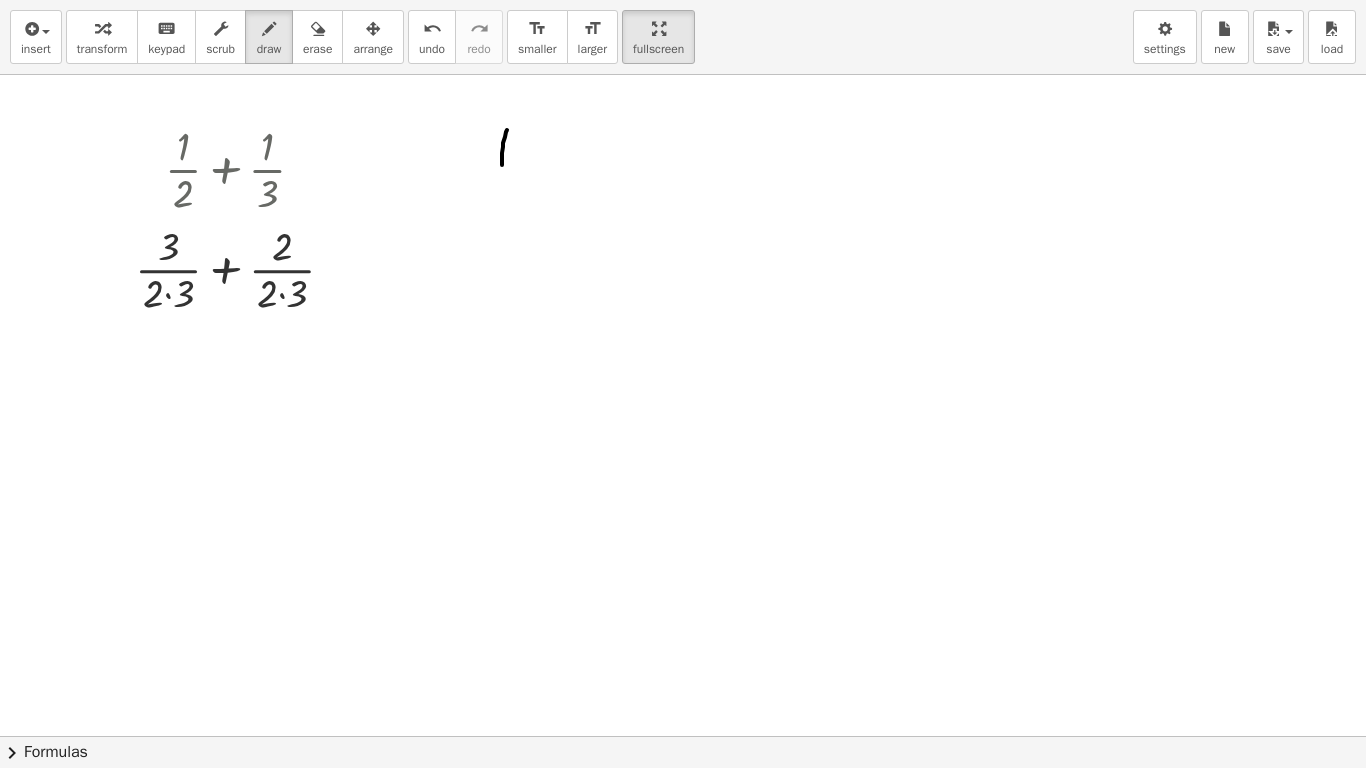 drag, startPoint x: 507, startPoint y: 130, endPoint x: 502, endPoint y: 166, distance: 36.345562 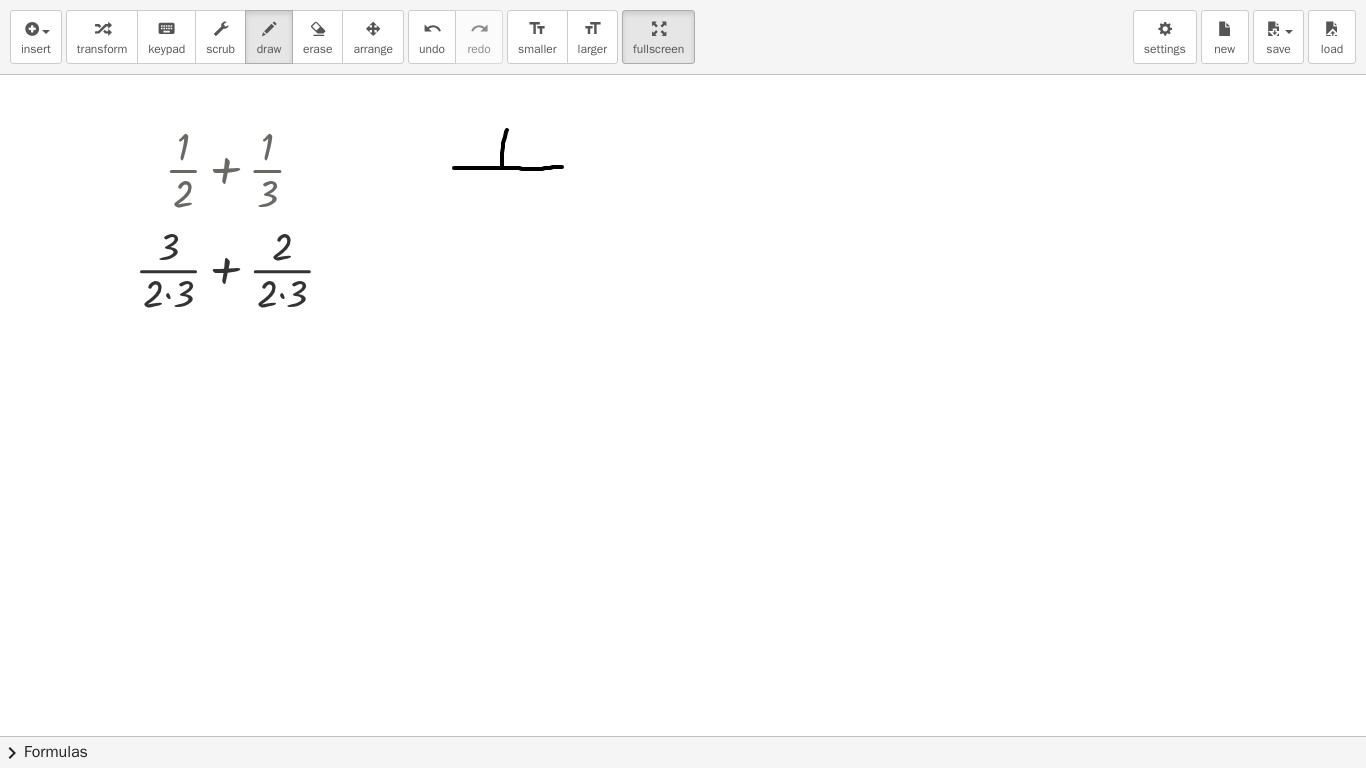 drag, startPoint x: 454, startPoint y: 168, endPoint x: 562, endPoint y: 167, distance: 108.00463 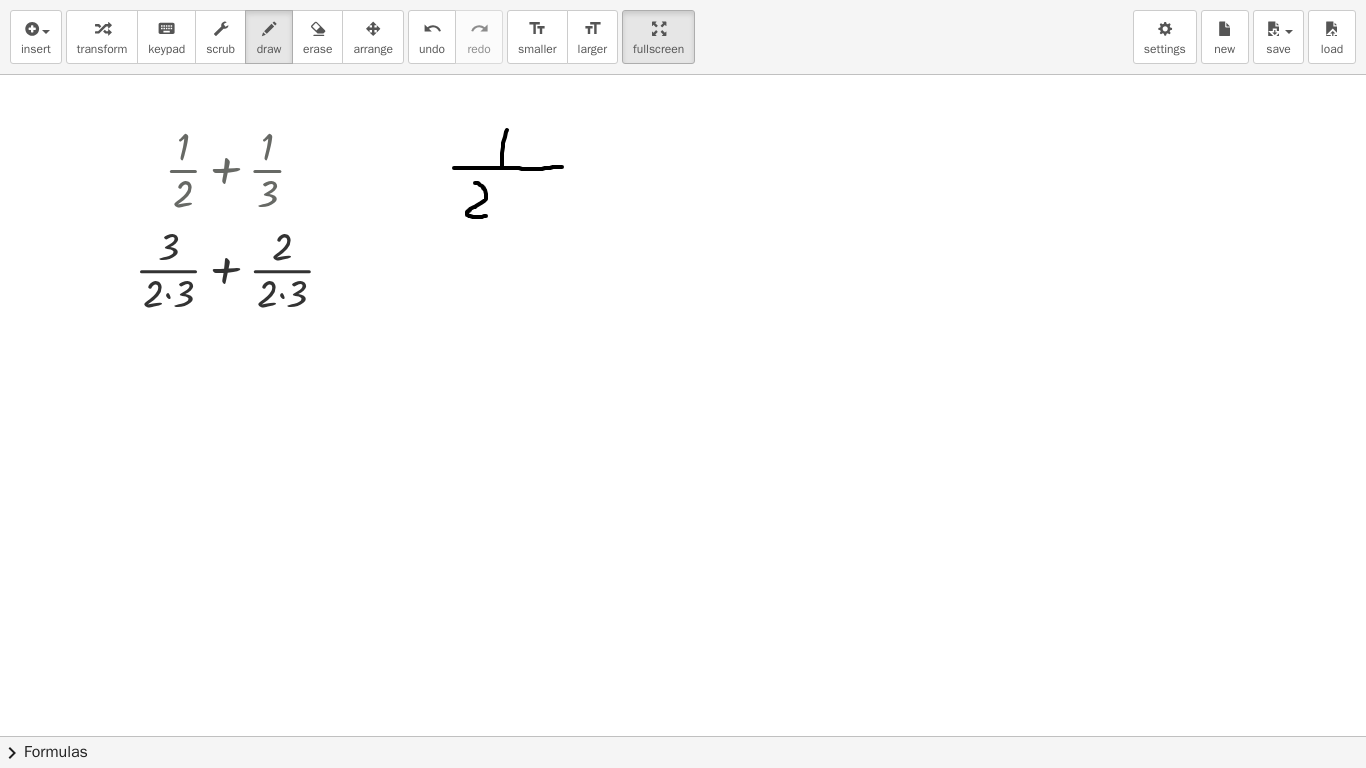 drag, startPoint x: 475, startPoint y: 183, endPoint x: 488, endPoint y: 216, distance: 35.468296 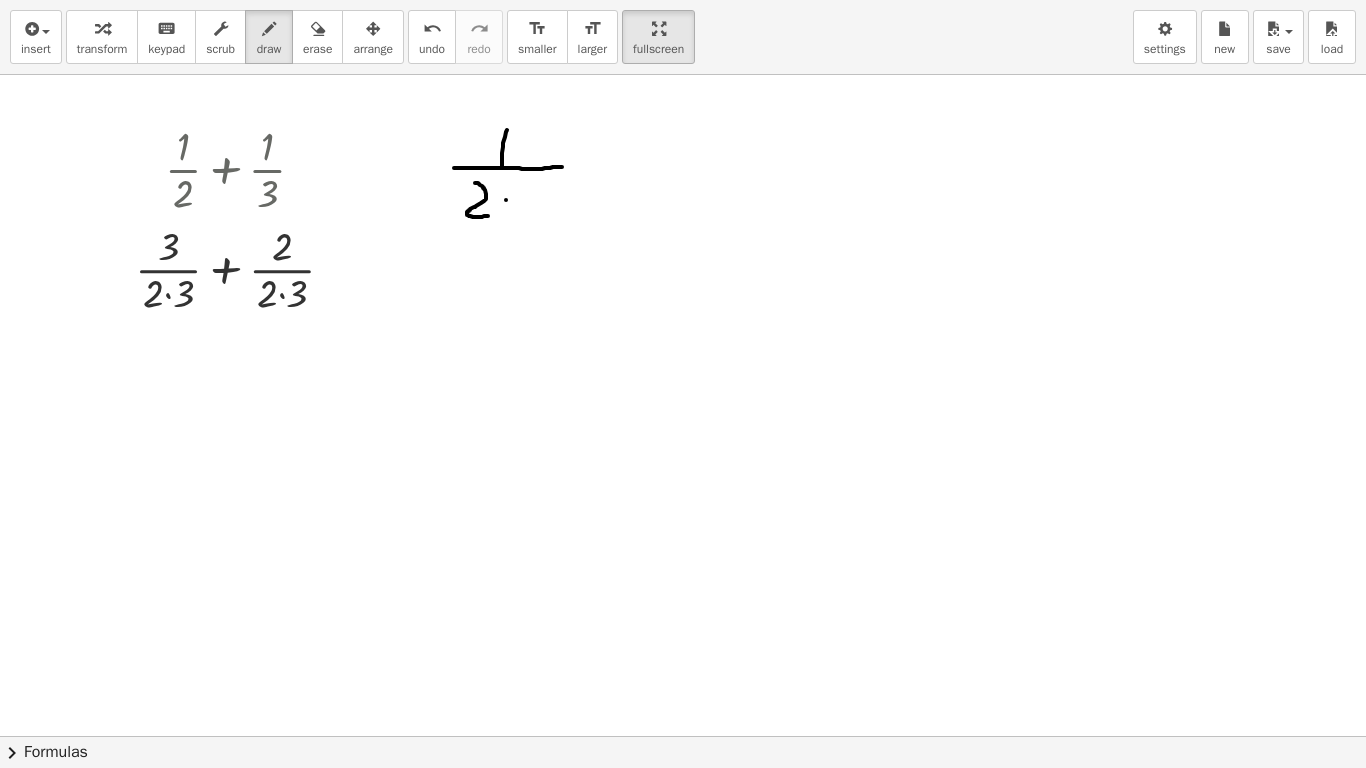 click at bounding box center (683, 517) 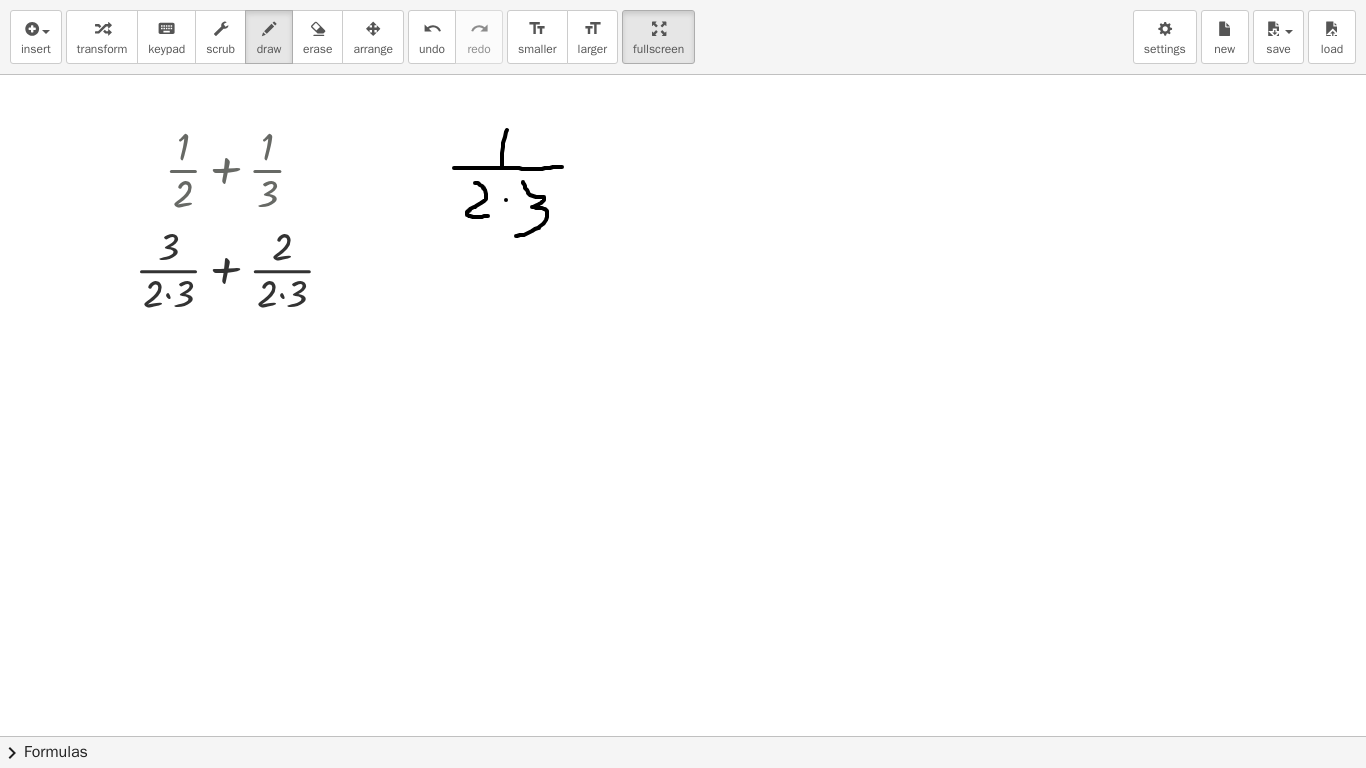 drag, startPoint x: 523, startPoint y: 182, endPoint x: 514, endPoint y: 232, distance: 50.803543 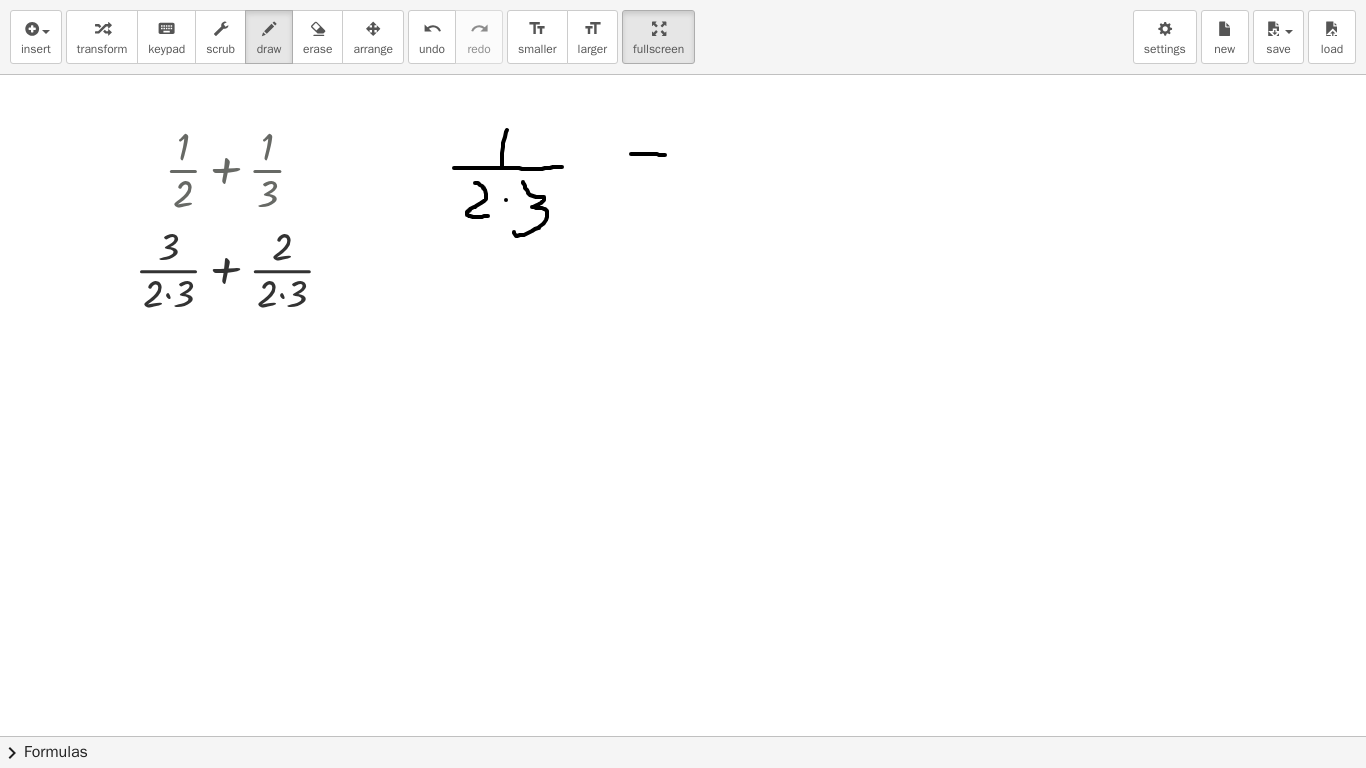drag, startPoint x: 631, startPoint y: 154, endPoint x: 666, endPoint y: 155, distance: 35.014282 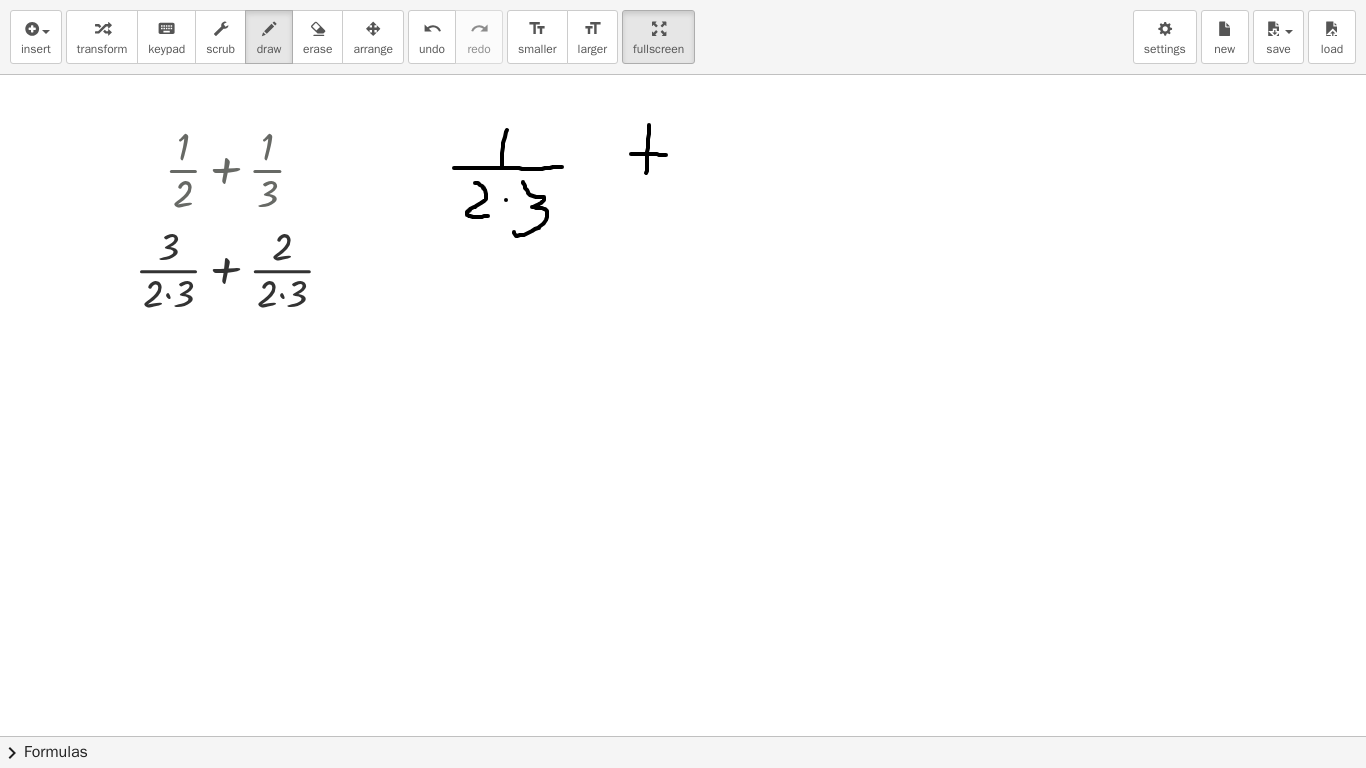 drag, startPoint x: 649, startPoint y: 125, endPoint x: 646, endPoint y: 174, distance: 49.09175 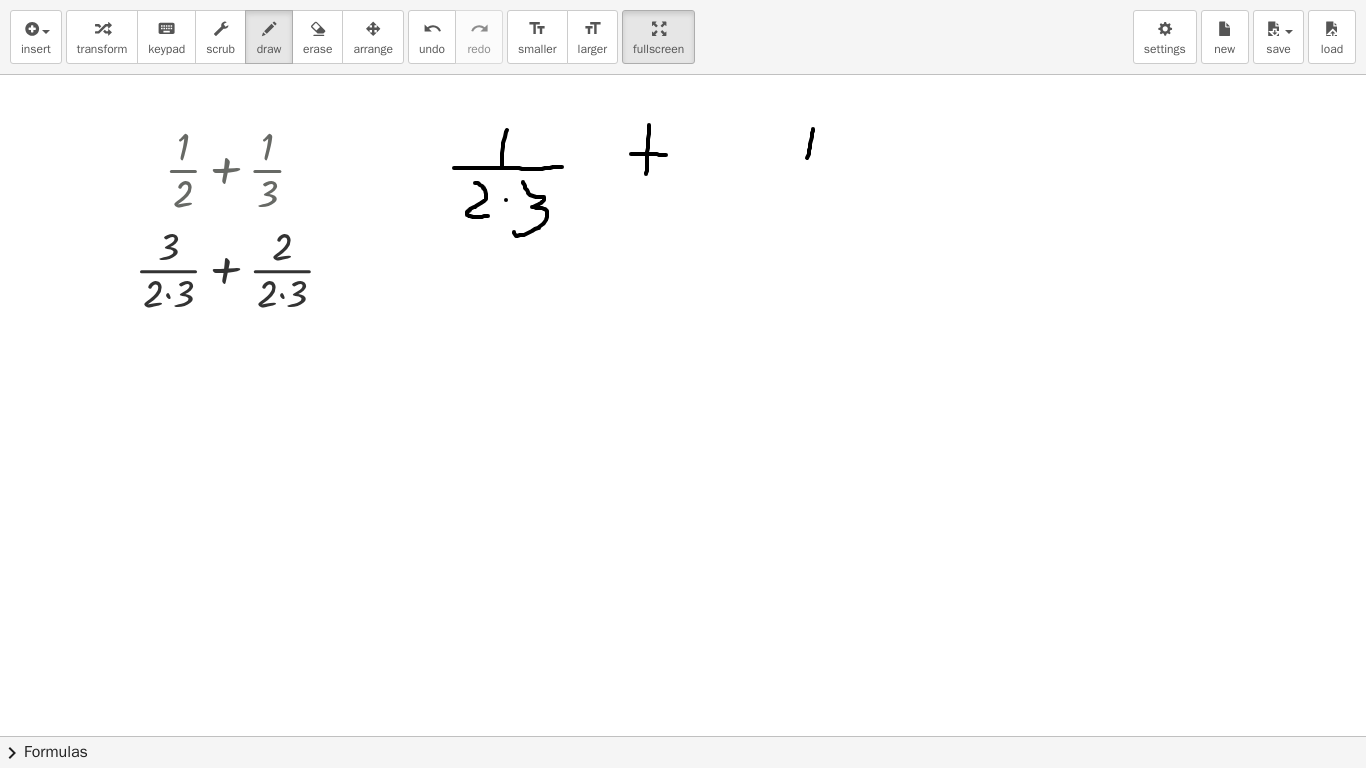 drag, startPoint x: 813, startPoint y: 129, endPoint x: 807, endPoint y: 163, distance: 34.525352 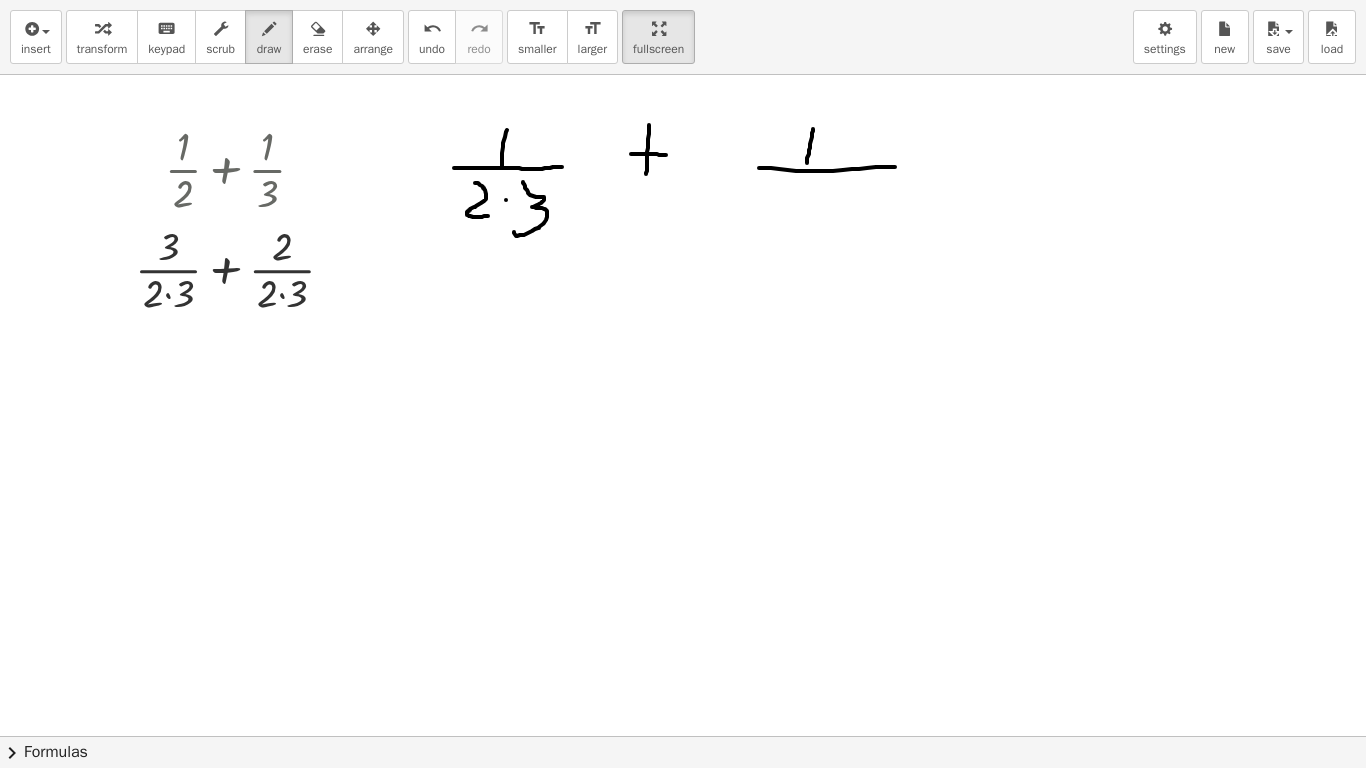 drag, startPoint x: 759, startPoint y: 168, endPoint x: 899, endPoint y: 167, distance: 140.00357 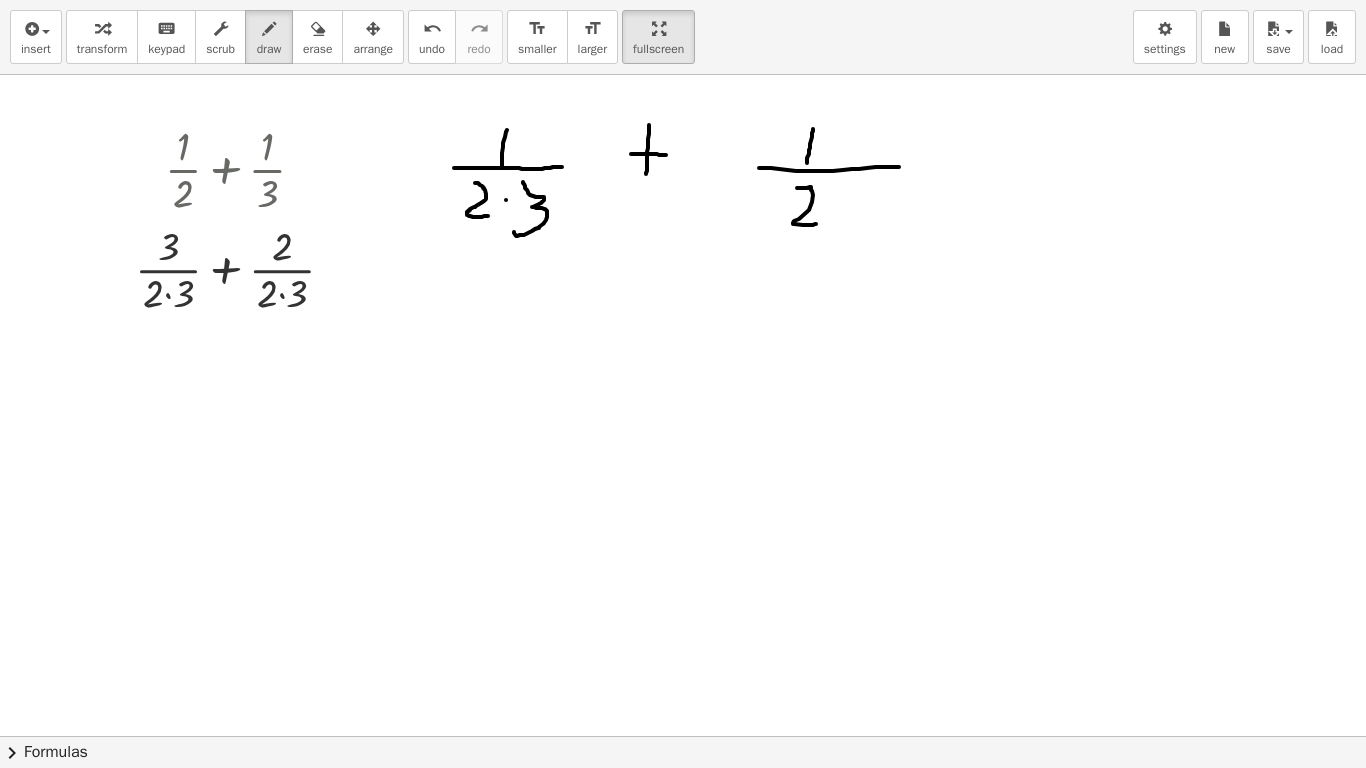 drag, startPoint x: 797, startPoint y: 188, endPoint x: 816, endPoint y: 224, distance: 40.706264 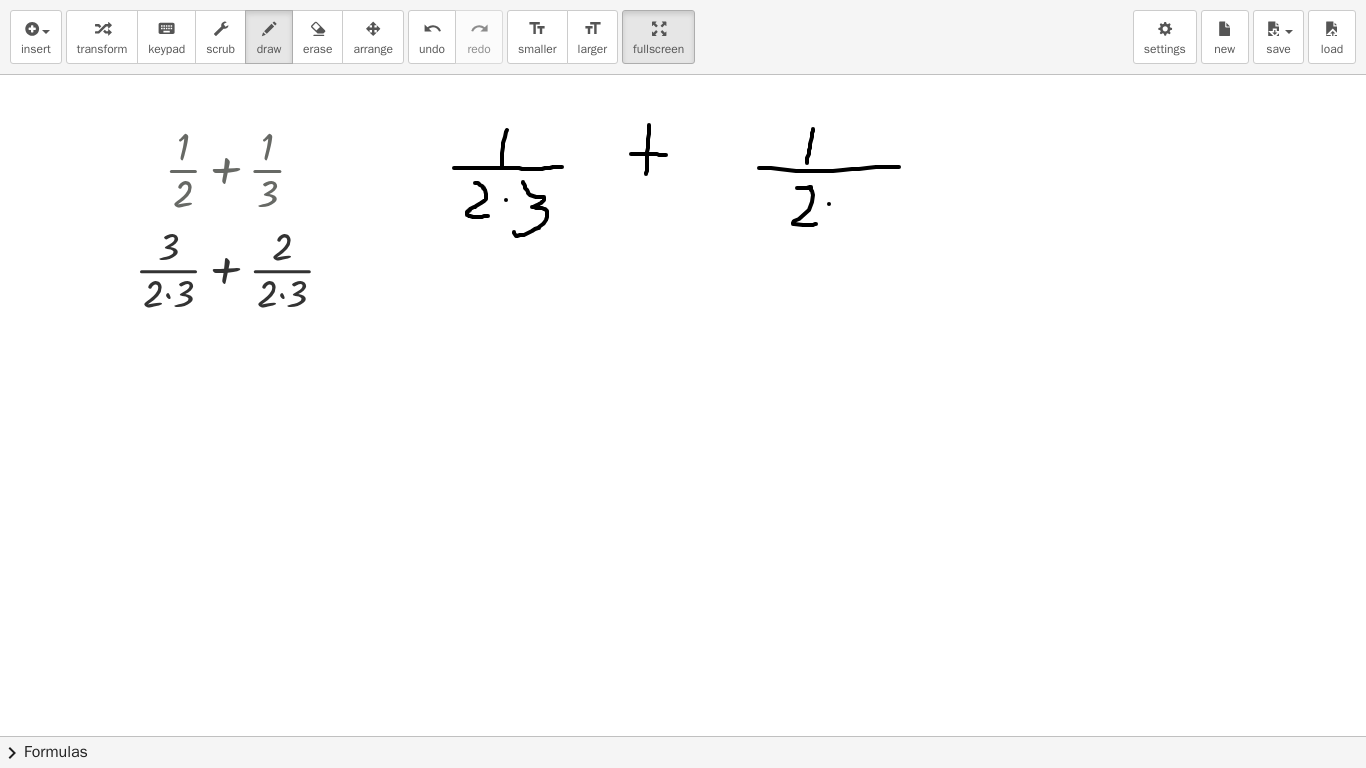 click at bounding box center [683, 517] 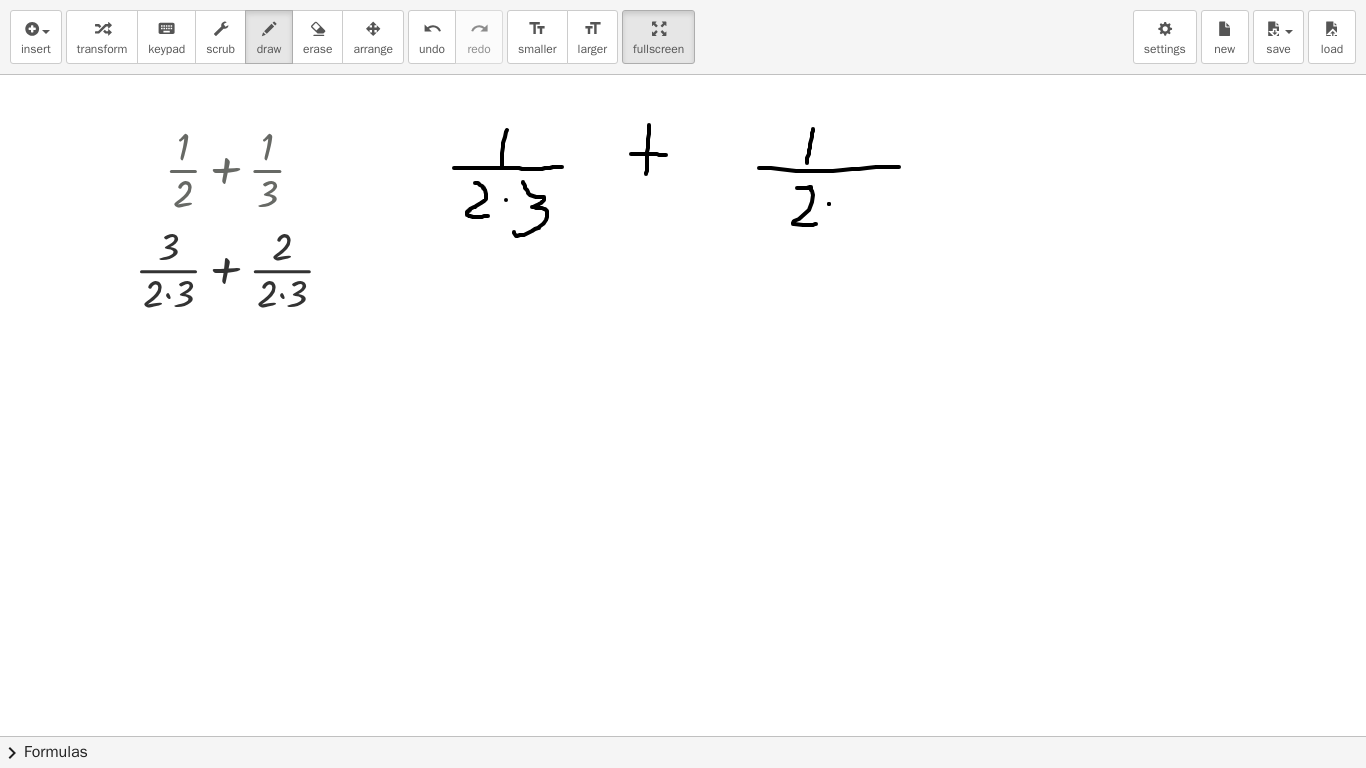 click at bounding box center (683, 517) 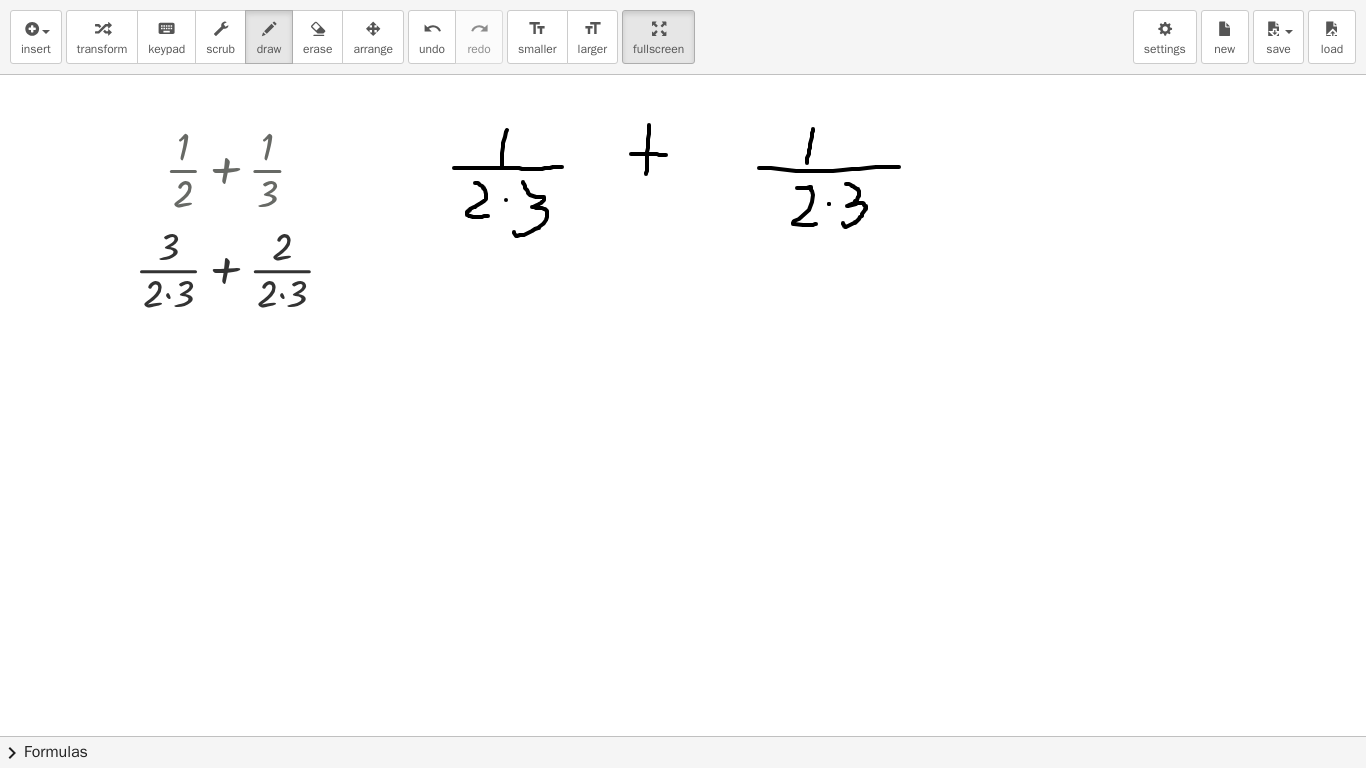 drag, startPoint x: 846, startPoint y: 184, endPoint x: 843, endPoint y: 223, distance: 39.115215 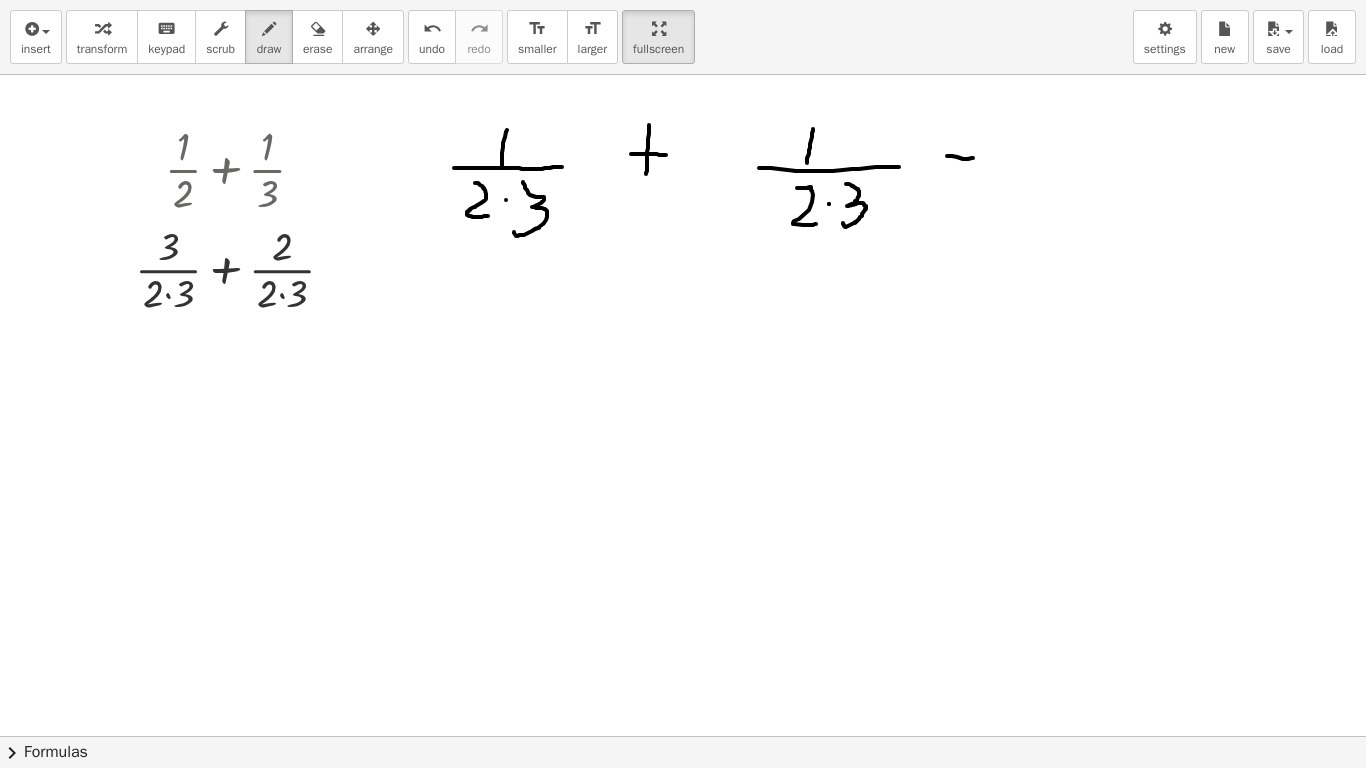 drag, startPoint x: 947, startPoint y: 156, endPoint x: 973, endPoint y: 158, distance: 26.076809 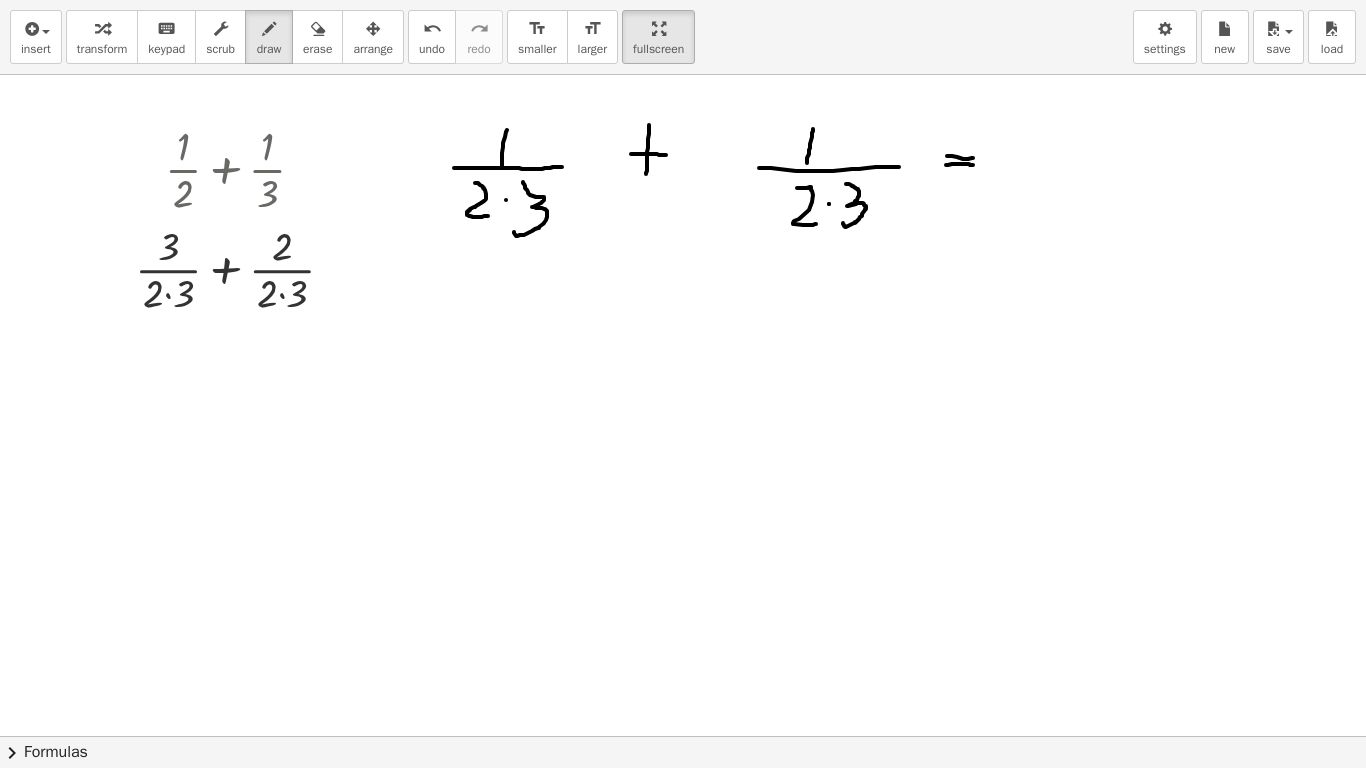 drag, startPoint x: 946, startPoint y: 165, endPoint x: 987, endPoint y: 167, distance: 41.04875 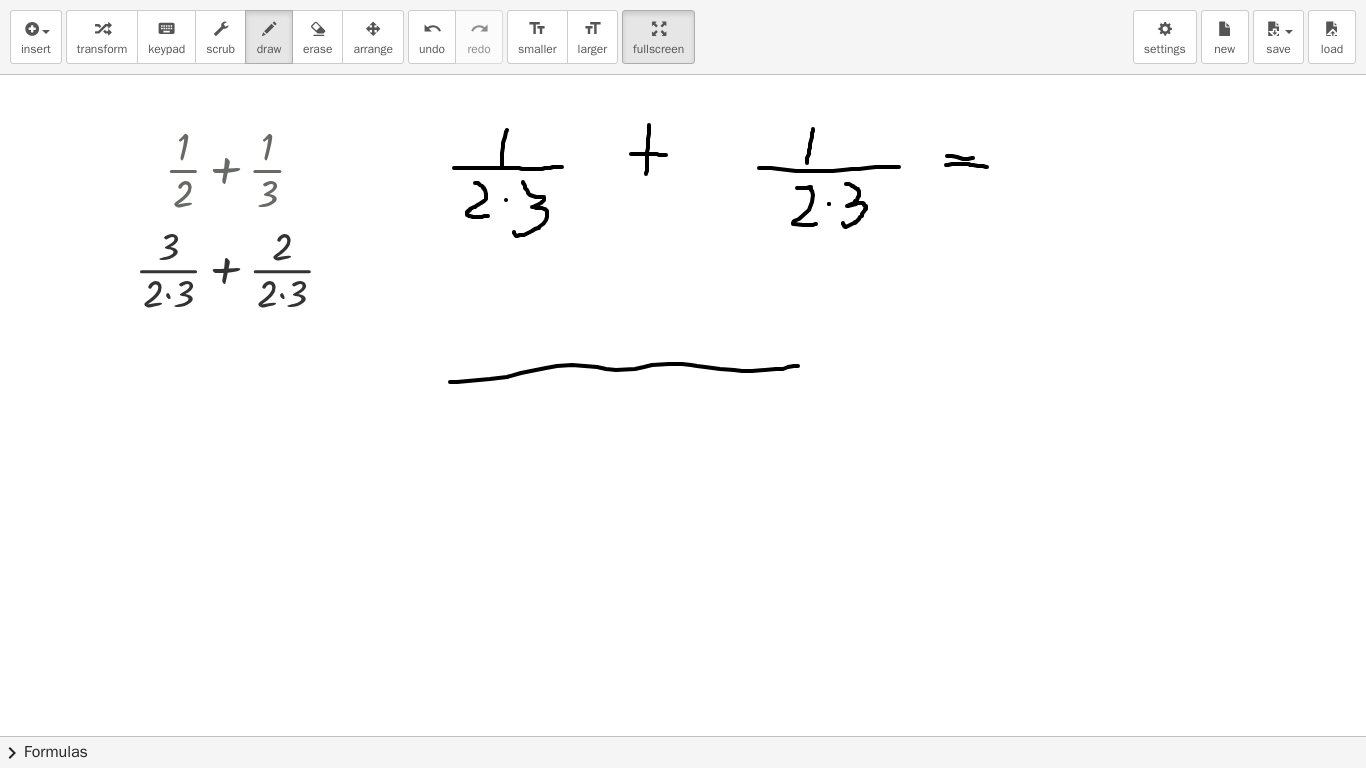drag, startPoint x: 450, startPoint y: 382, endPoint x: 801, endPoint y: 366, distance: 351.36447 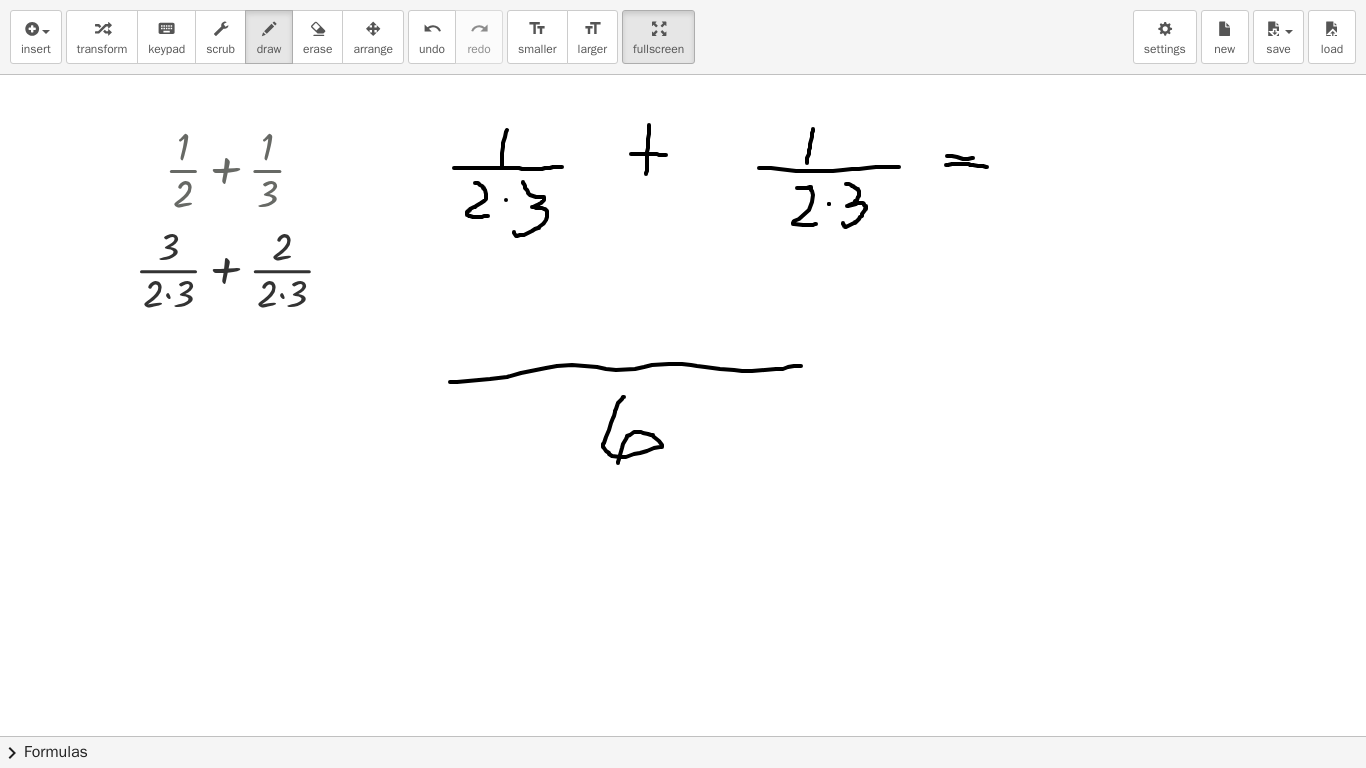 drag, startPoint x: 624, startPoint y: 397, endPoint x: 618, endPoint y: 463, distance: 66.27216 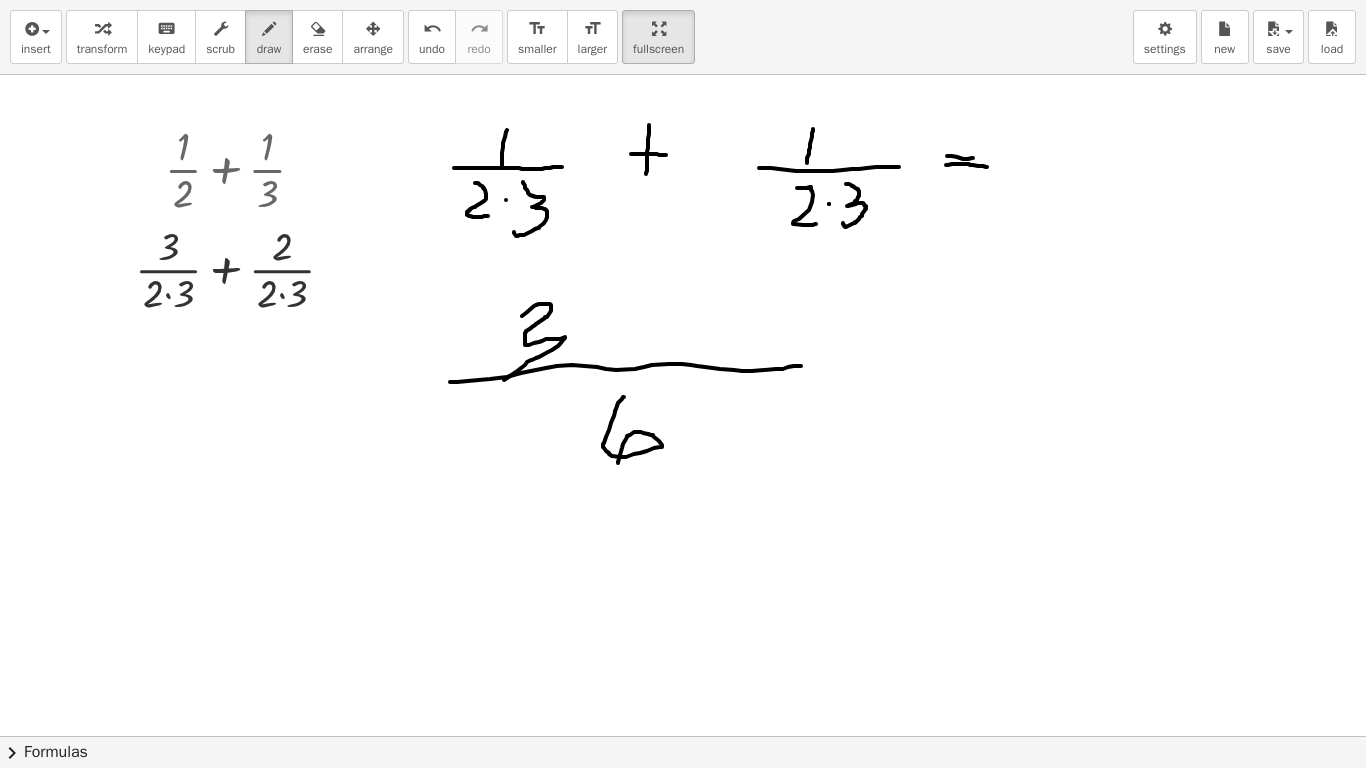 drag, startPoint x: 522, startPoint y: 316, endPoint x: 504, endPoint y: 380, distance: 66.48308 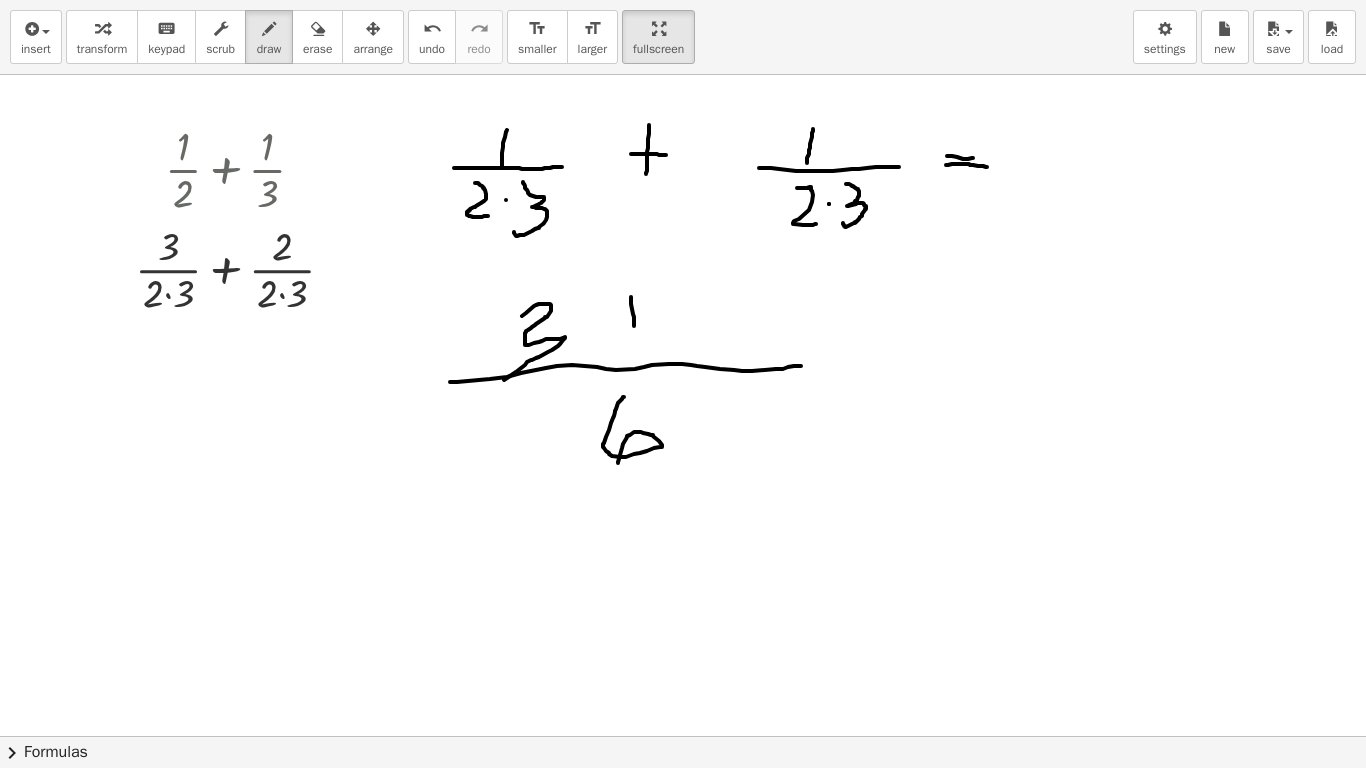 drag, startPoint x: 631, startPoint y: 297, endPoint x: 638, endPoint y: 345, distance: 48.507732 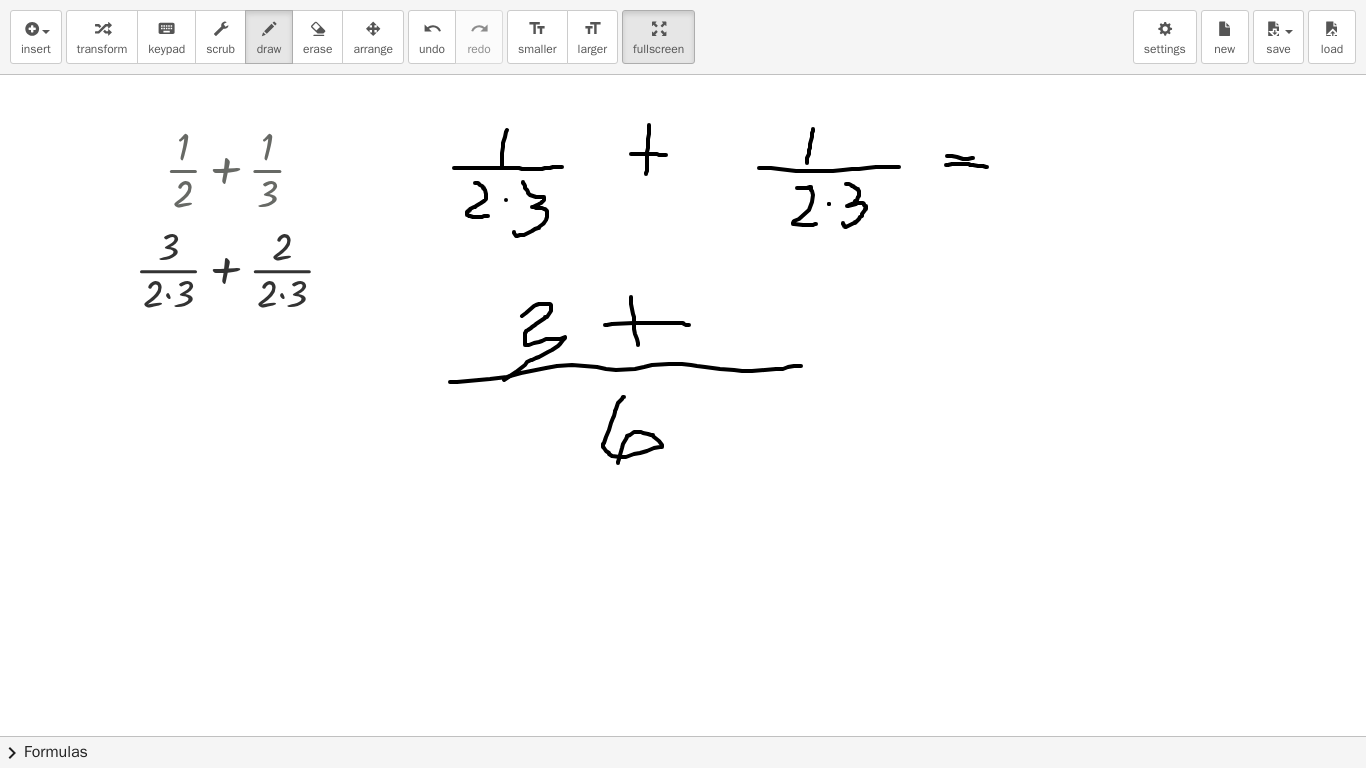 drag, startPoint x: 605, startPoint y: 325, endPoint x: 690, endPoint y: 327, distance: 85.02353 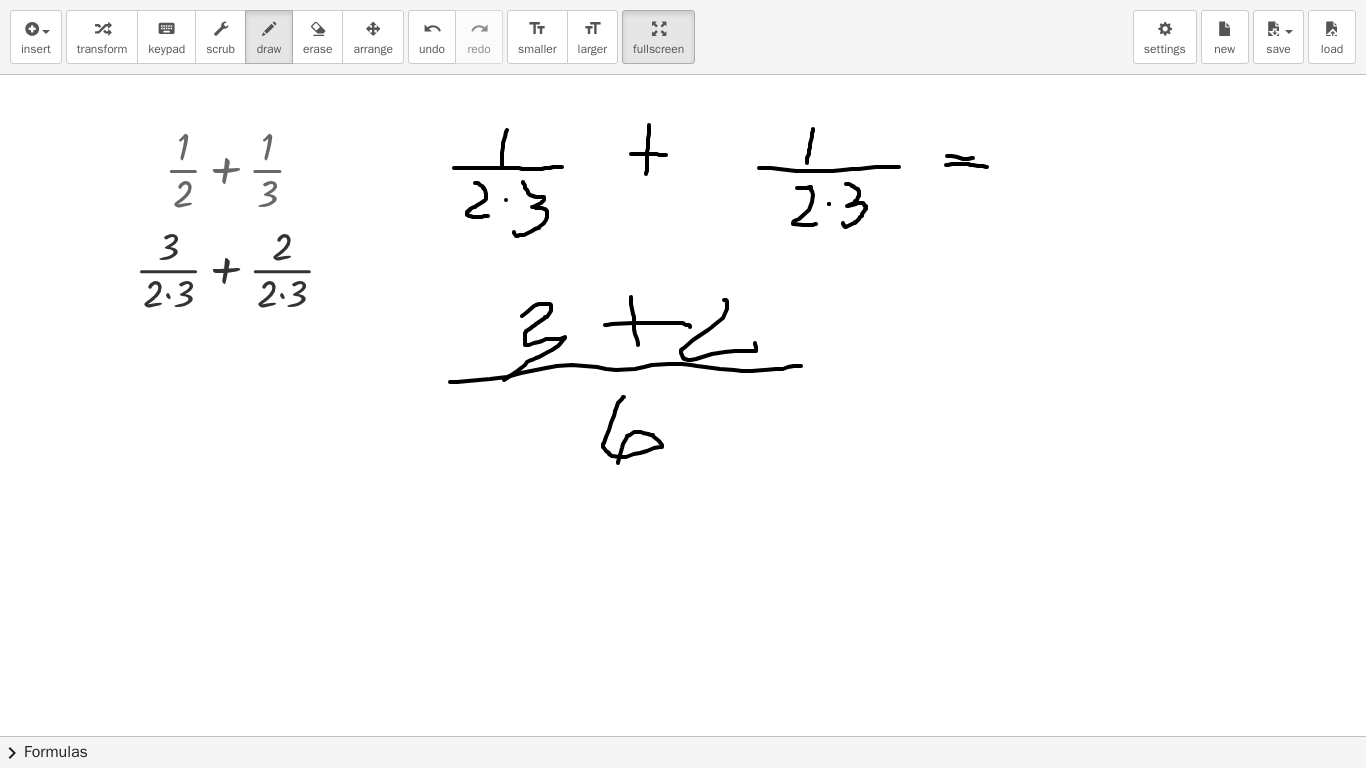drag, startPoint x: 724, startPoint y: 300, endPoint x: 755, endPoint y: 343, distance: 53.009434 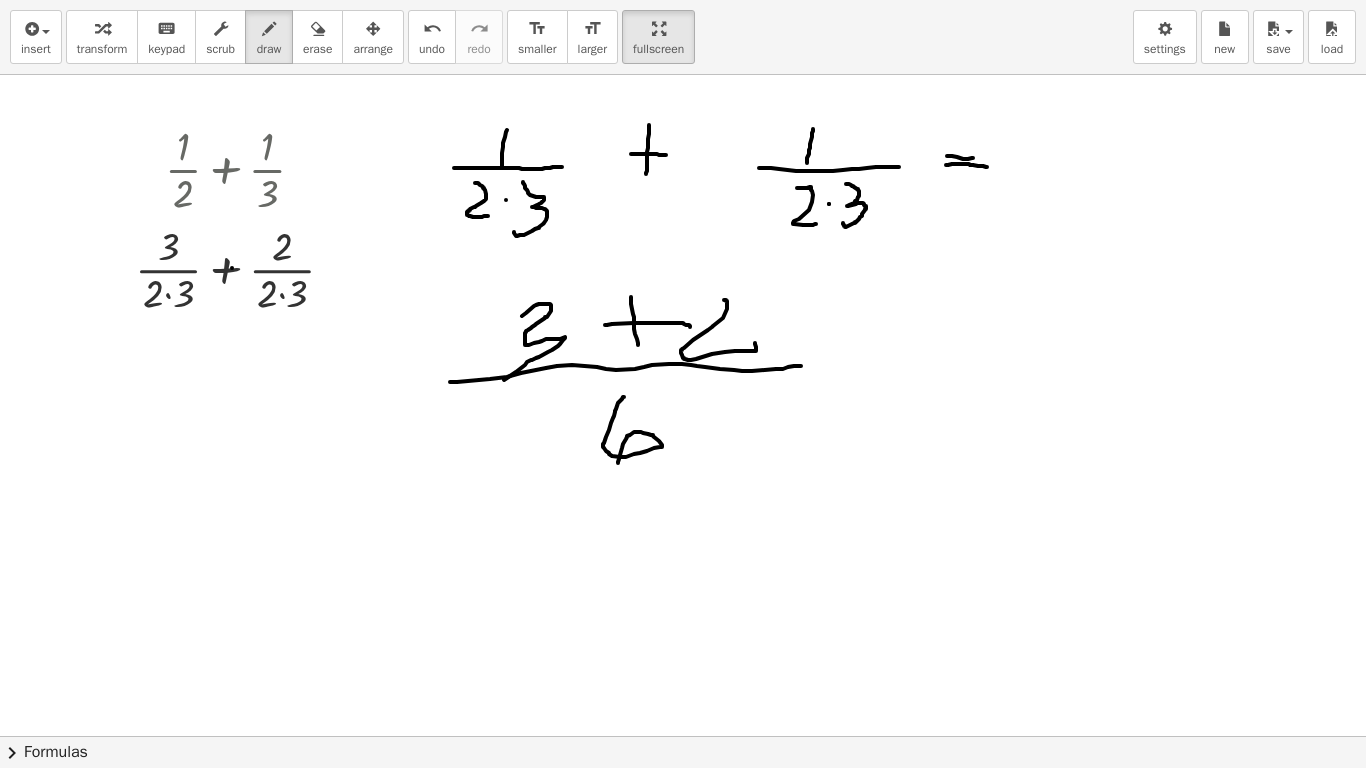 click at bounding box center (683, 517) 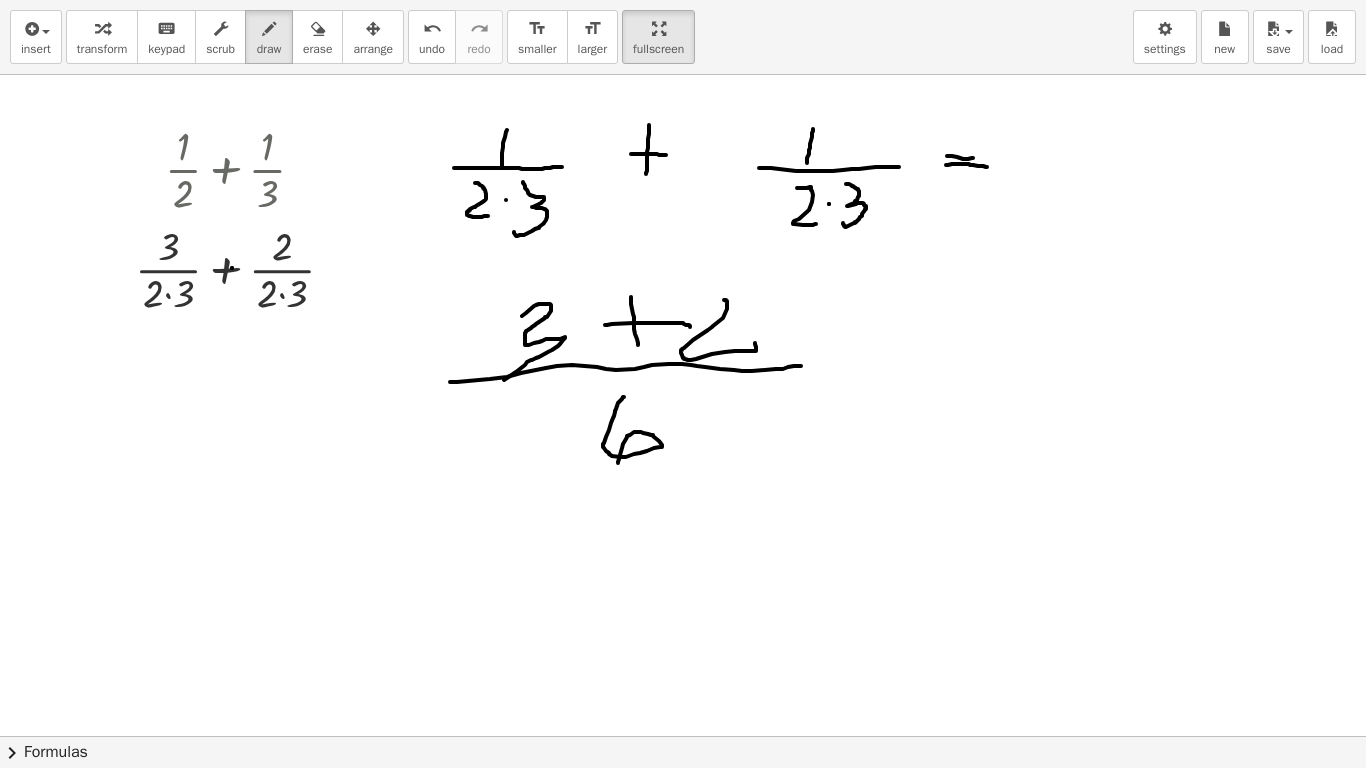 click at bounding box center [683, 517] 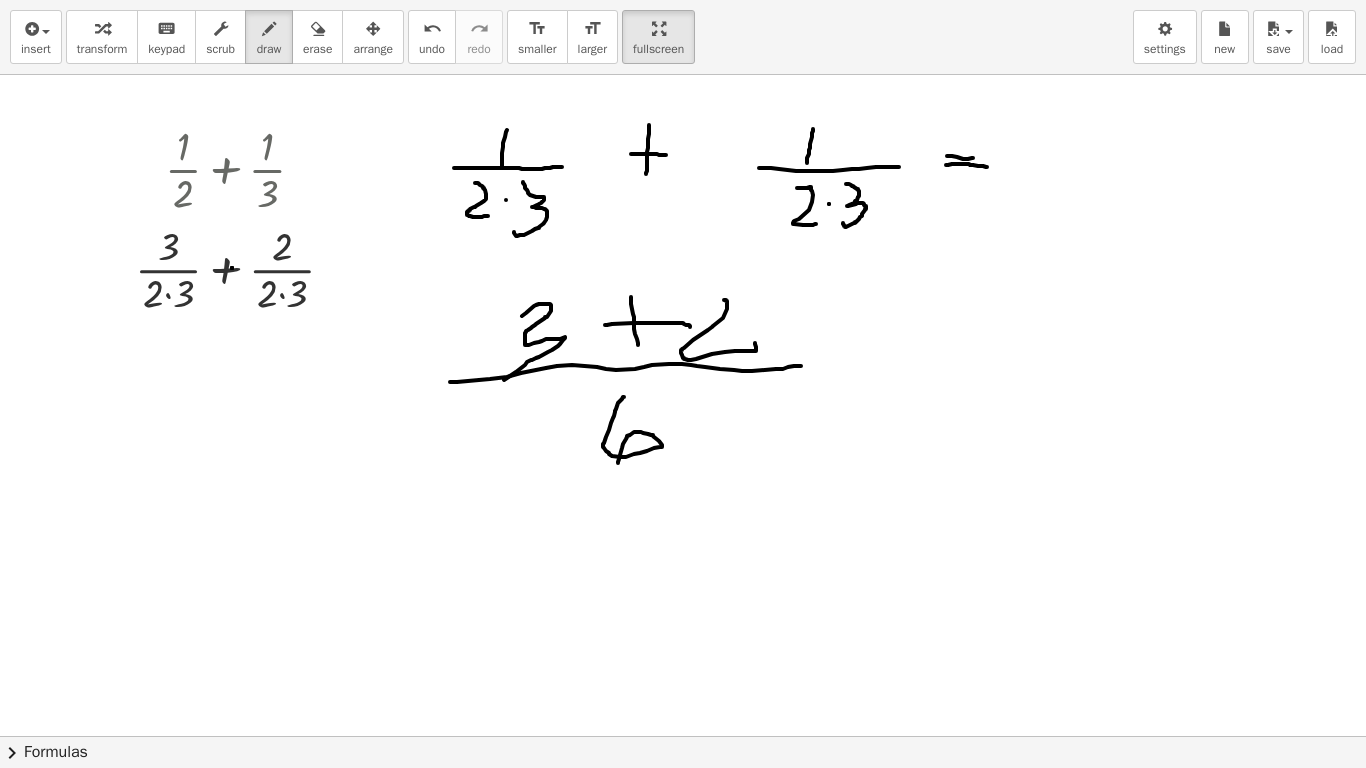 click at bounding box center (683, 517) 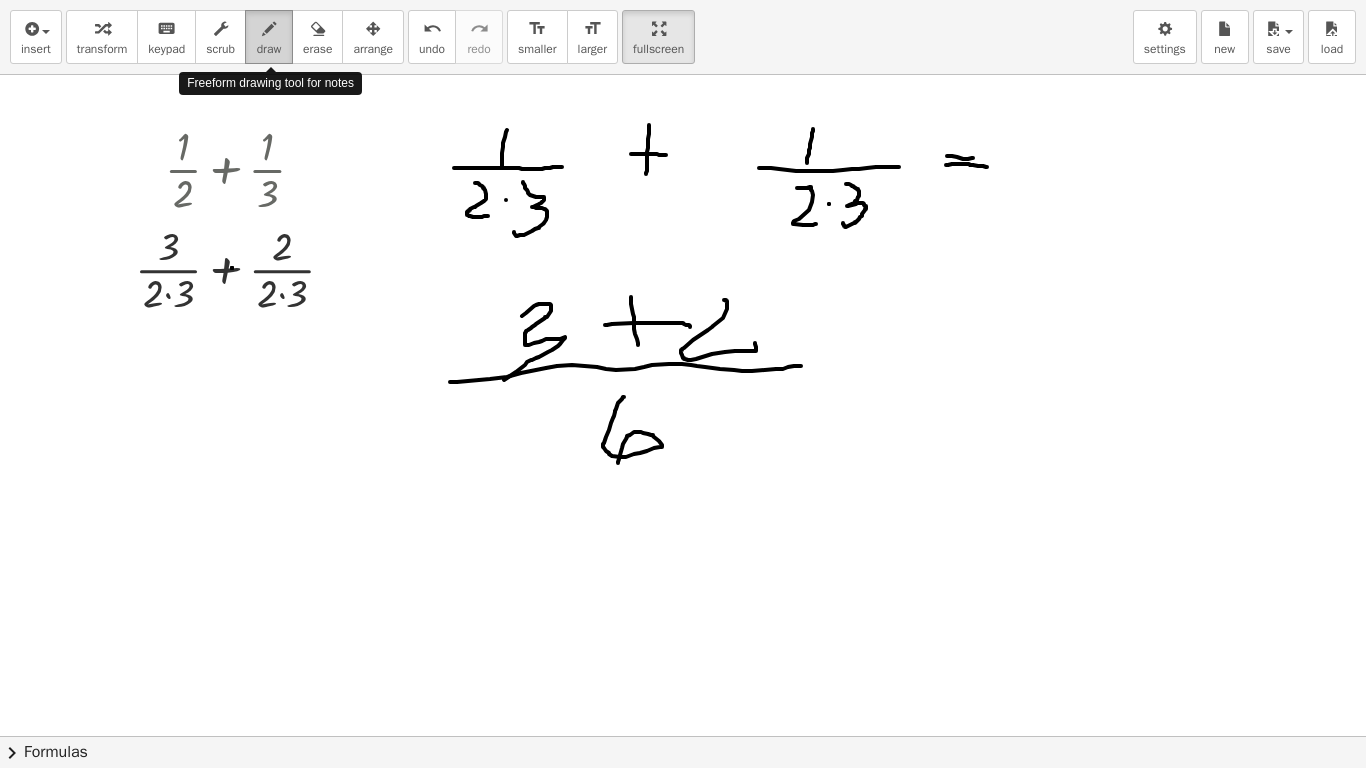 click on "draw" at bounding box center [269, 49] 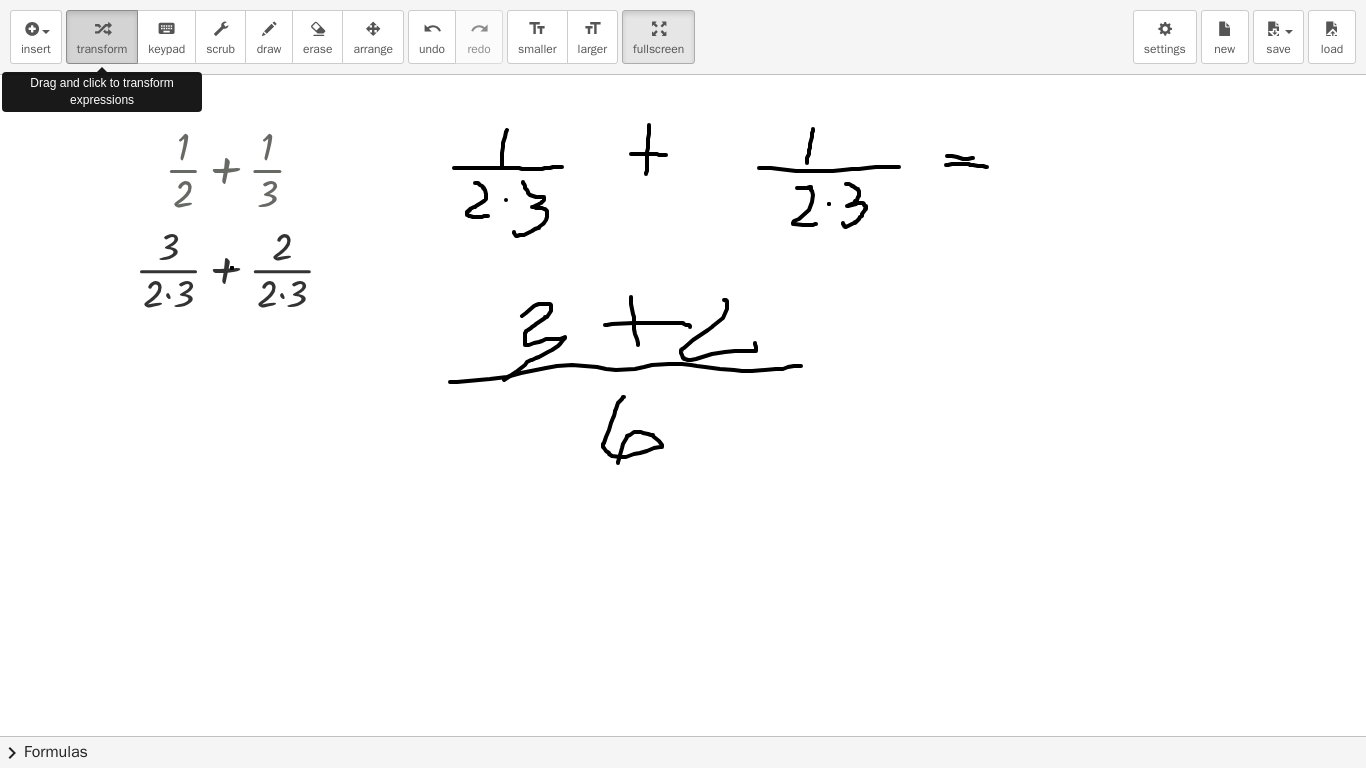 click at bounding box center [102, 29] 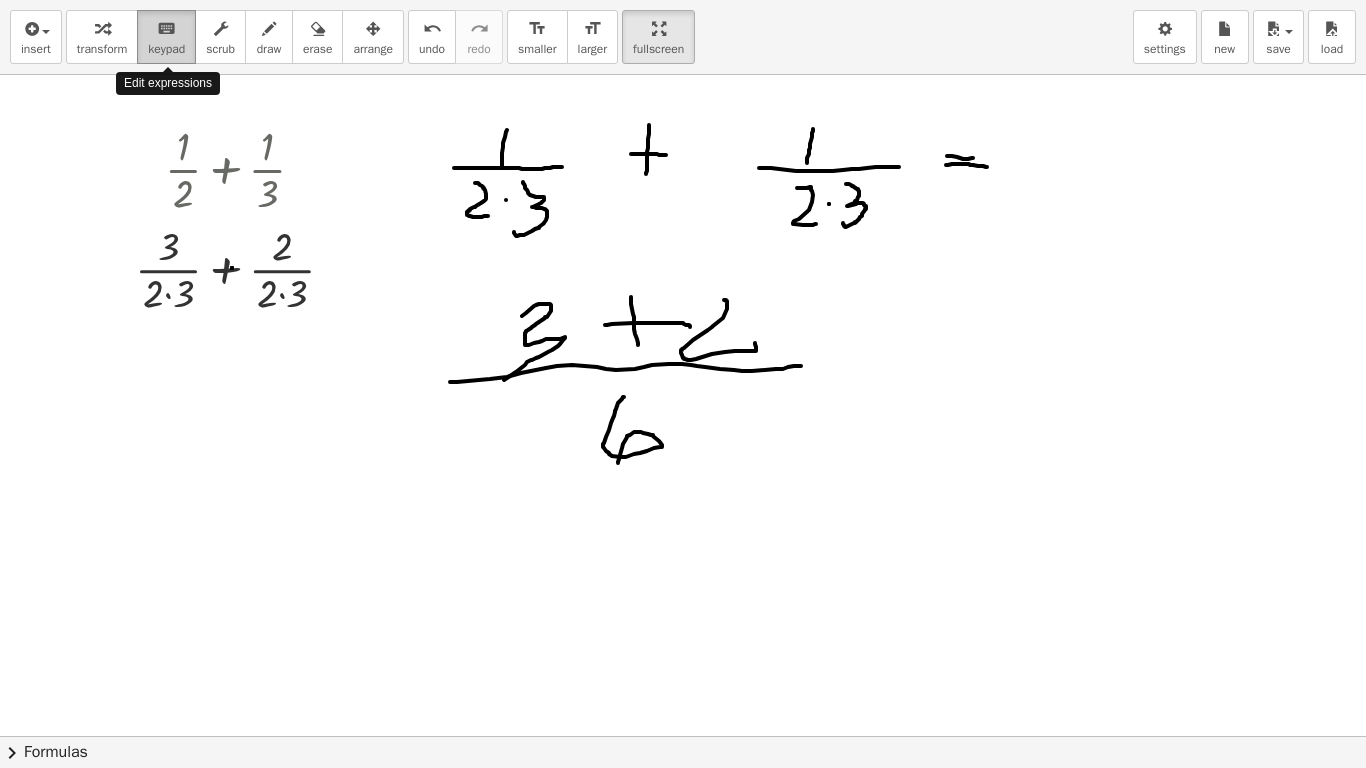click on "keyboard" at bounding box center [166, 28] 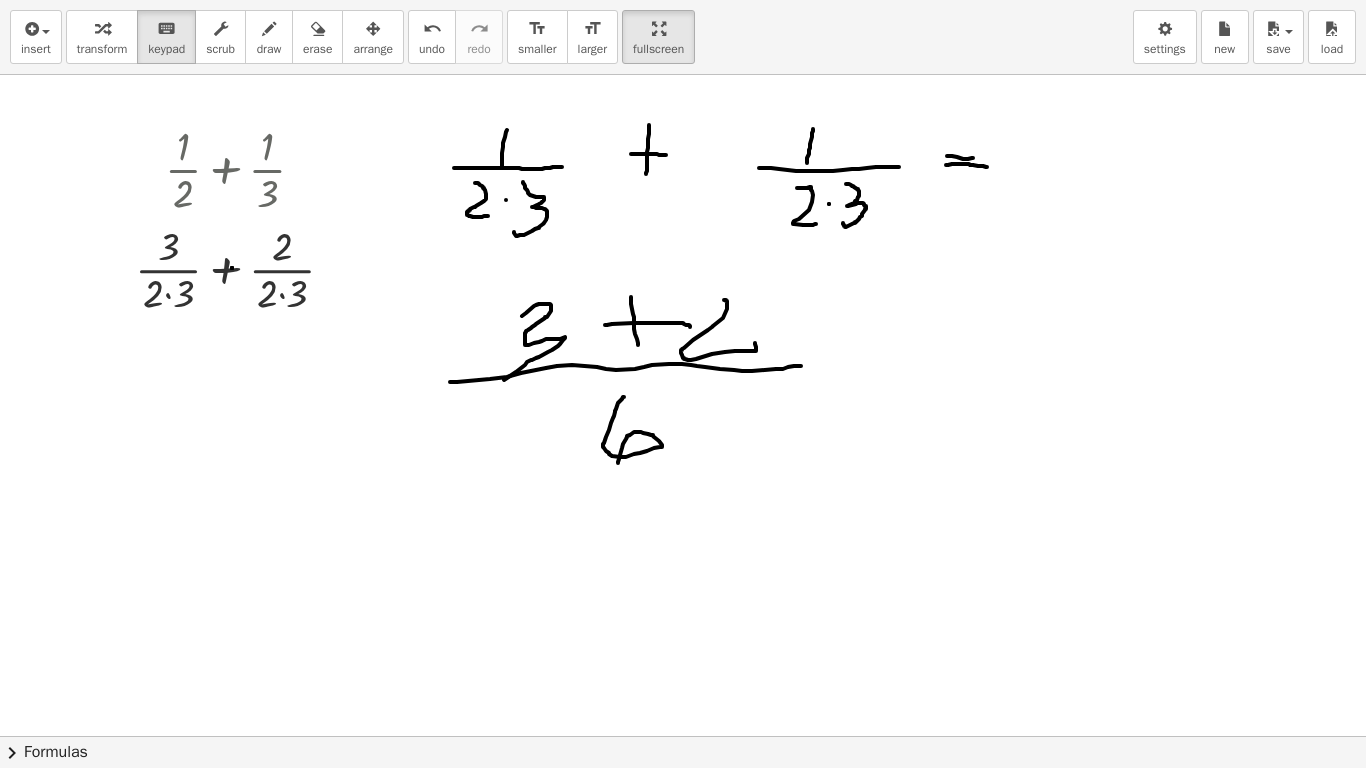 click at bounding box center [683, 517] 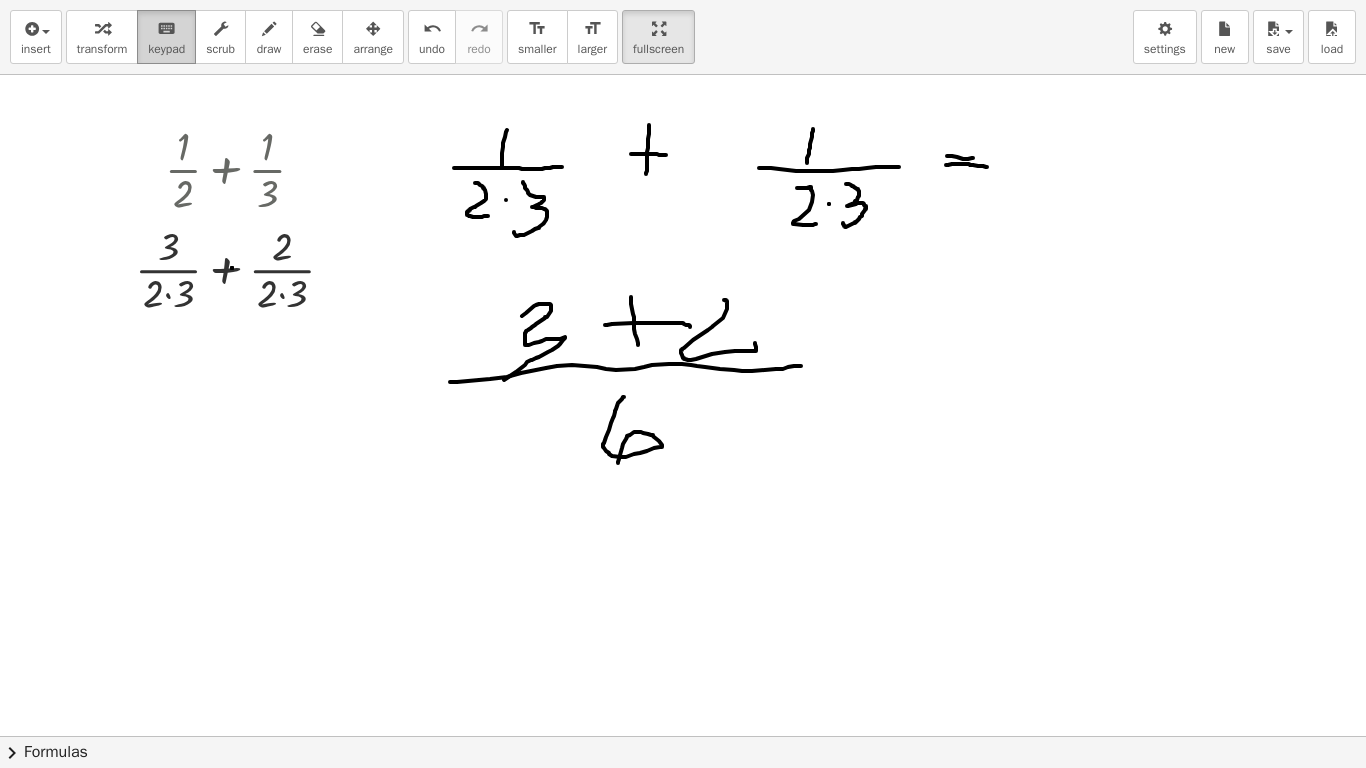 click on "keyboard" at bounding box center [166, 29] 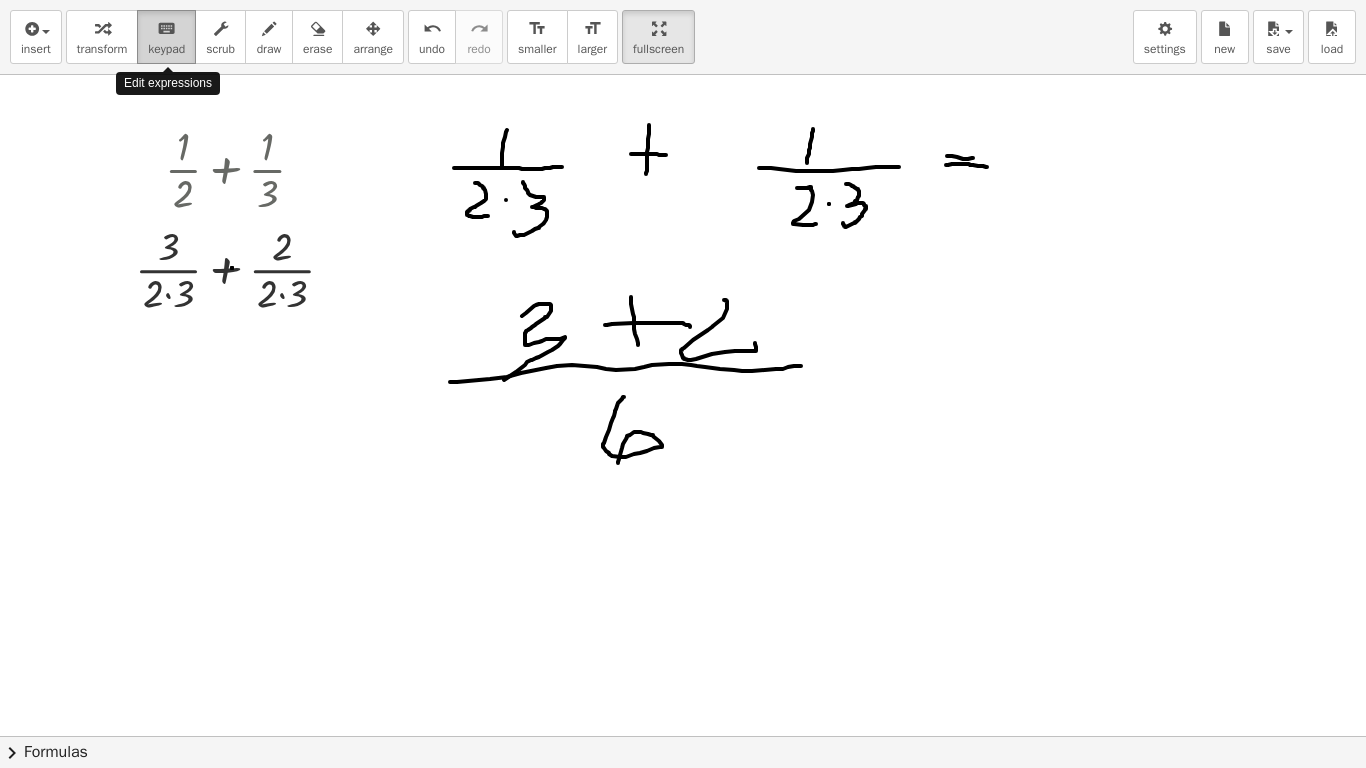 click on "keyboard" at bounding box center (166, 29) 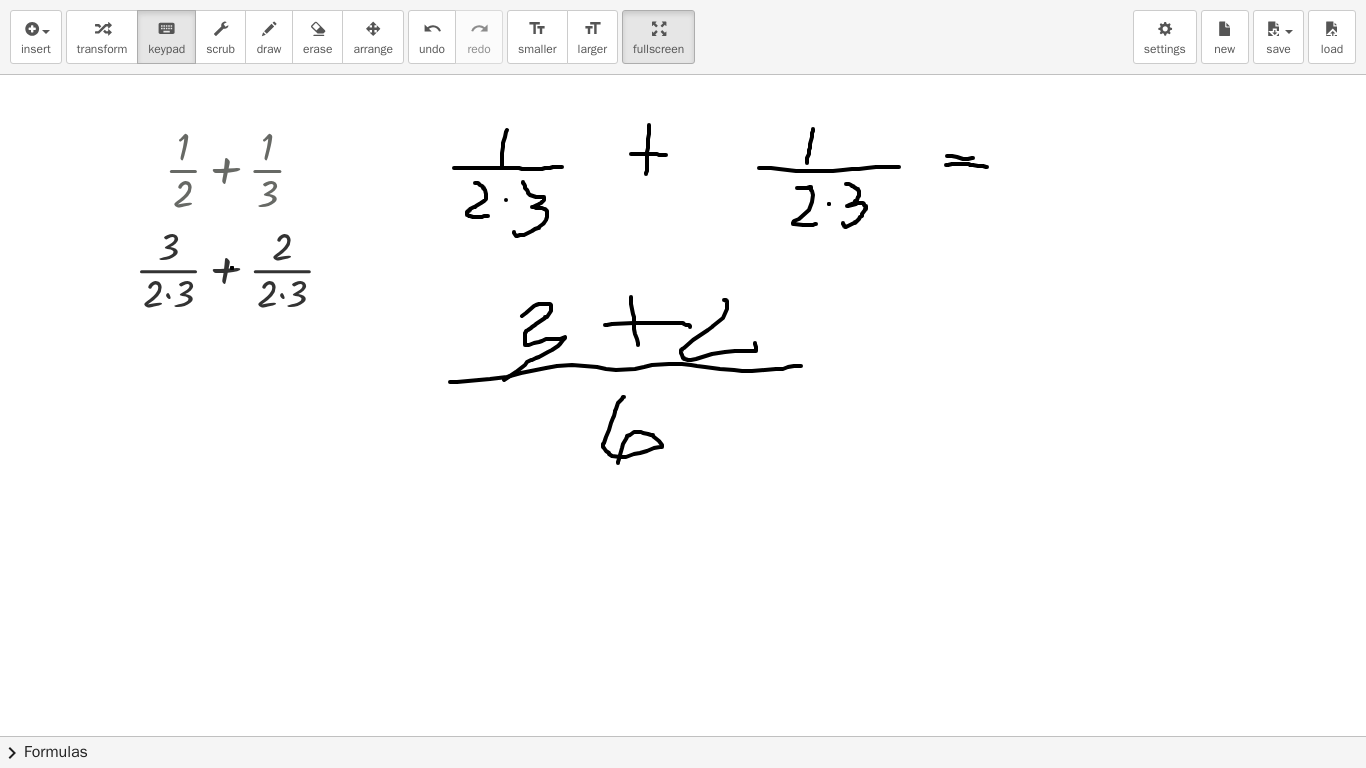 click at bounding box center (683, 517) 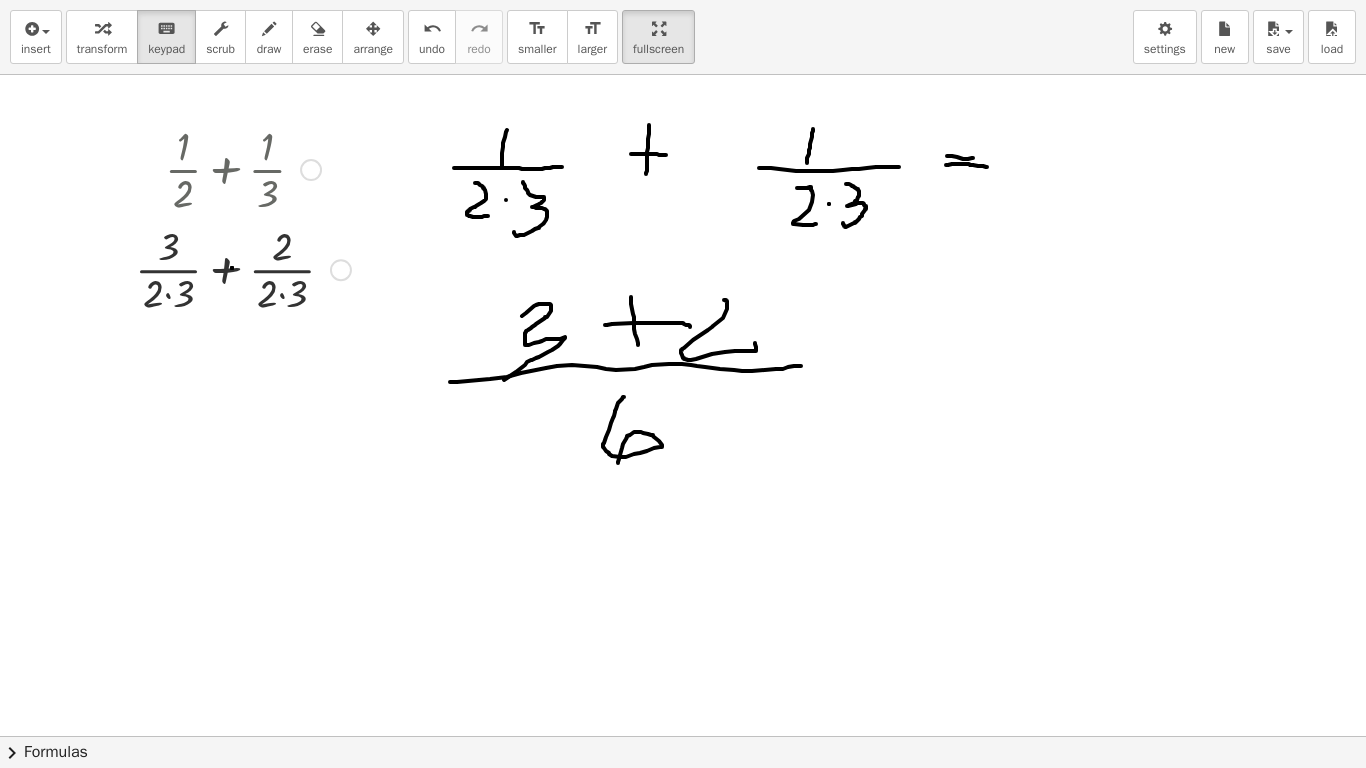 drag, startPoint x: 281, startPoint y: 453, endPoint x: 225, endPoint y: 266, distance: 195.20502 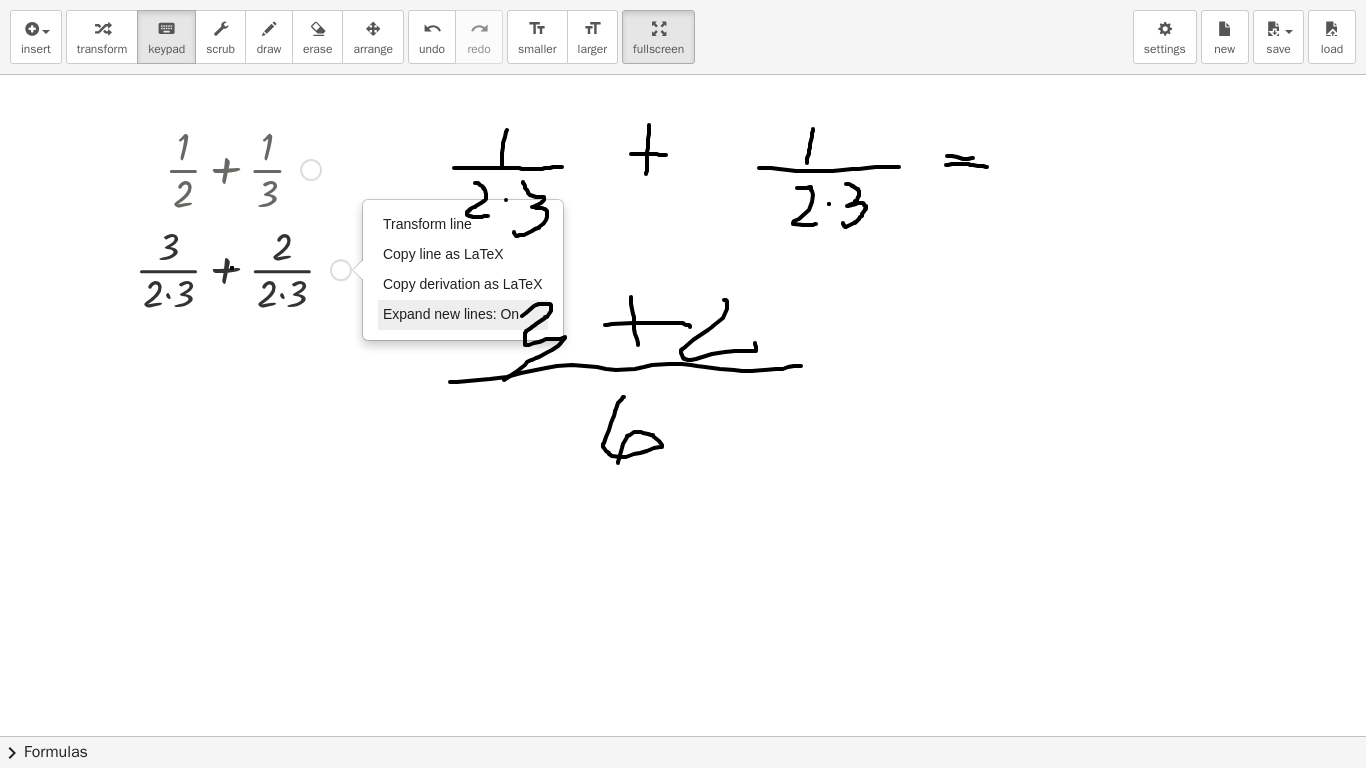 click on "Expand new lines: On" at bounding box center (451, 314) 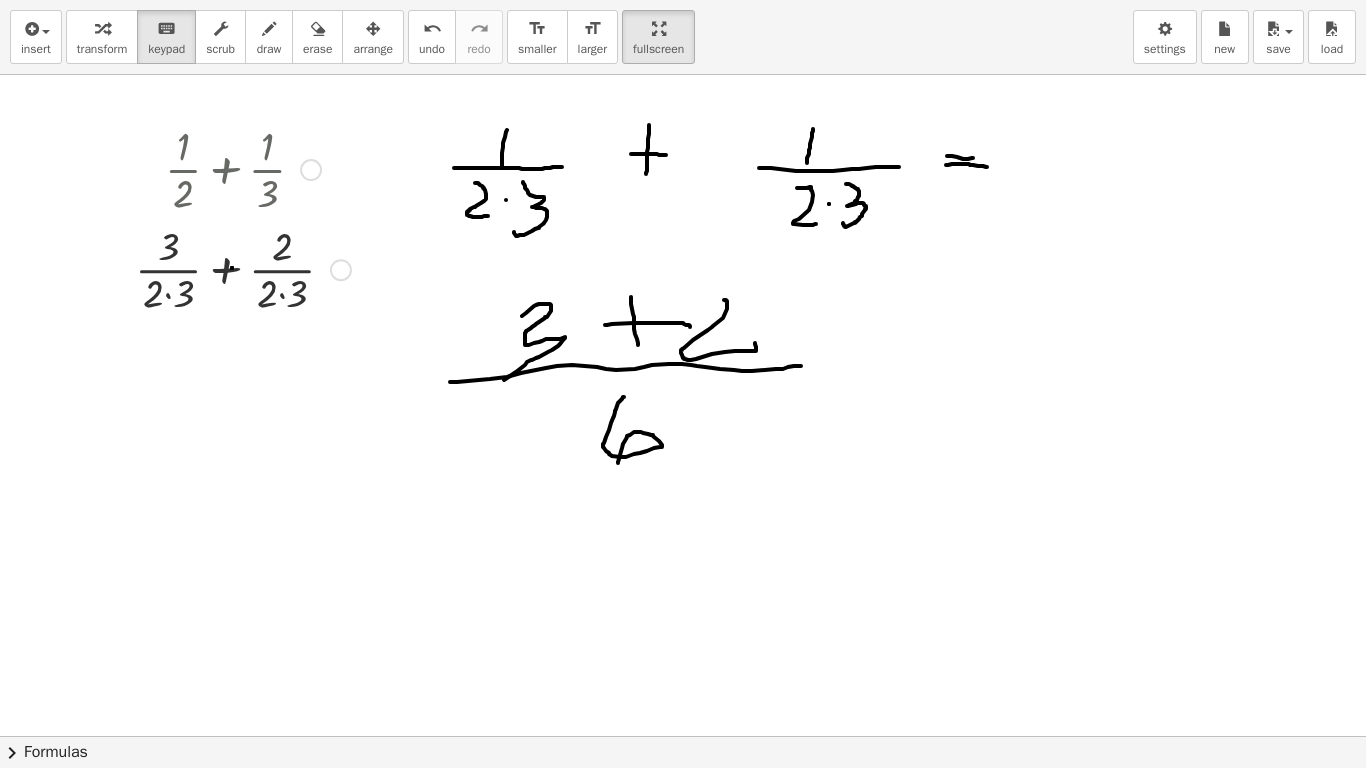 click at bounding box center (243, 268) 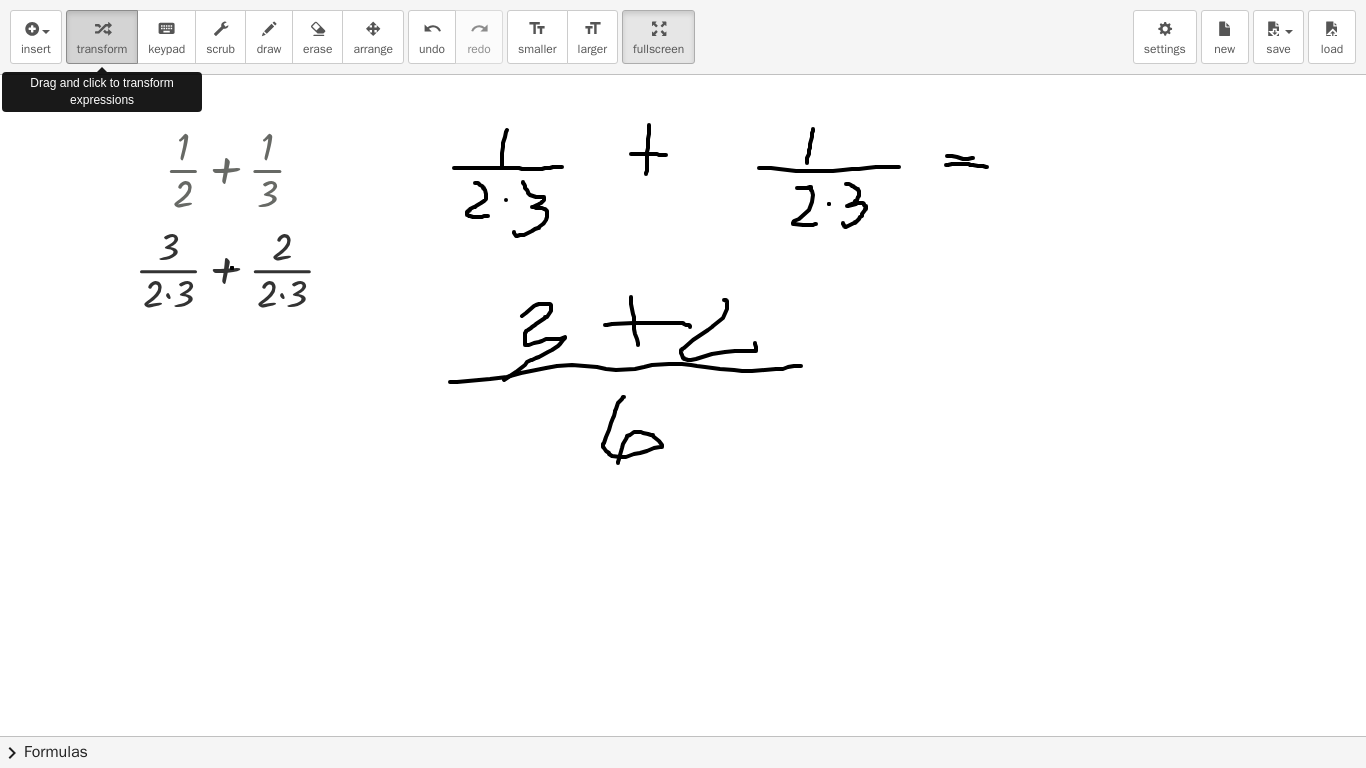 click on "transform" at bounding box center [102, 37] 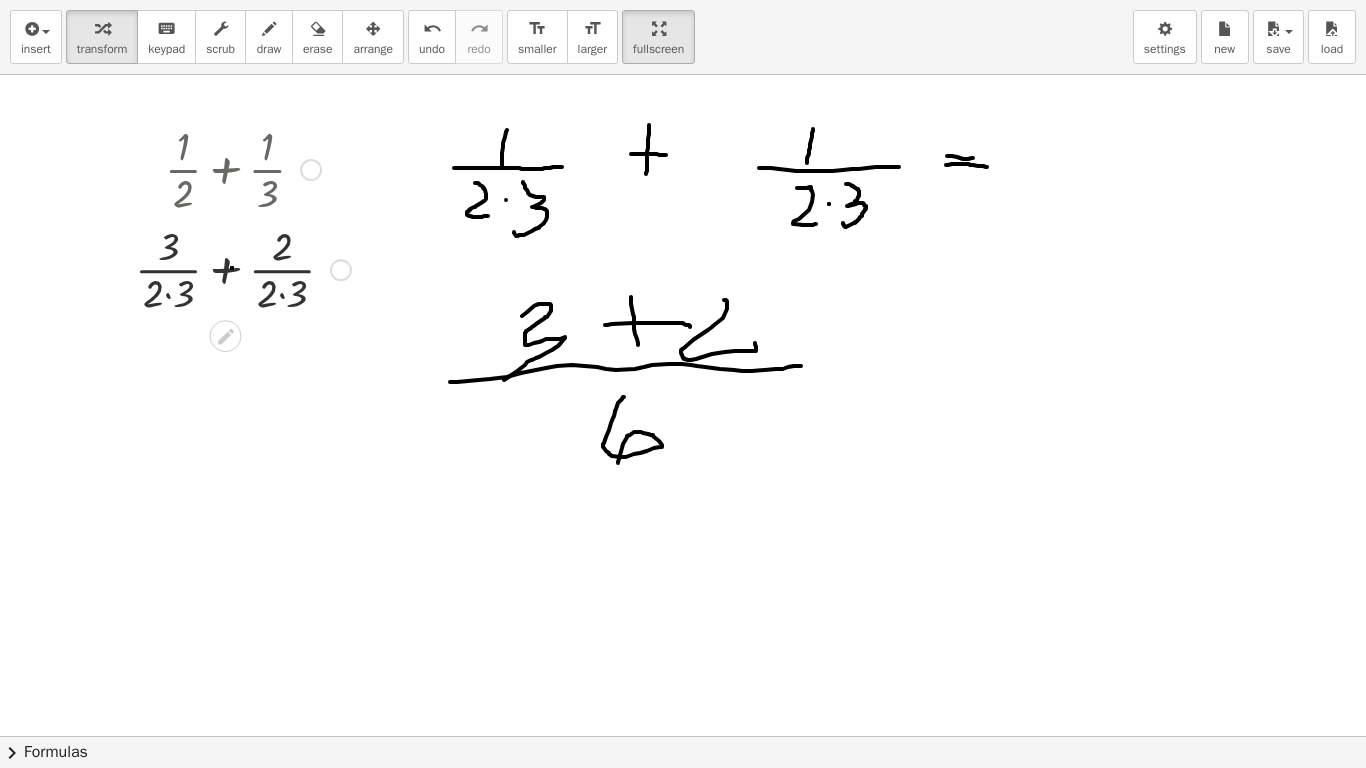 click at bounding box center [243, 268] 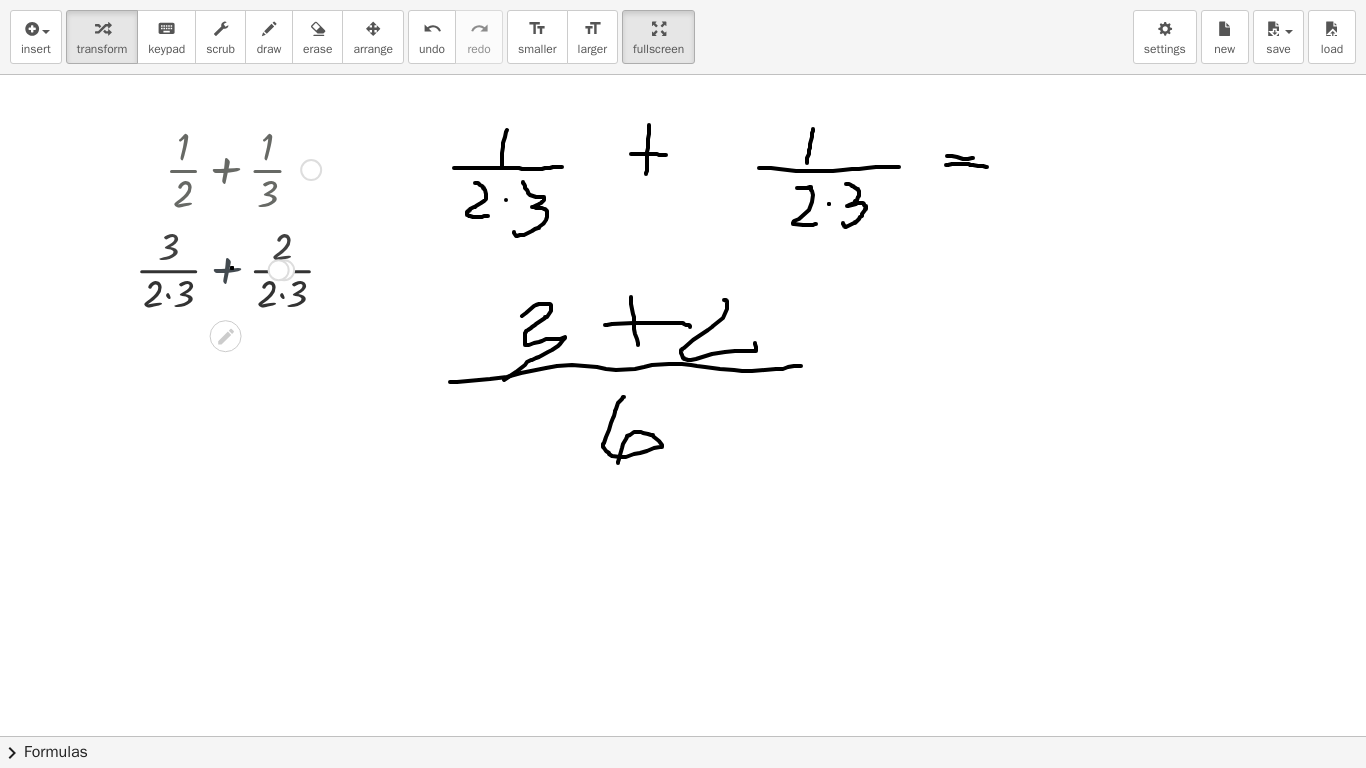 click at bounding box center (243, 268) 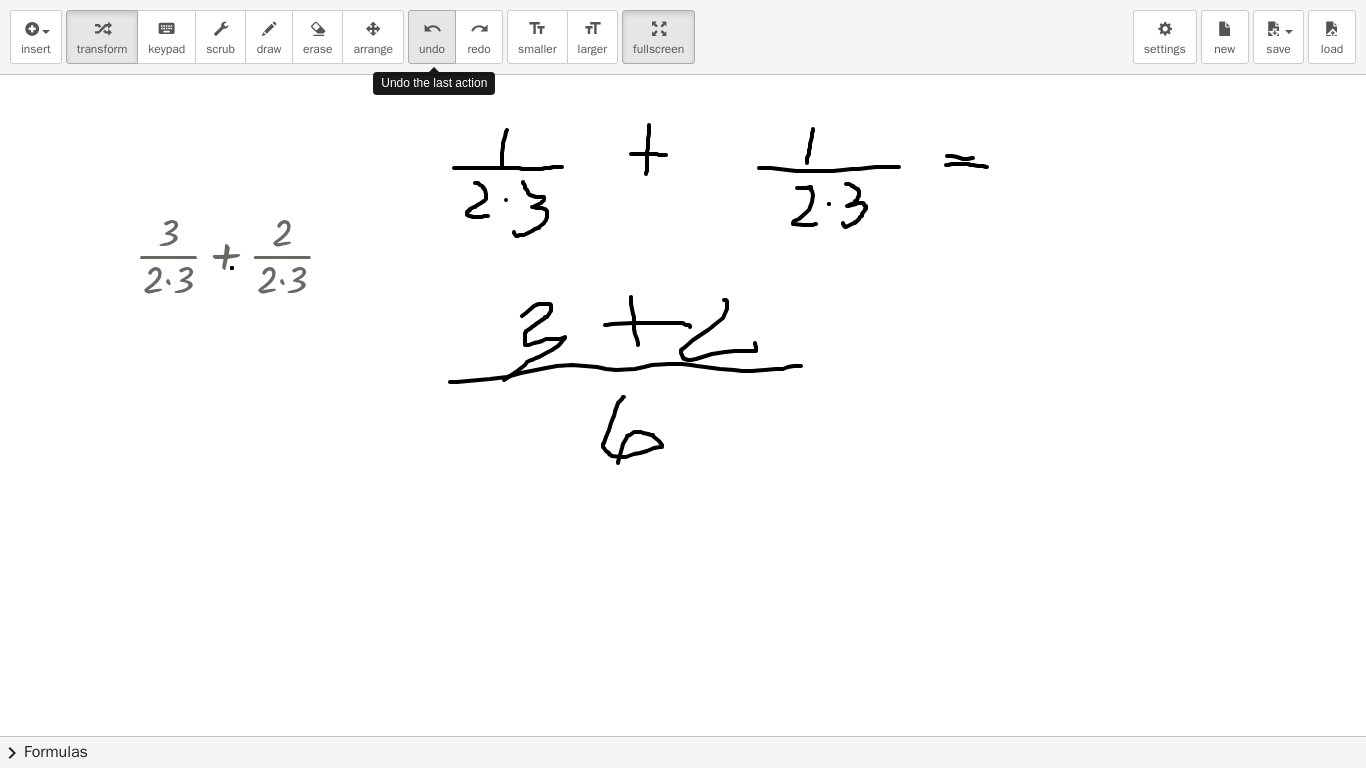 click on "undo" at bounding box center (432, 49) 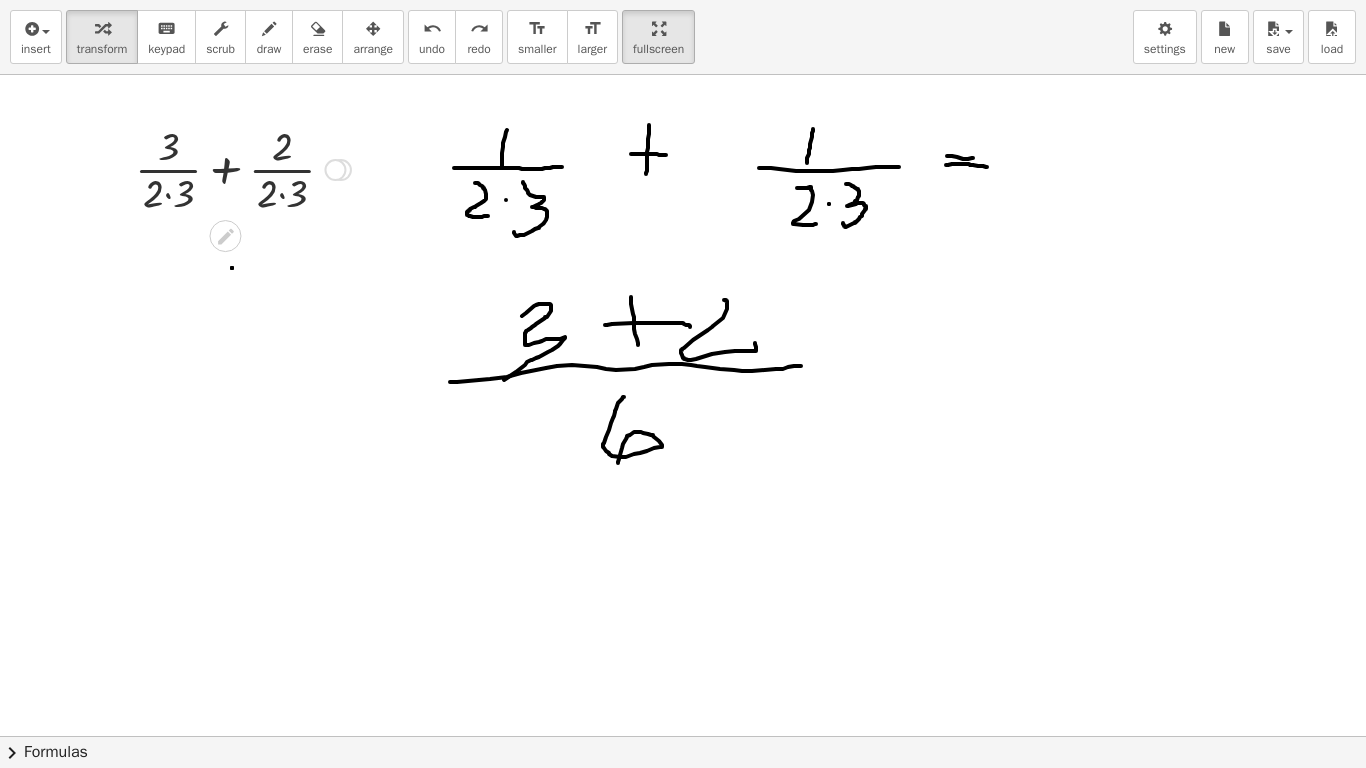 click at bounding box center (243, 168) 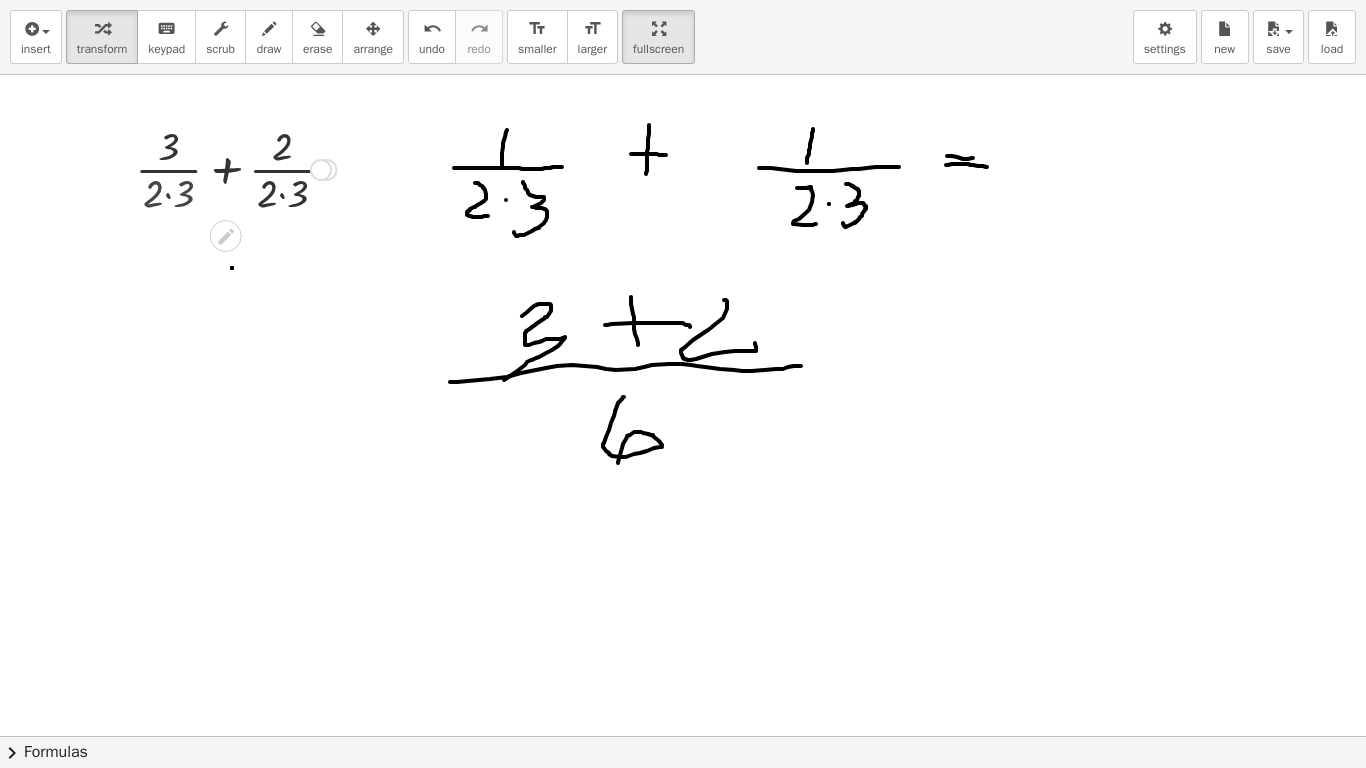click at bounding box center (243, 168) 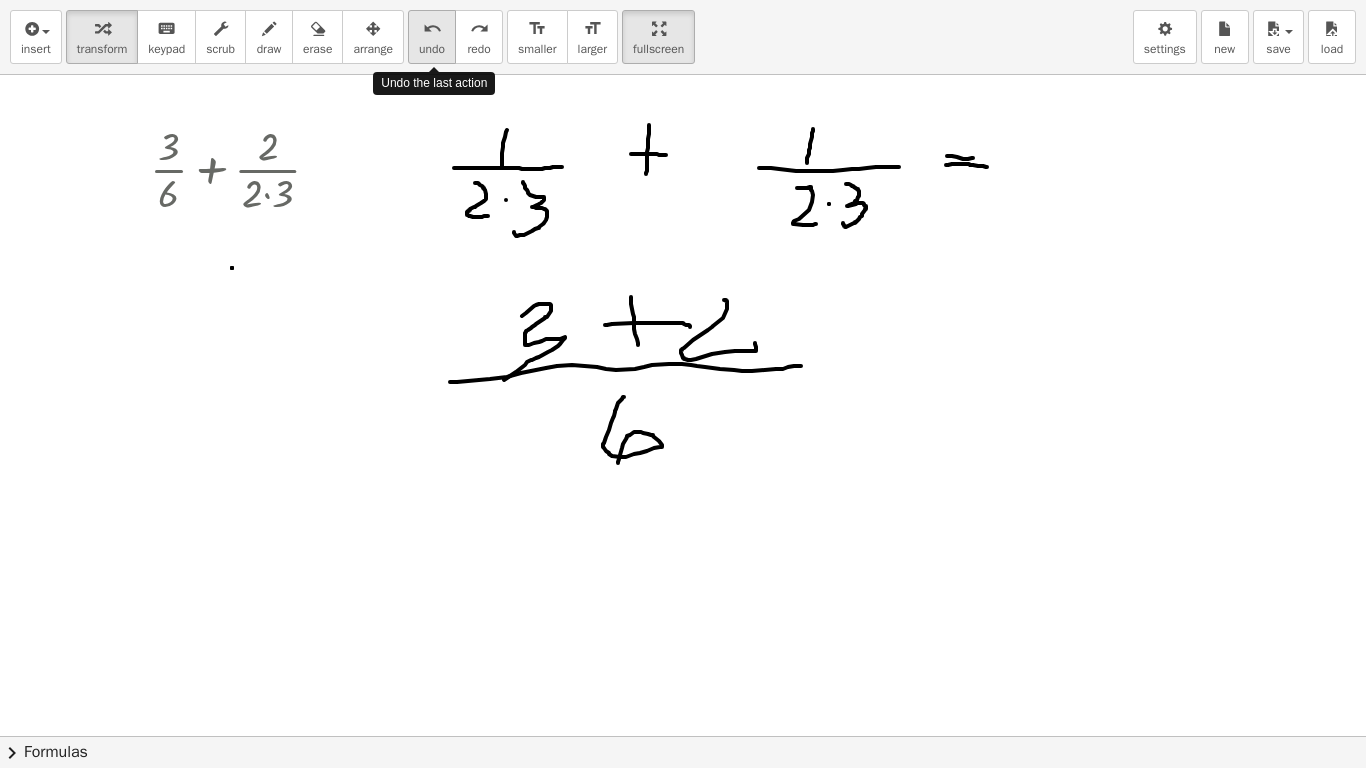 click on "undo" at bounding box center [432, 28] 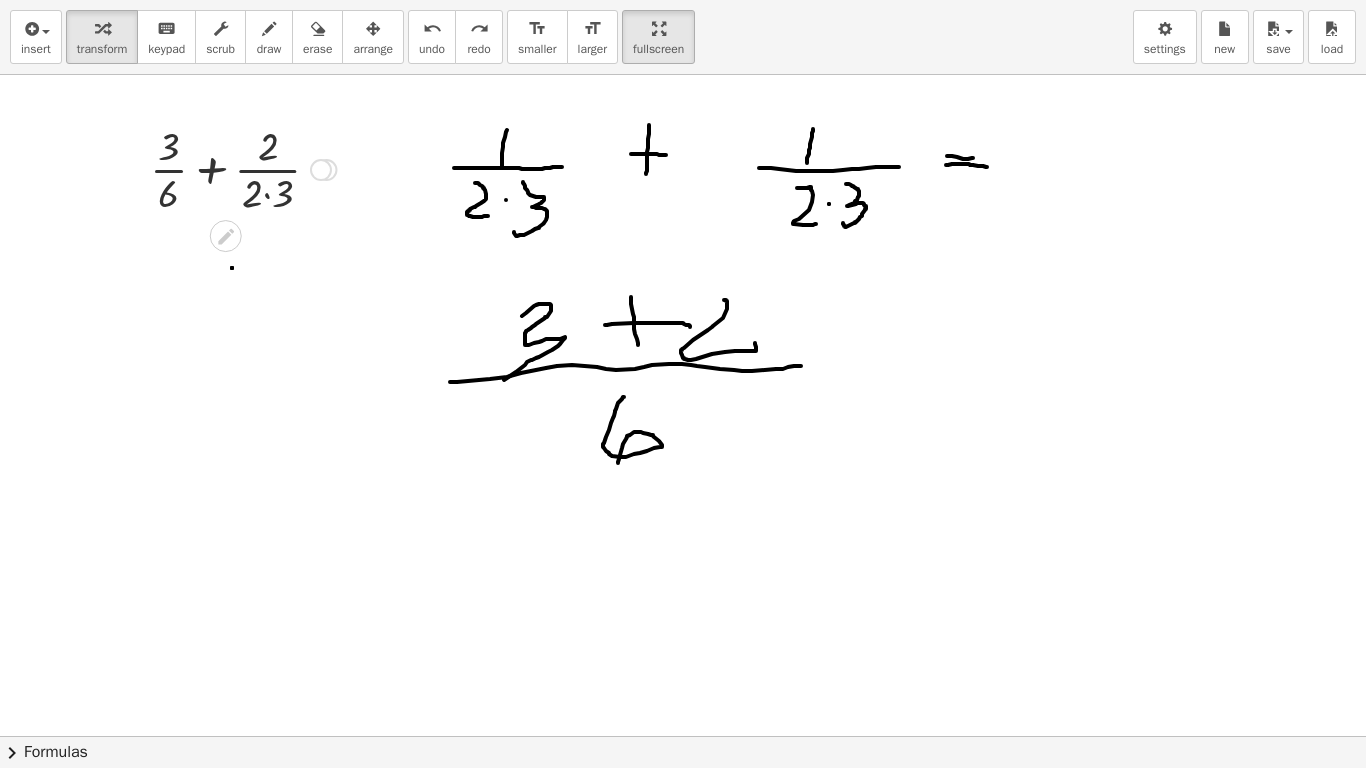 click at bounding box center [243, 168] 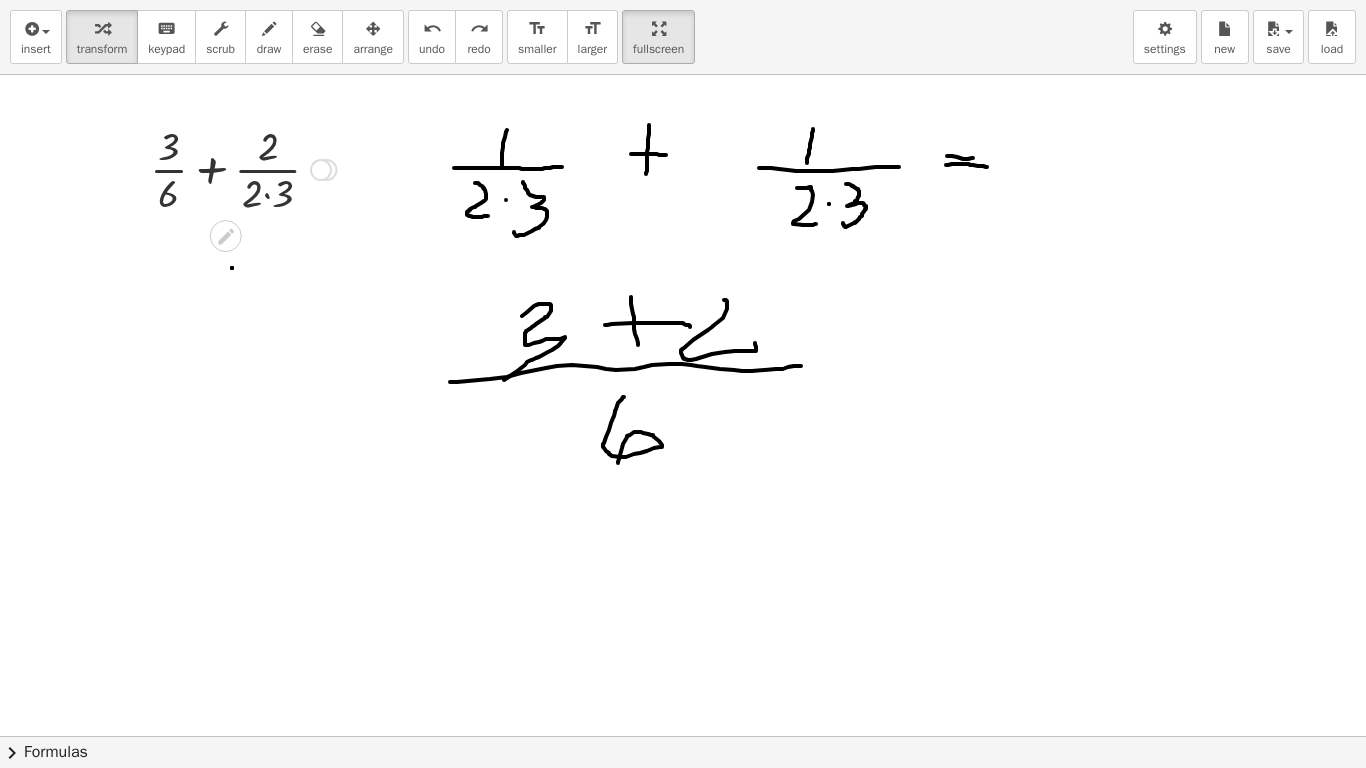 click at bounding box center (243, 168) 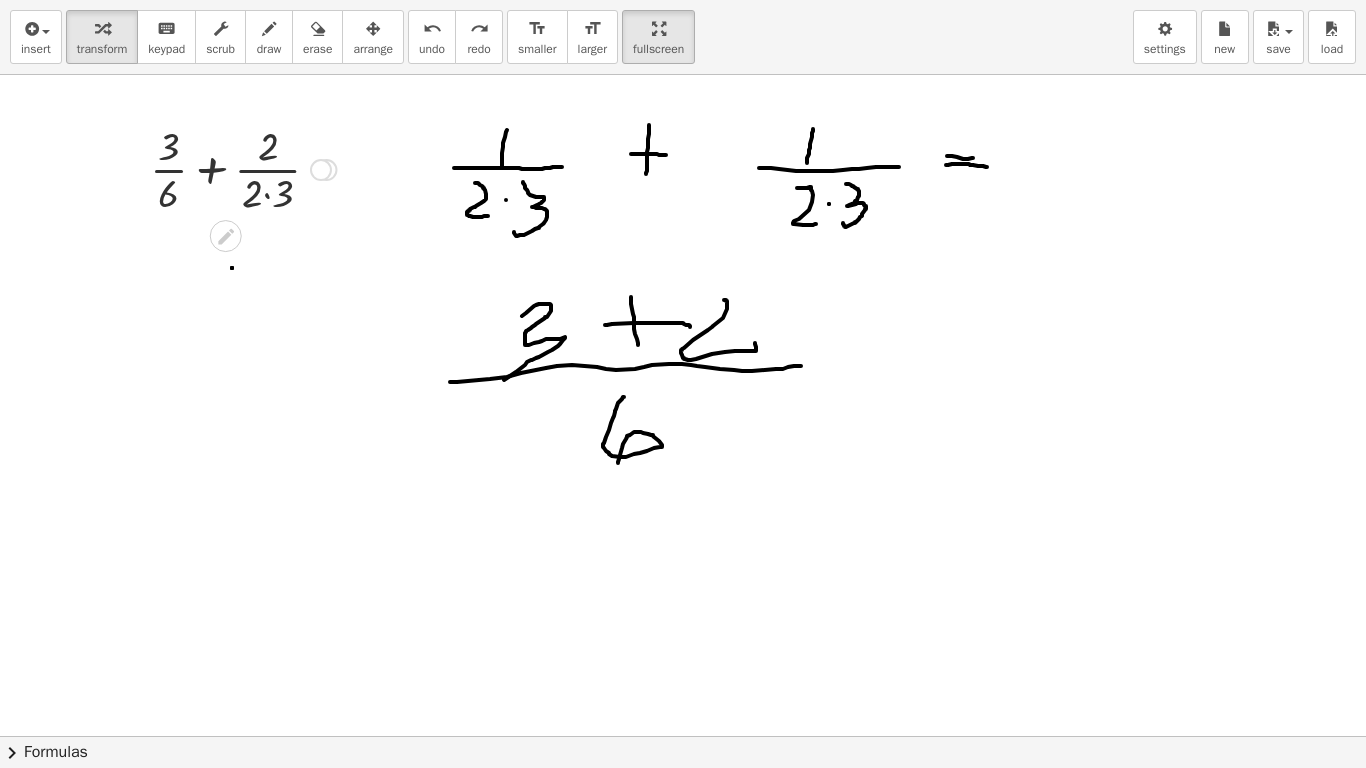 click at bounding box center [243, 168] 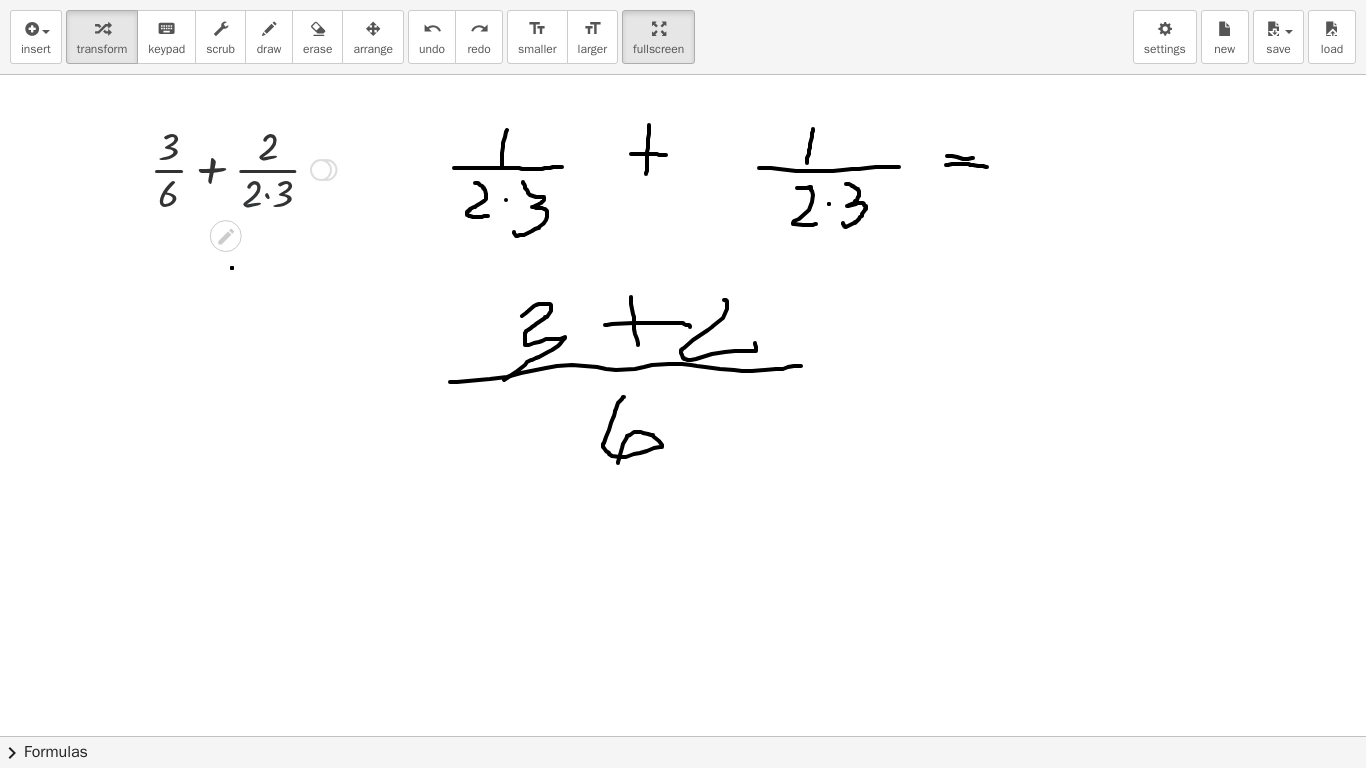 click at bounding box center [243, 168] 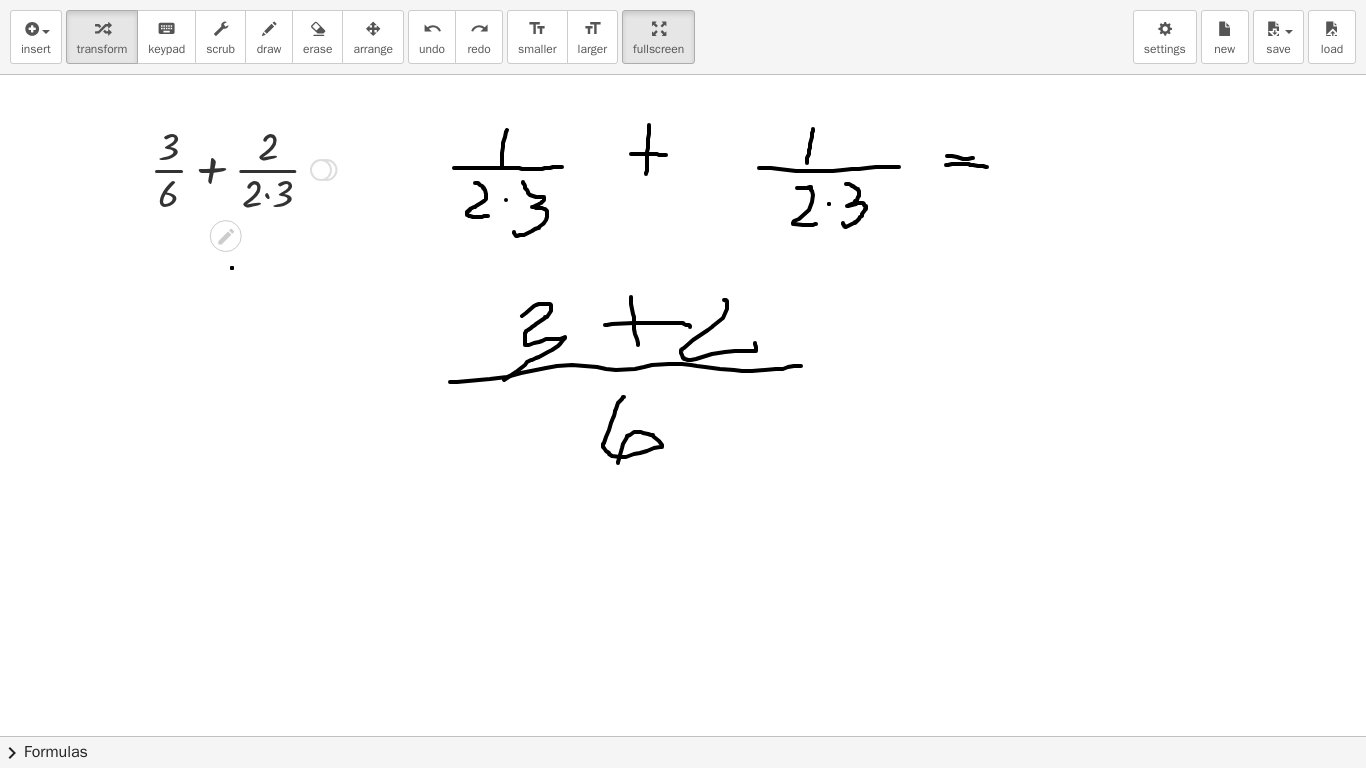 click at bounding box center (243, 168) 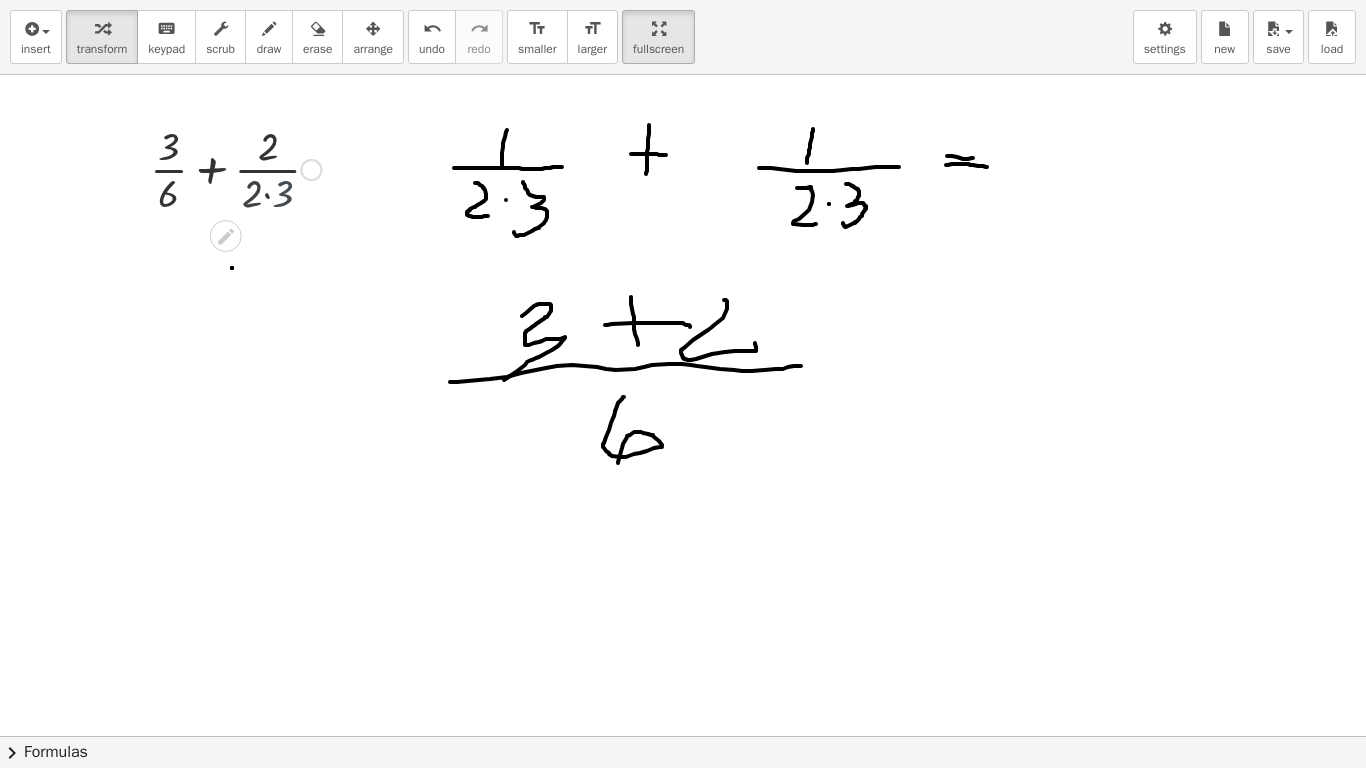 click at bounding box center [243, 168] 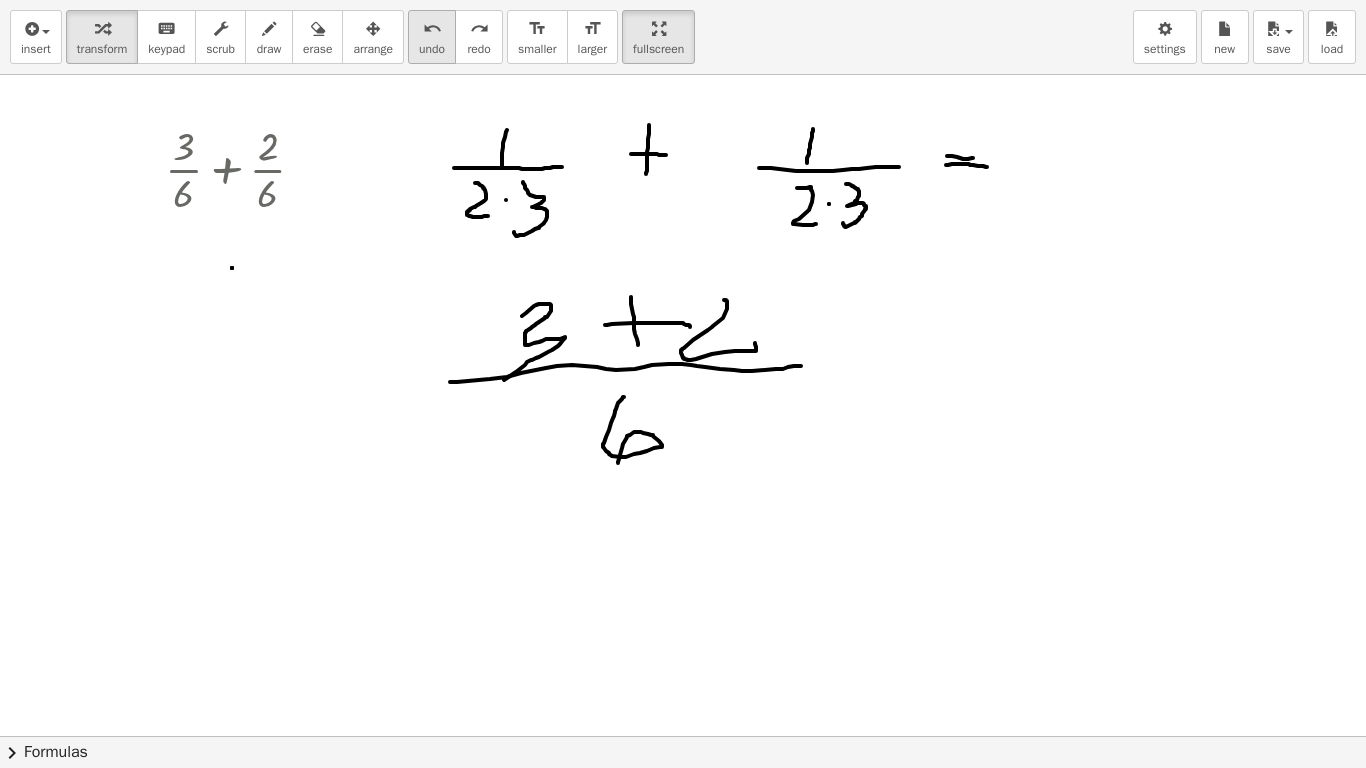 click on "undo" at bounding box center [432, 49] 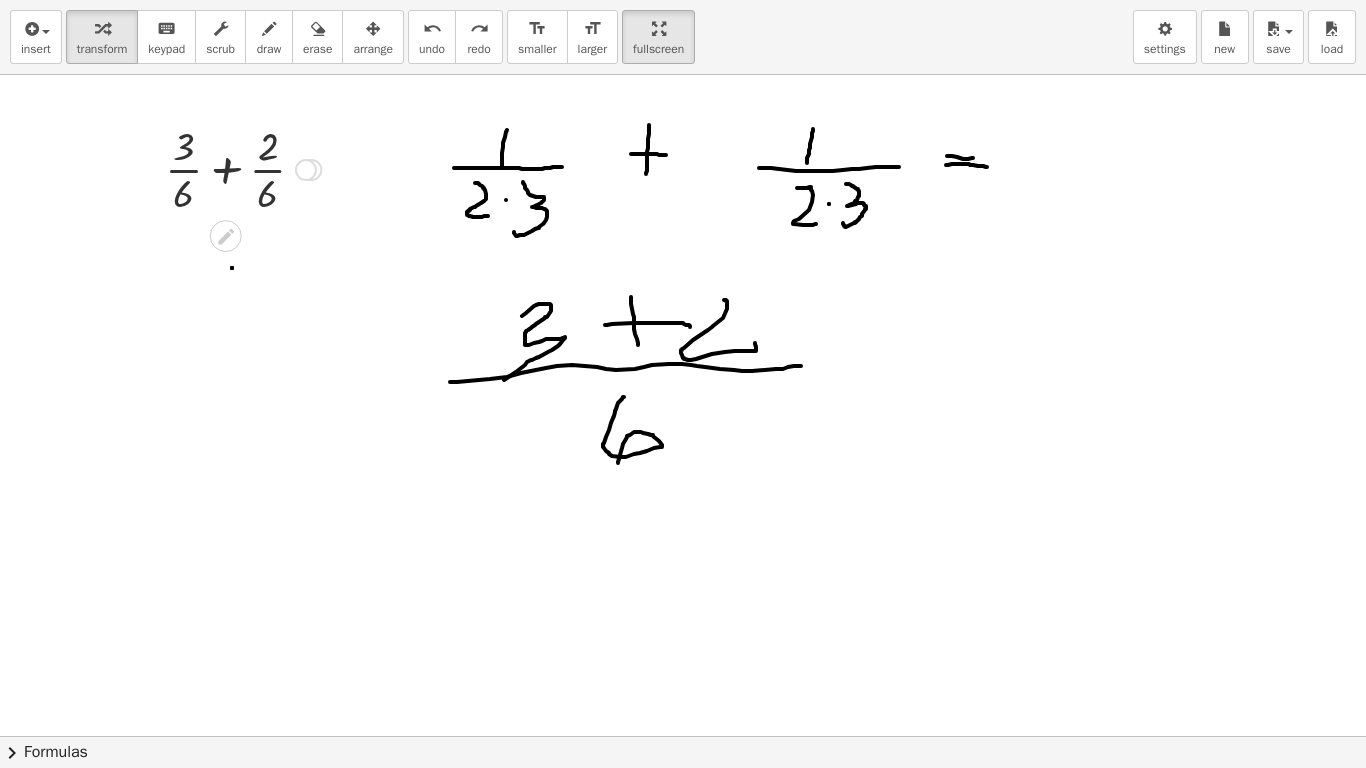 click at bounding box center (243, 168) 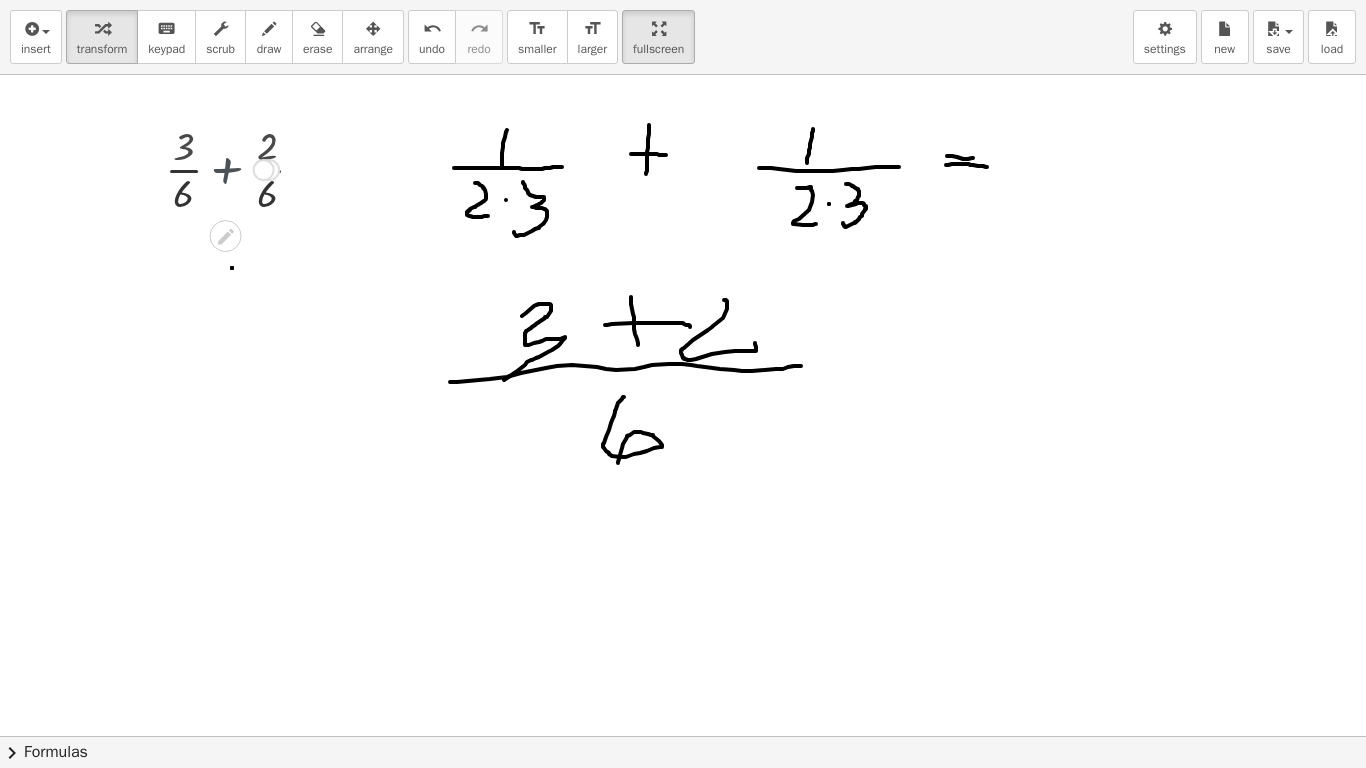 click at bounding box center [243, 168] 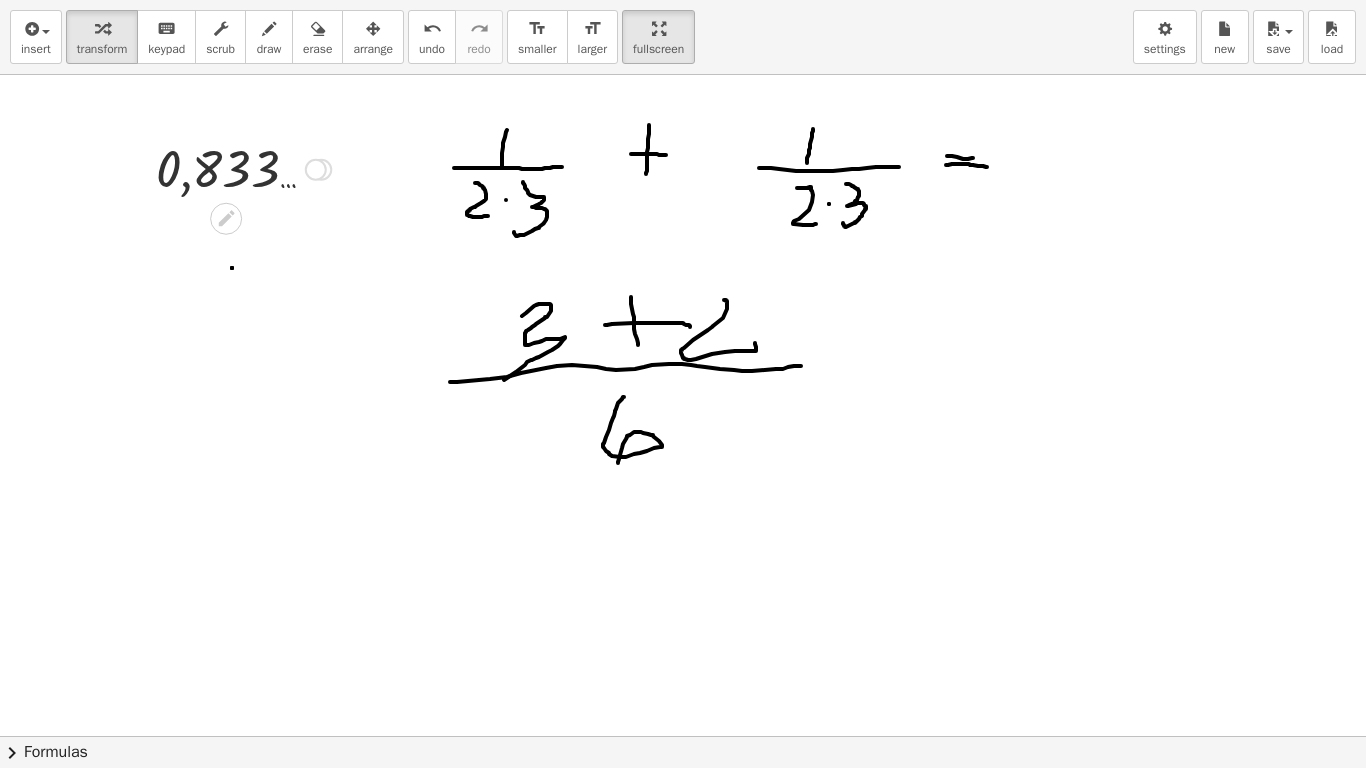 click at bounding box center (243, 168) 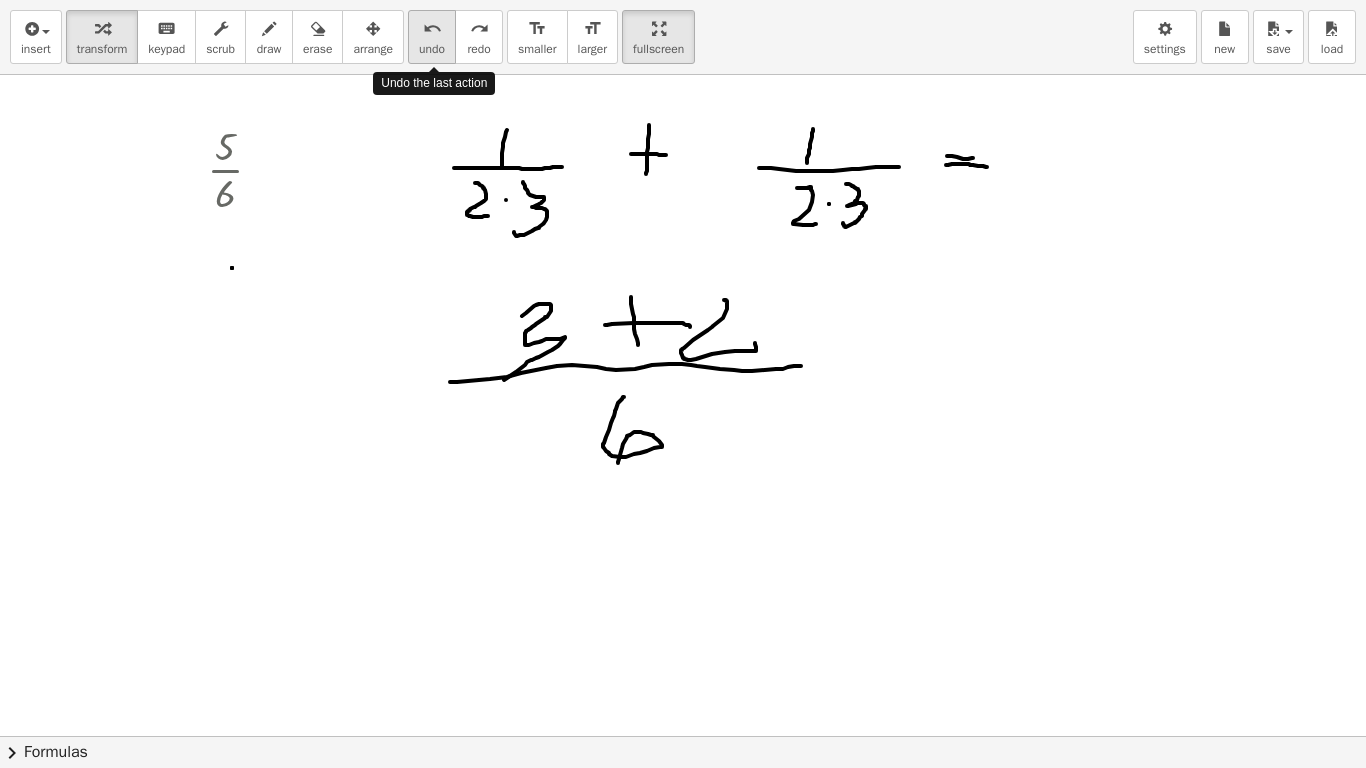 click on "undo" at bounding box center [432, 29] 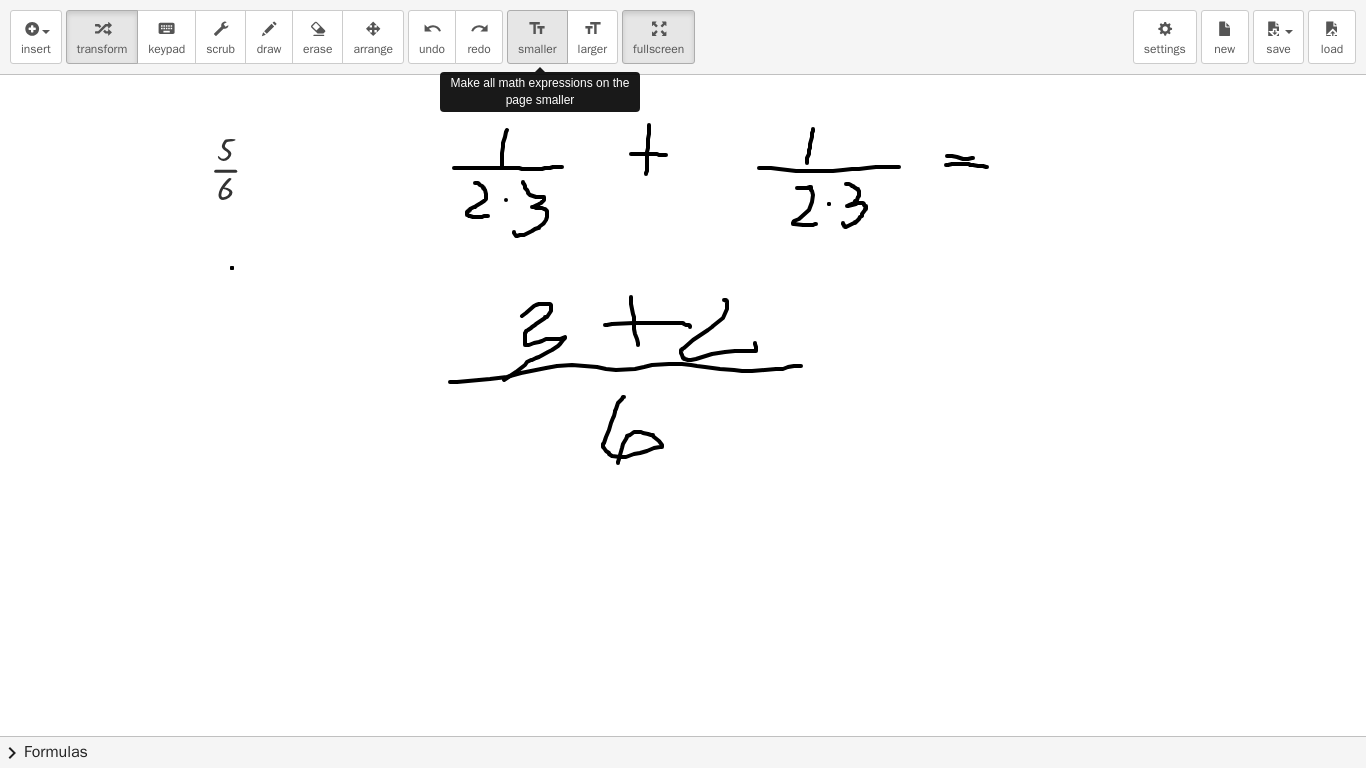 click on "smaller" at bounding box center [537, 49] 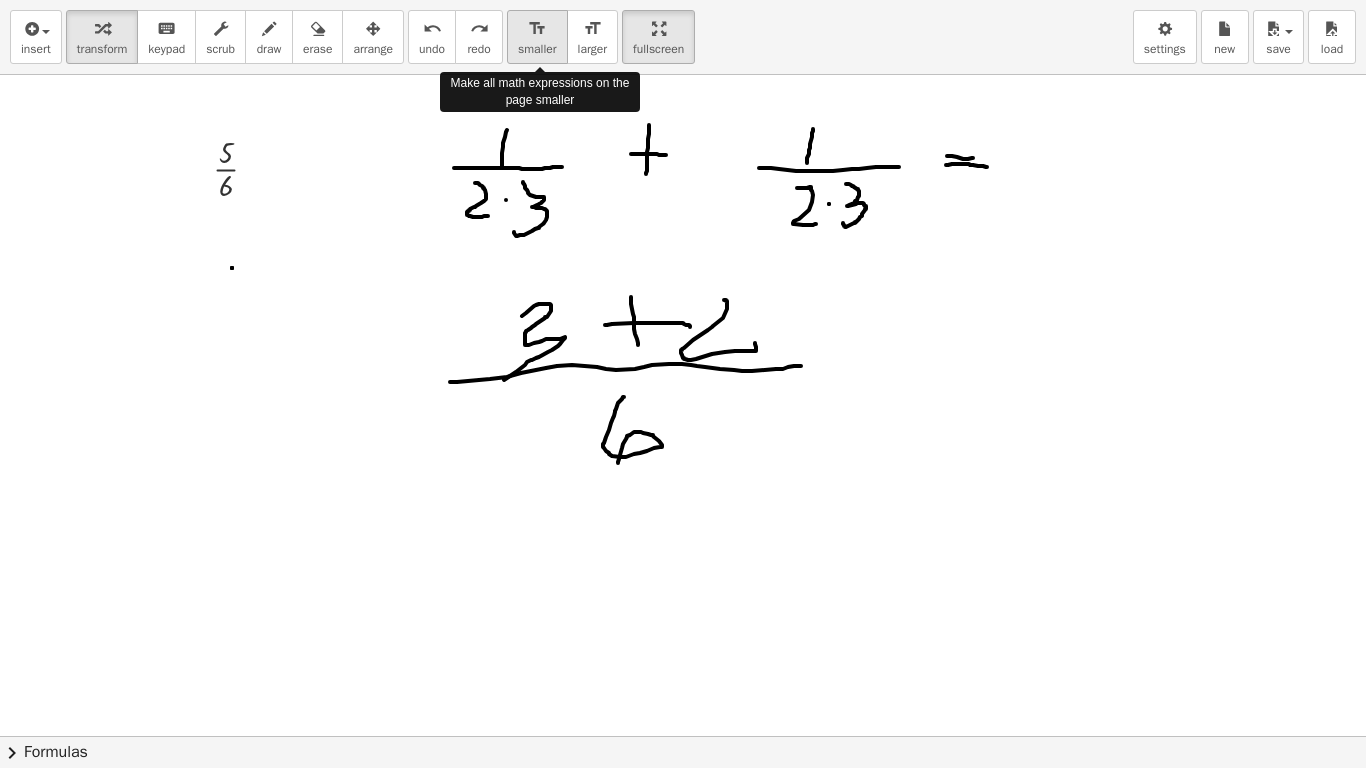 click on "smaller" at bounding box center (537, 49) 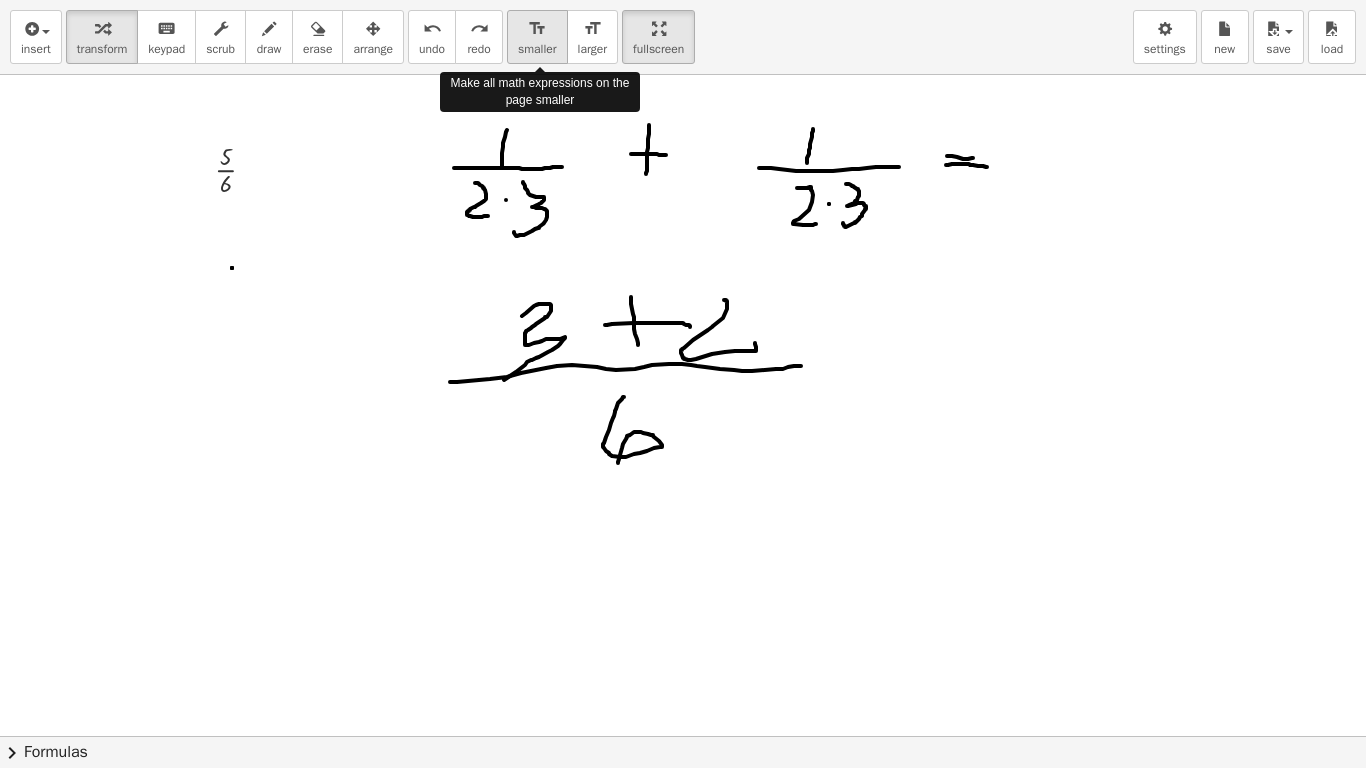 click on "smaller" at bounding box center (537, 49) 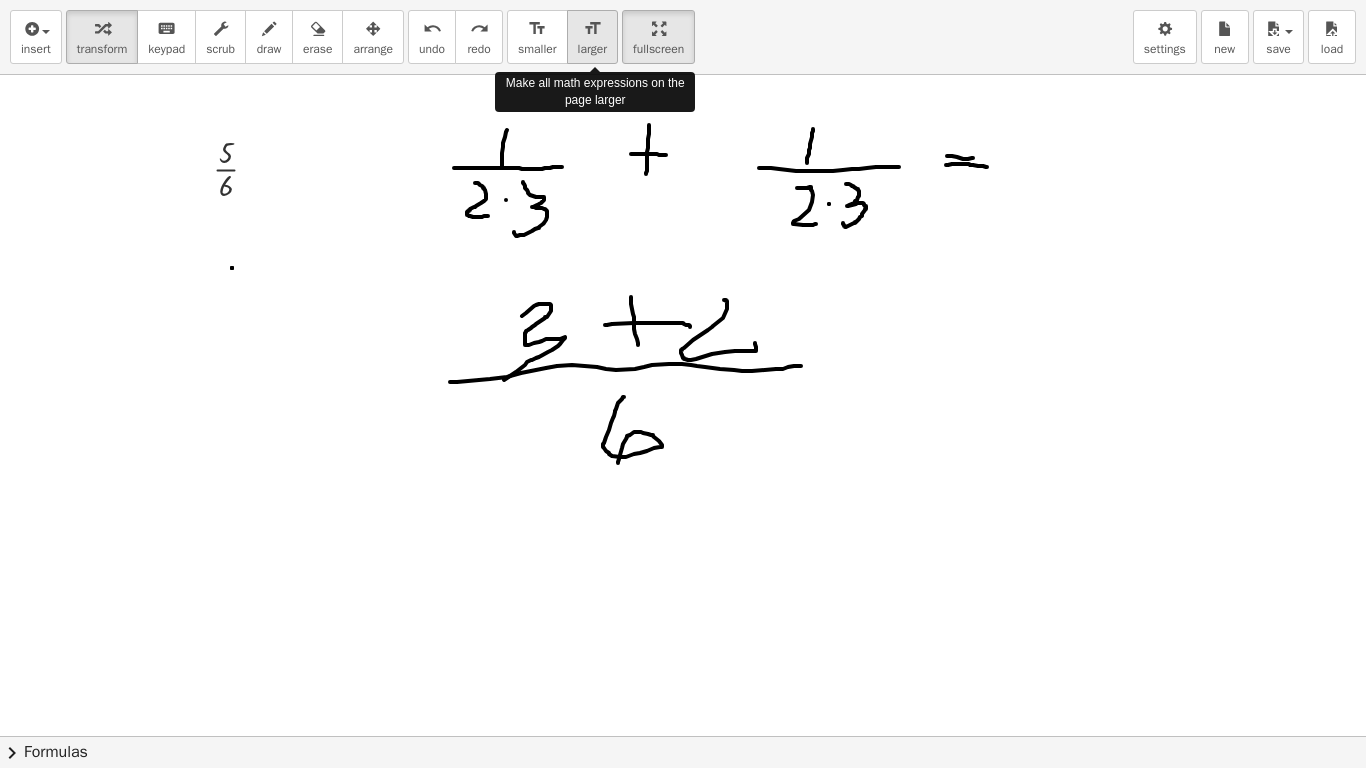 click on "larger" at bounding box center [592, 49] 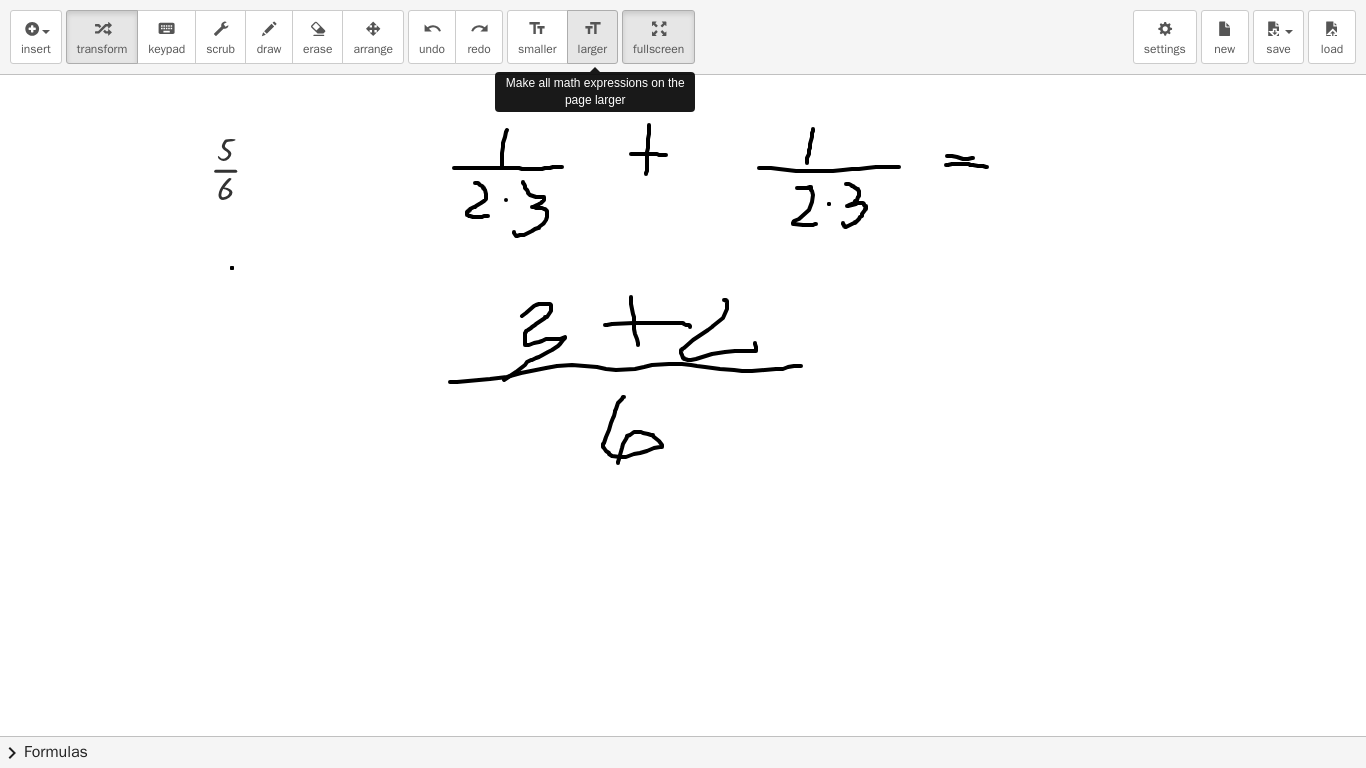 click on "larger" at bounding box center (592, 49) 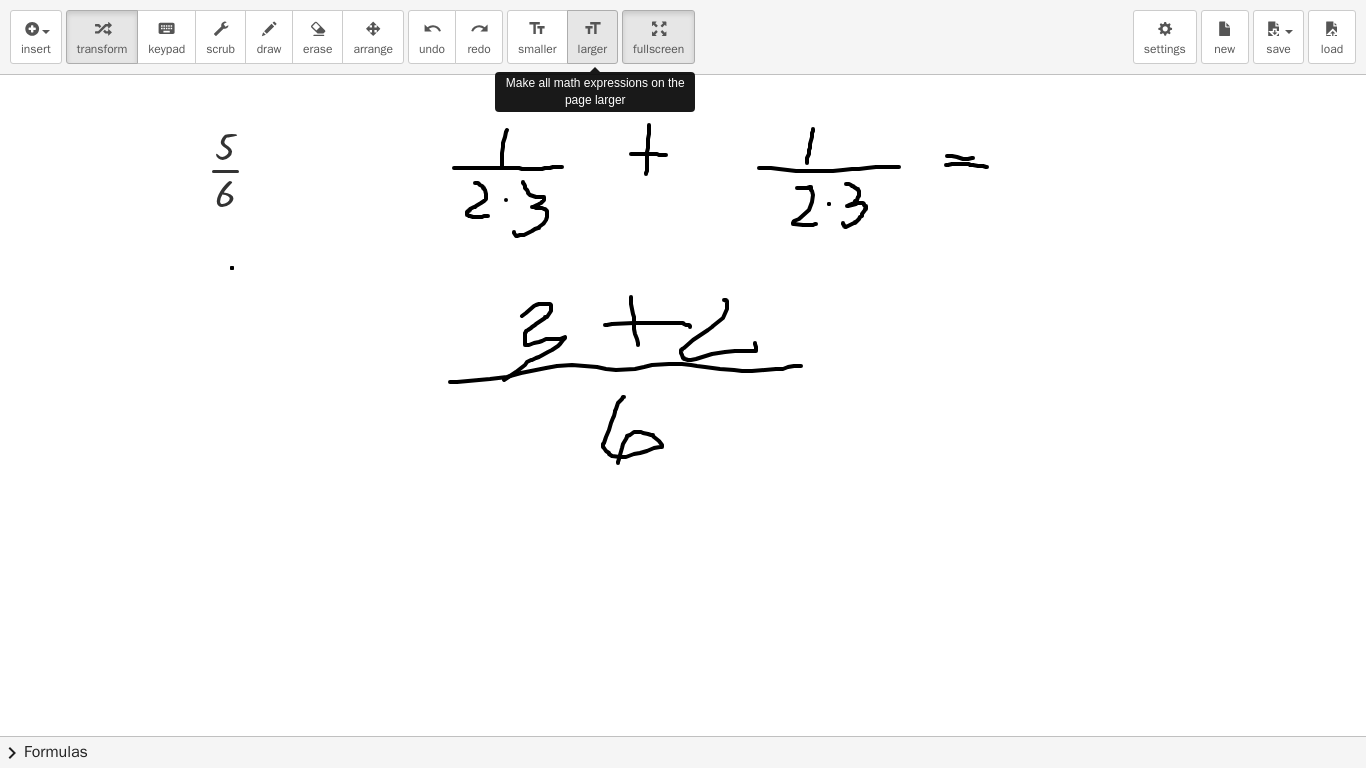 click on "larger" at bounding box center (592, 49) 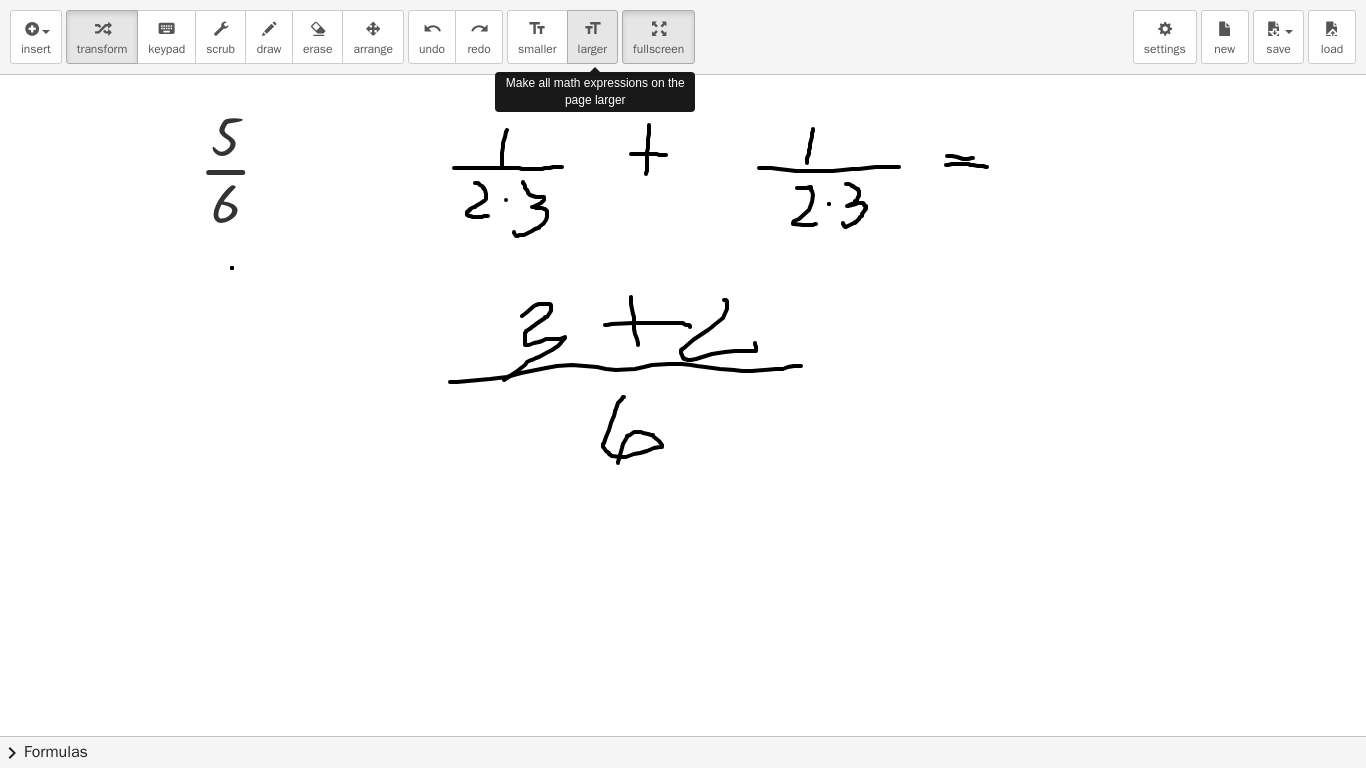 click on "larger" at bounding box center (592, 49) 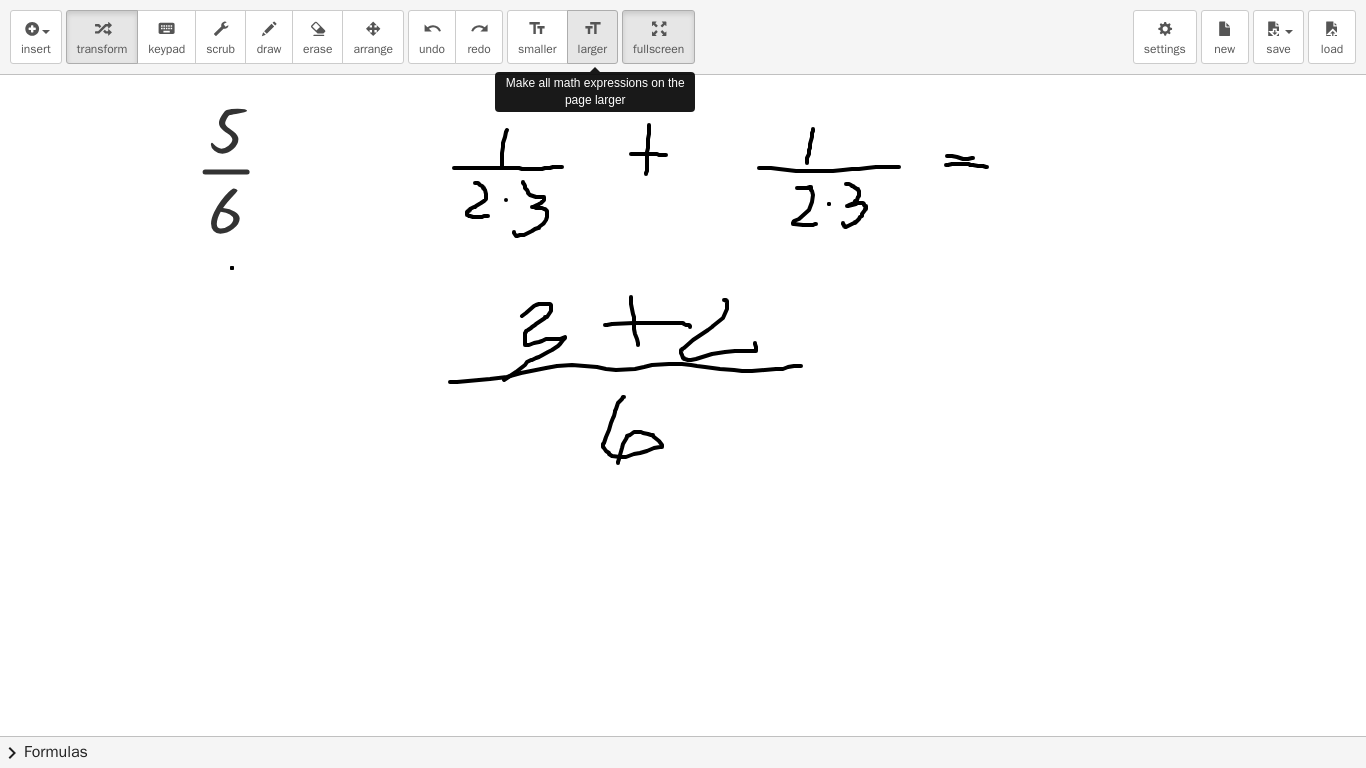 click on "larger" at bounding box center [592, 49] 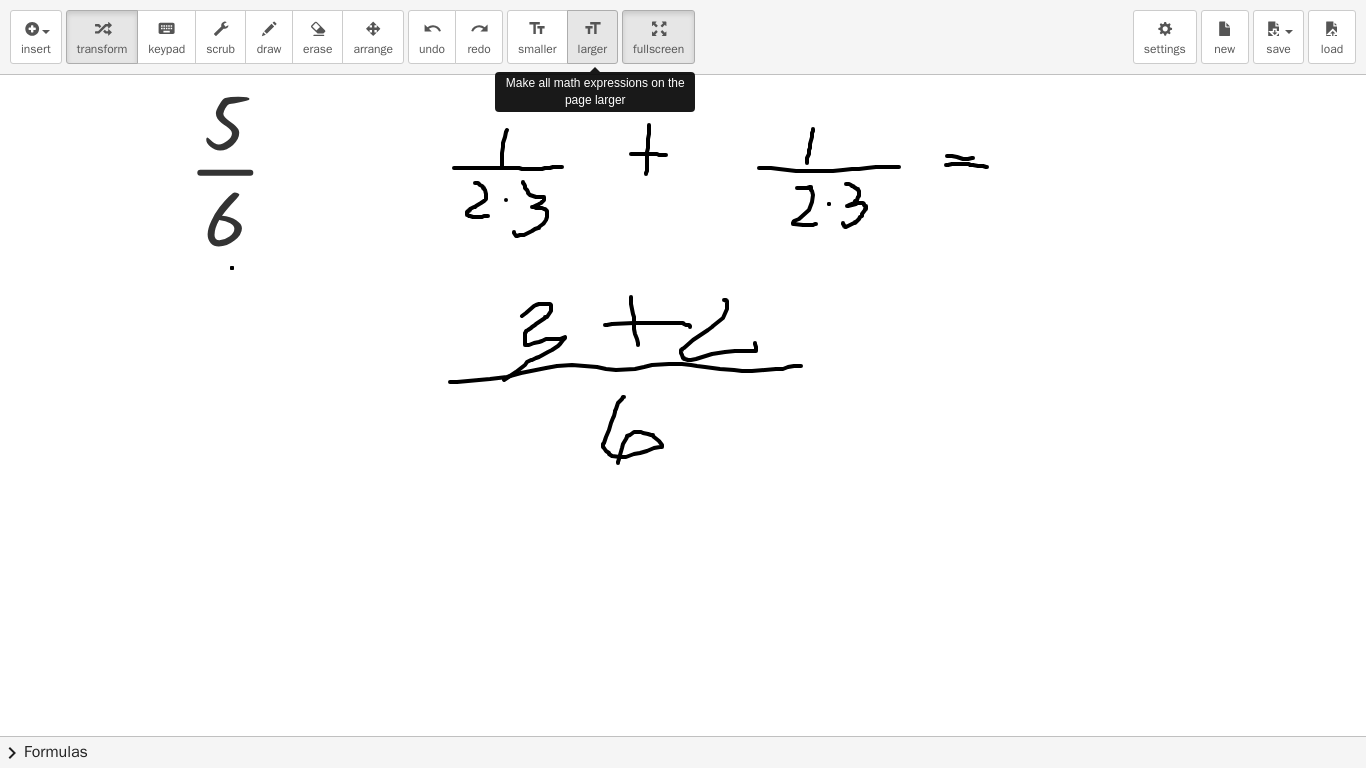 click on "larger" at bounding box center [592, 49] 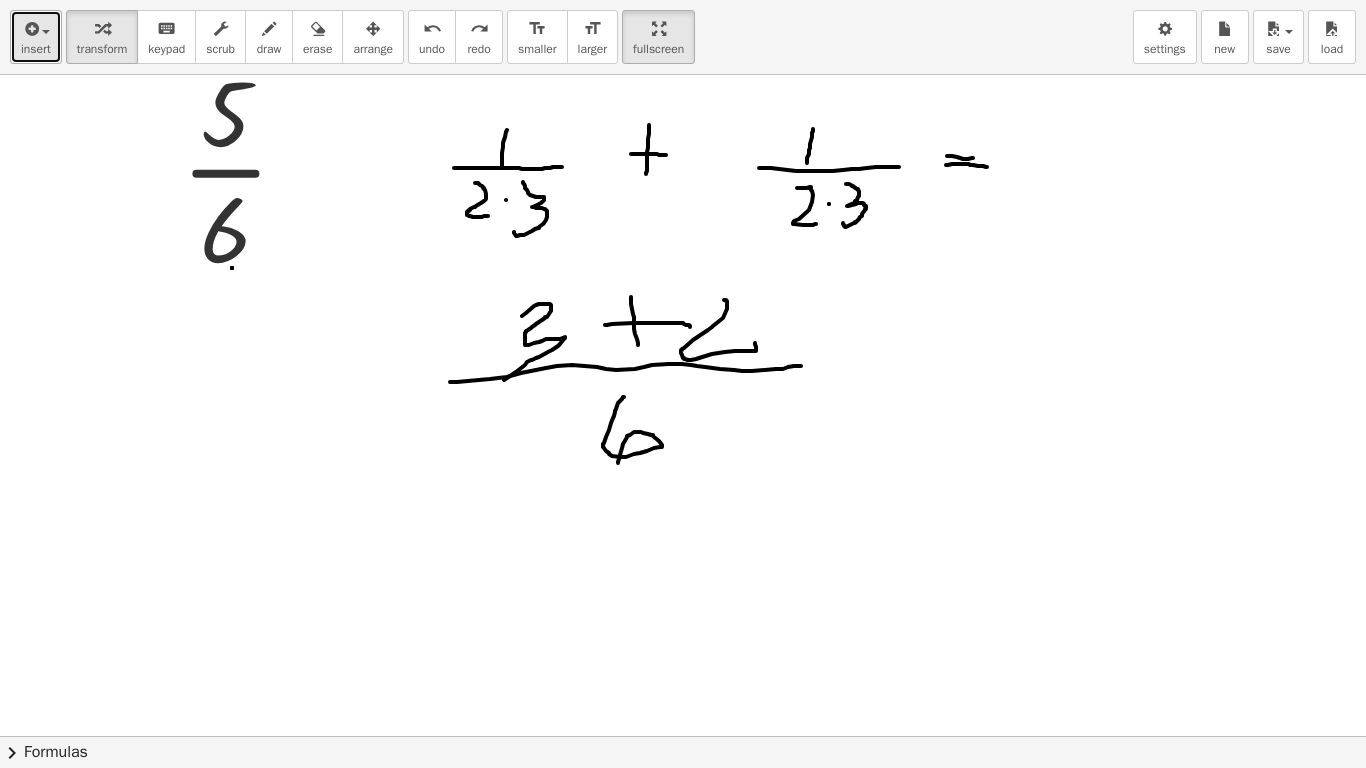 click on "insert" at bounding box center [36, 37] 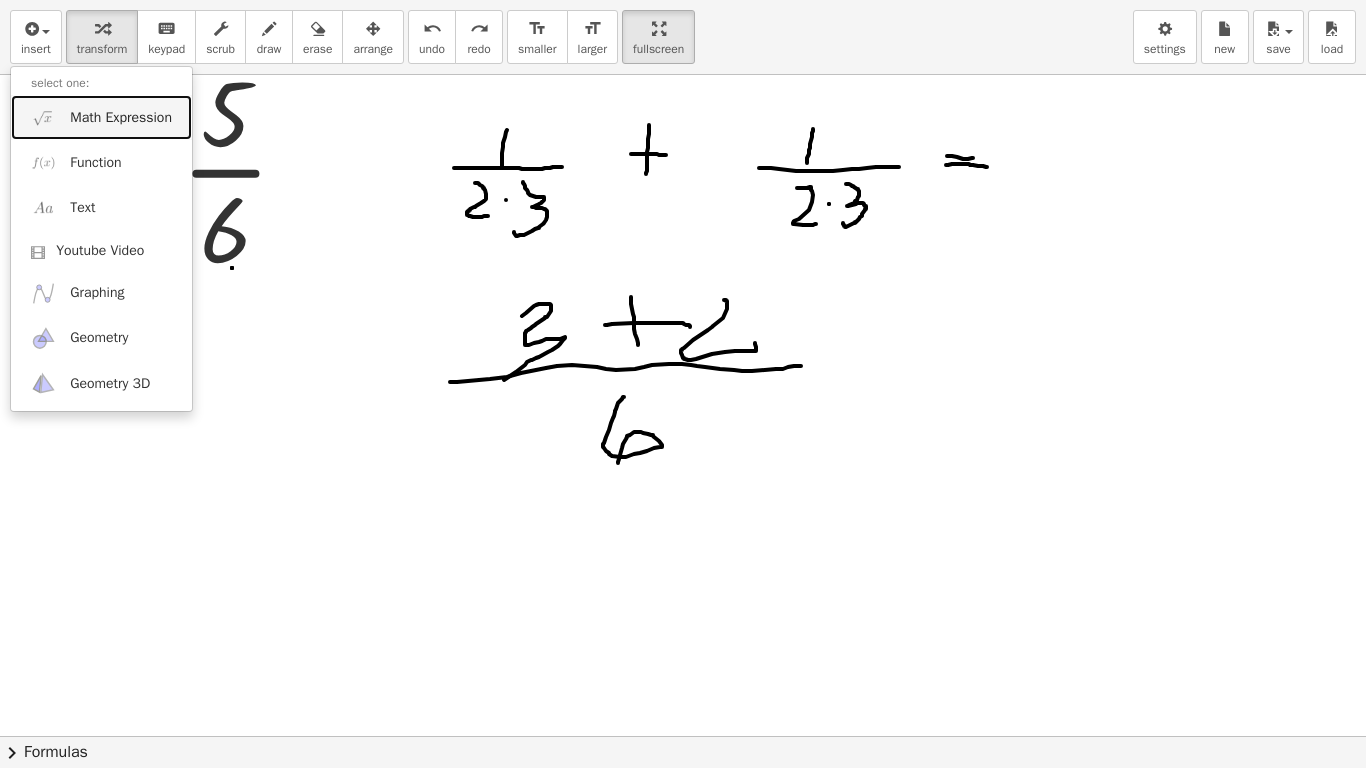 click on "Math Expression" at bounding box center [121, 118] 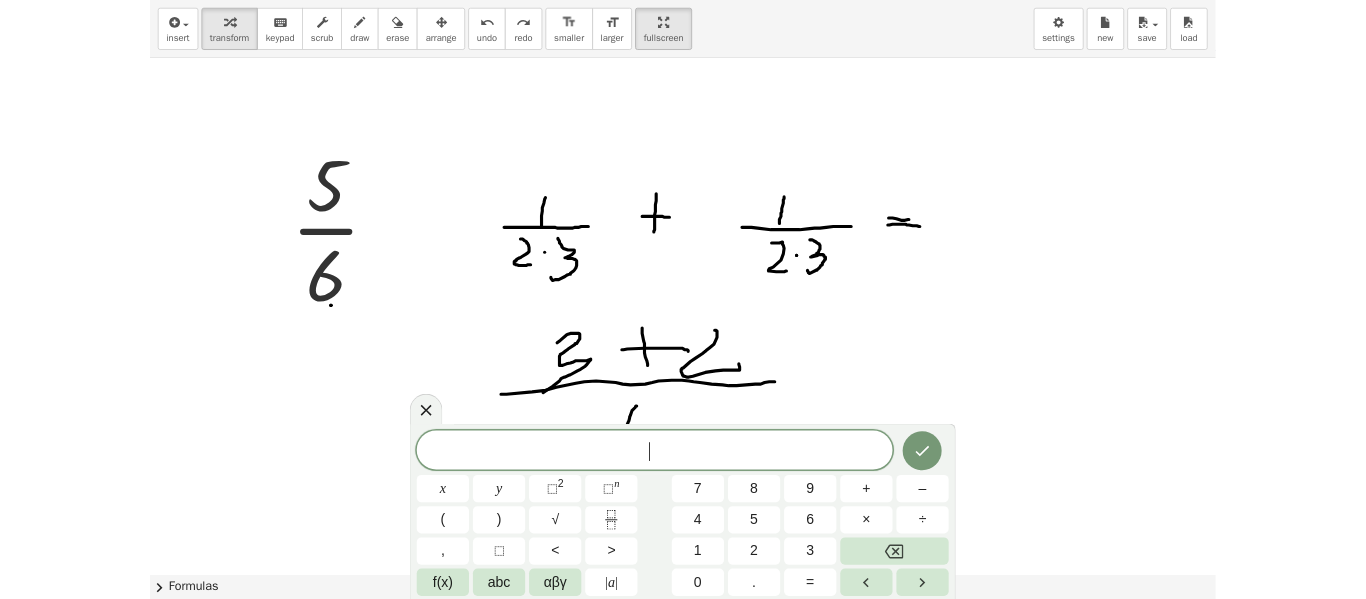 scroll, scrollTop: 98, scrollLeft: 0, axis: vertical 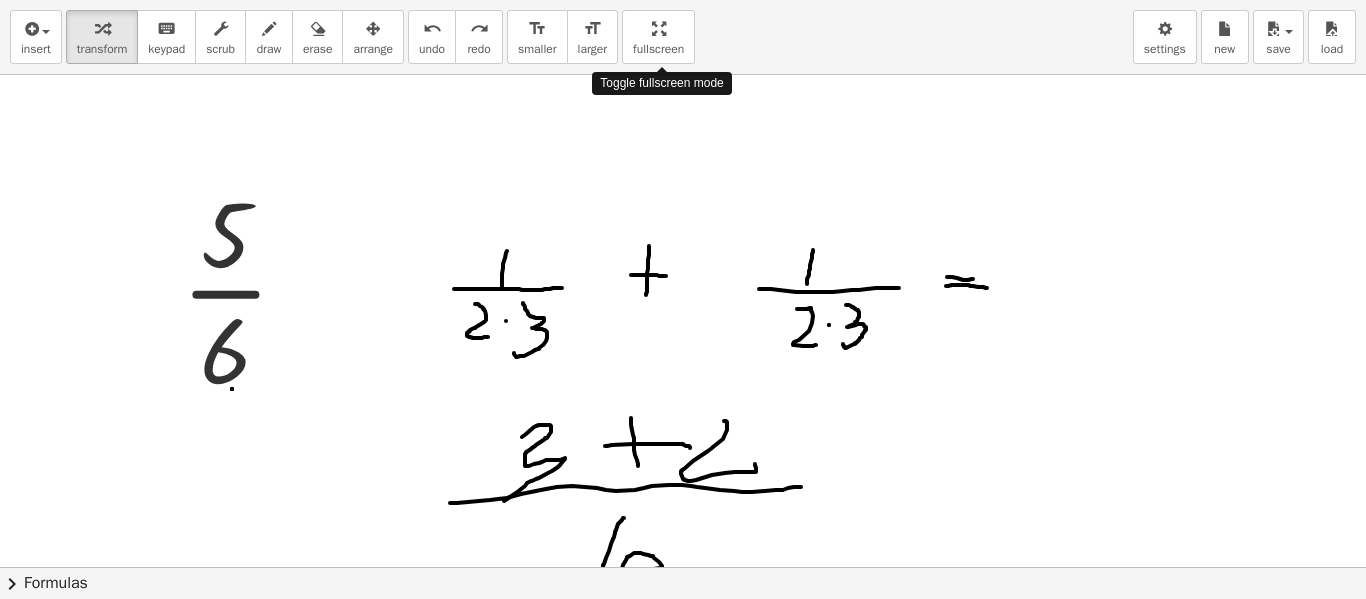 drag, startPoint x: 672, startPoint y: 50, endPoint x: 672, endPoint y: -71, distance: 121 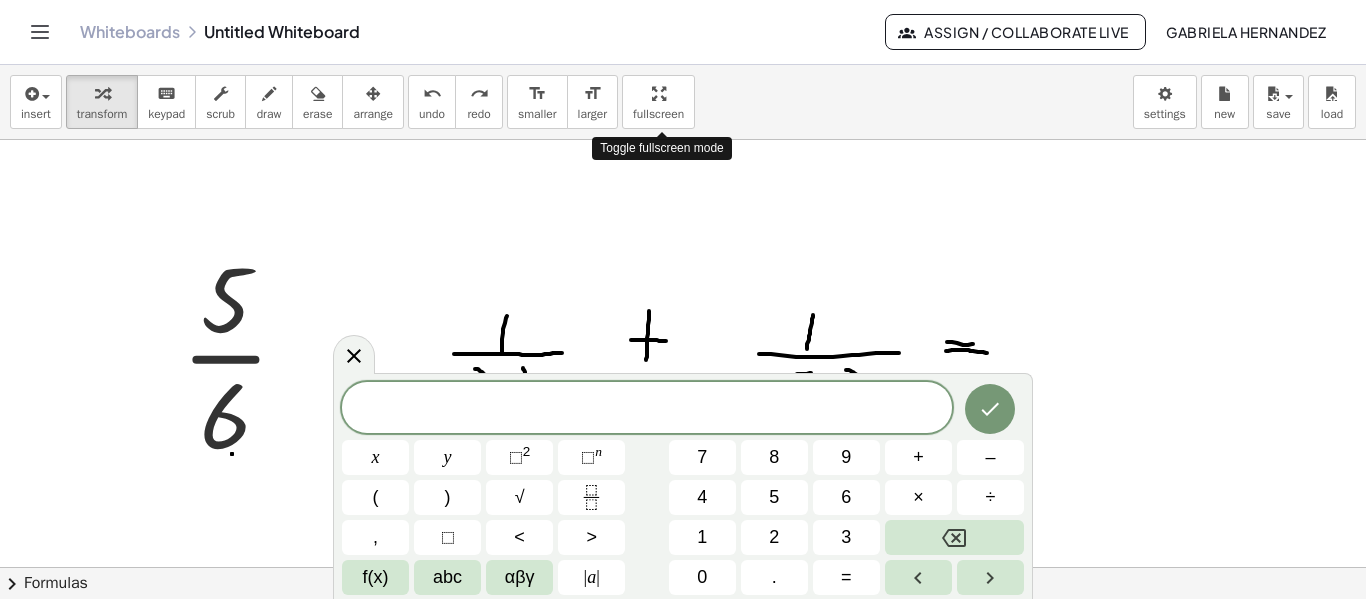 click on "Graspable Math Activities Get Started Activity Bank Assigned Work Classes Whiteboards Go Premium! Reference Account v1.28.2 | Privacy policy © 2025 | Graspable, Inc. Whiteboards Untitled Whiteboard Assign / Collaborate Live  Gabriela Hernandez   insert select one: Math Expression Function Text Youtube Video Graphing Geometry Geometry 3D transform keyboard keypad scrub draw erase arrange undo undo redo redo format_size smaller format_size larger fullscreen load   save new settings Toggle fullscreen mode + · 1 · 2 + · 1 · 3 + · 3 · 2 · 3 + · 2 · 2 · 3 + · 3 · 6 + · 2 · 2 · 3 + · 3 · 6 + · 2 · 6 · 5 · 6 Try to double tap. × chevron_right  Formulas
Drag one side of a formula onto a highlighted expression on the canvas to apply it.
Quadratic Formula
+ · a · x 2 + · b · x + c = 0
⇔
x = · ( − b ± 2 √ ( + b 2 − · 4 · a · c" at bounding box center (683, 299) 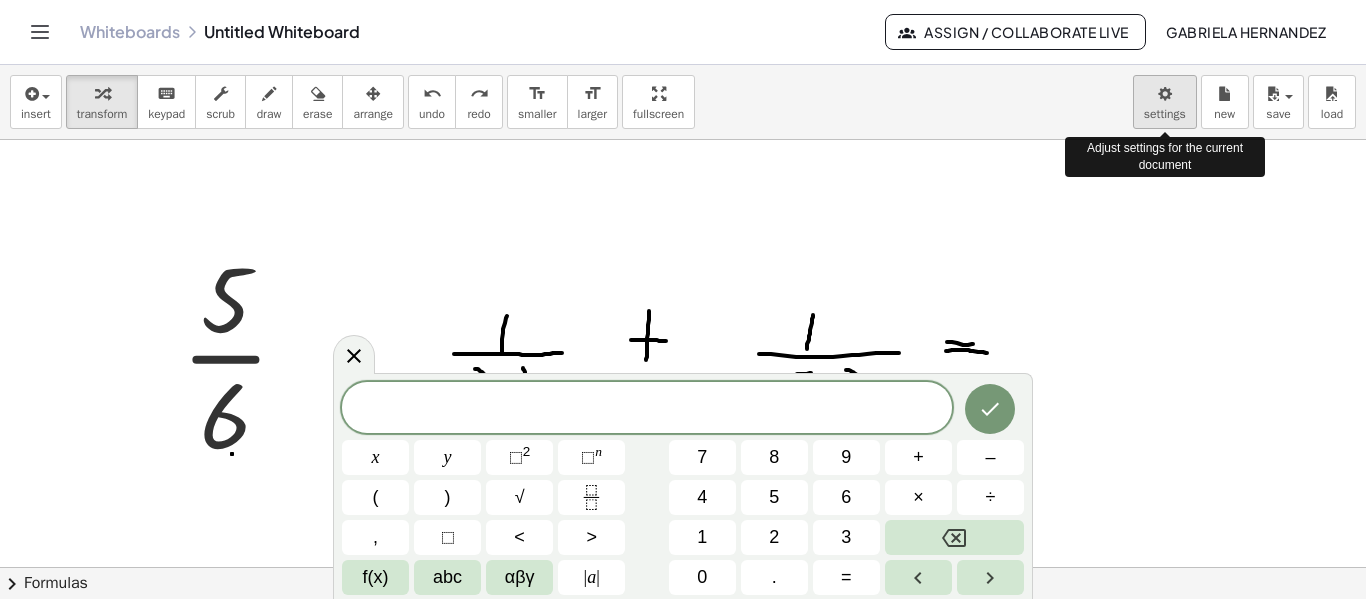 click on "Graspable Math Activities Get Started Activity Bank Assigned Work Classes Whiteboards Go Premium! Reference Account v1.28.2 | Privacy policy © 2025 | Graspable, Inc. Whiteboards Untitled Whiteboard Assign / Collaborate Live  Gabriela Hernandez   insert select one: Math Expression Function Text Youtube Video Graphing Geometry Geometry 3D transform keyboard keypad scrub draw erase arrange undo undo redo redo format_size smaller format_size larger fullscreen load   save new settings Adjust settings for the current document + · 1 · 2 + · 1 · 3 + · 3 · 2 · 3 + · 2 · 2 · 3 + · 3 · 6 + · 2 · 2 · 3 + · 3 · 6 + · 2 · 6 · 5 · 6 Try to double tap. × chevron_right  Formulas
Drag one side of a formula onto a highlighted expression on the canvas to apply it.
Quadratic Formula
+ · a · x 2 + · b · x + c = 0
⇔
x = · ( − b ± 2 √ ( + b 2 − 4" at bounding box center [683, 299] 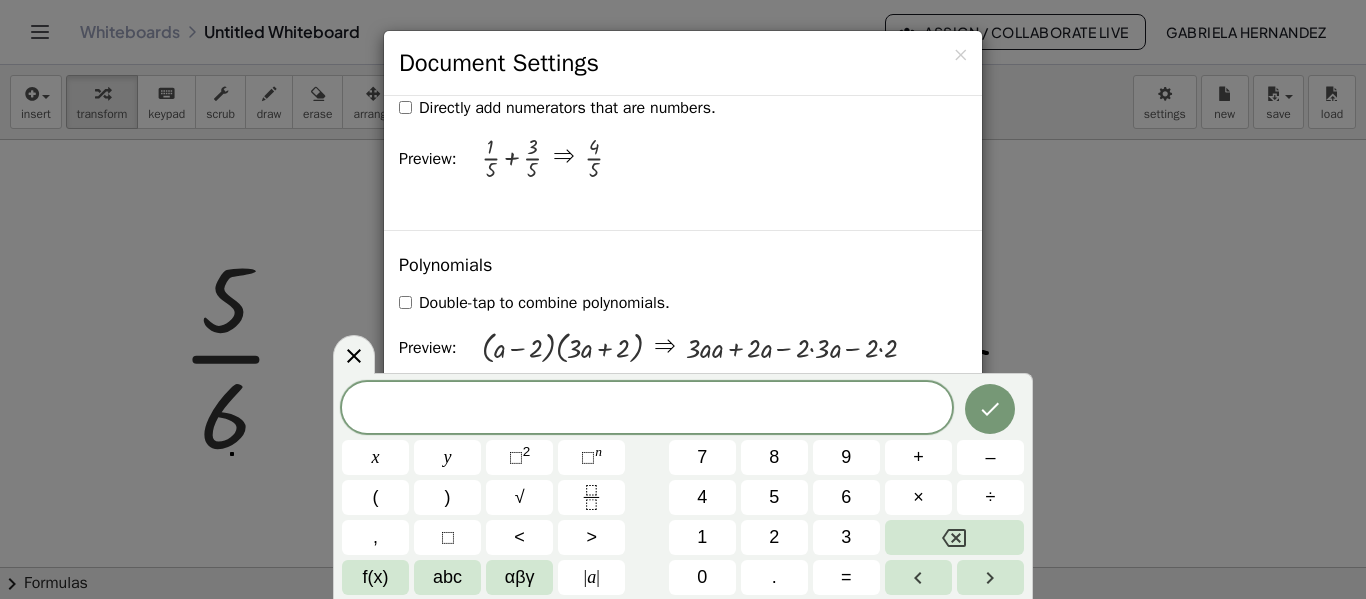 scroll, scrollTop: 1720, scrollLeft: 0, axis: vertical 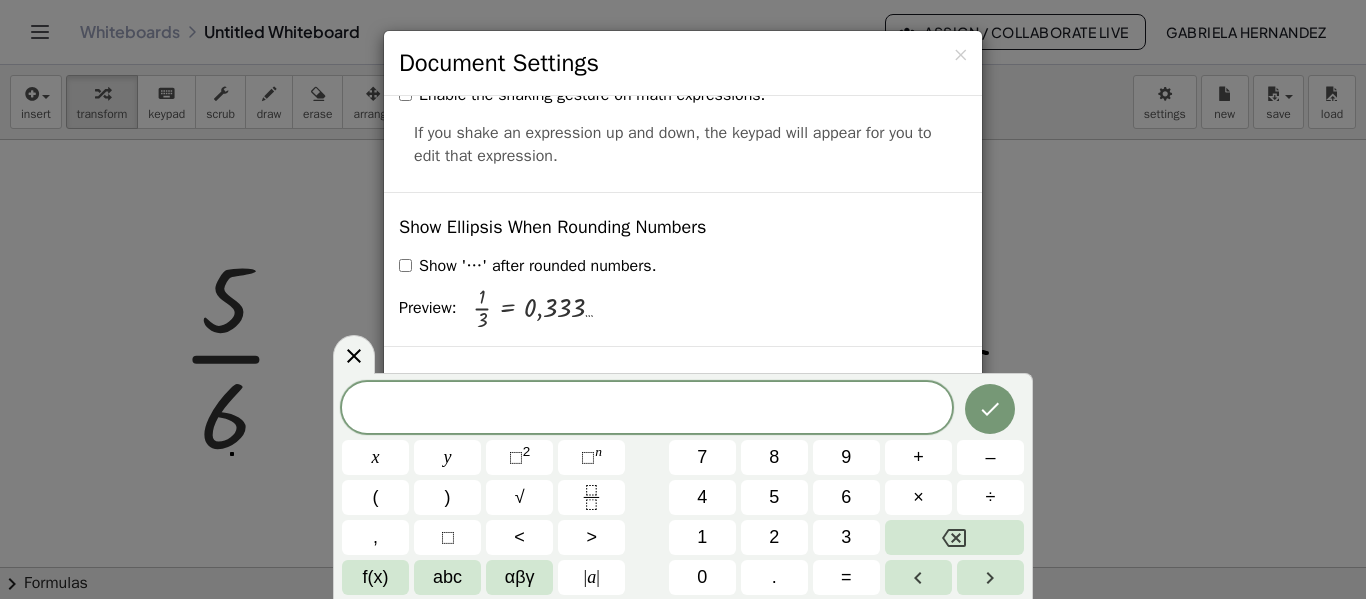click on "× Document Settings These settings are saved with the document you are currently working on.
Rewriting Equations via Dragging
Disable Dragging
Dragging
Dragging and Simplify
Drag a term across the equals sign to apply the inverse operation to both sides. Will show the inverse terms on both sides of the equation.
Unit for Trigonometric Functions
Radians
Degrees
Already calculated steps will be updated according to this setting.
Preview:
sin ( , 90 ) = 1
Show Edit/Balance Buttons
Show Edit/Balance Buttons
Show or hide the edit or balance button beneath each derivation.
Substitute with parenthesis
+ a 2" at bounding box center [683, 299] 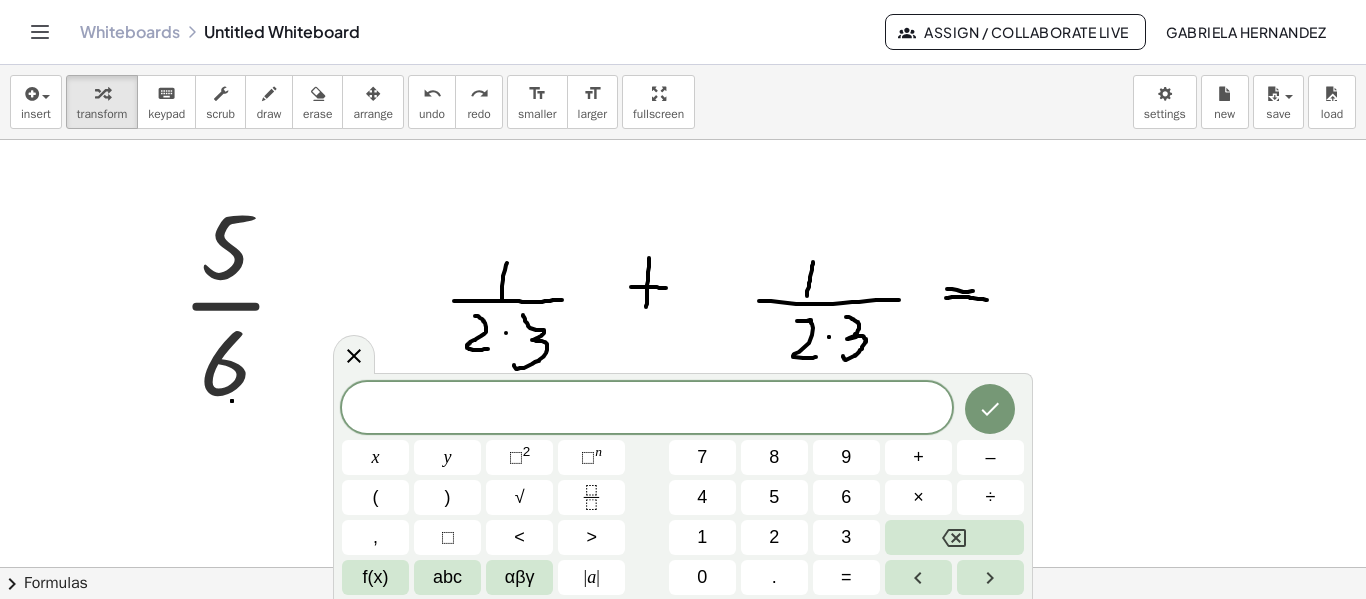 scroll, scrollTop: 143, scrollLeft: 0, axis: vertical 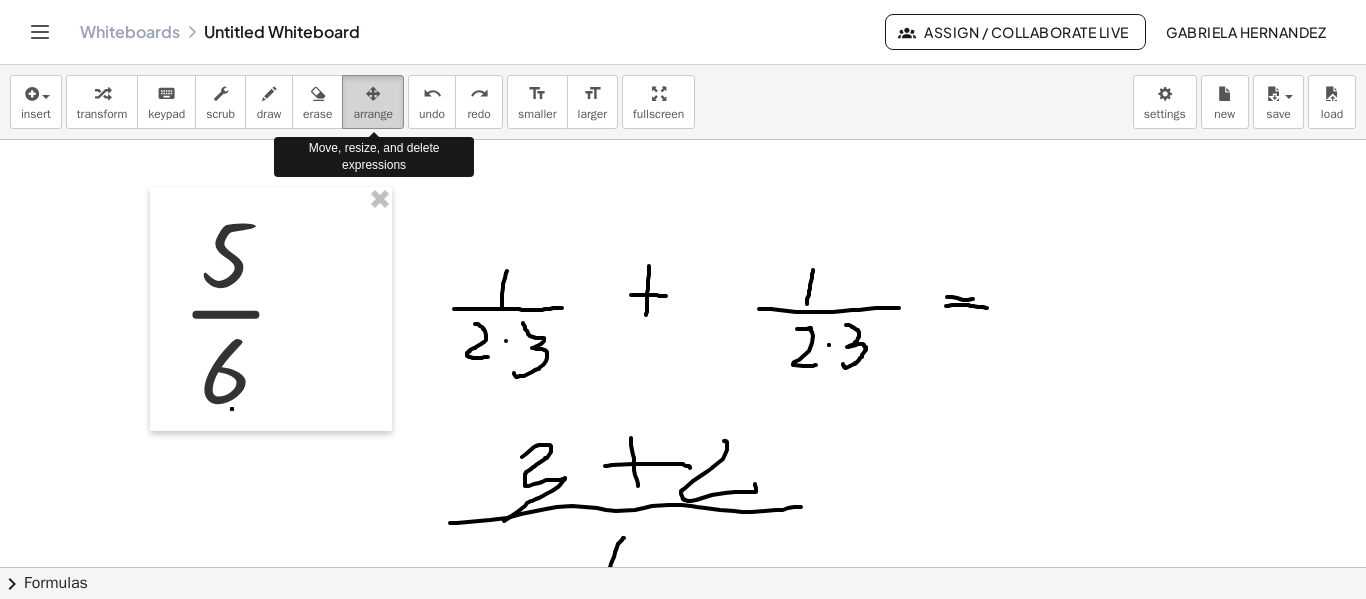 click on "arrange" at bounding box center [373, 114] 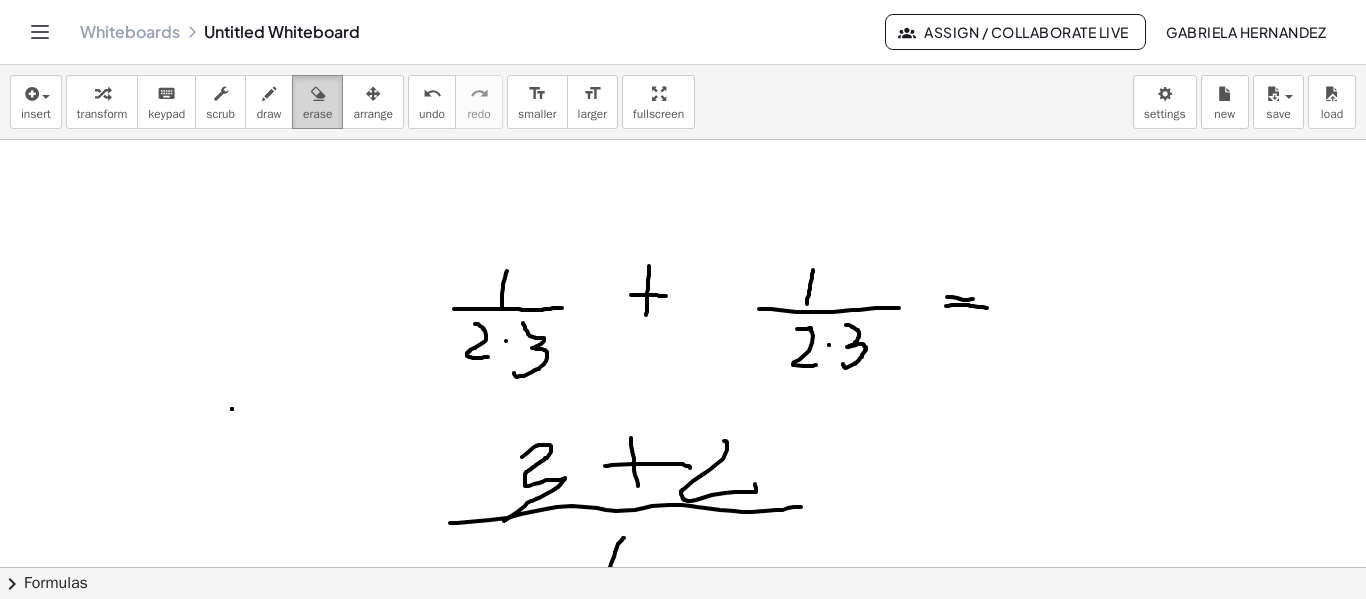 drag, startPoint x: 317, startPoint y: 112, endPoint x: 326, endPoint y: 104, distance: 12.0415945 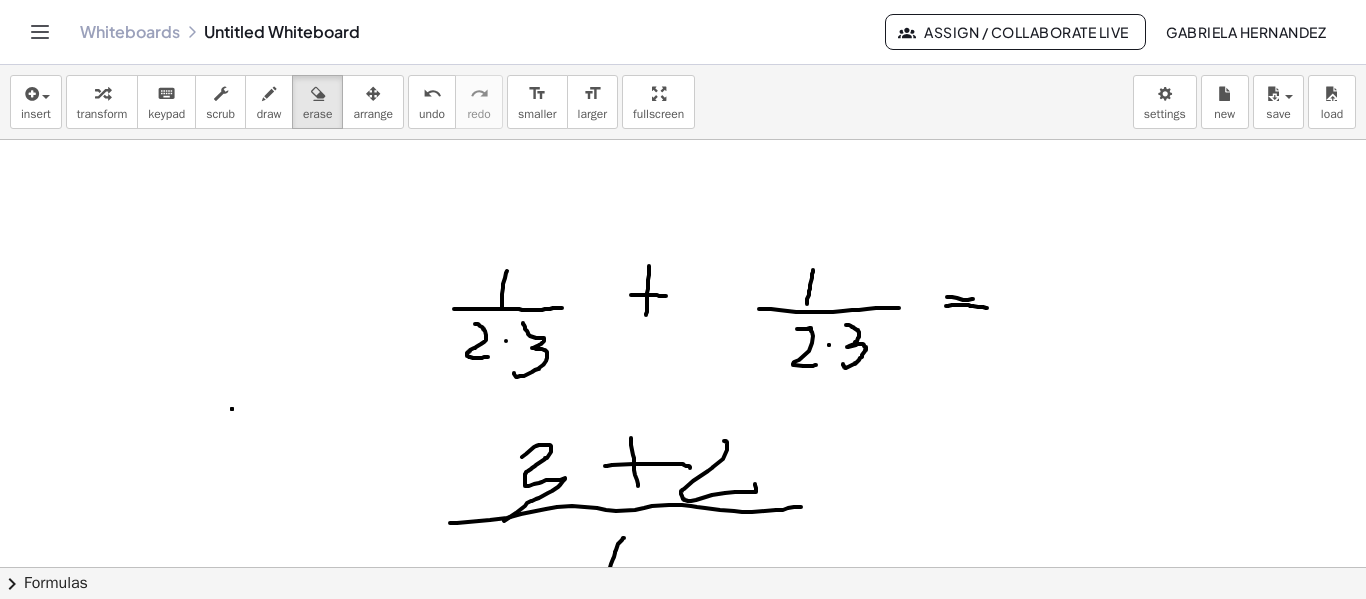 scroll, scrollTop: 131, scrollLeft: 0, axis: vertical 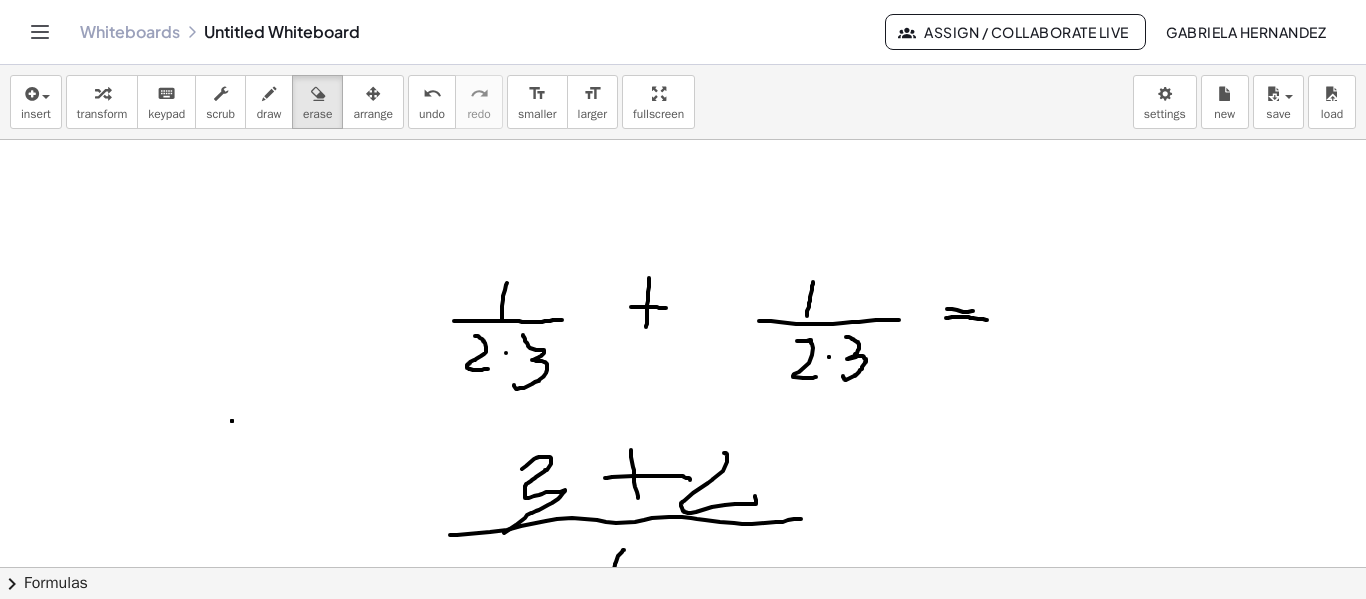 drag, startPoint x: 457, startPoint y: 134, endPoint x: 423, endPoint y: 205, distance: 78.72102 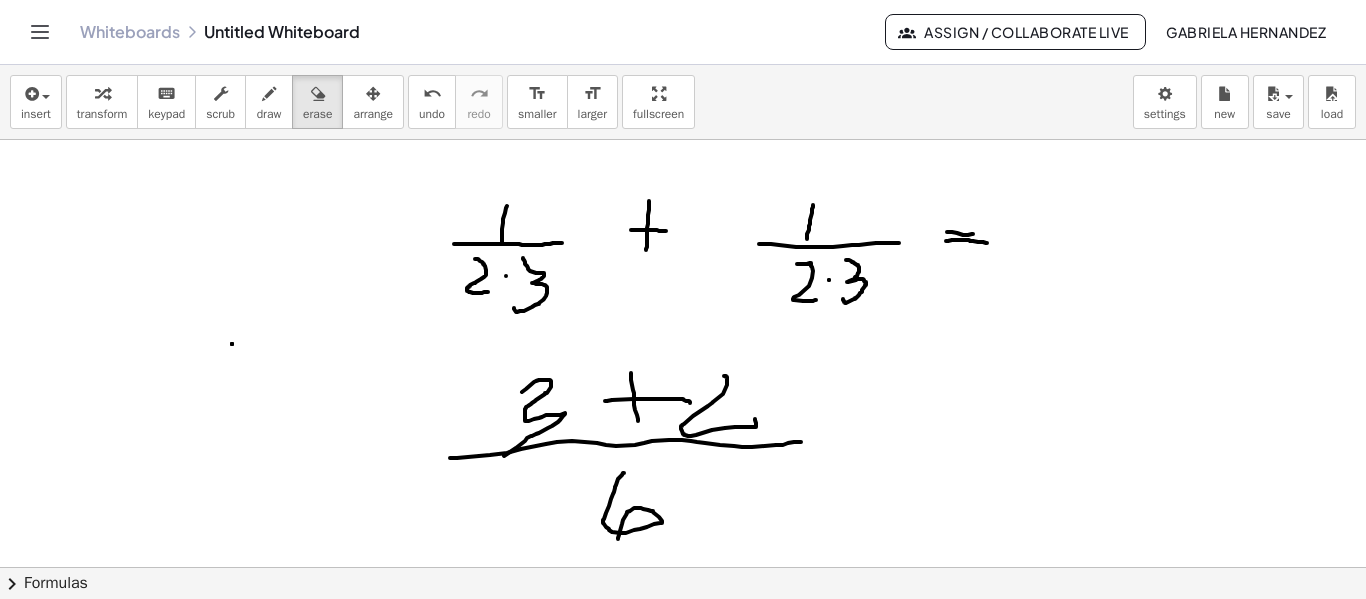 scroll, scrollTop: 209, scrollLeft: 0, axis: vertical 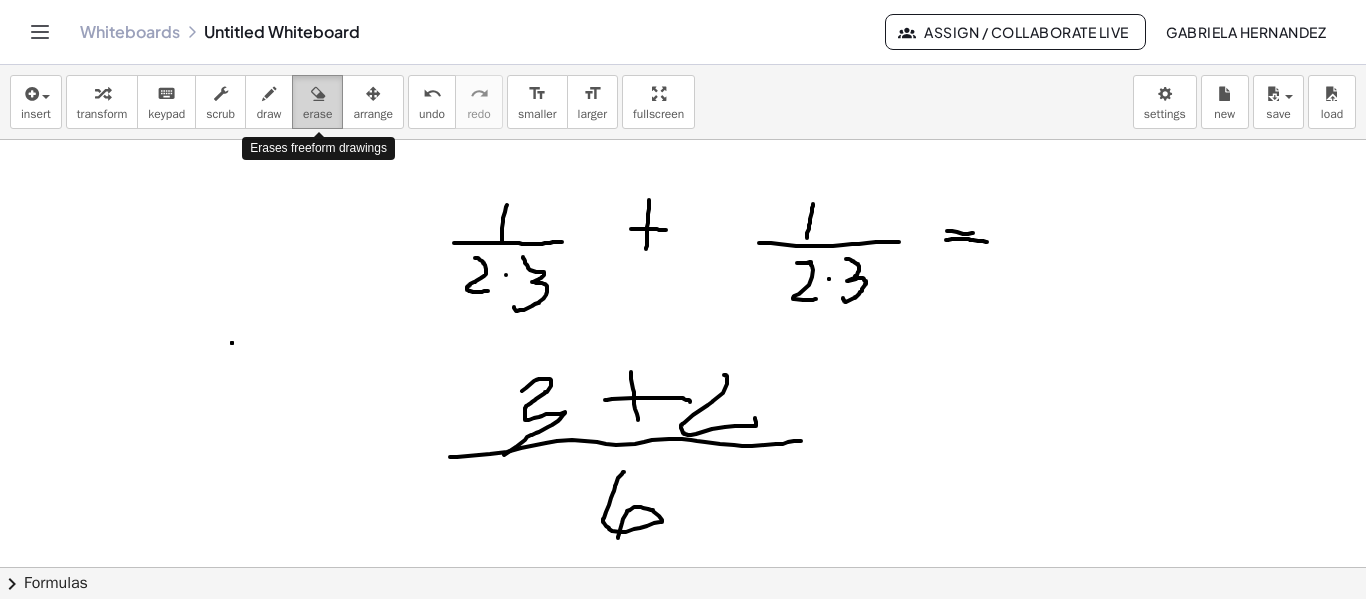 click at bounding box center (317, 93) 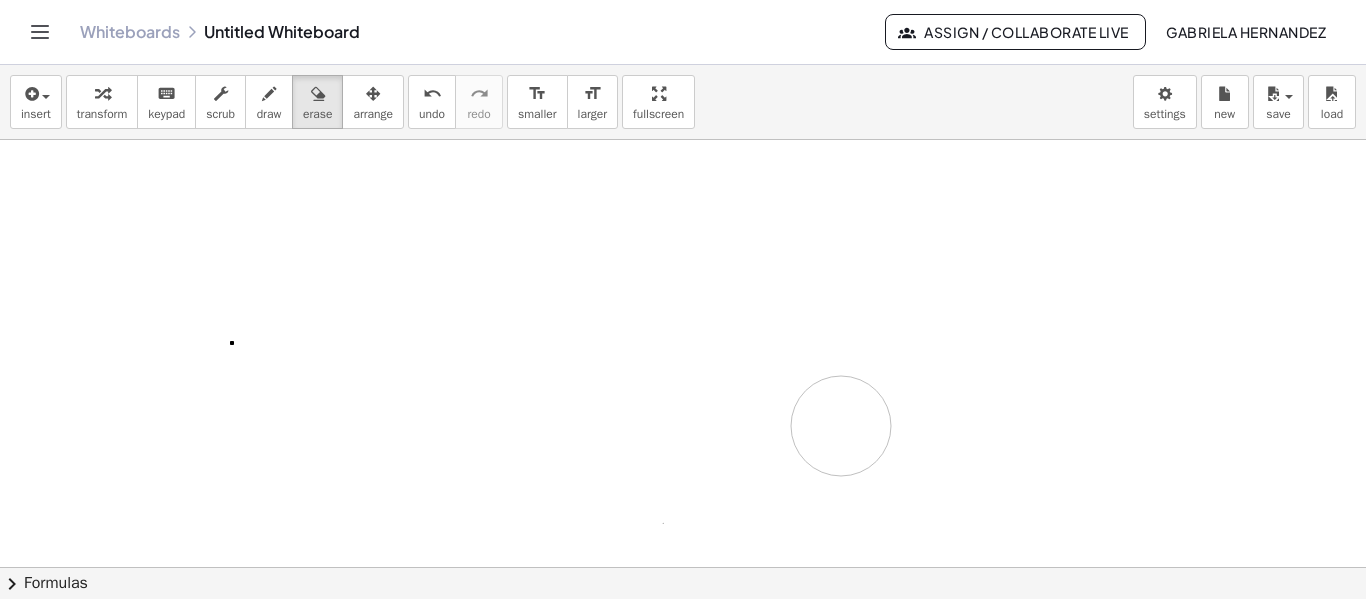 drag, startPoint x: 578, startPoint y: 187, endPoint x: 662, endPoint y: 357, distance: 189.62067 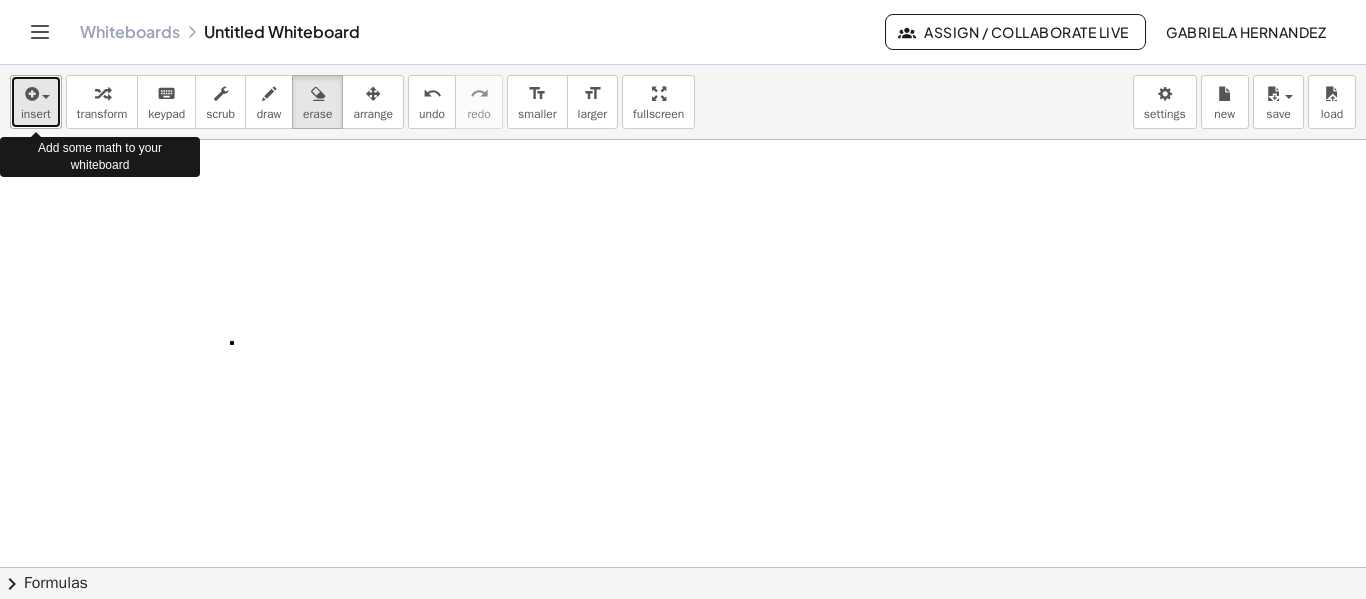 click at bounding box center [41, 96] 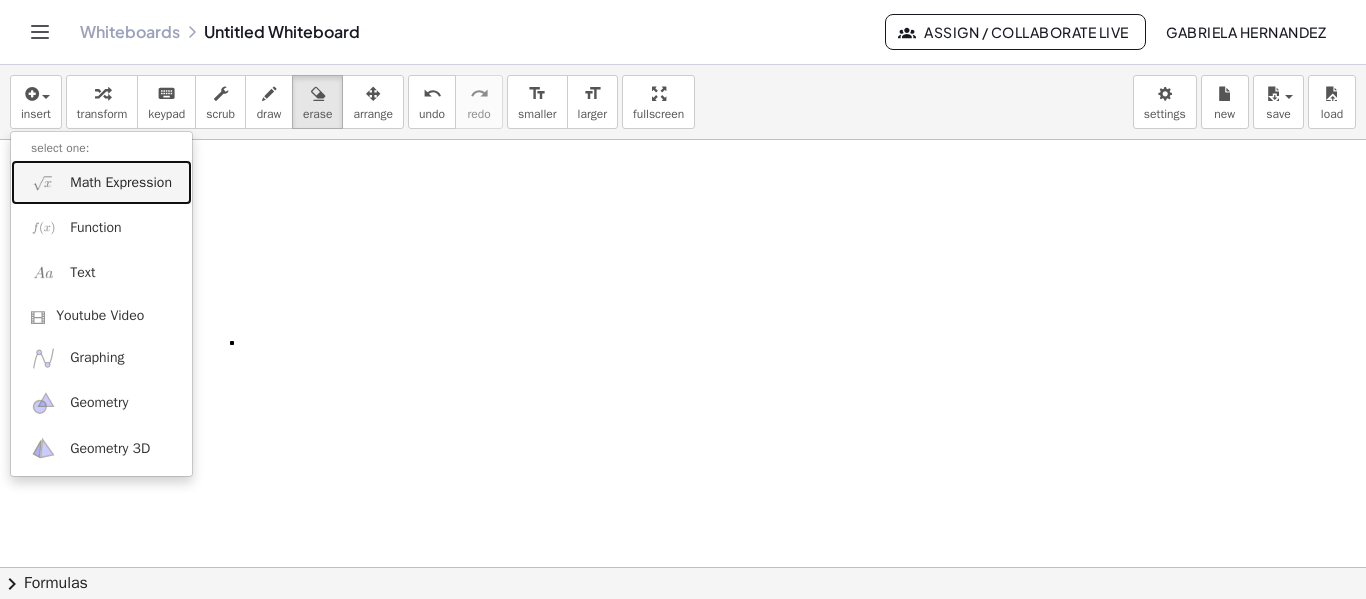 click on "Math Expression" at bounding box center (121, 183) 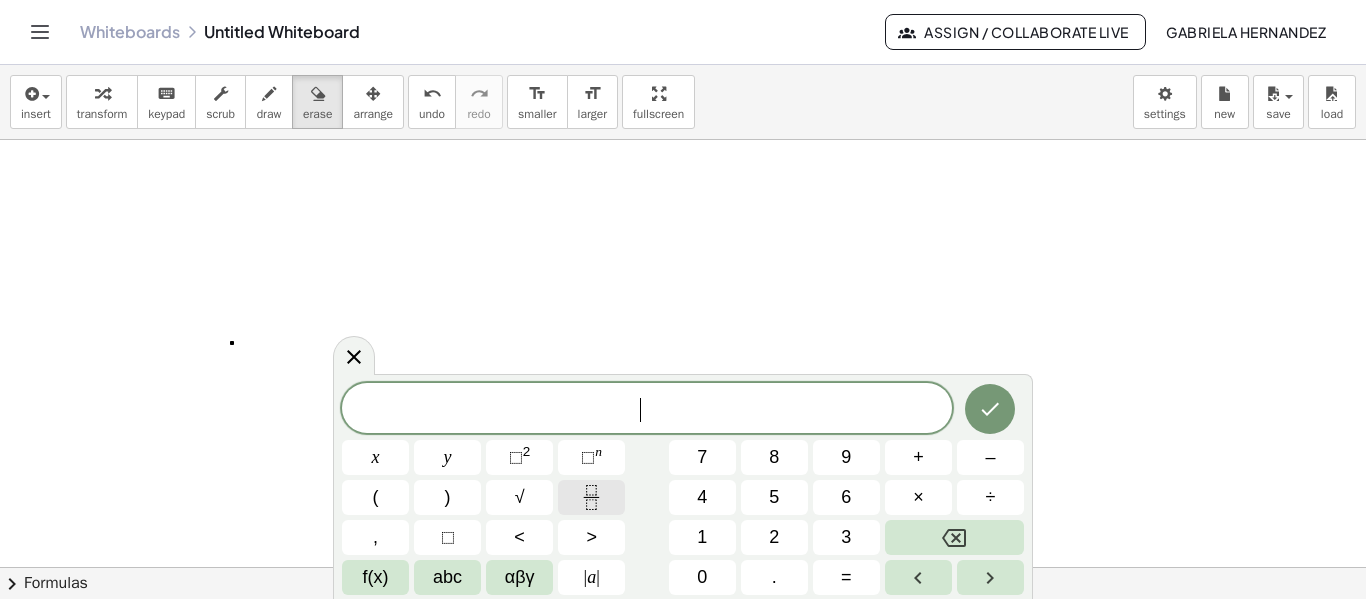 click 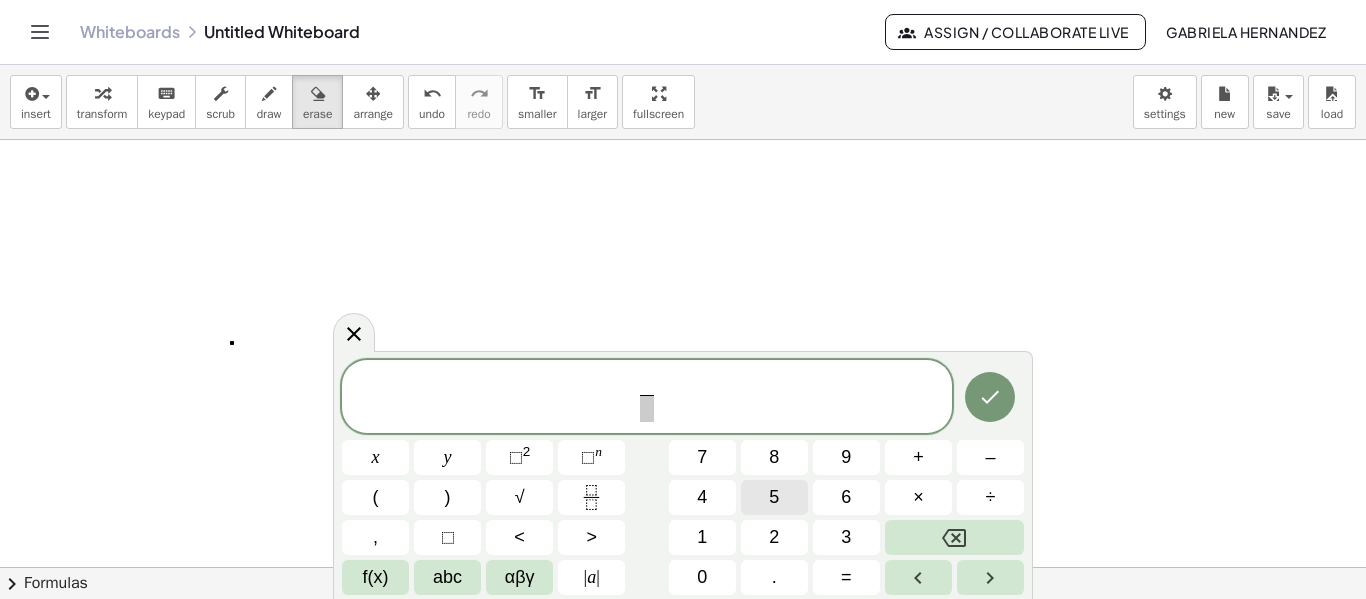click on "5" at bounding box center (774, 497) 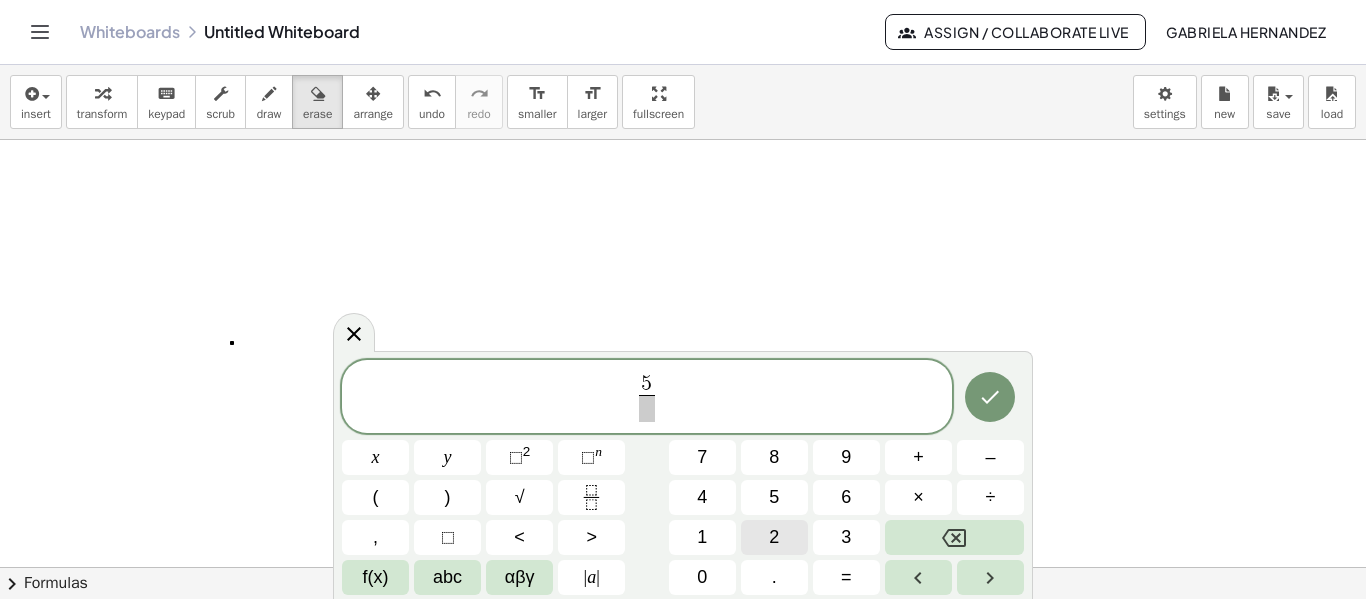 click on "2" at bounding box center [774, 537] 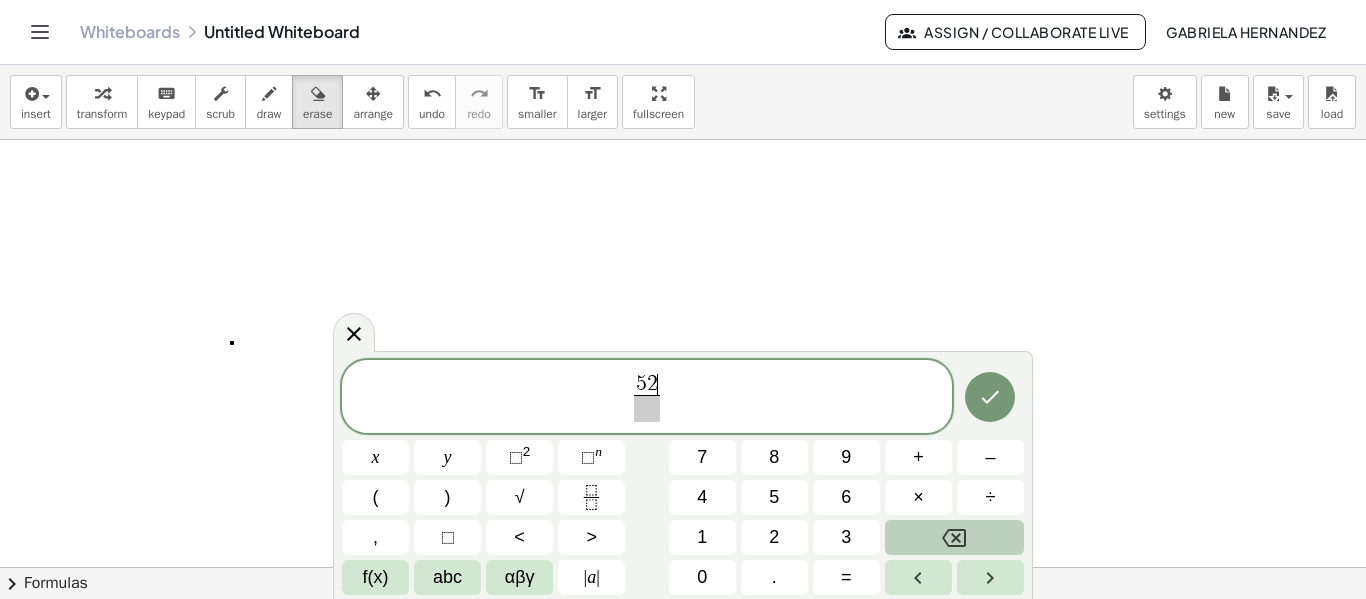 click 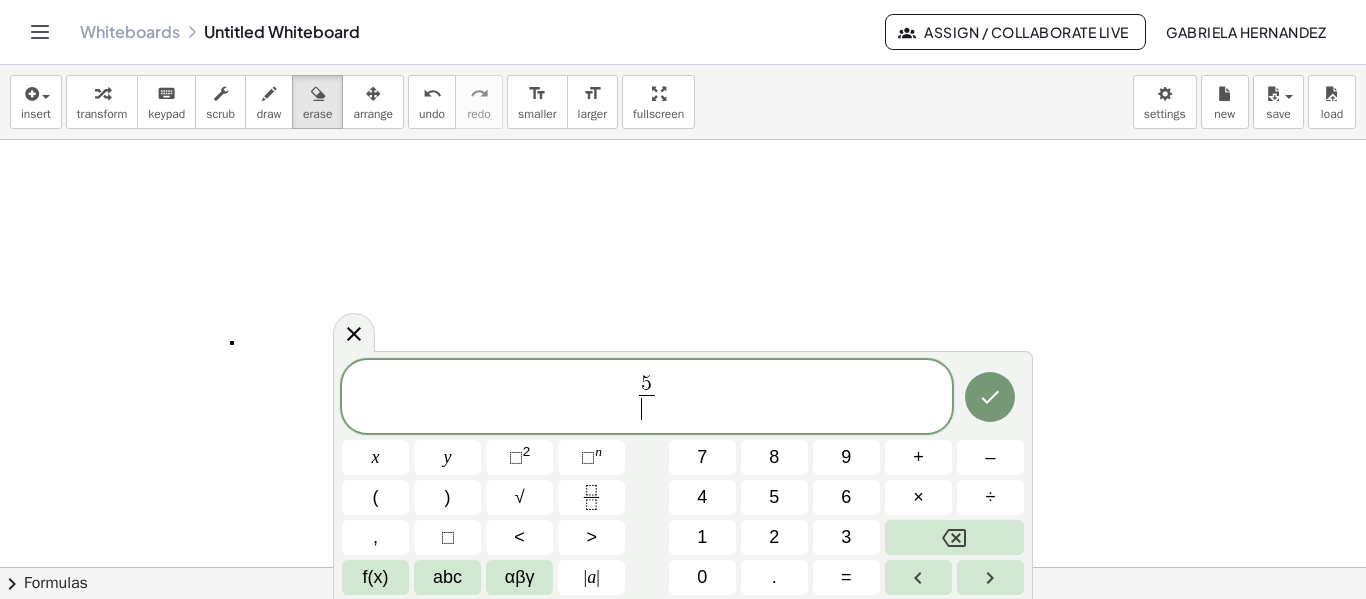 click on "​" at bounding box center [646, 408] 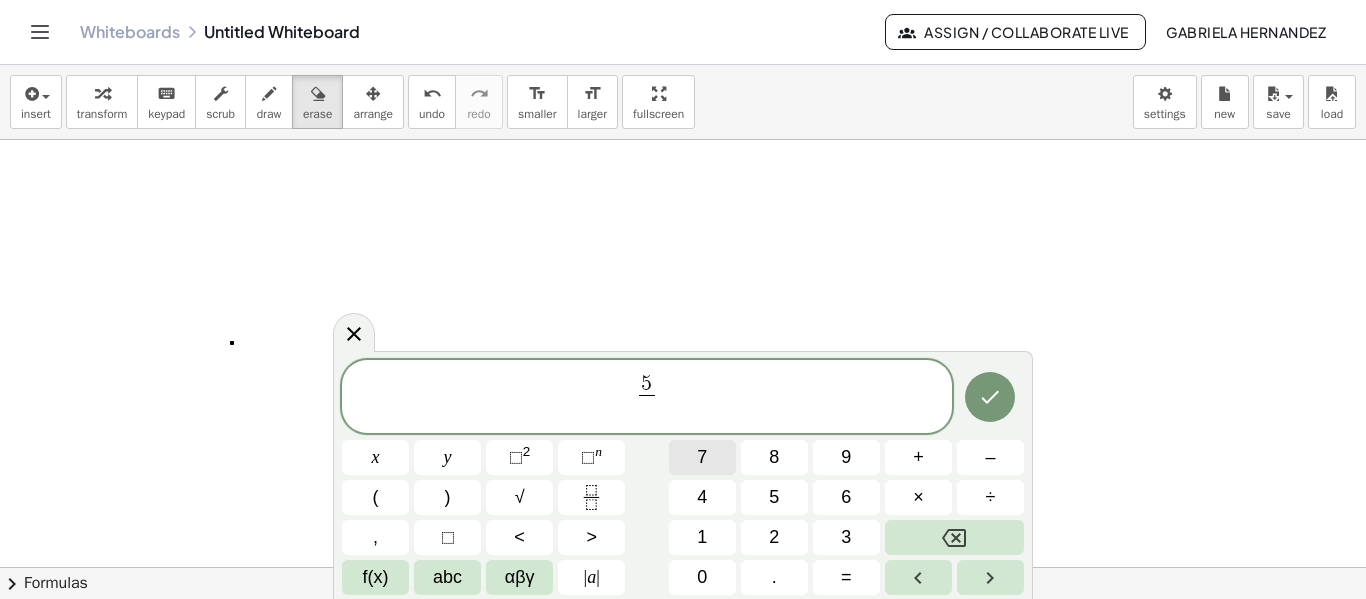 click on "7" at bounding box center [702, 457] 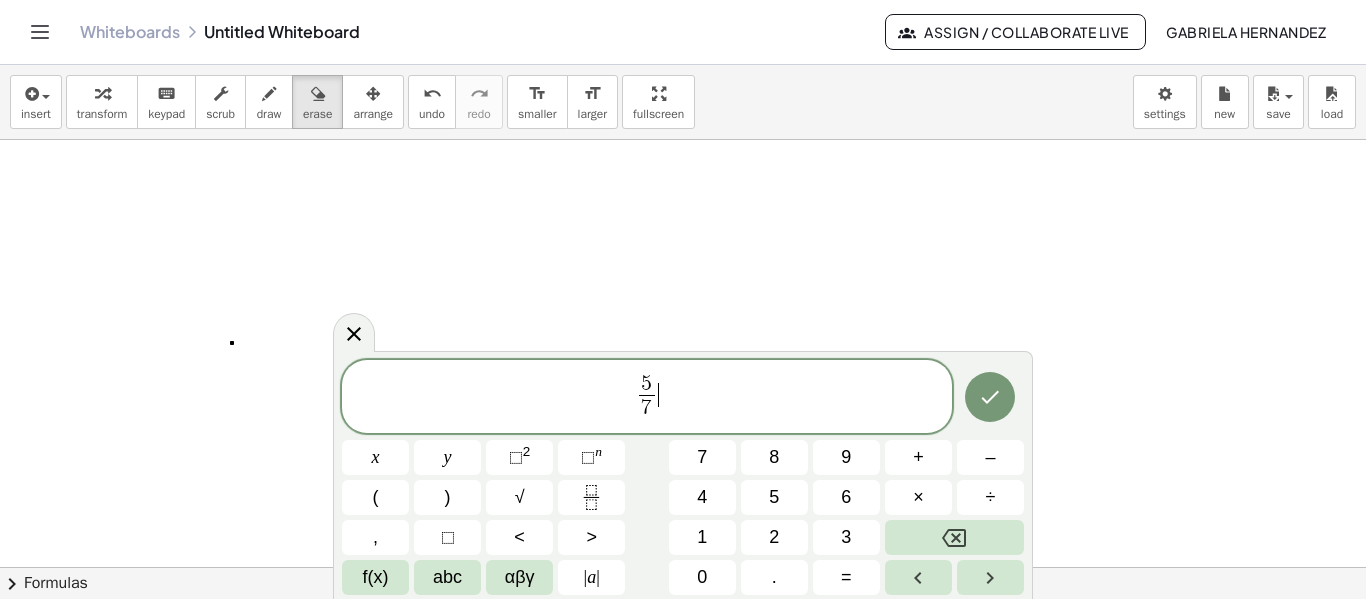 click on "5 7 ​ ​" at bounding box center (647, 398) 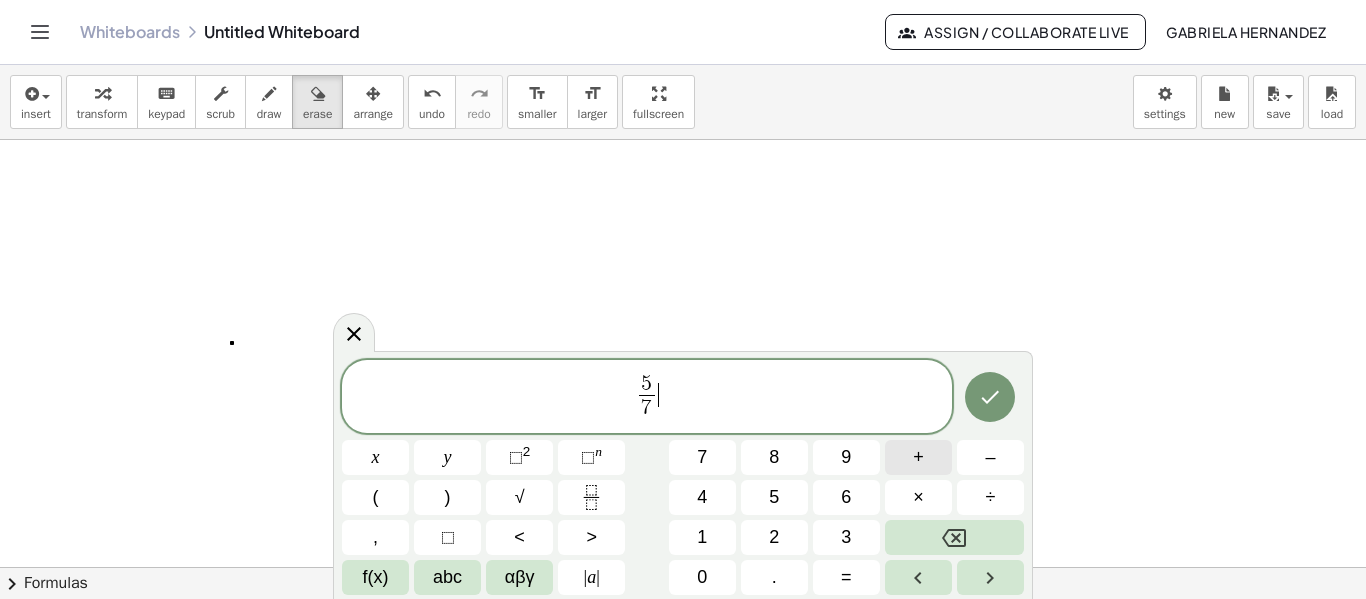 click on "+" at bounding box center [918, 457] 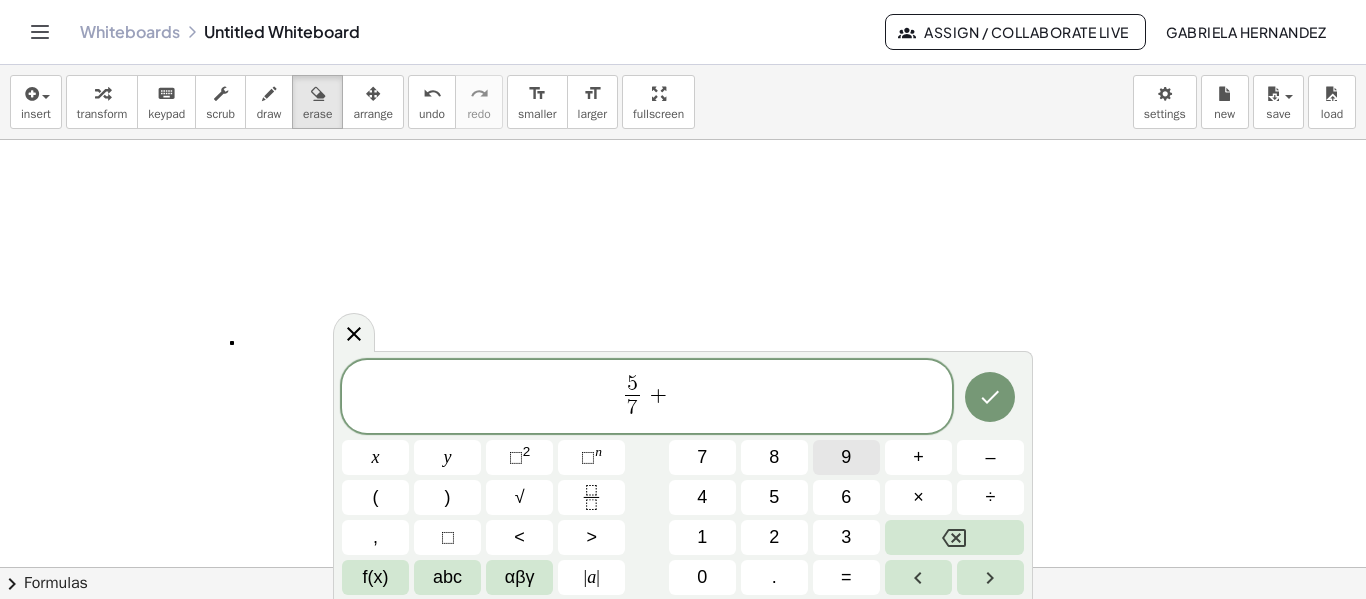 click on "9" at bounding box center [846, 457] 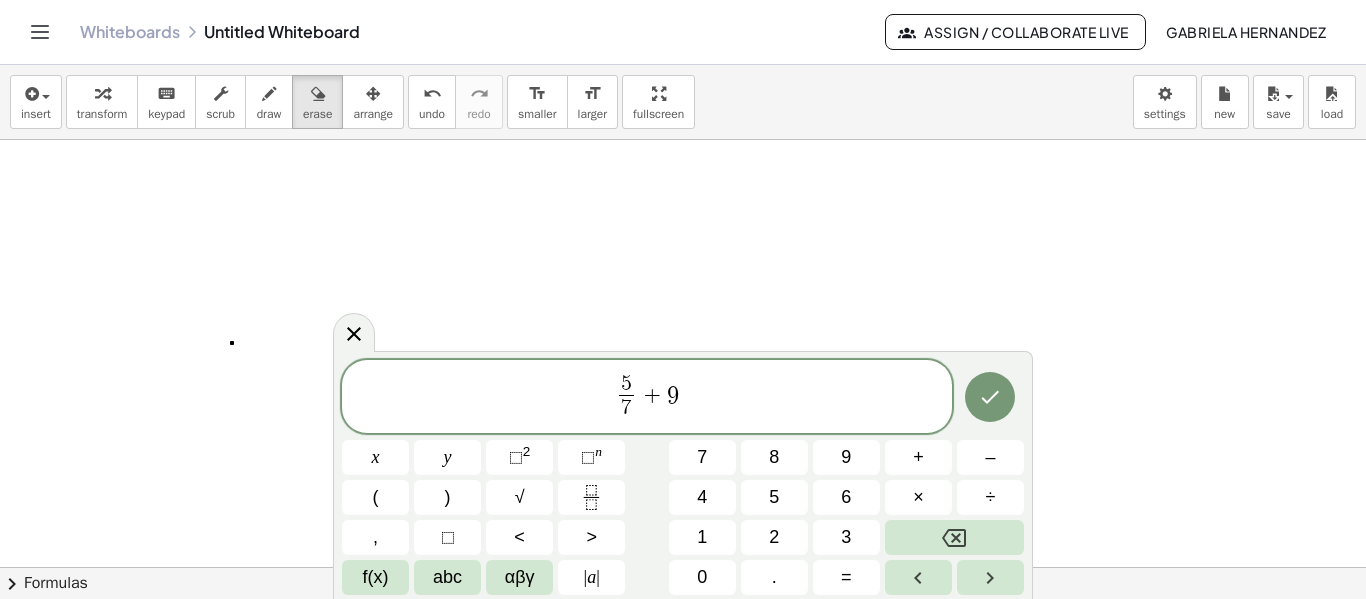 click on "5 7 ​ + 9 x y ⬚ 2 ⬚ n 7 8 9 + – ( ) √ 4 5 6 × ÷ , ⬚ < > 1 2 3 f(x) abc αβγ | a | 0 . =" at bounding box center [683, 478] 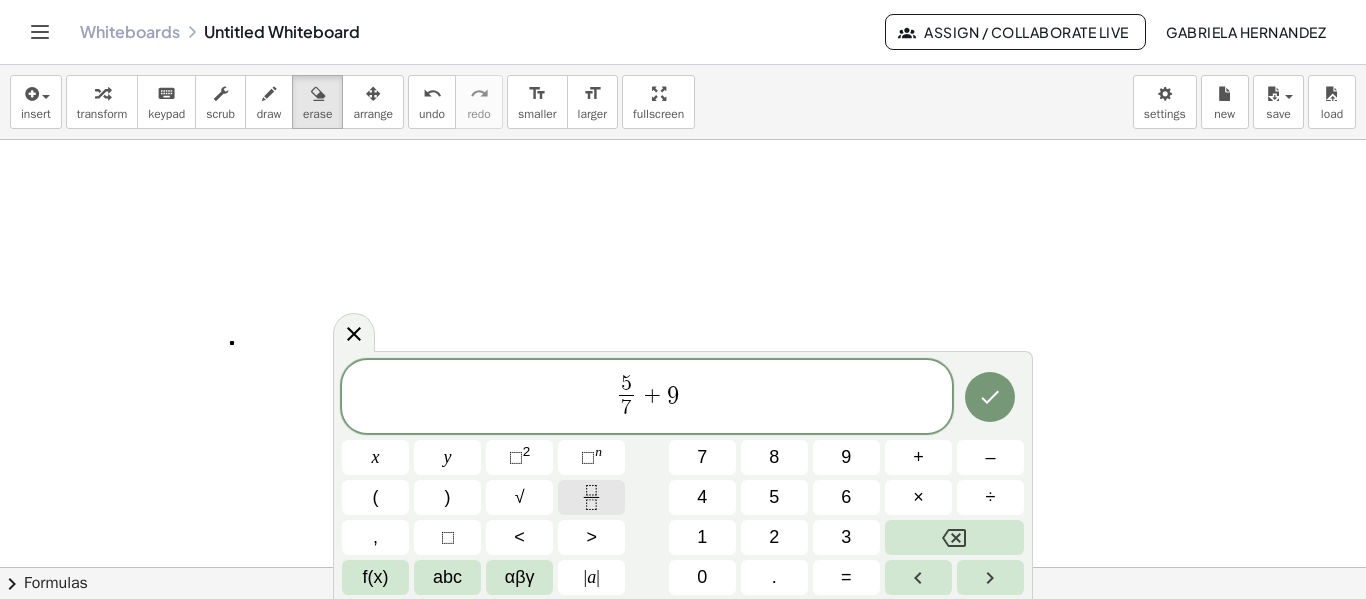 click 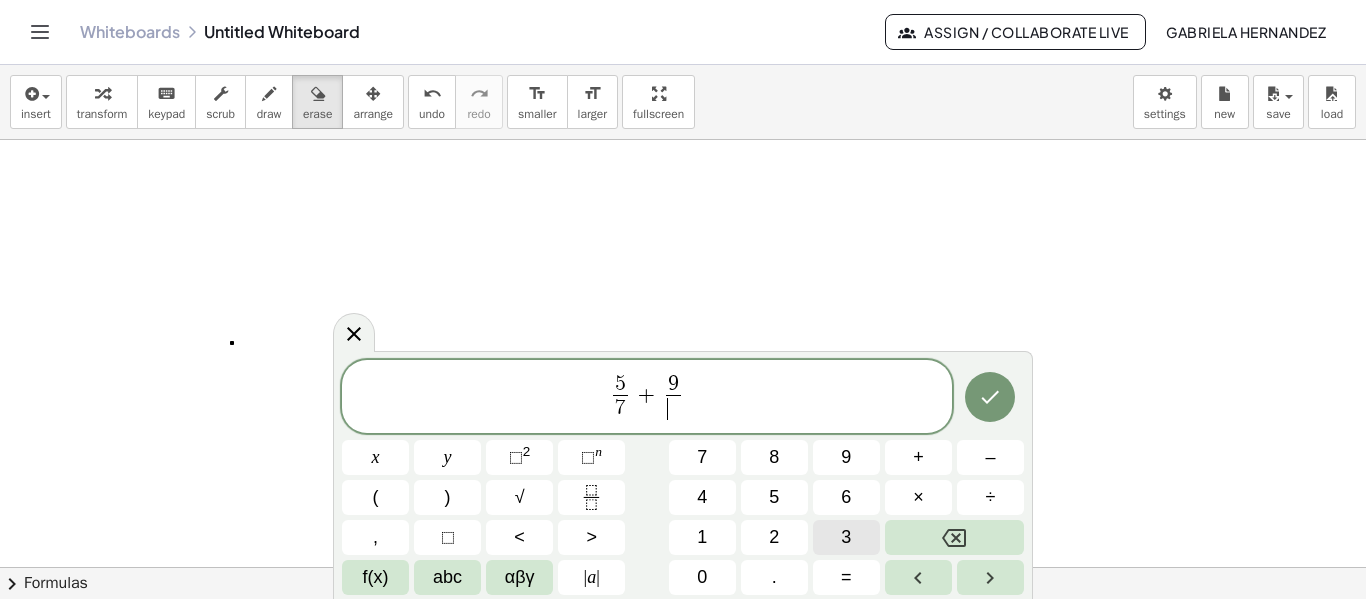 click on "3" at bounding box center (846, 537) 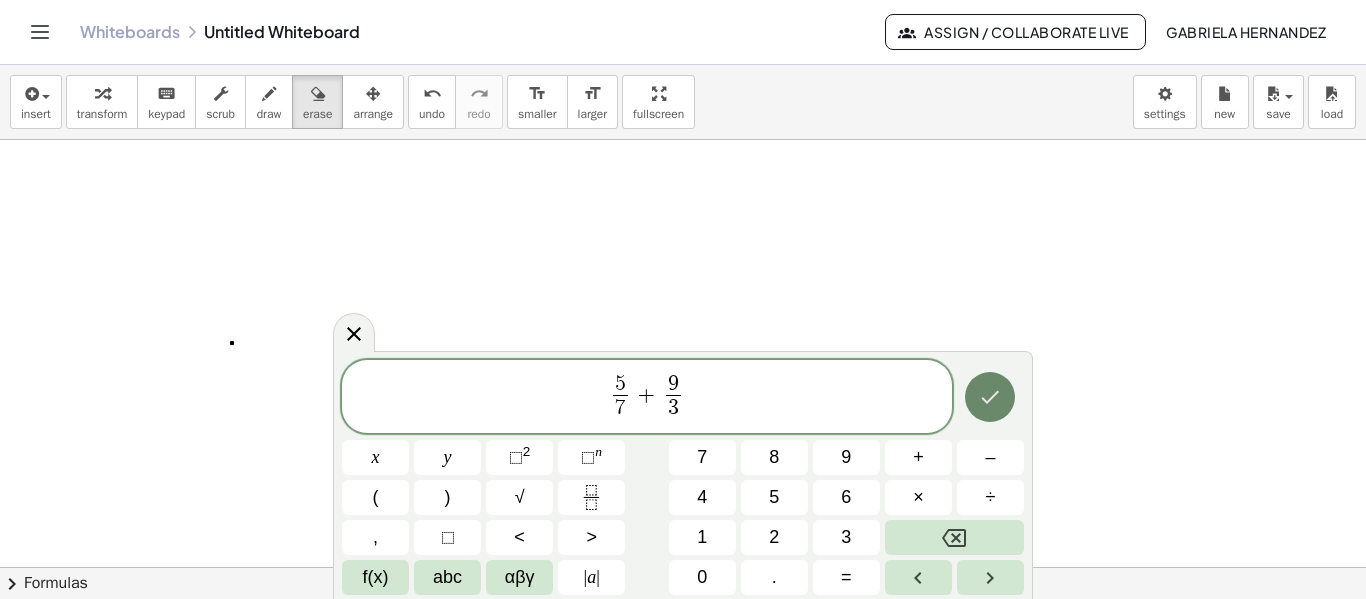 click 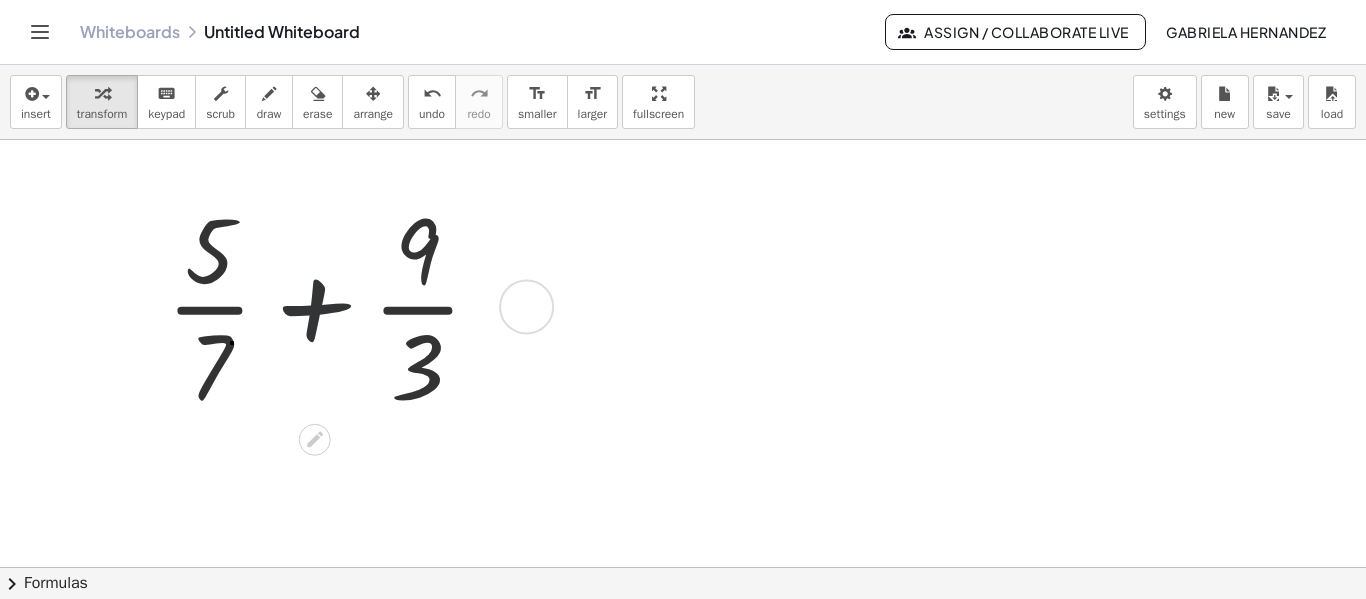 click at bounding box center (332, 305) 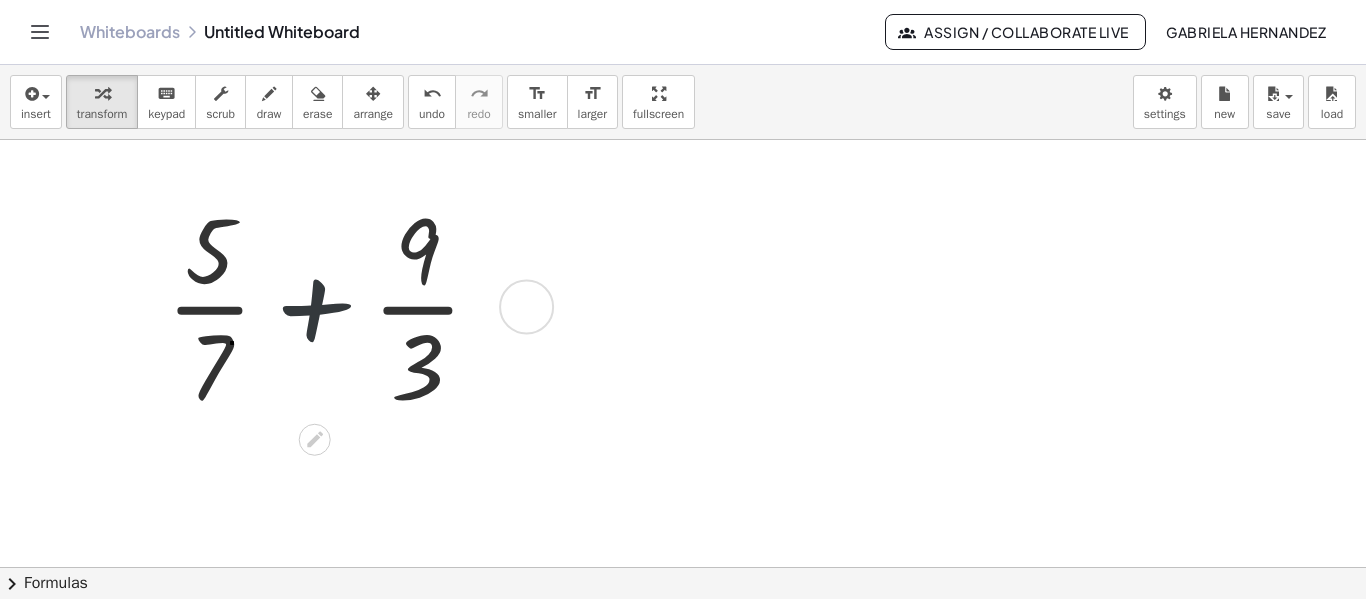 click at bounding box center [332, 305] 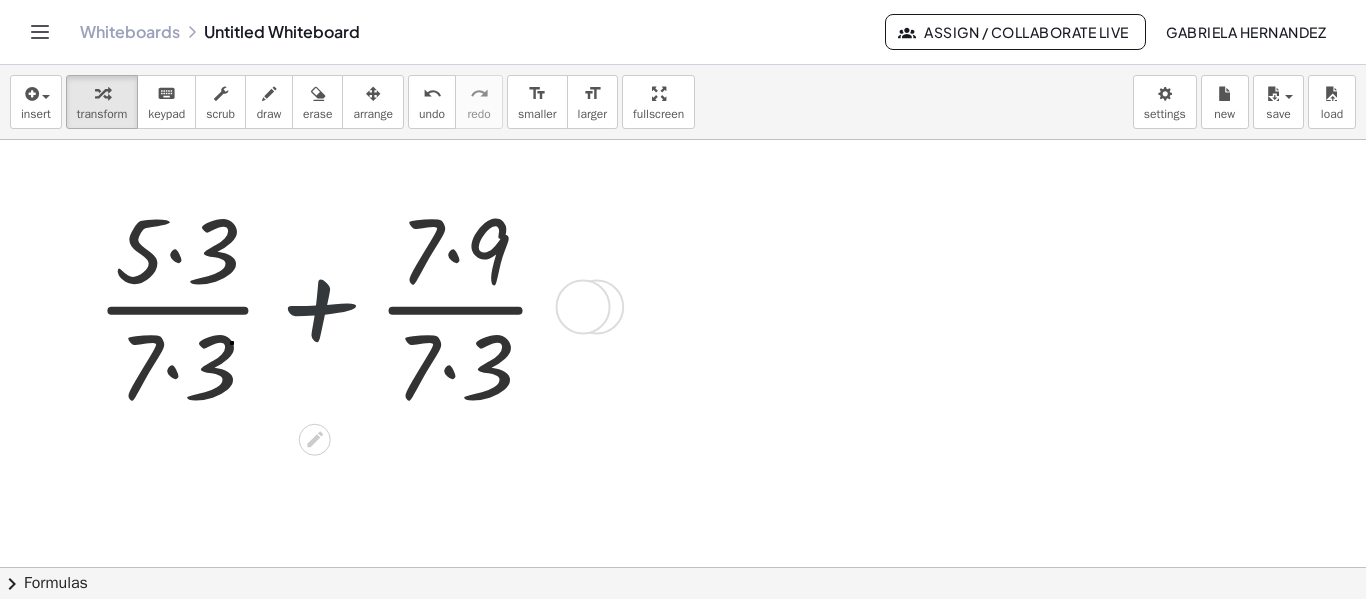 click at bounding box center (332, 305) 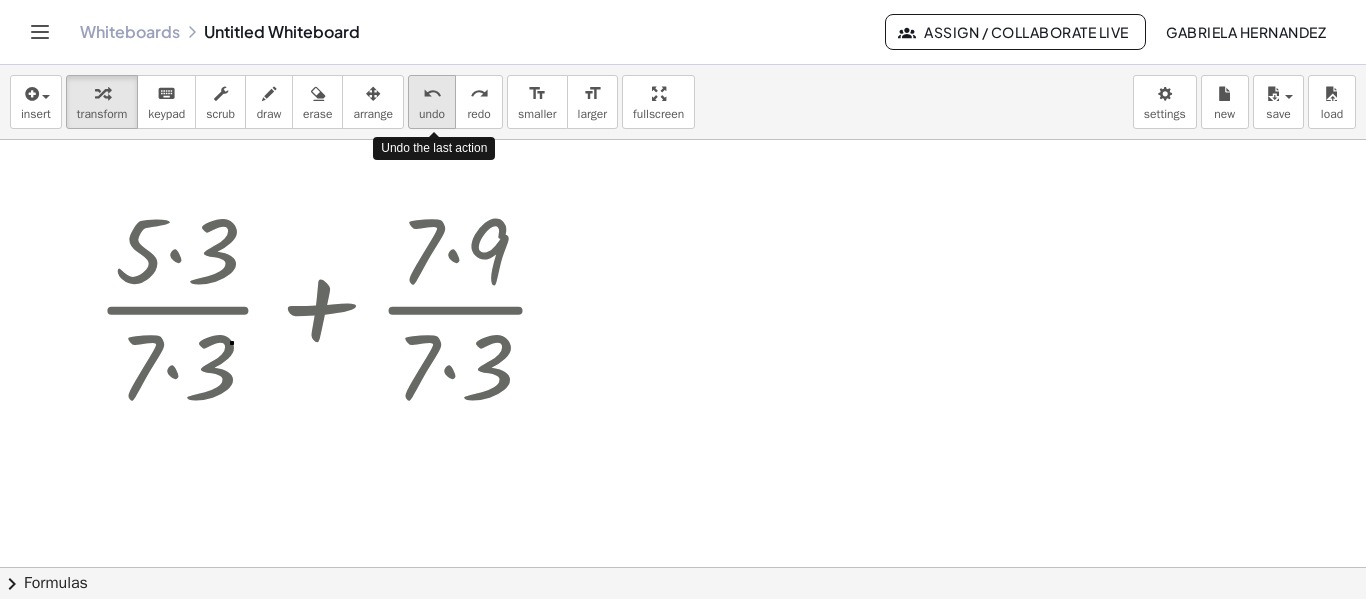click on "undo" at bounding box center (432, 94) 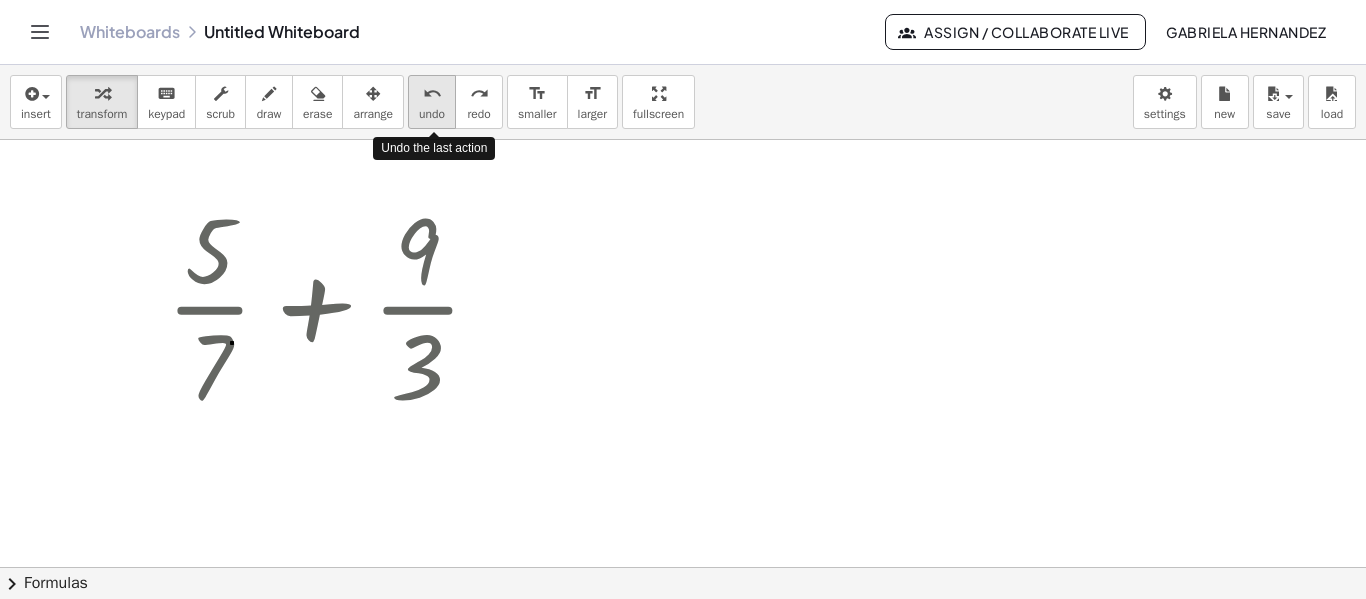click on "undo" at bounding box center [432, 94] 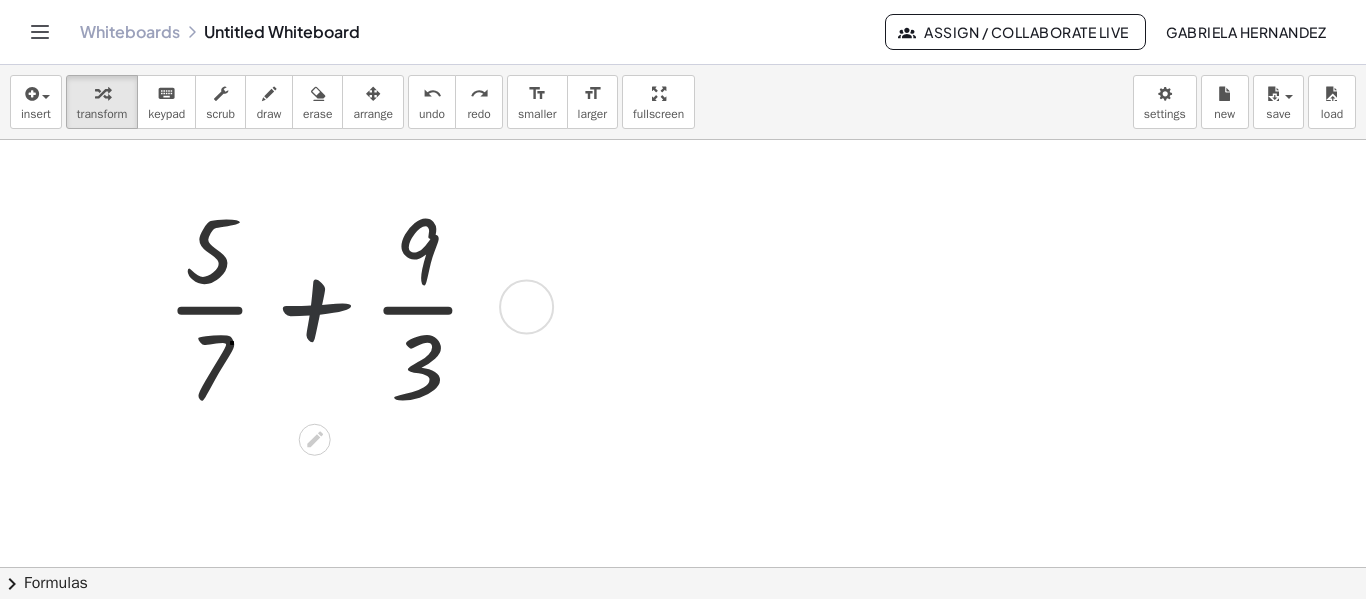 click at bounding box center (332, 305) 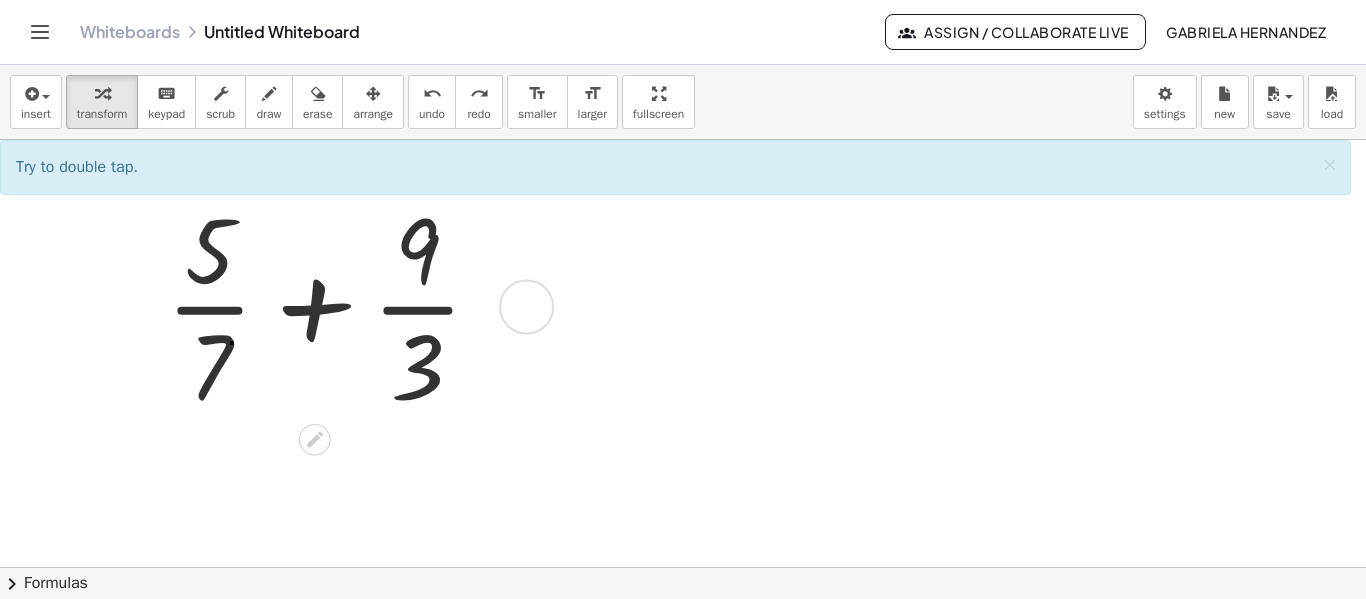 click at bounding box center [332, 305] 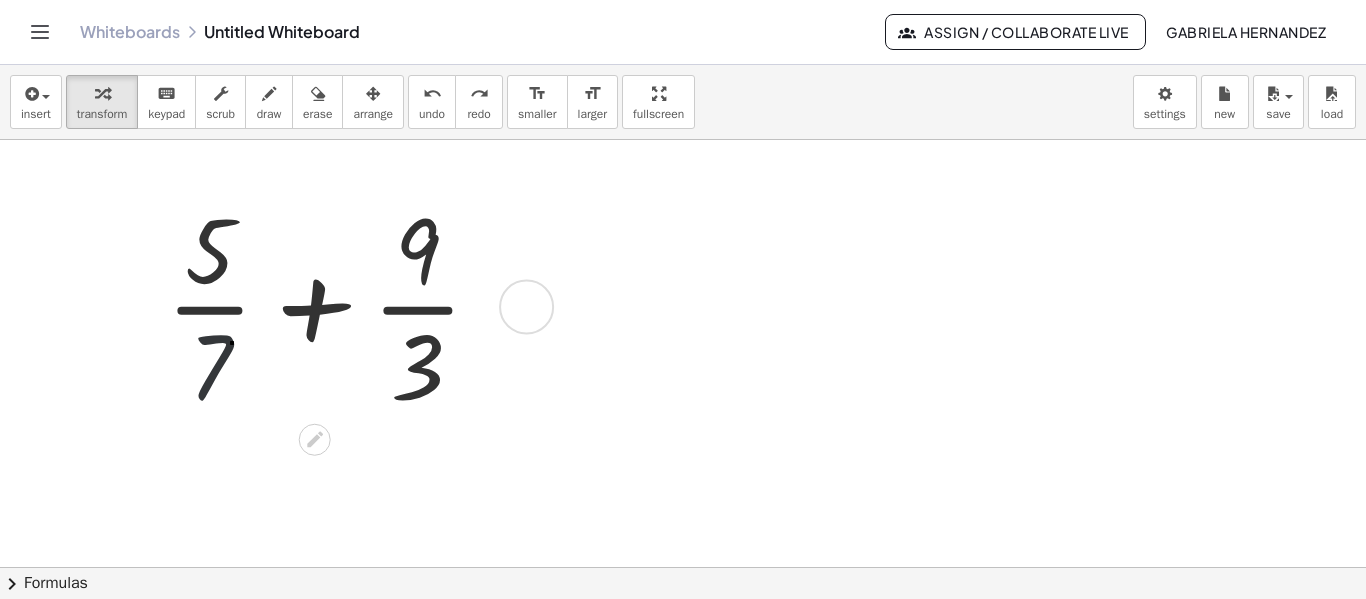 click at bounding box center (332, 305) 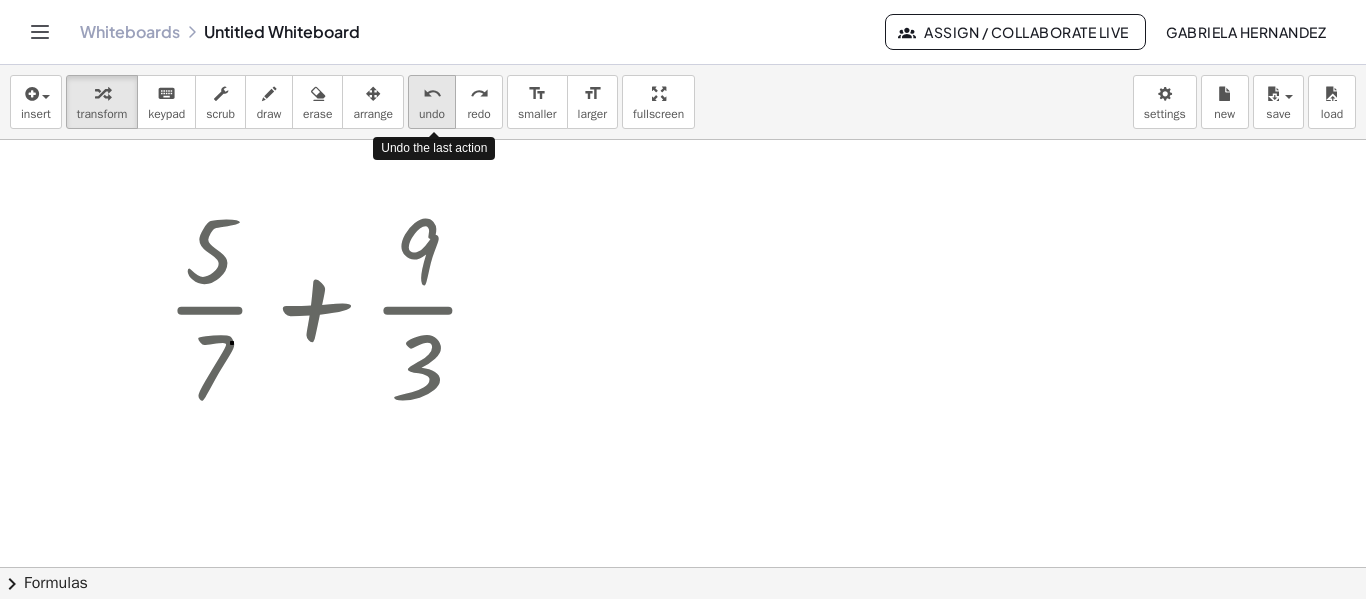 click on "undo" at bounding box center [432, 94] 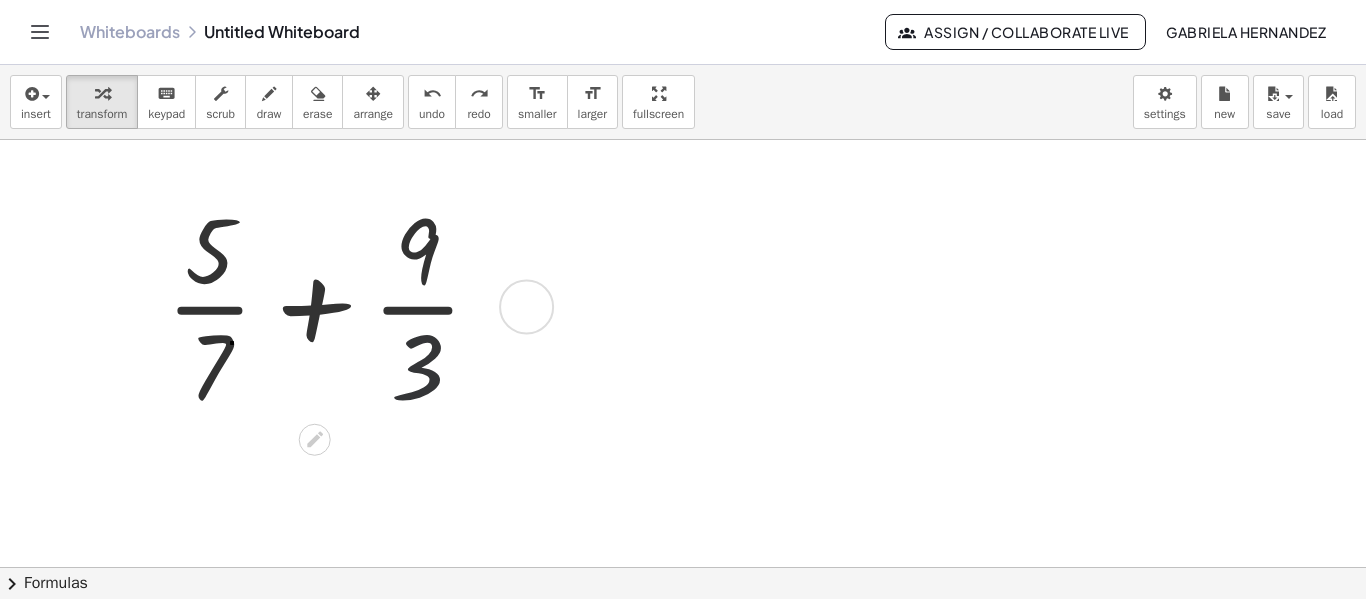 click at bounding box center [332, 305] 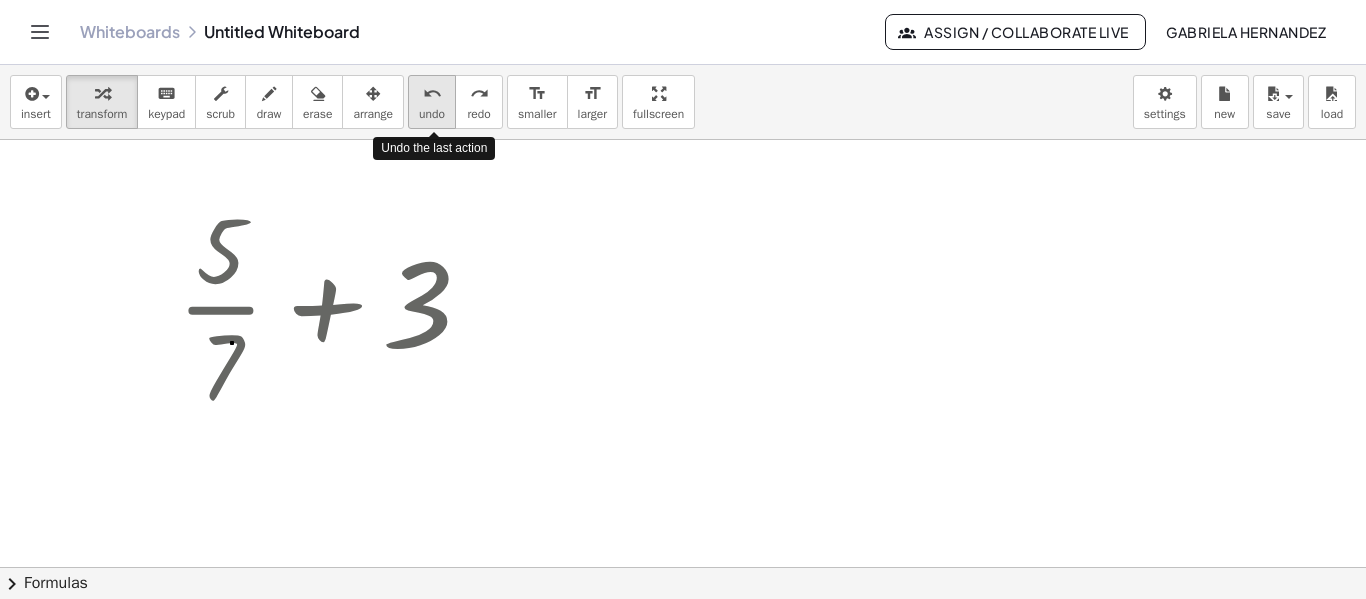 click on "undo" at bounding box center [432, 114] 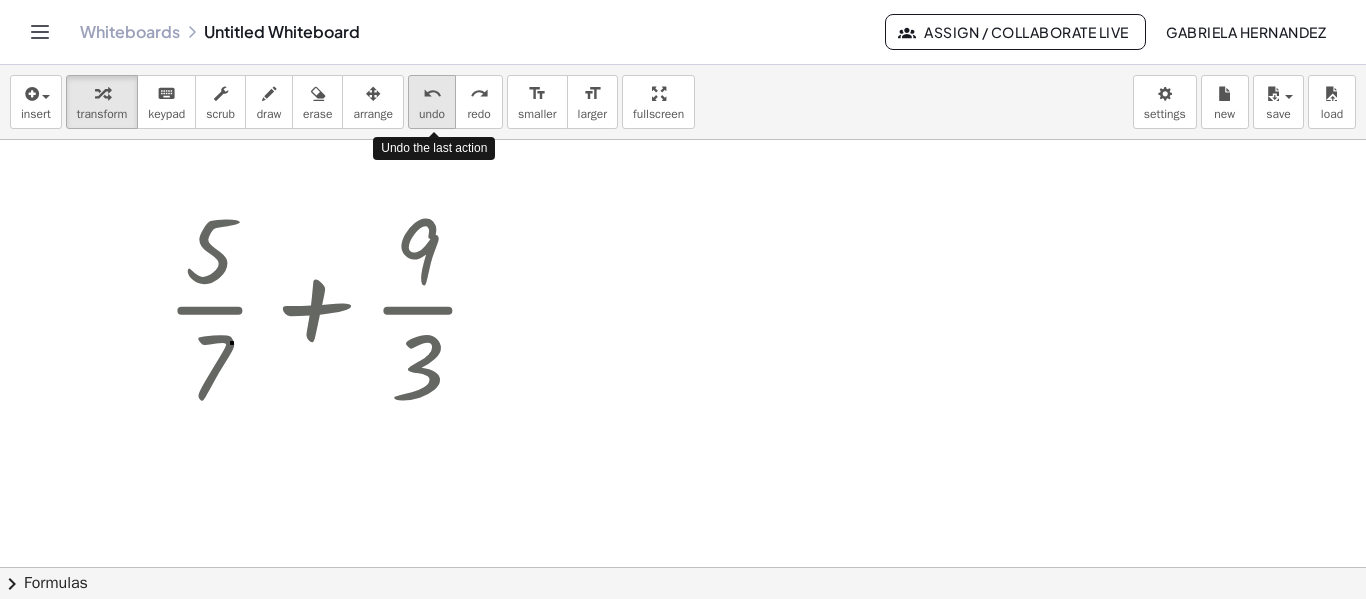 click on "undo" at bounding box center [432, 94] 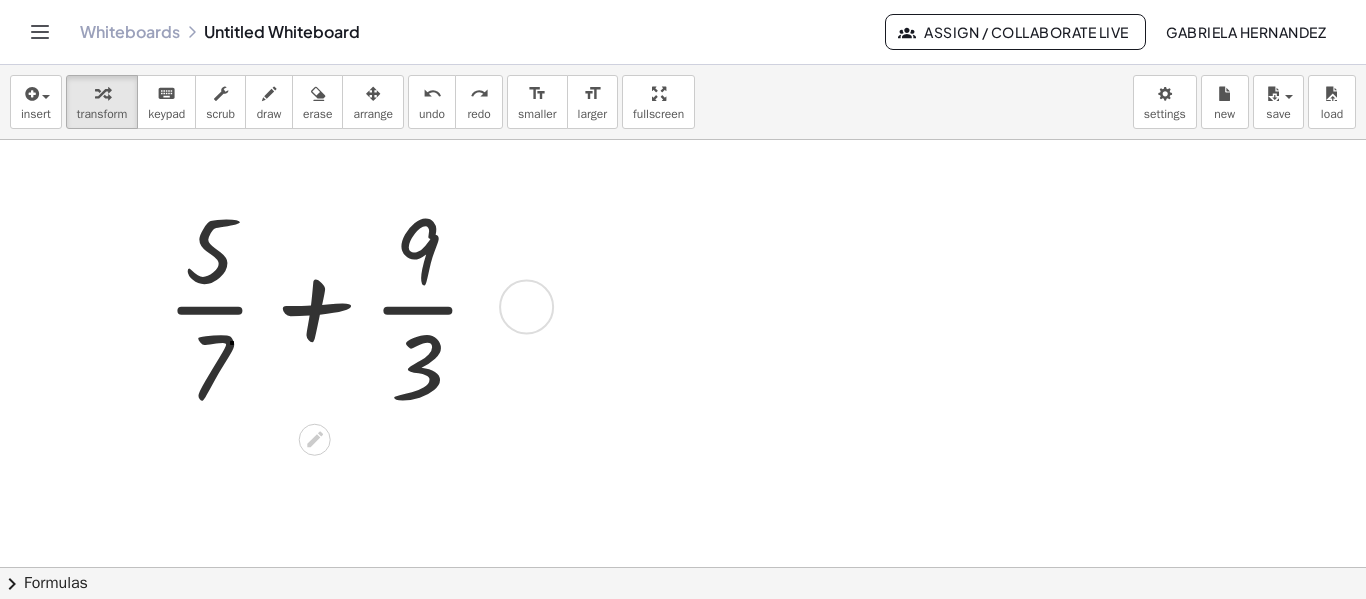 click at bounding box center [332, 305] 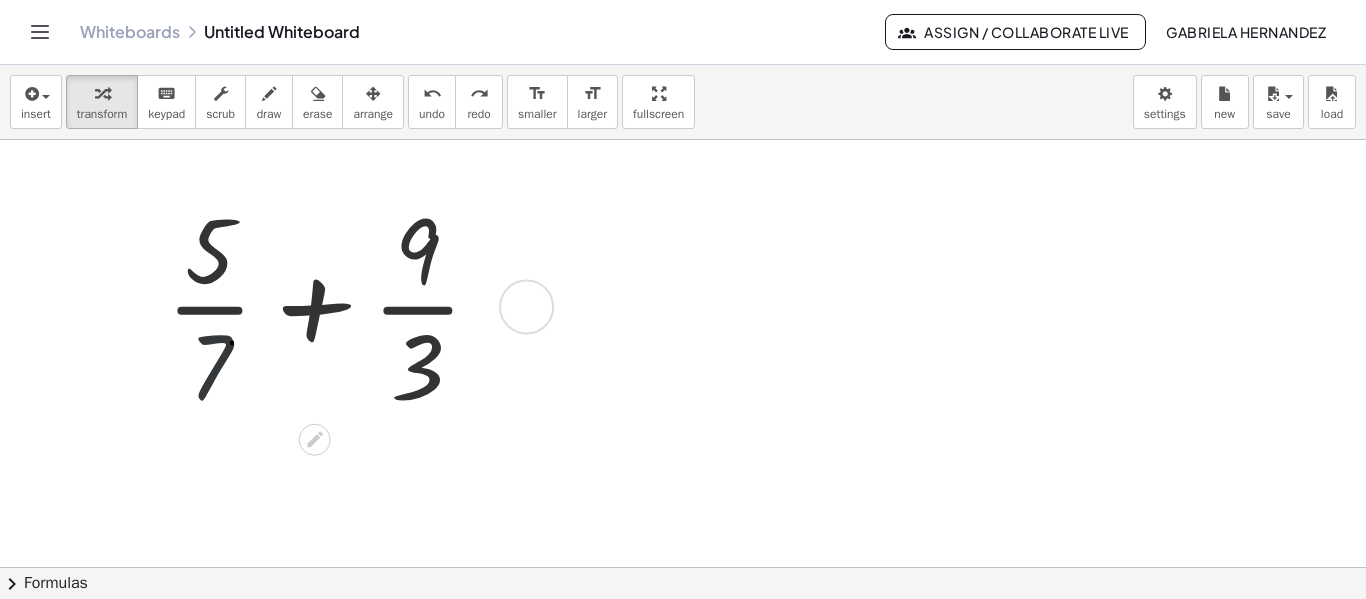 click at bounding box center (332, 305) 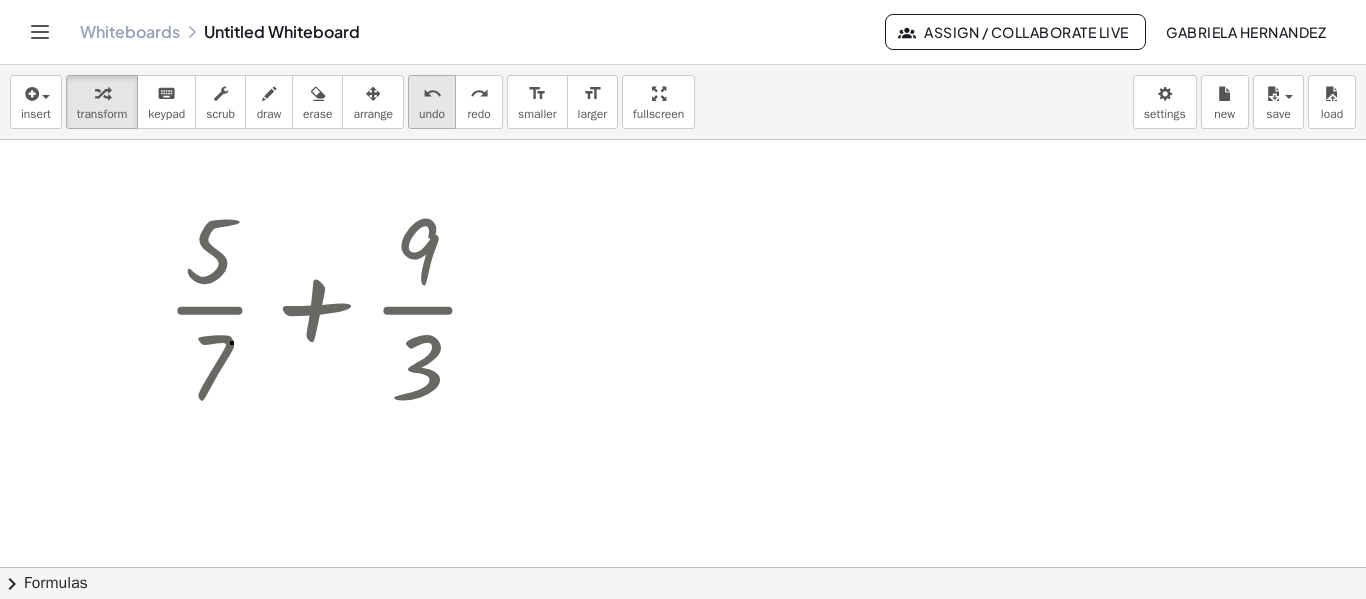 click on "undo" at bounding box center [432, 94] 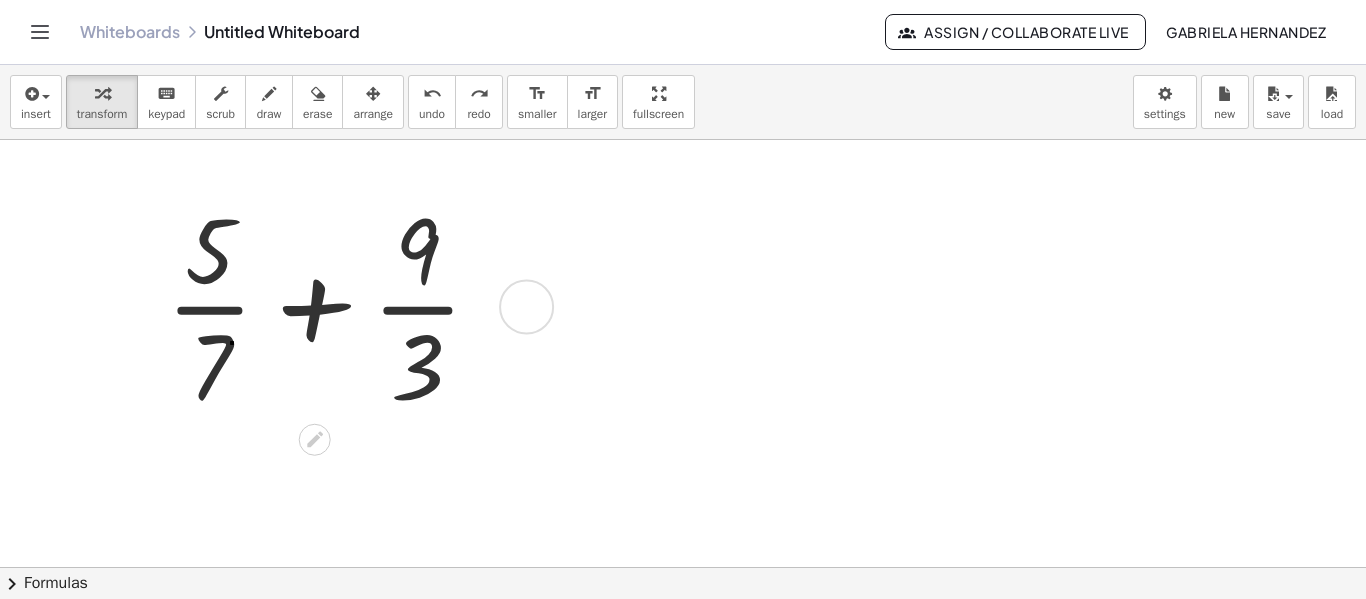 click at bounding box center [332, 305] 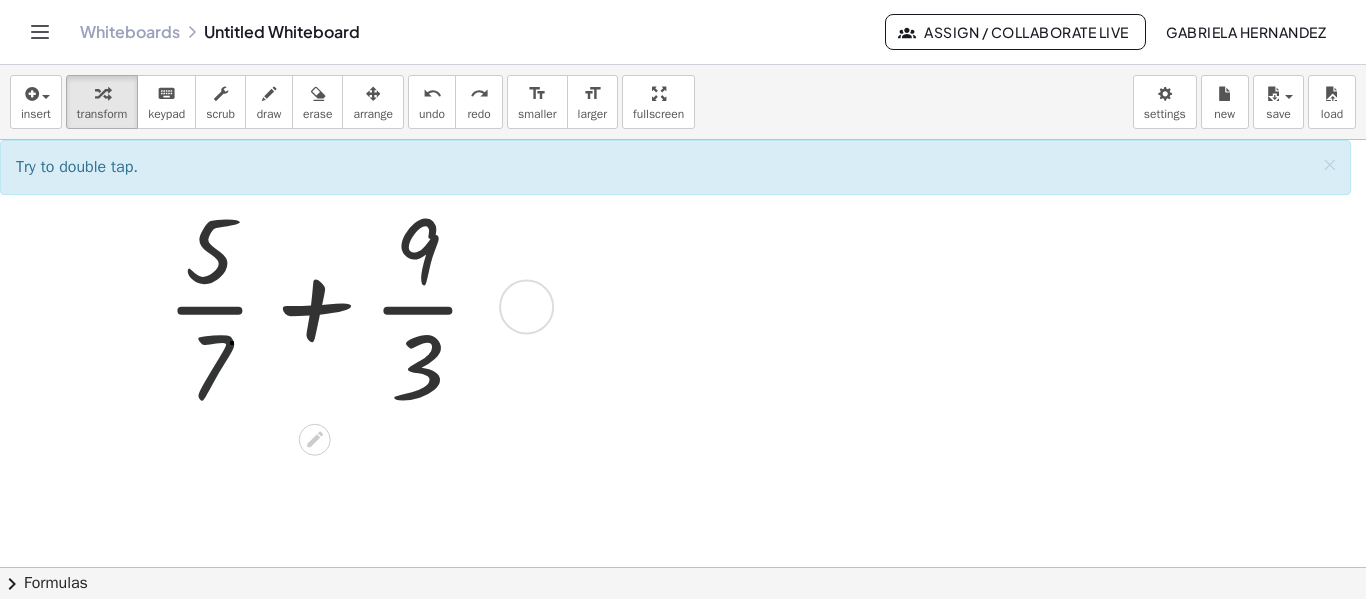 click at bounding box center [332, 305] 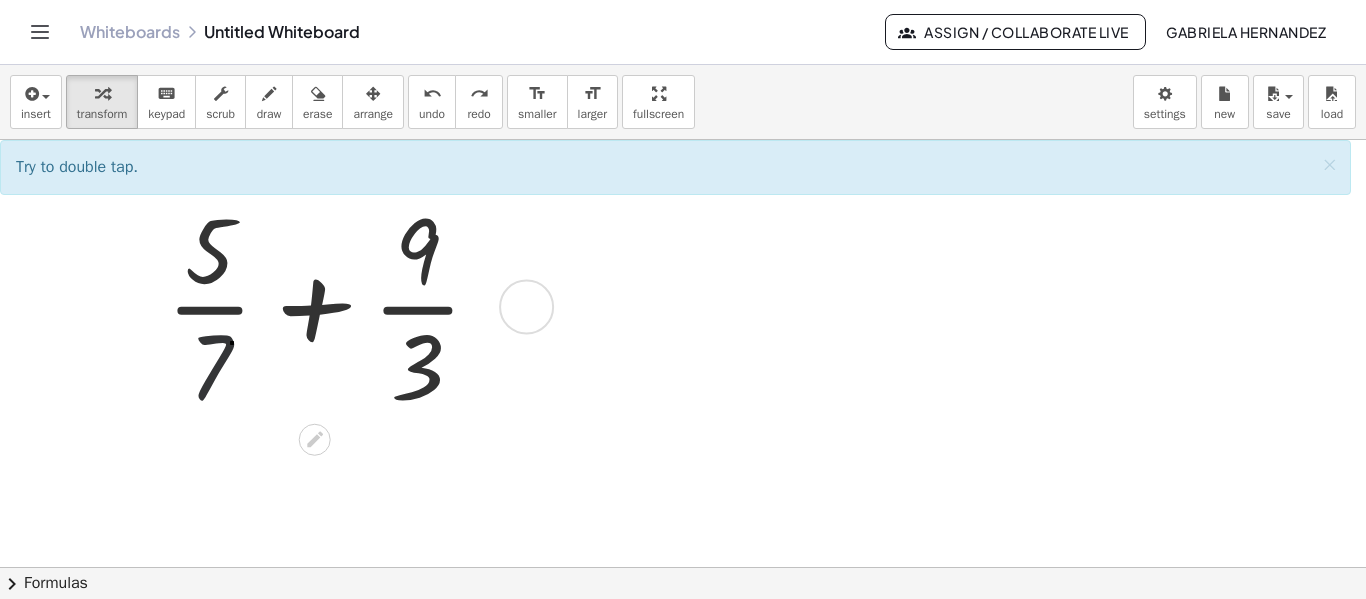 click at bounding box center (332, 305) 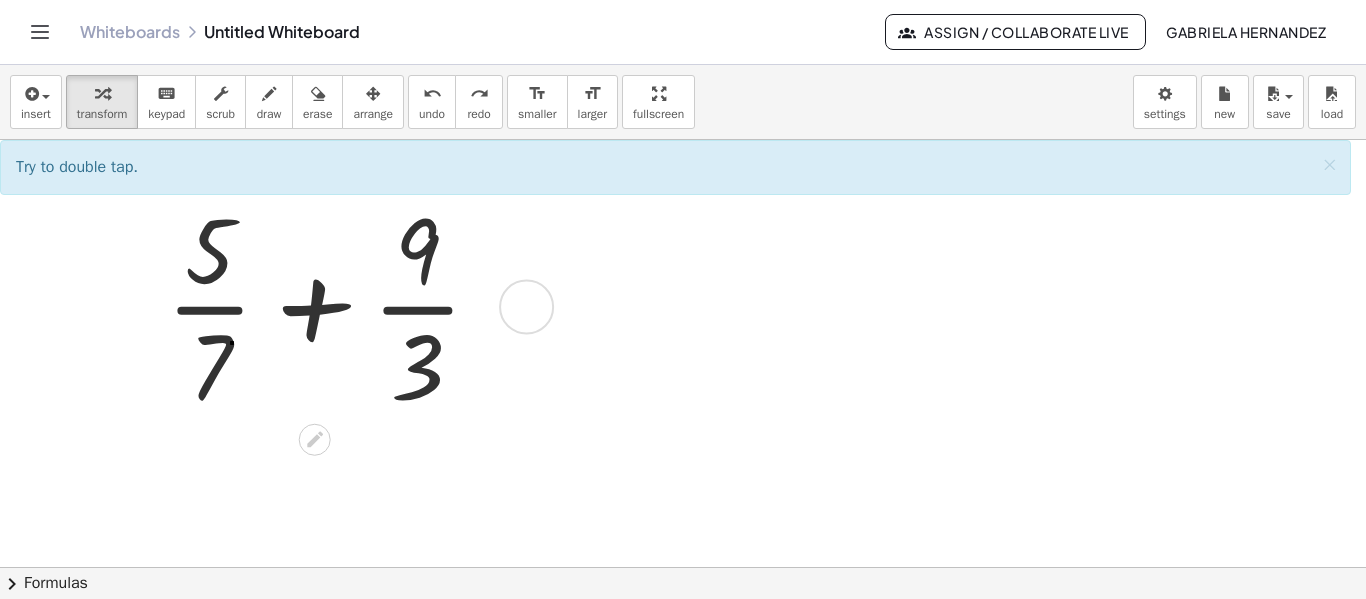 click at bounding box center (332, 305) 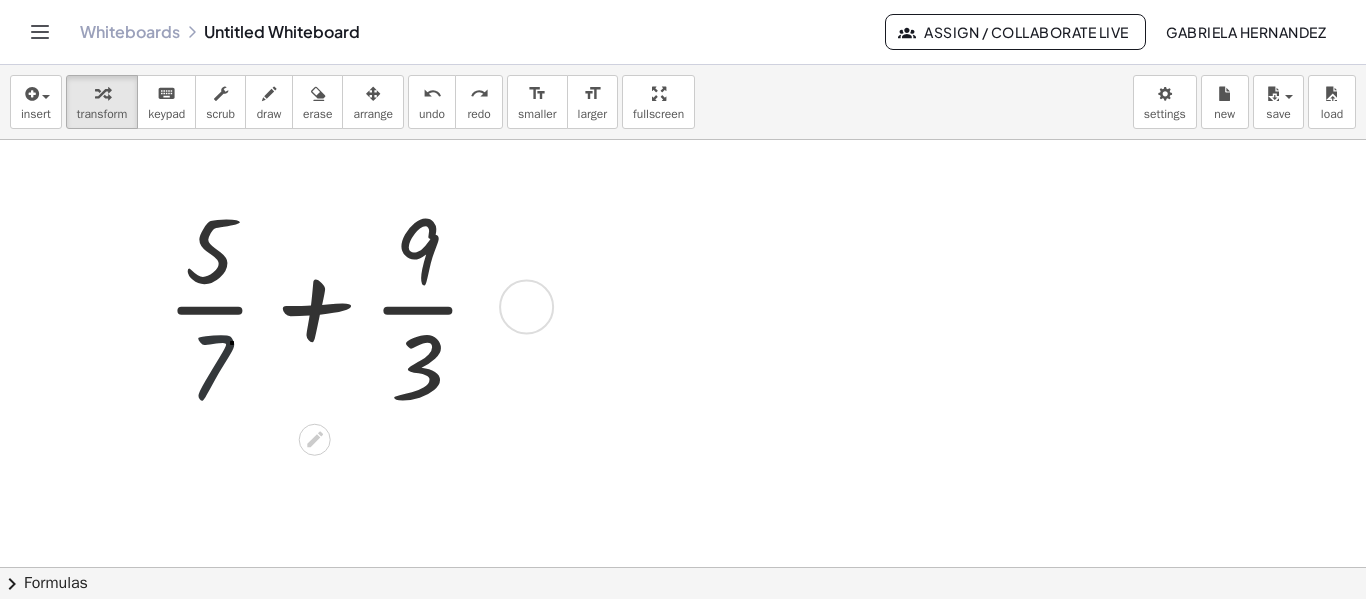 click at bounding box center [332, 305] 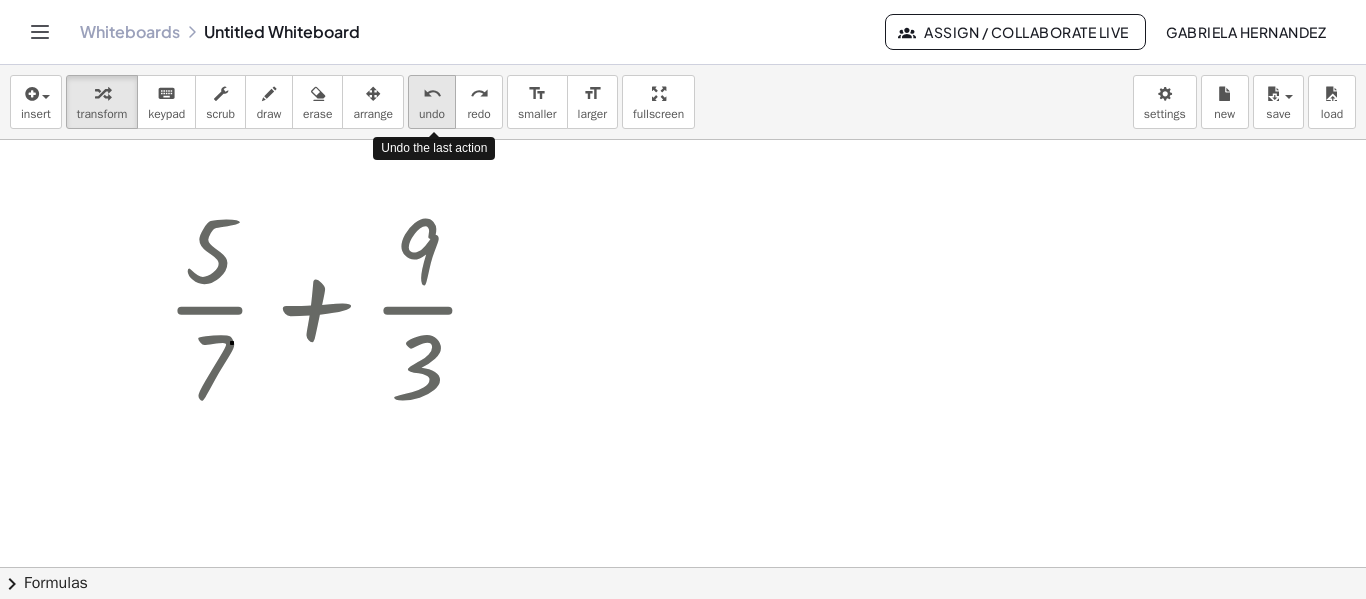 click on "undo" at bounding box center (432, 114) 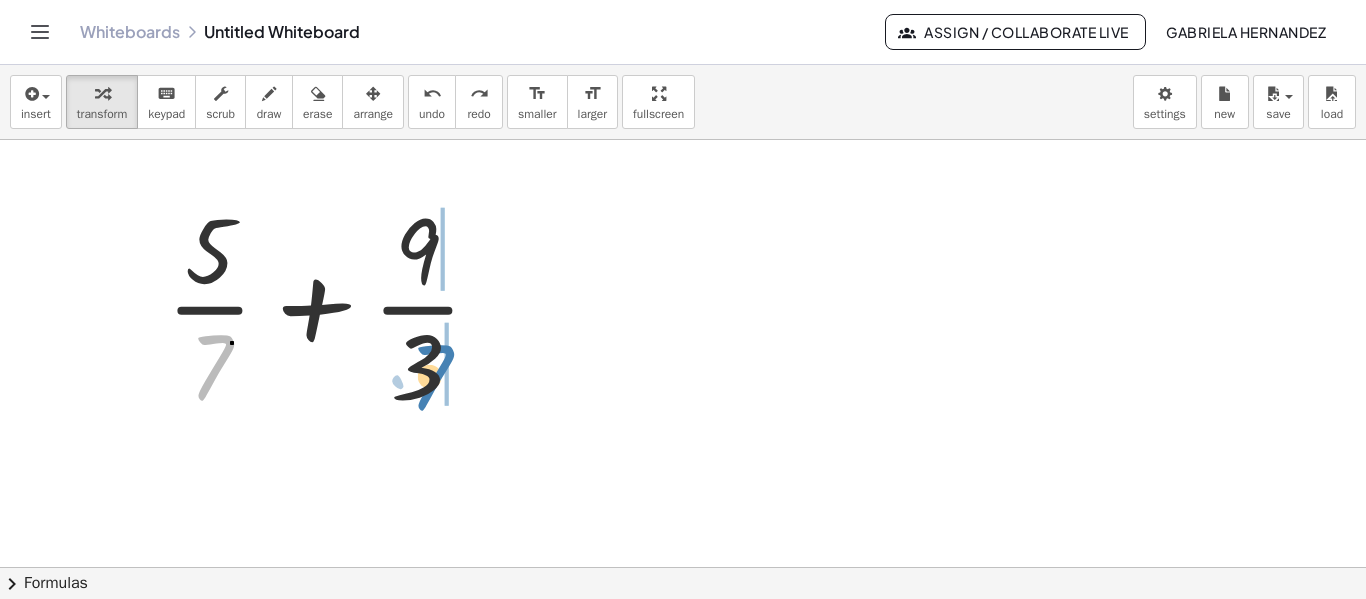 drag, startPoint x: 214, startPoint y: 370, endPoint x: 434, endPoint y: 380, distance: 220.22716 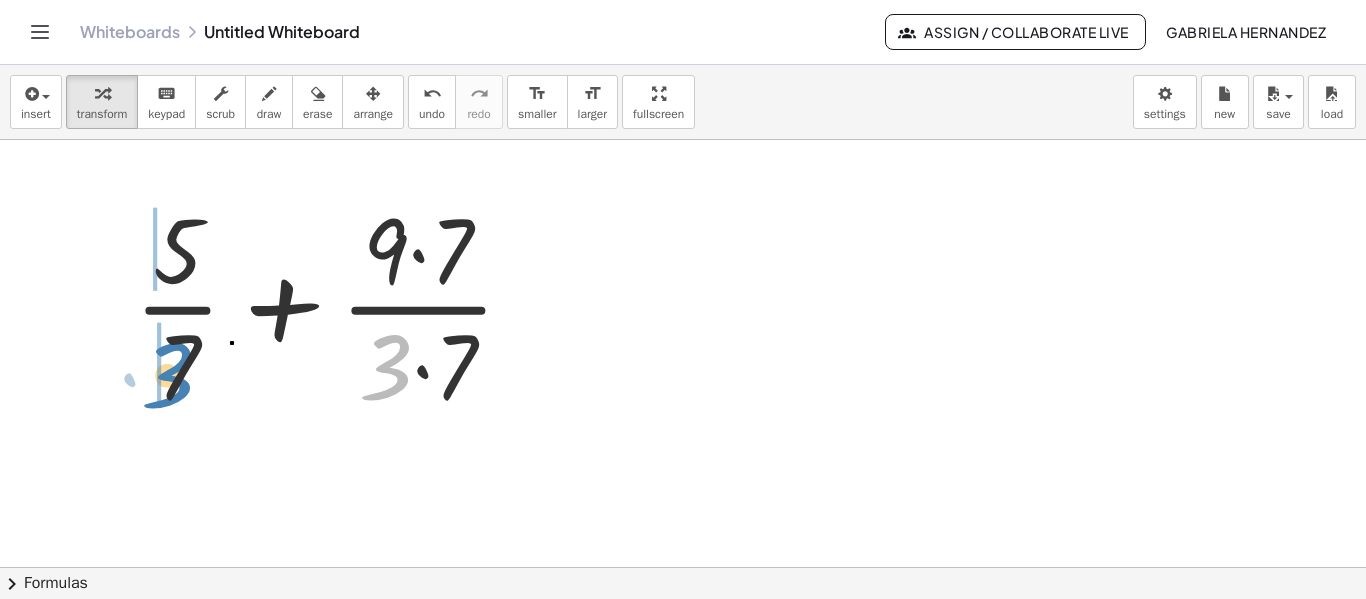 drag, startPoint x: 395, startPoint y: 370, endPoint x: 177, endPoint y: 376, distance: 218.08255 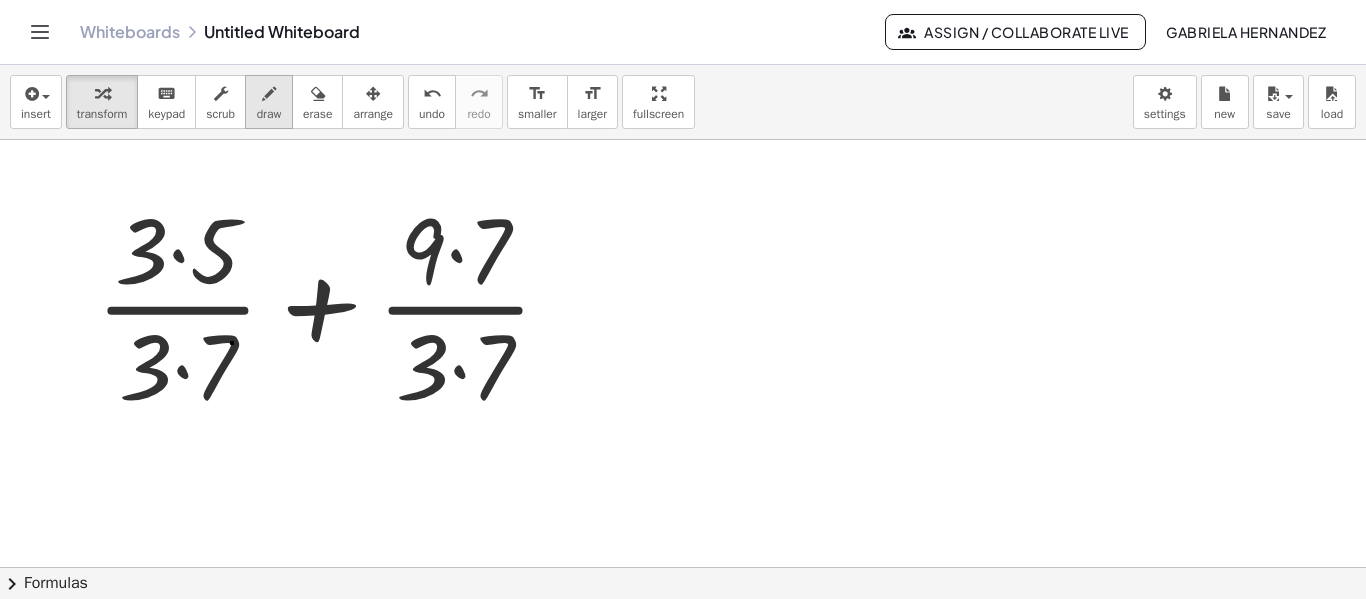 click on "draw" at bounding box center (269, 114) 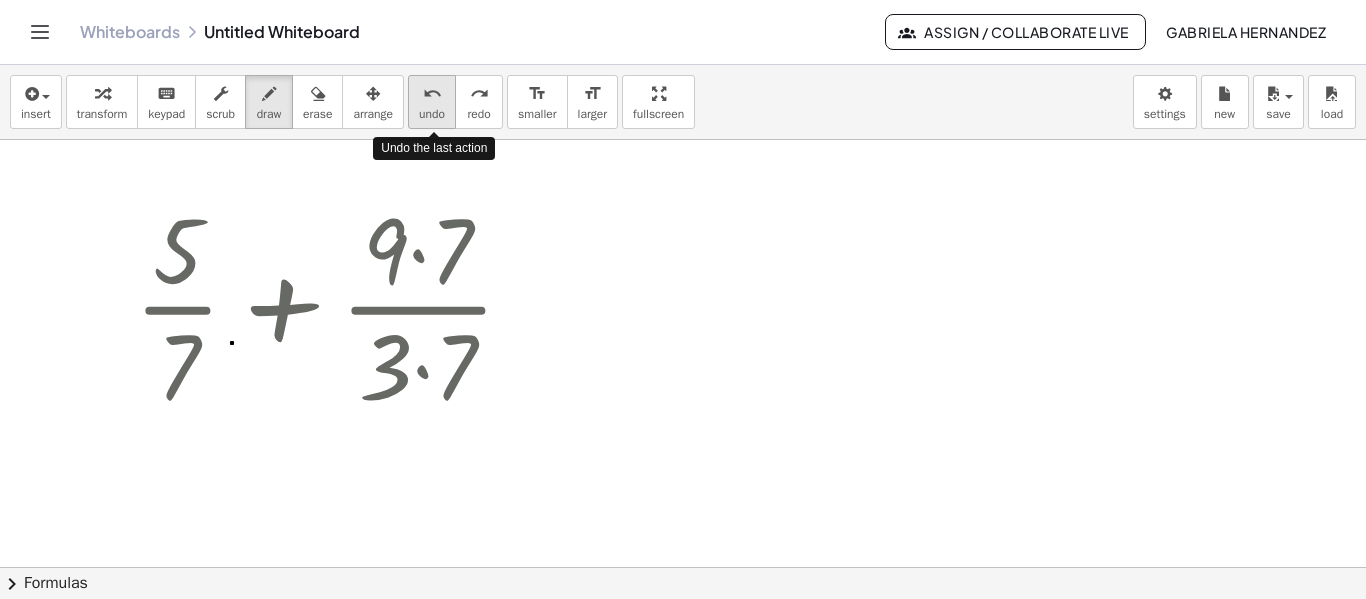 click on "undo" at bounding box center (432, 94) 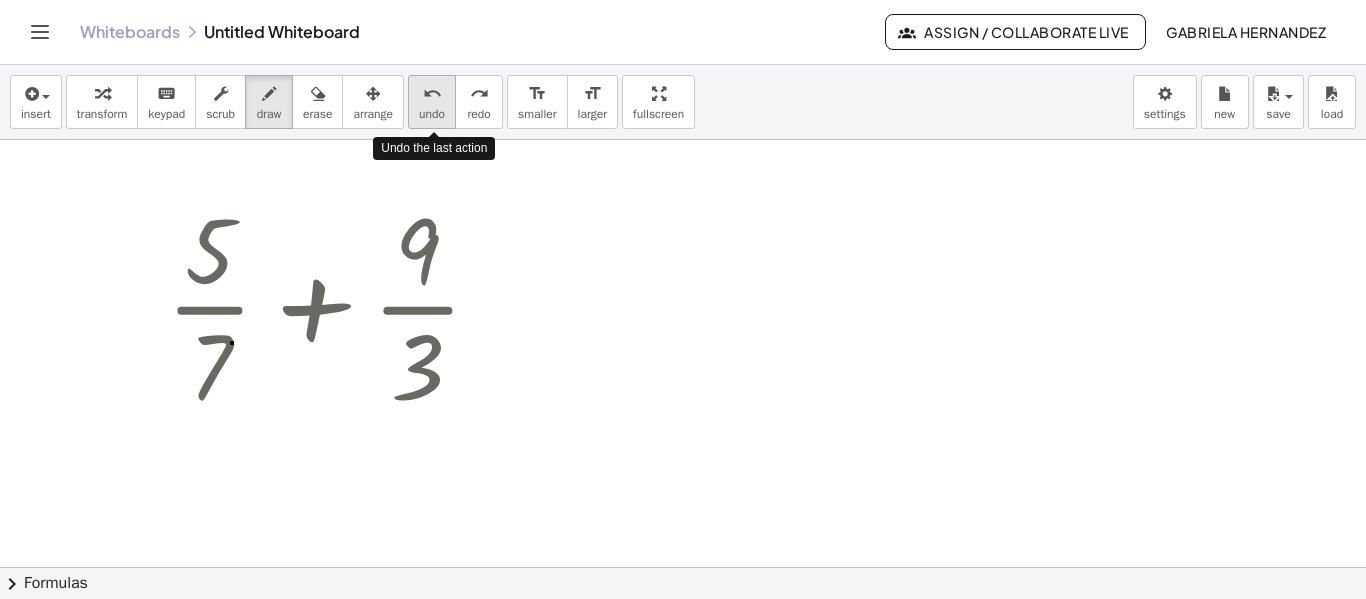 click on "undo" at bounding box center (432, 94) 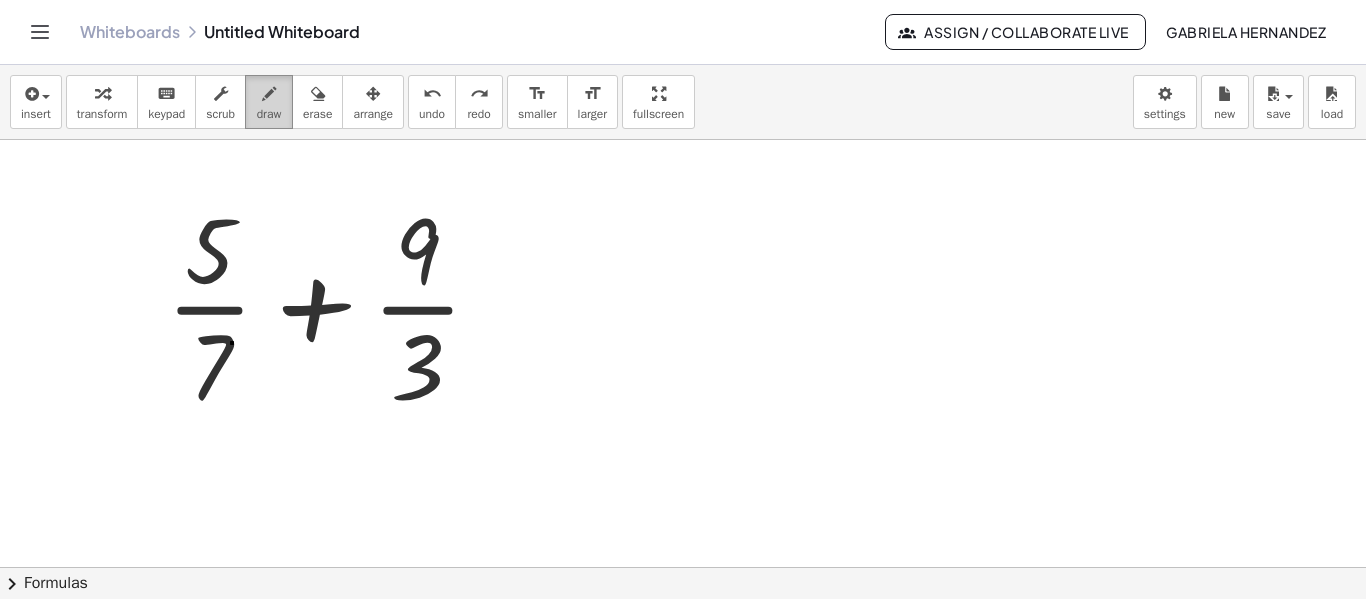 click on "draw" at bounding box center [269, 114] 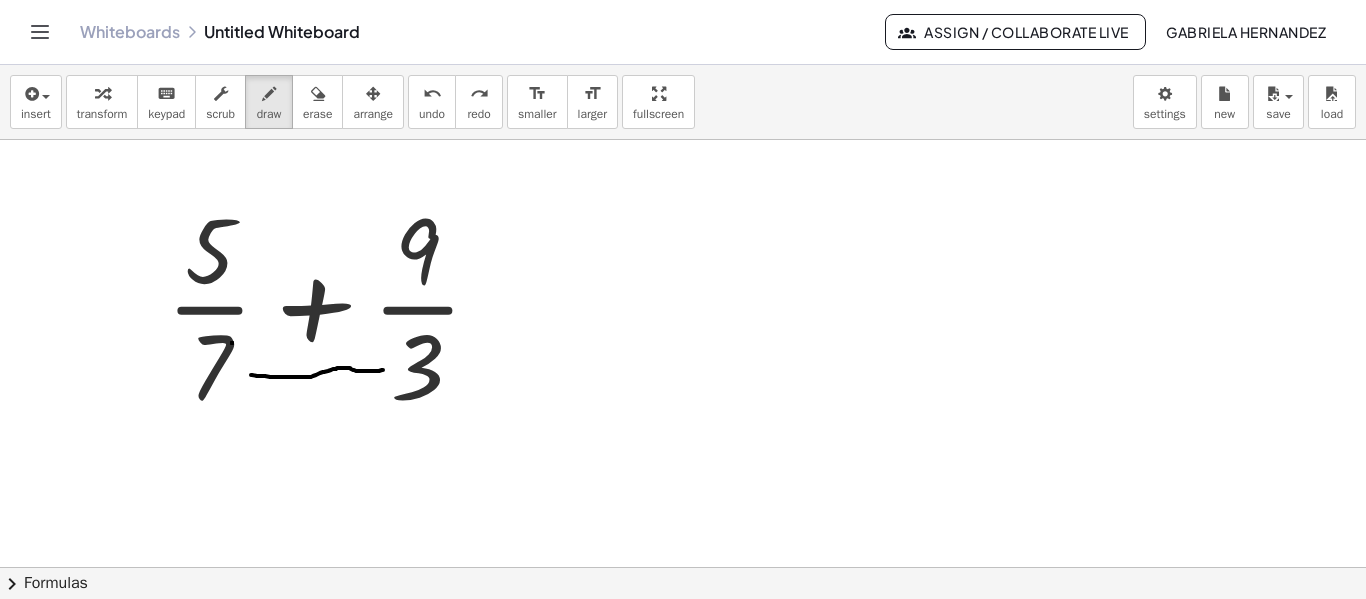 drag, startPoint x: 251, startPoint y: 375, endPoint x: 384, endPoint y: 370, distance: 133.09395 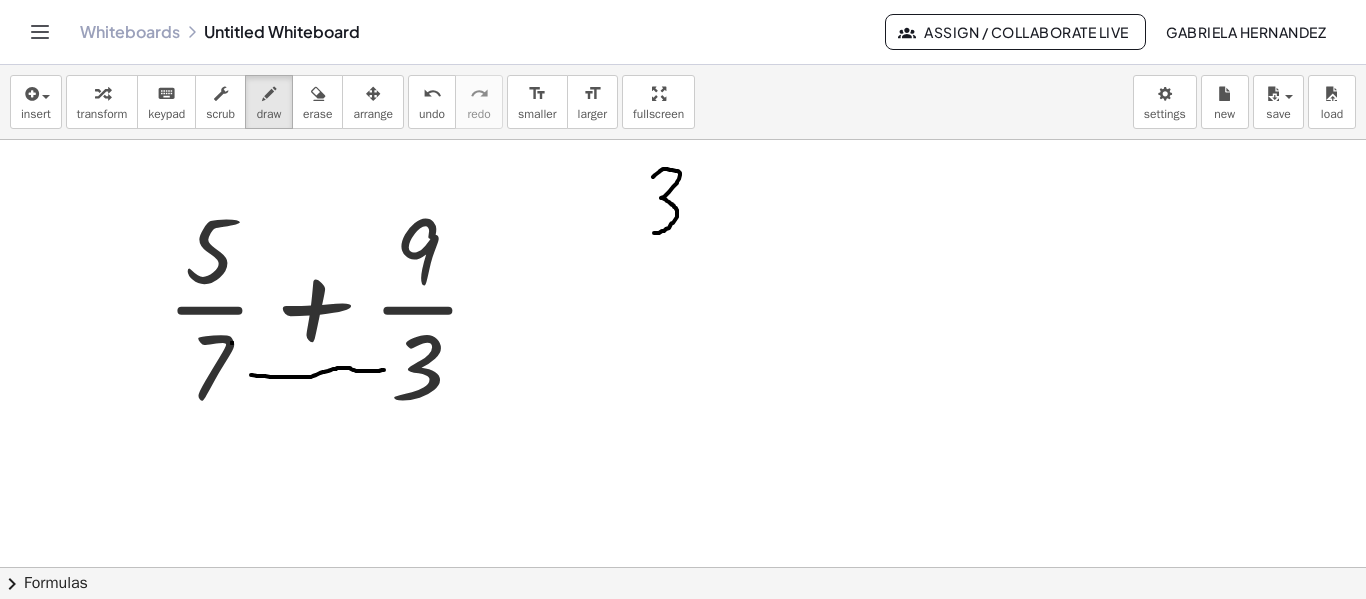 drag, startPoint x: 653, startPoint y: 177, endPoint x: 654, endPoint y: 233, distance: 56.008926 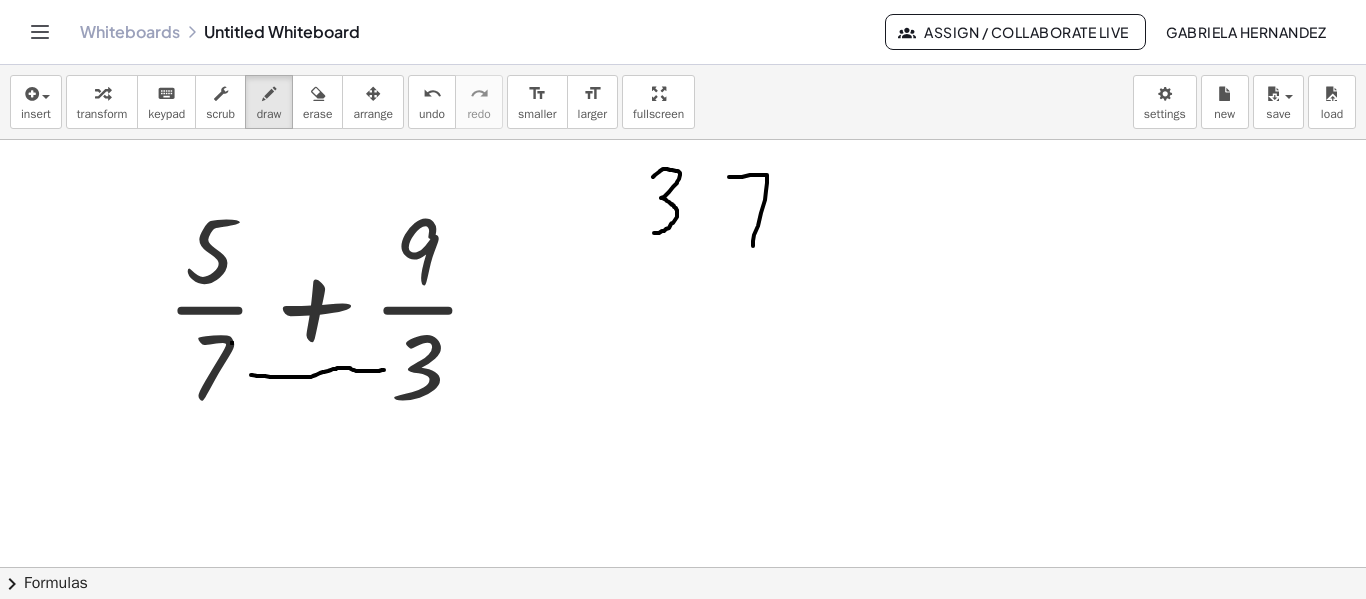 drag, startPoint x: 729, startPoint y: 177, endPoint x: 753, endPoint y: 246, distance: 73.05477 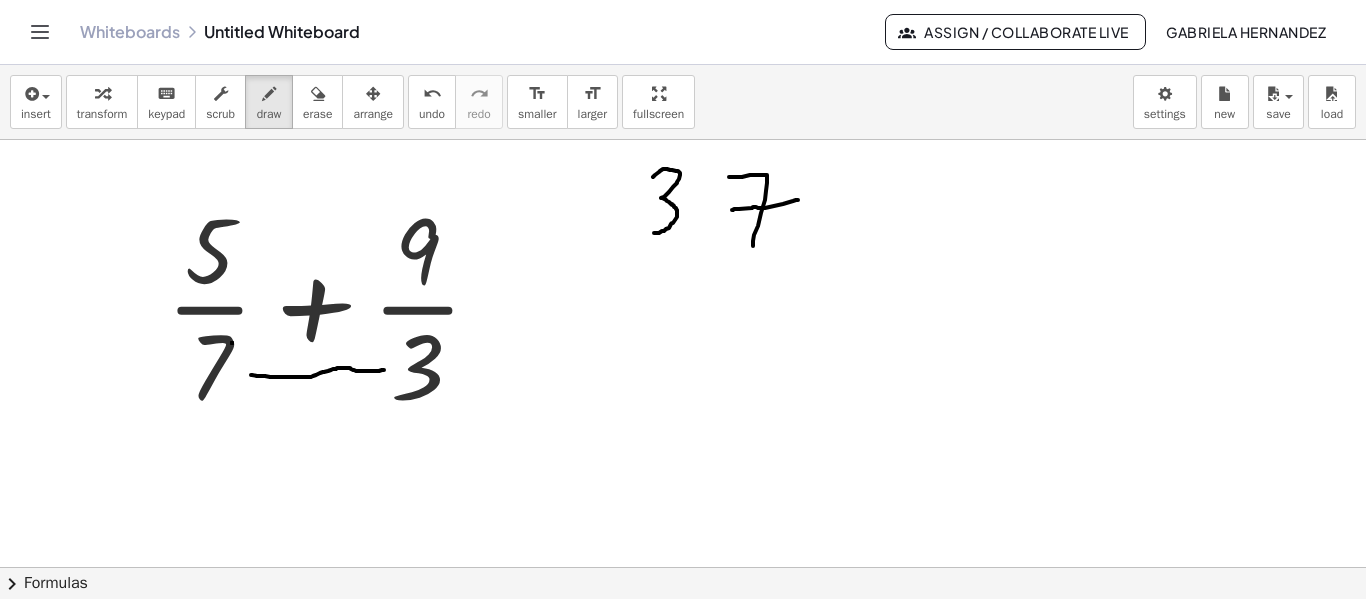 drag, startPoint x: 732, startPoint y: 210, endPoint x: 798, endPoint y: 200, distance: 66.75328 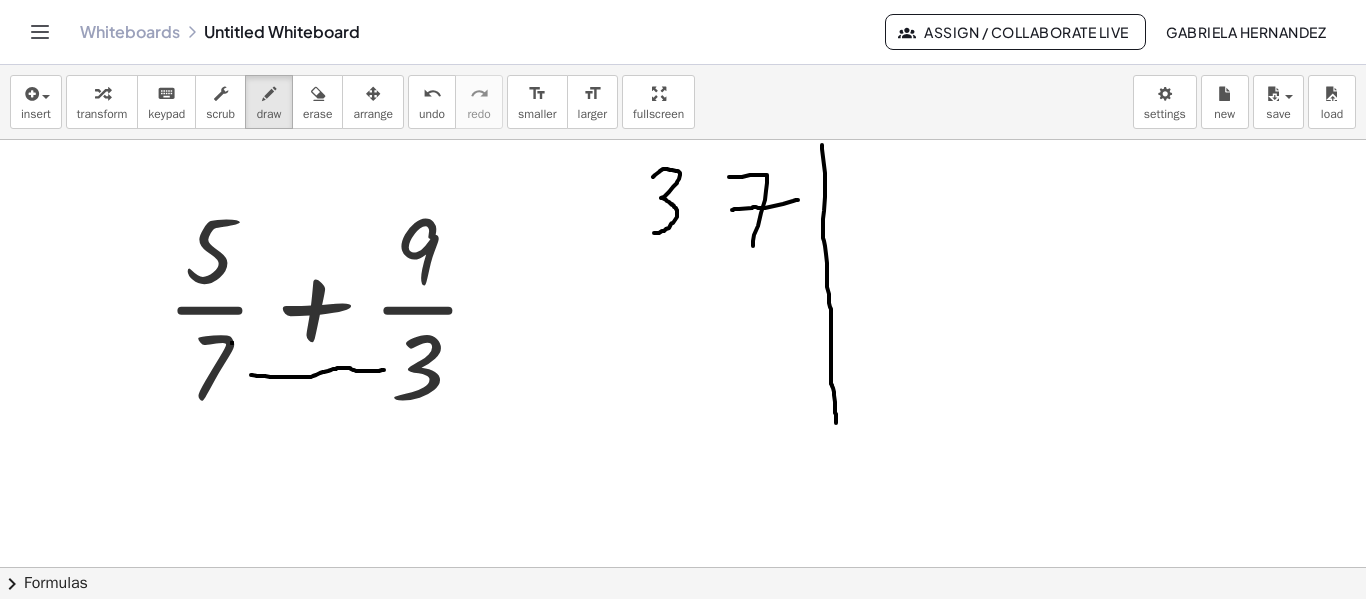drag, startPoint x: 822, startPoint y: 145, endPoint x: 835, endPoint y: 418, distance: 273.30936 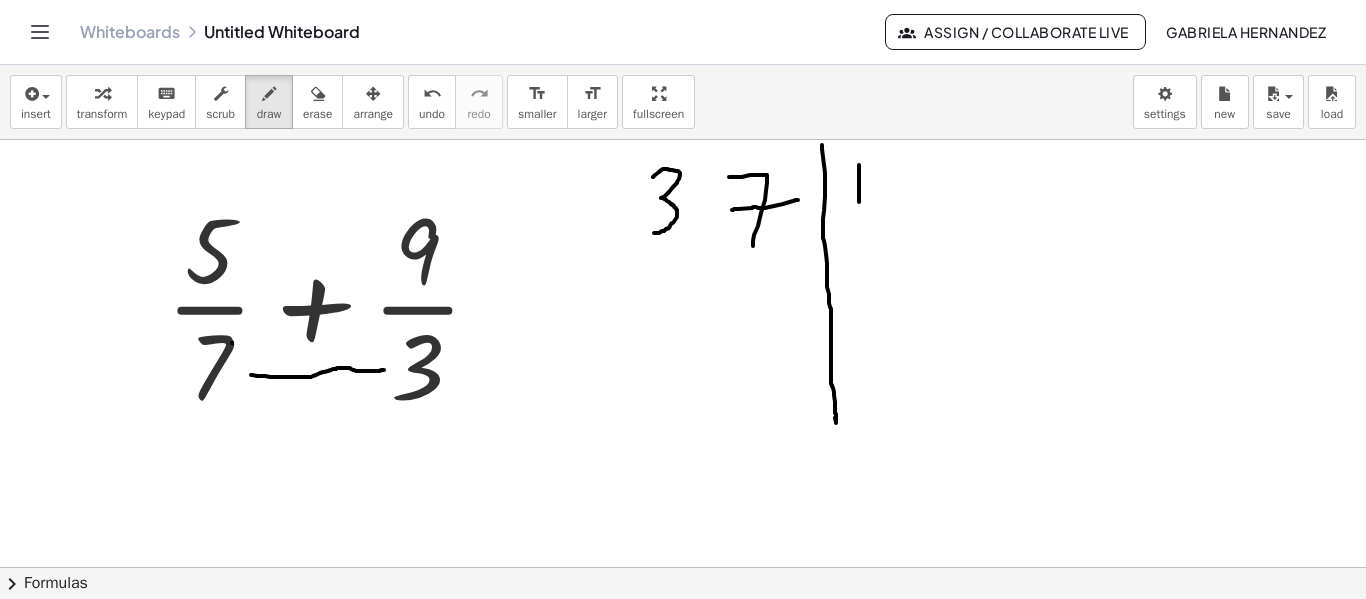 drag, startPoint x: 859, startPoint y: 165, endPoint x: 859, endPoint y: 202, distance: 37 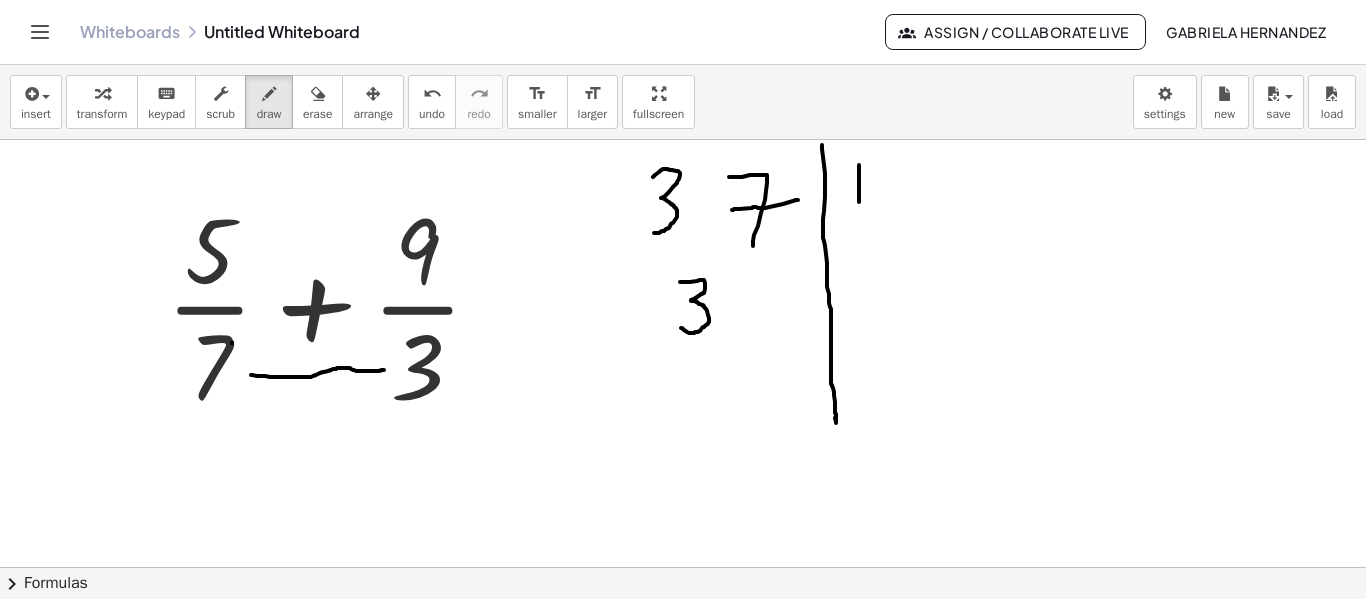 drag, startPoint x: 680, startPoint y: 282, endPoint x: 680, endPoint y: 327, distance: 45 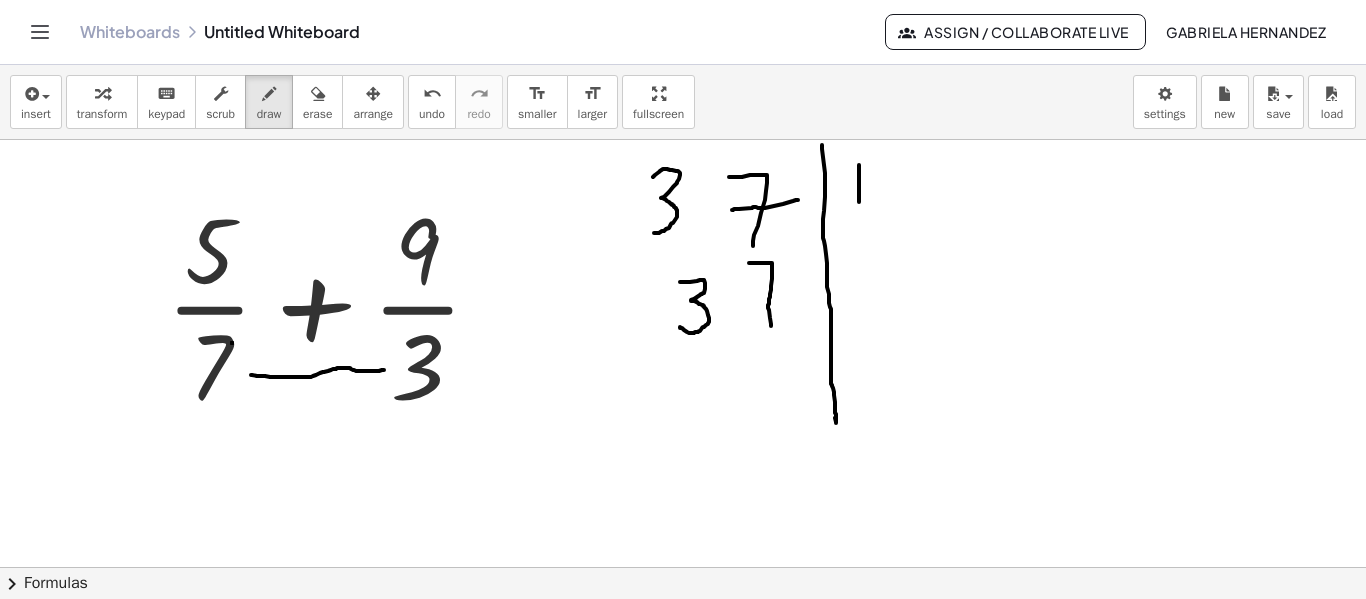 drag, startPoint x: 749, startPoint y: 263, endPoint x: 771, endPoint y: 326, distance: 66.730804 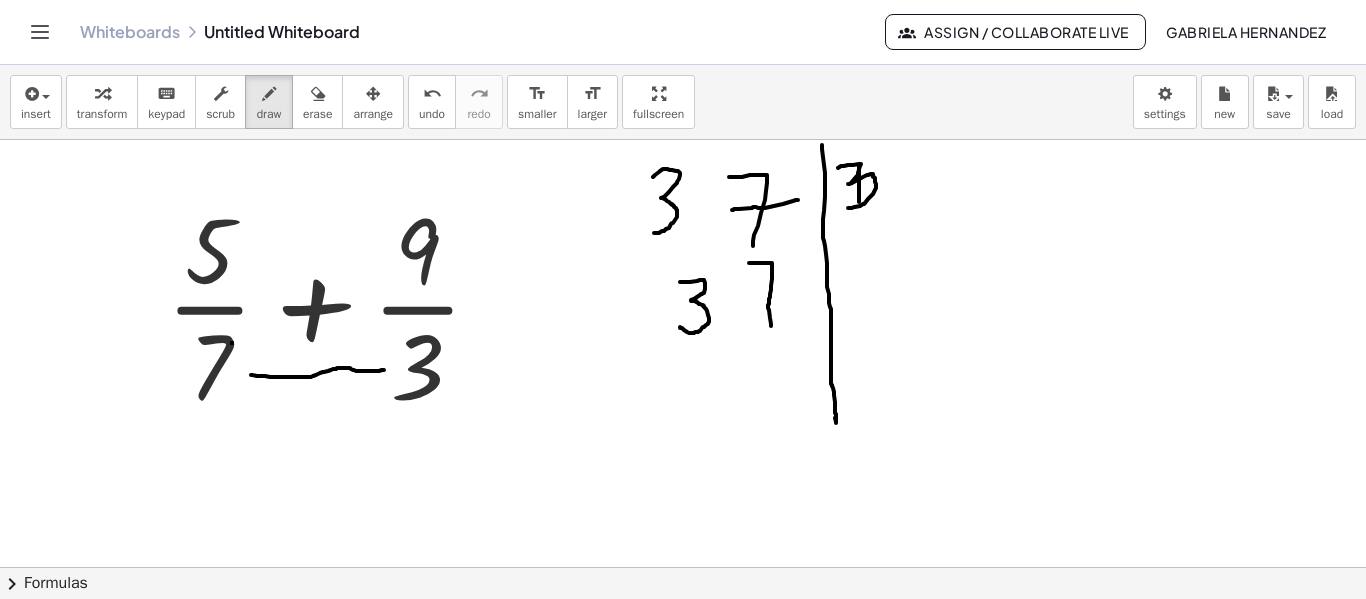 drag, startPoint x: 838, startPoint y: 168, endPoint x: 848, endPoint y: 208, distance: 41.231056 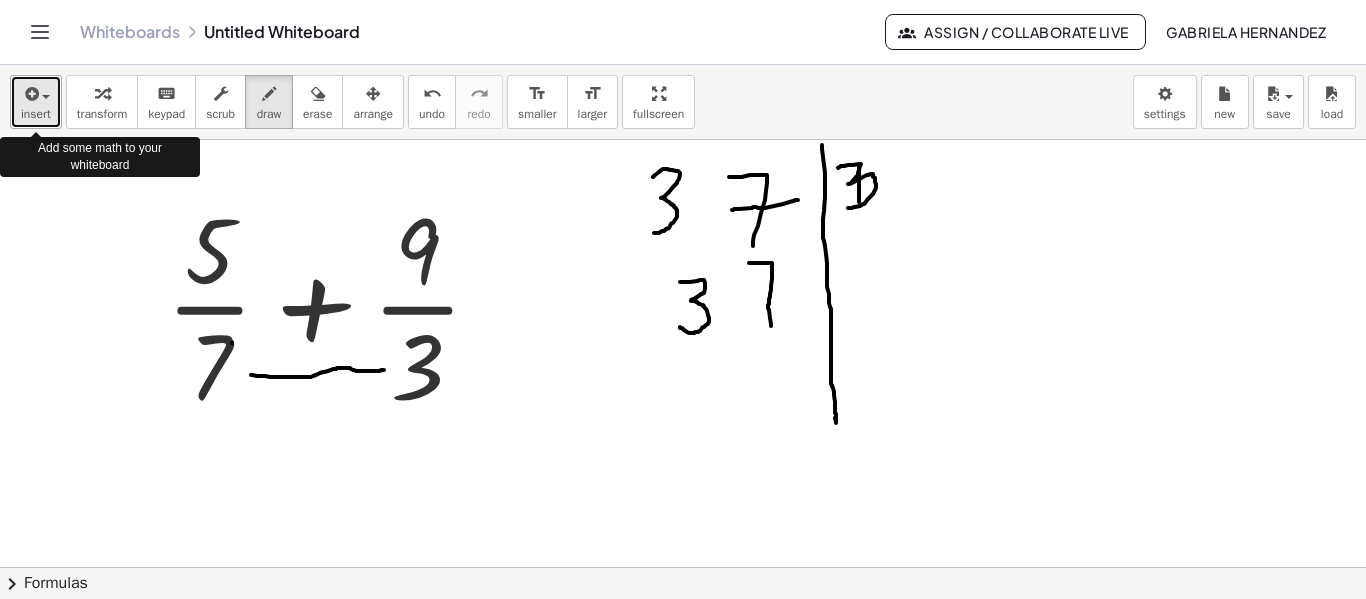 click on "insert" at bounding box center (36, 114) 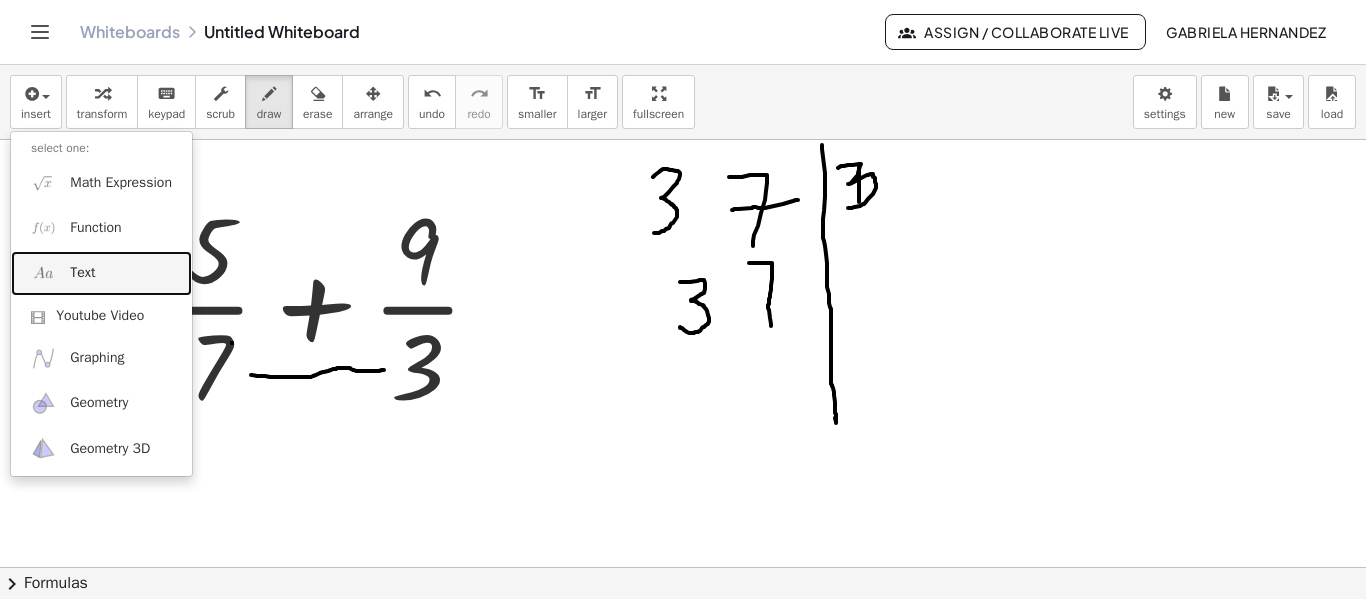 click on "Text" at bounding box center [101, 273] 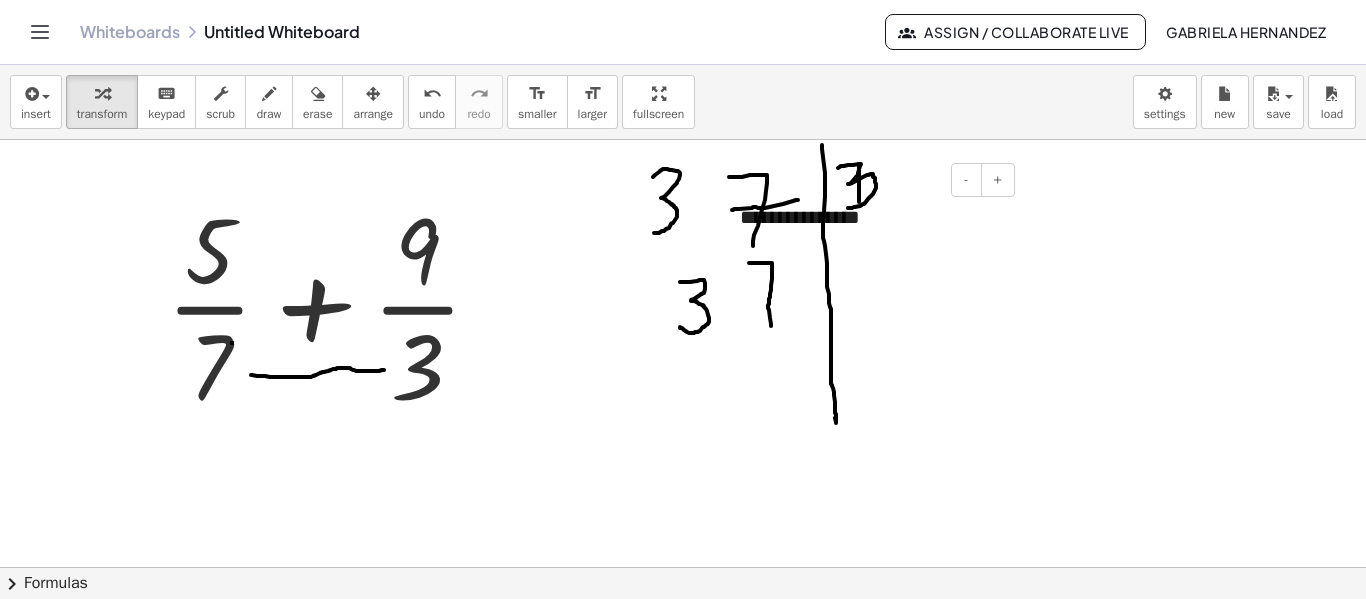 click on "**********" at bounding box center (870, 217) 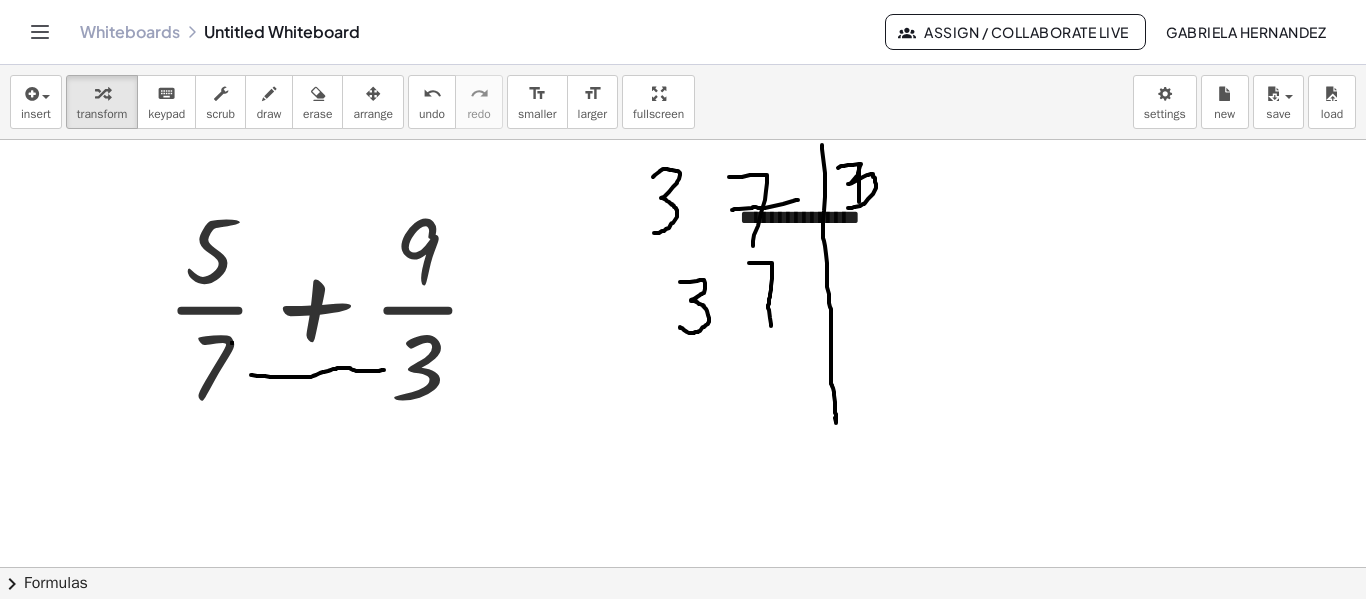 click at bounding box center (683, 423) 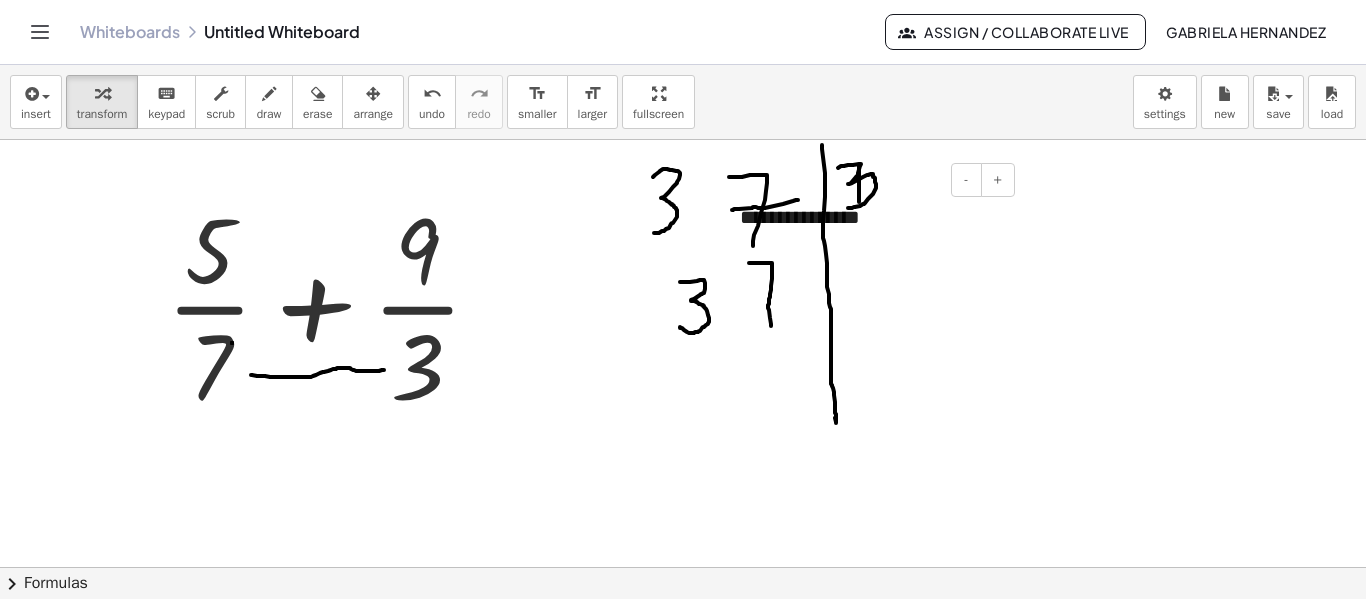 click on "**********" at bounding box center [870, 217] 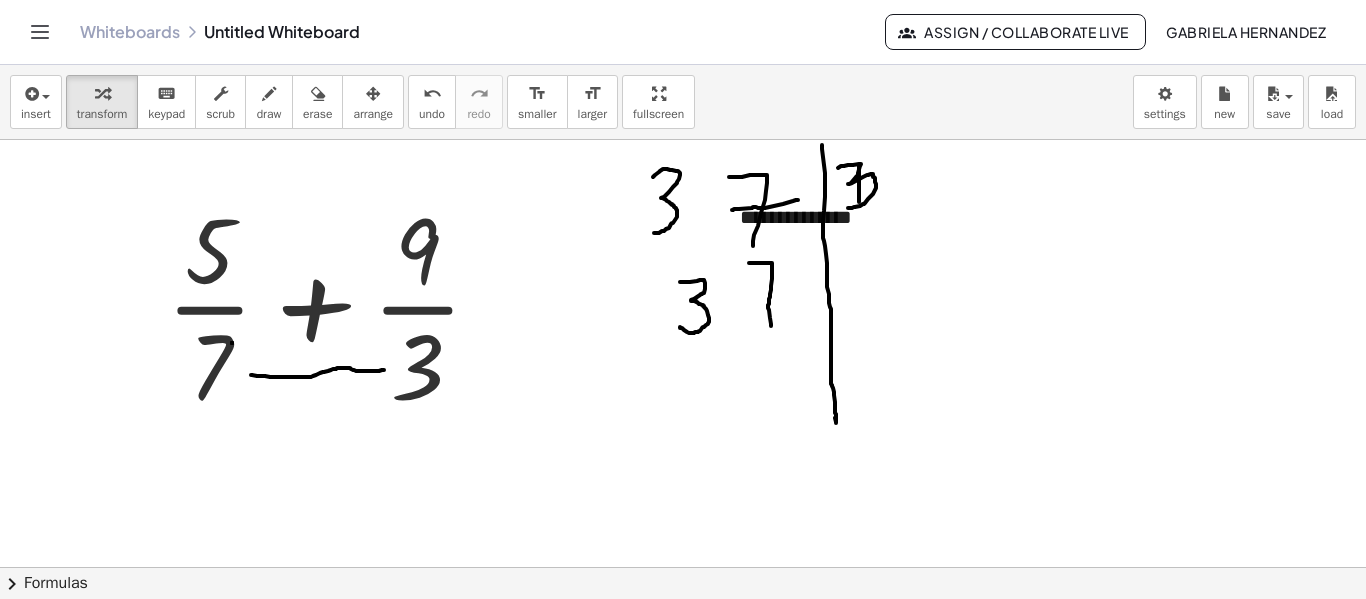 click at bounding box center (683, 423) 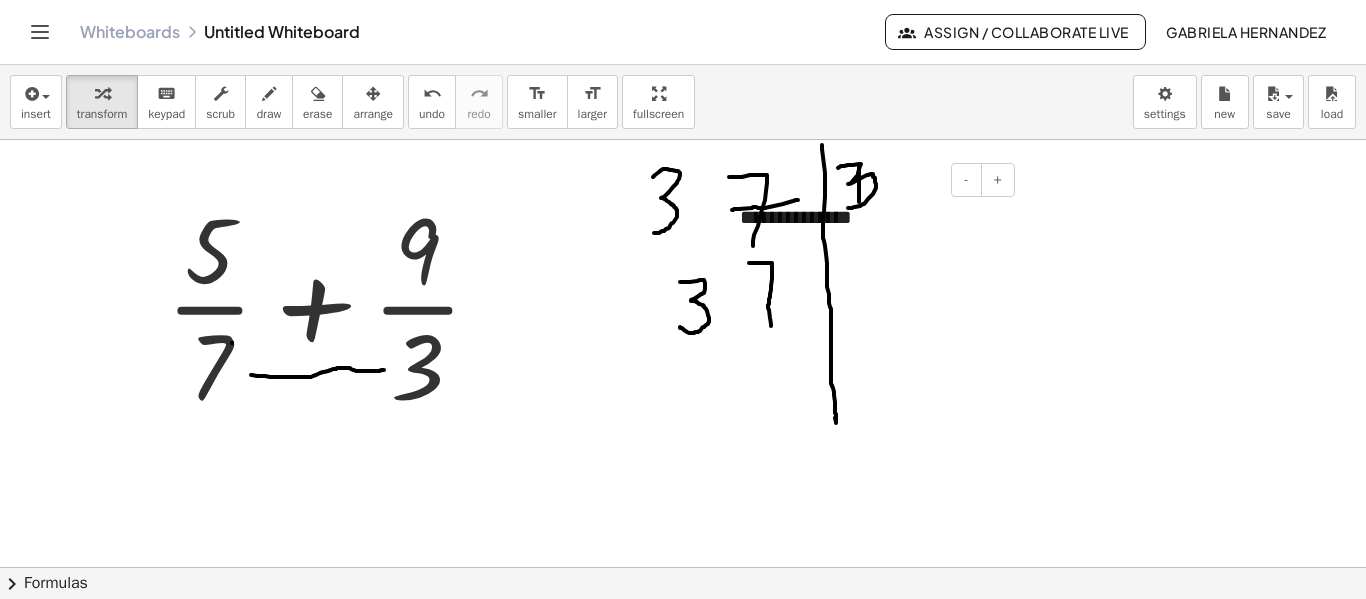 click on "**********" at bounding box center [870, 217] 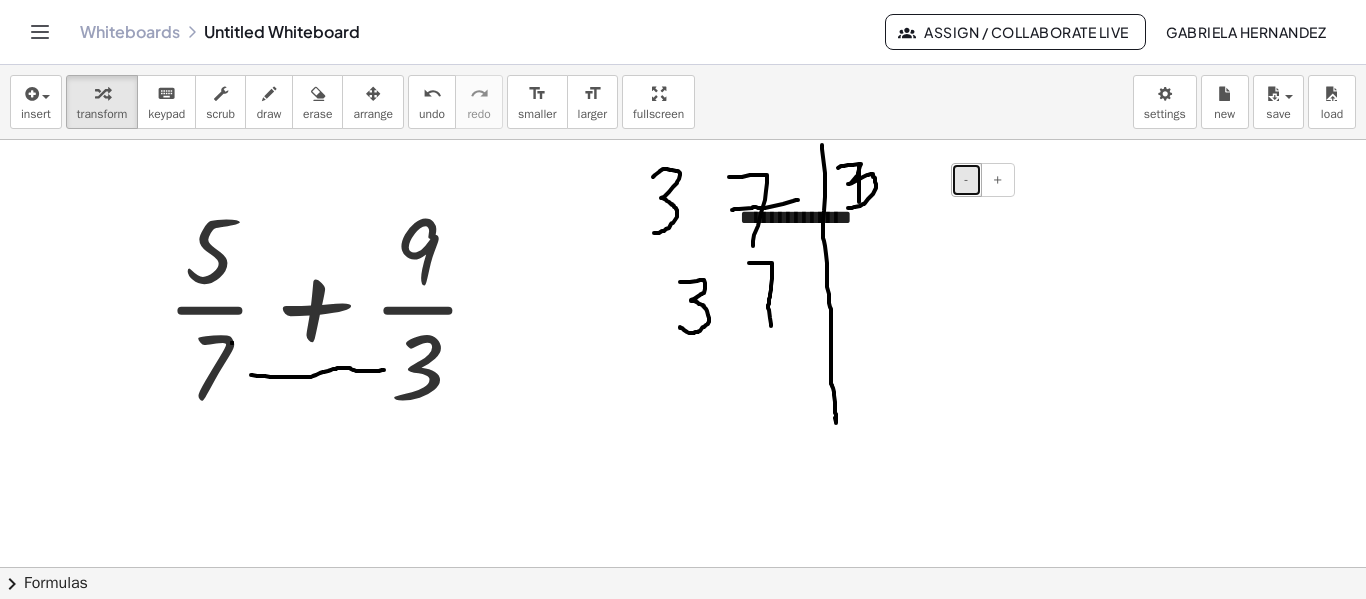click on "-" at bounding box center (966, 180) 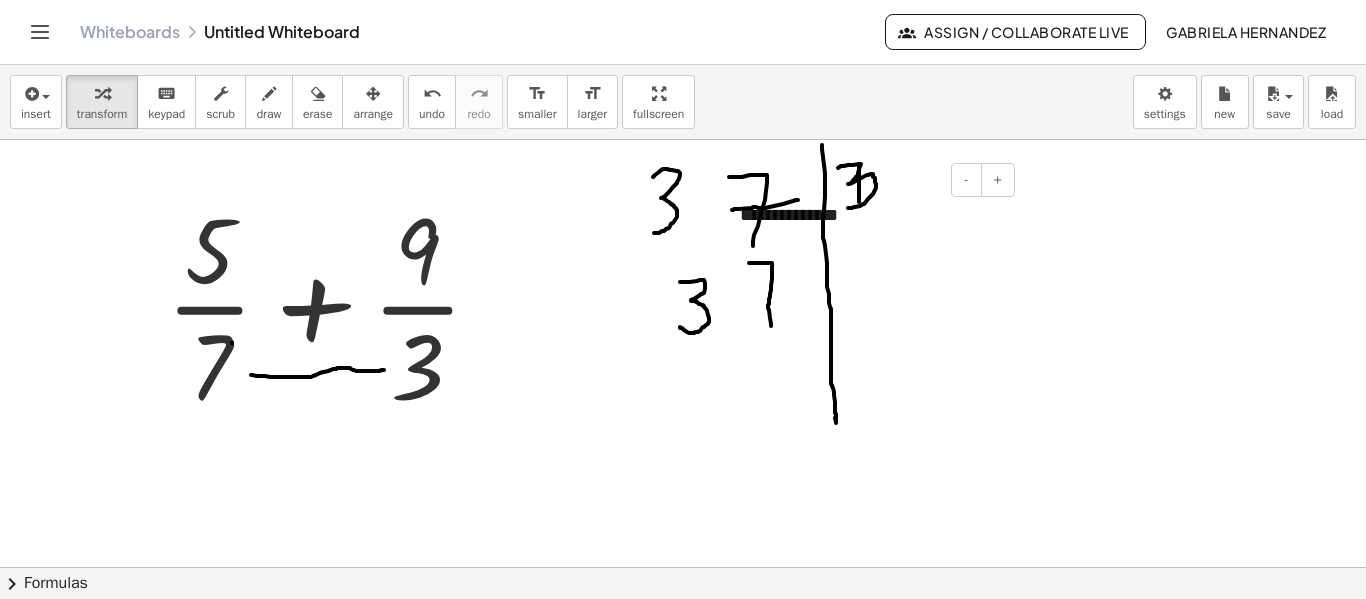 click on "**********" at bounding box center [870, 216] 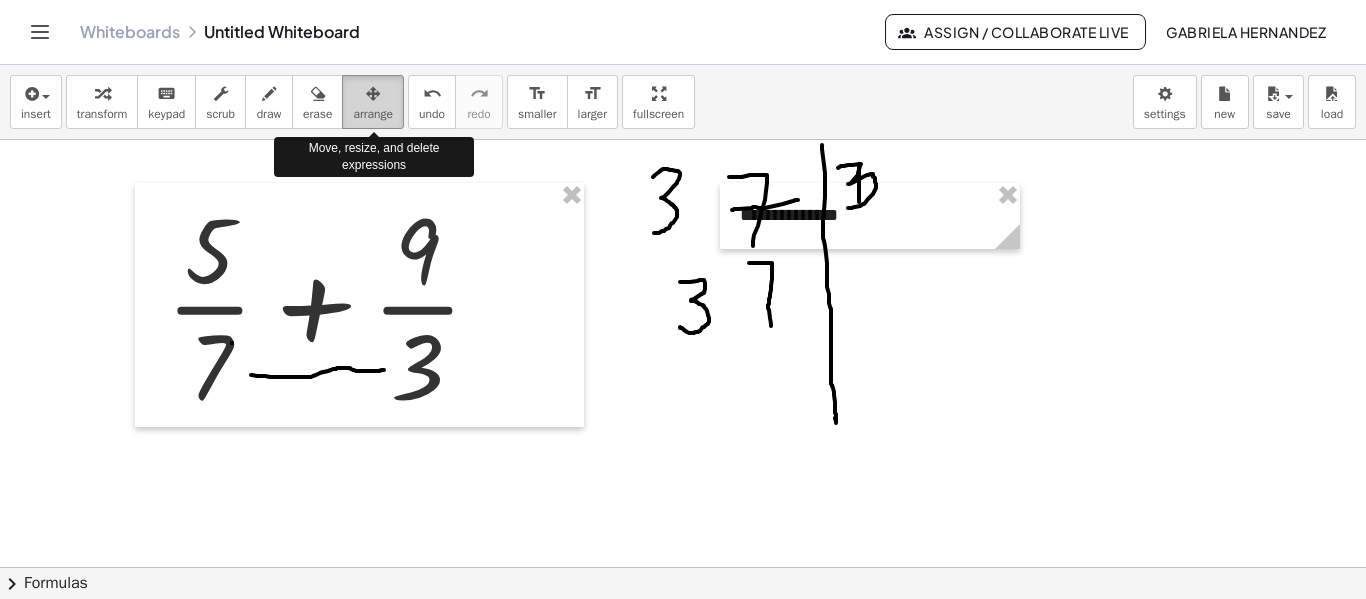 click on "arrange" at bounding box center [373, 114] 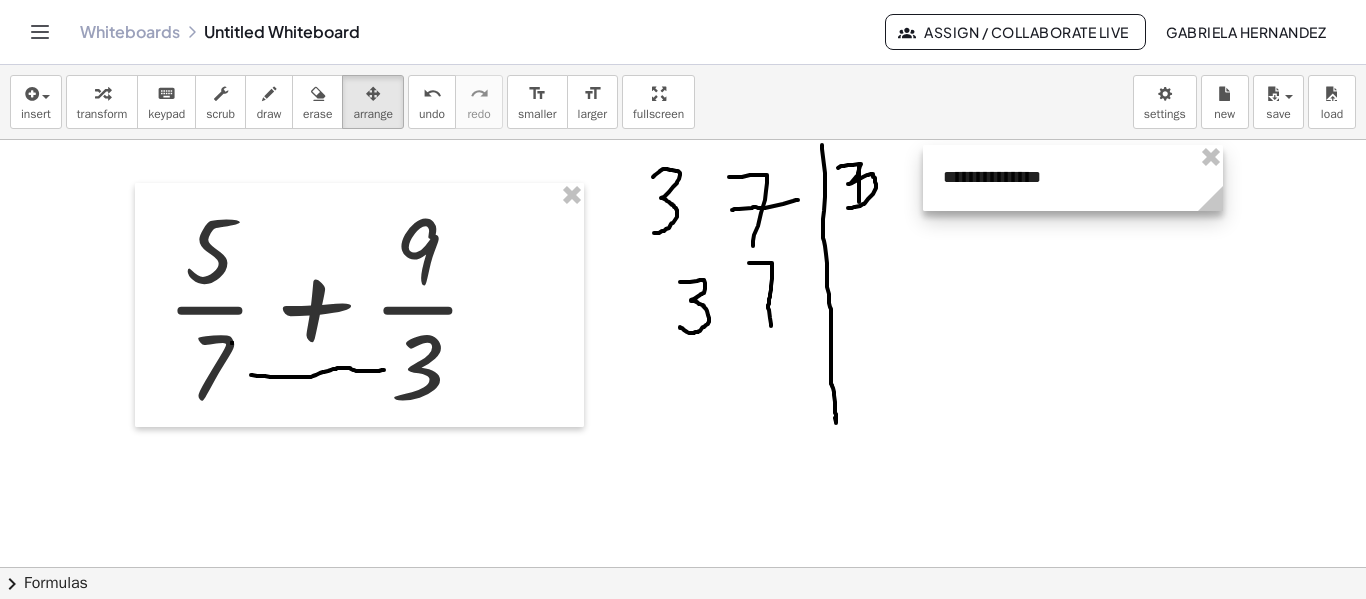 drag, startPoint x: 916, startPoint y: 214, endPoint x: 1118, endPoint y: 176, distance: 205.54318 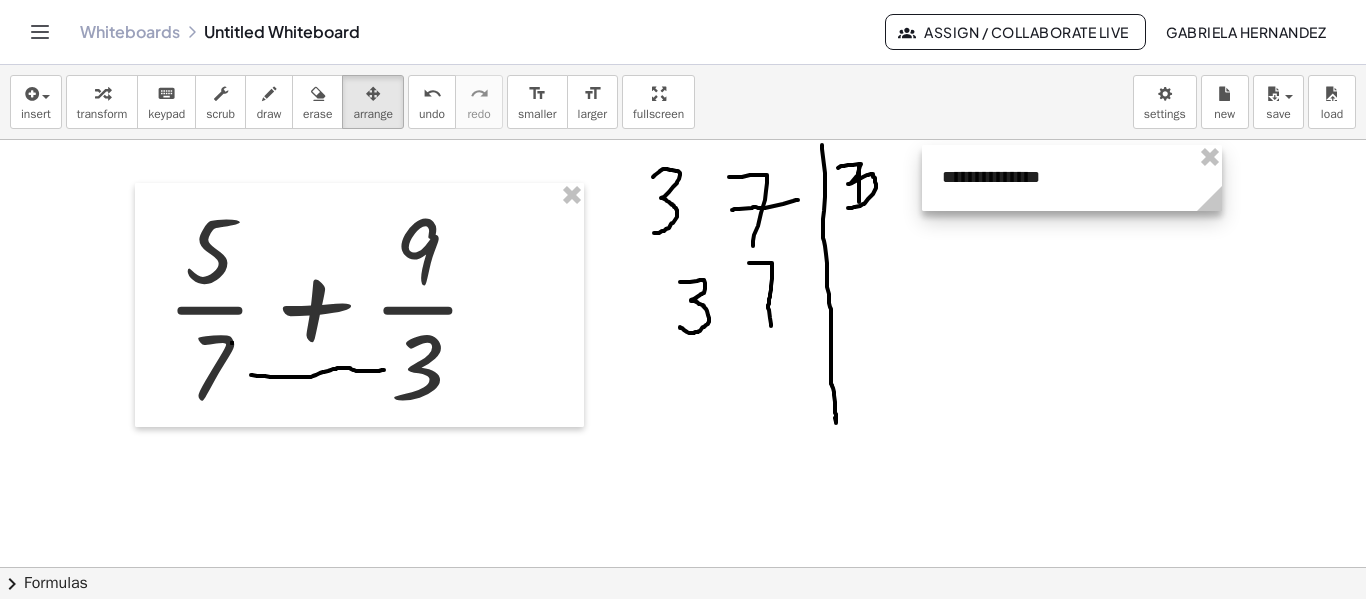 click at bounding box center (1072, 178) 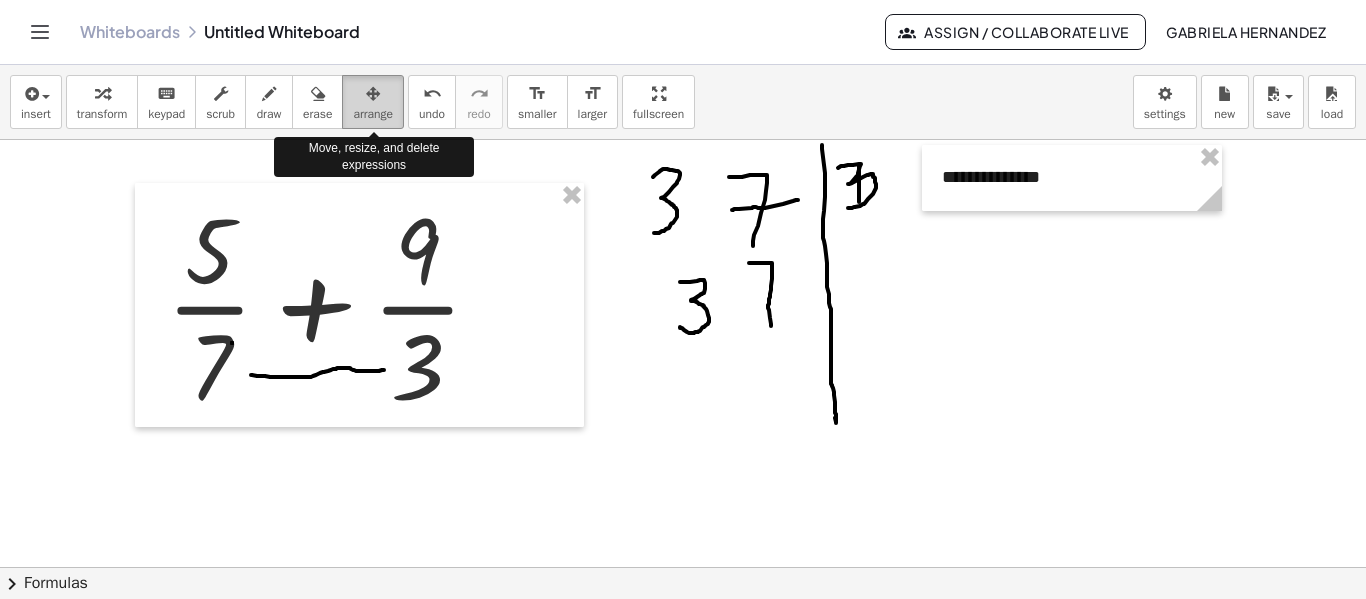 click at bounding box center [373, 93] 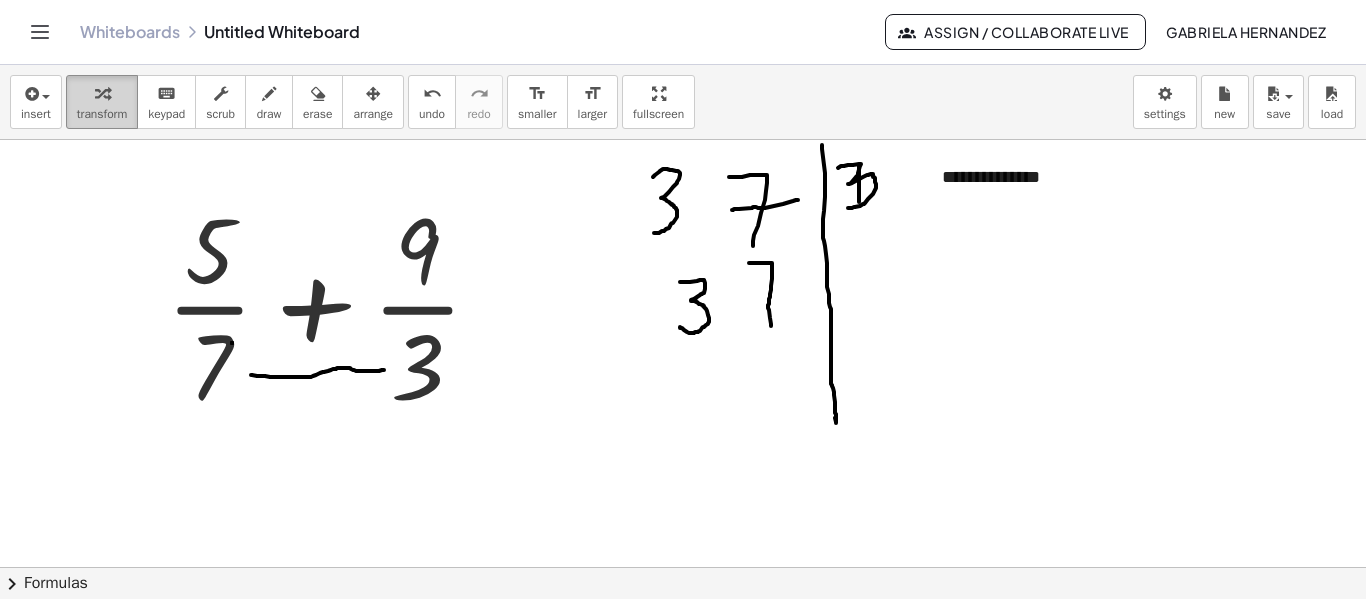 click at bounding box center [102, 94] 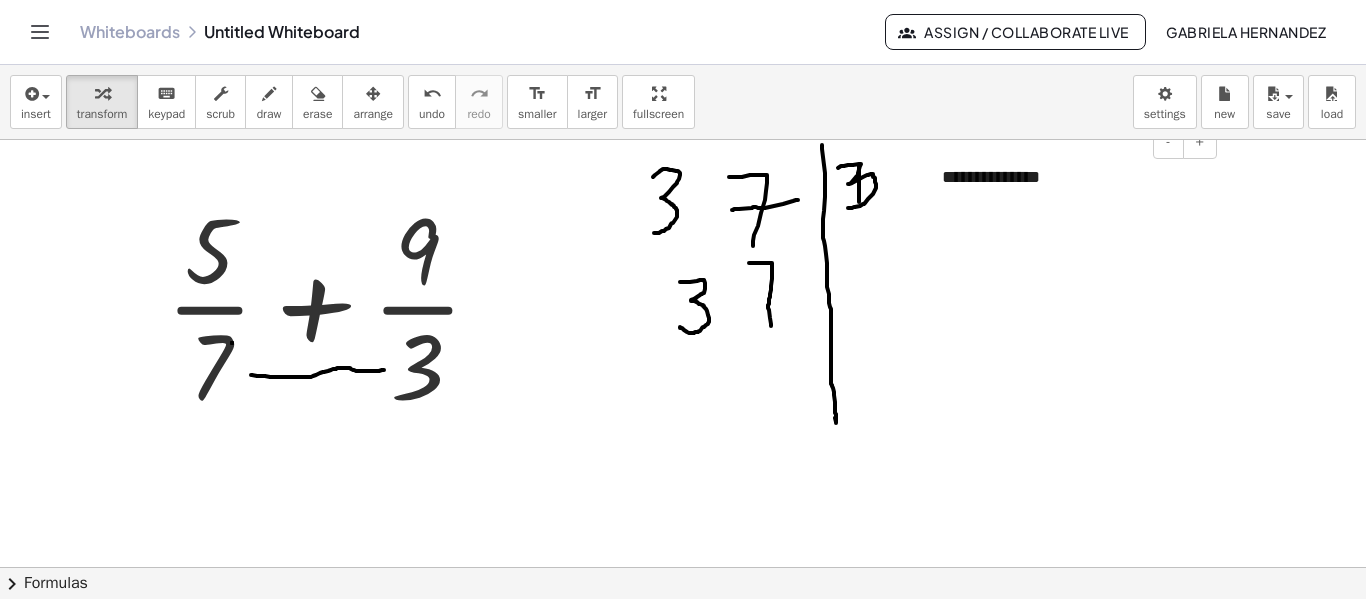 click on "**********" at bounding box center [1072, 178] 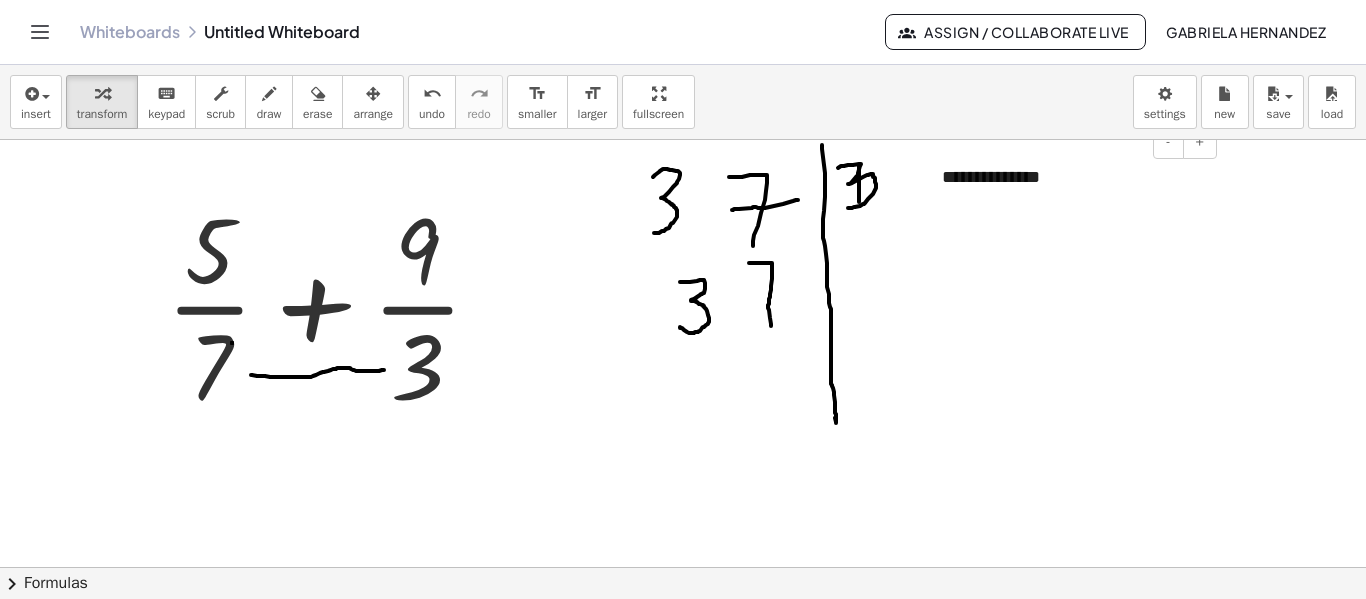 click on "**********" at bounding box center [1072, 178] 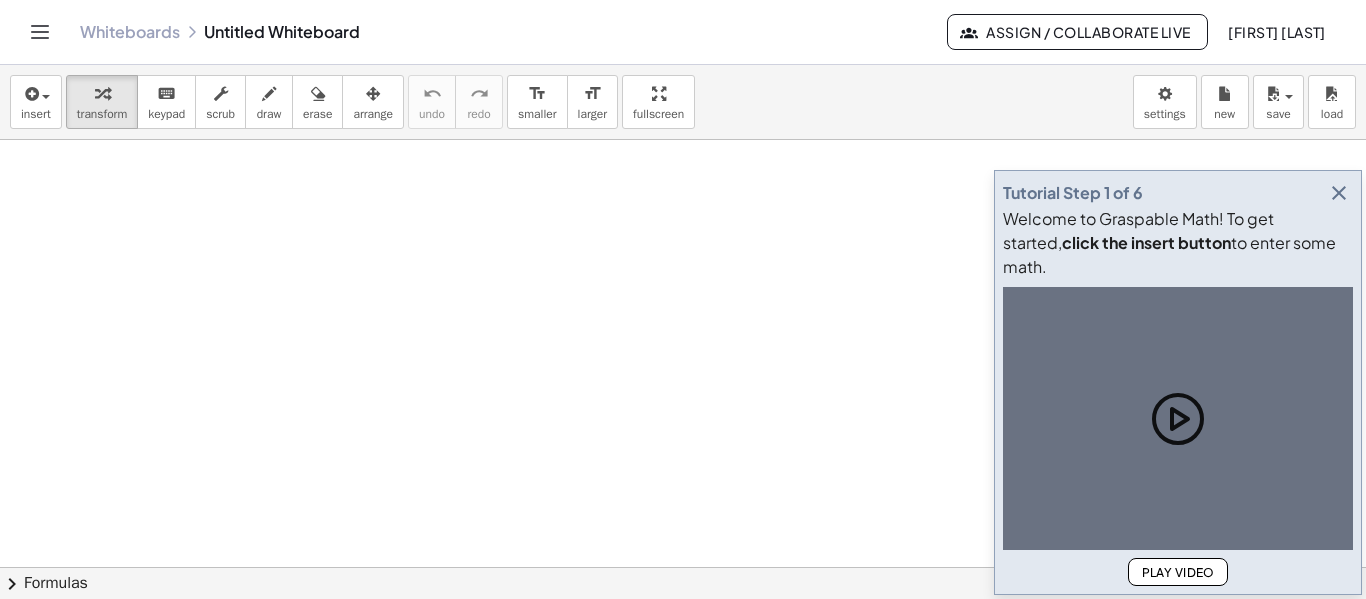 scroll, scrollTop: 0, scrollLeft: 0, axis: both 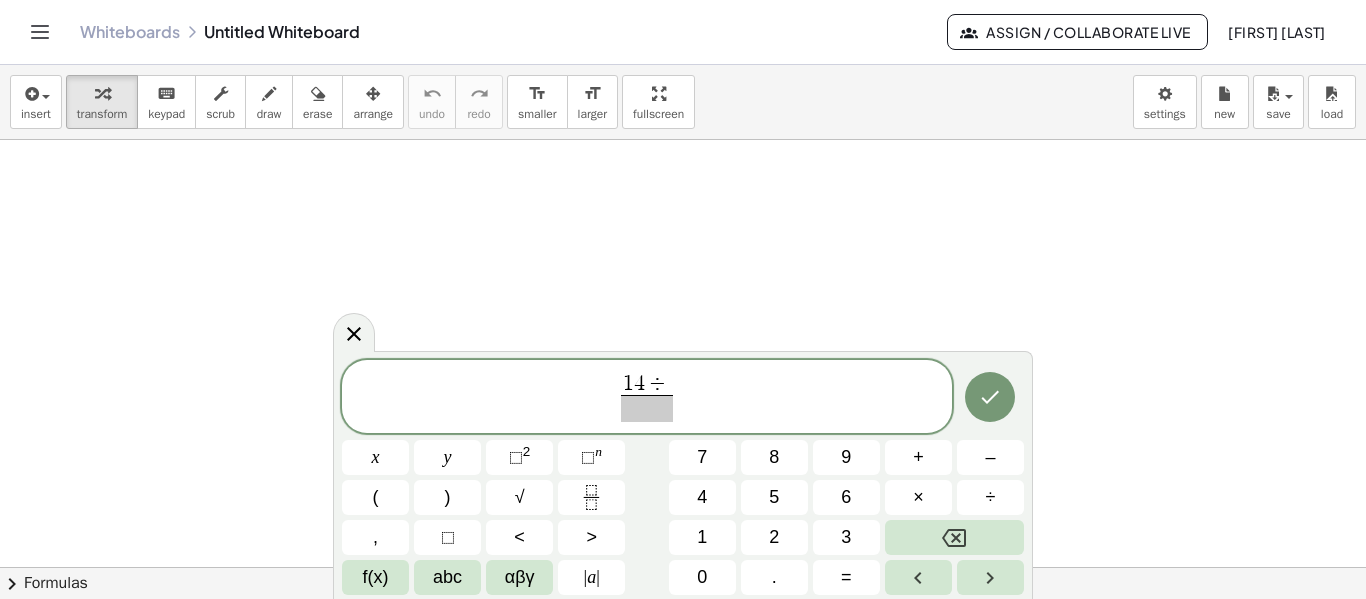 click at bounding box center [683, 632] 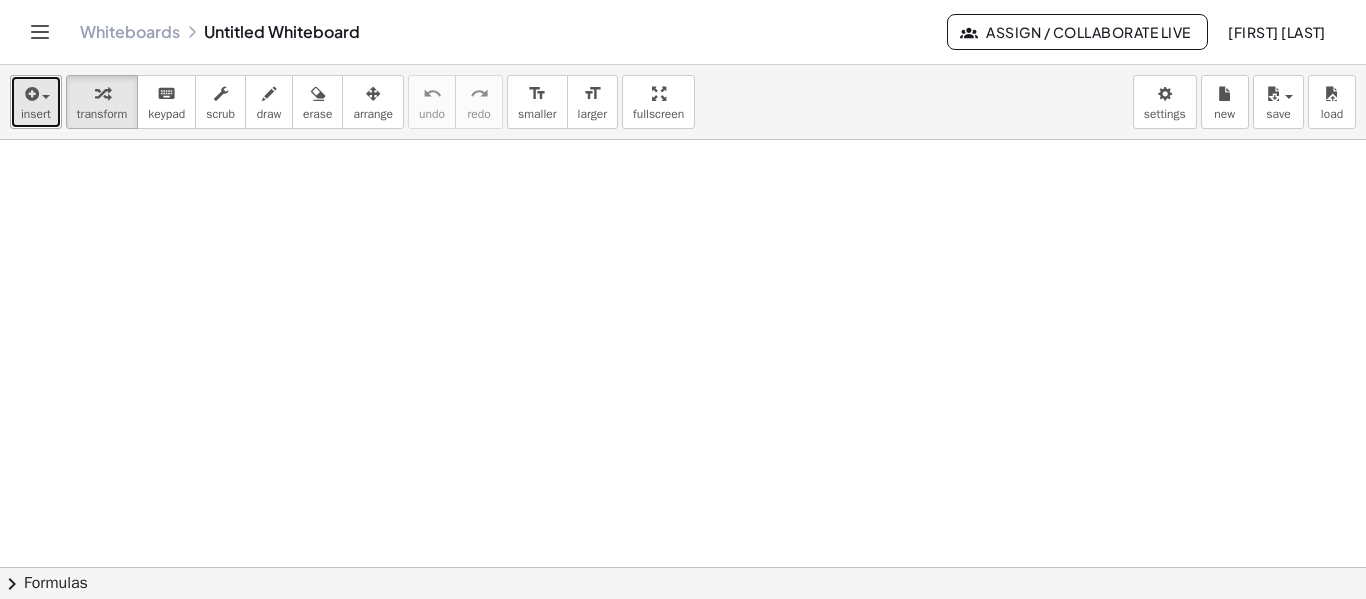 click at bounding box center (30, 94) 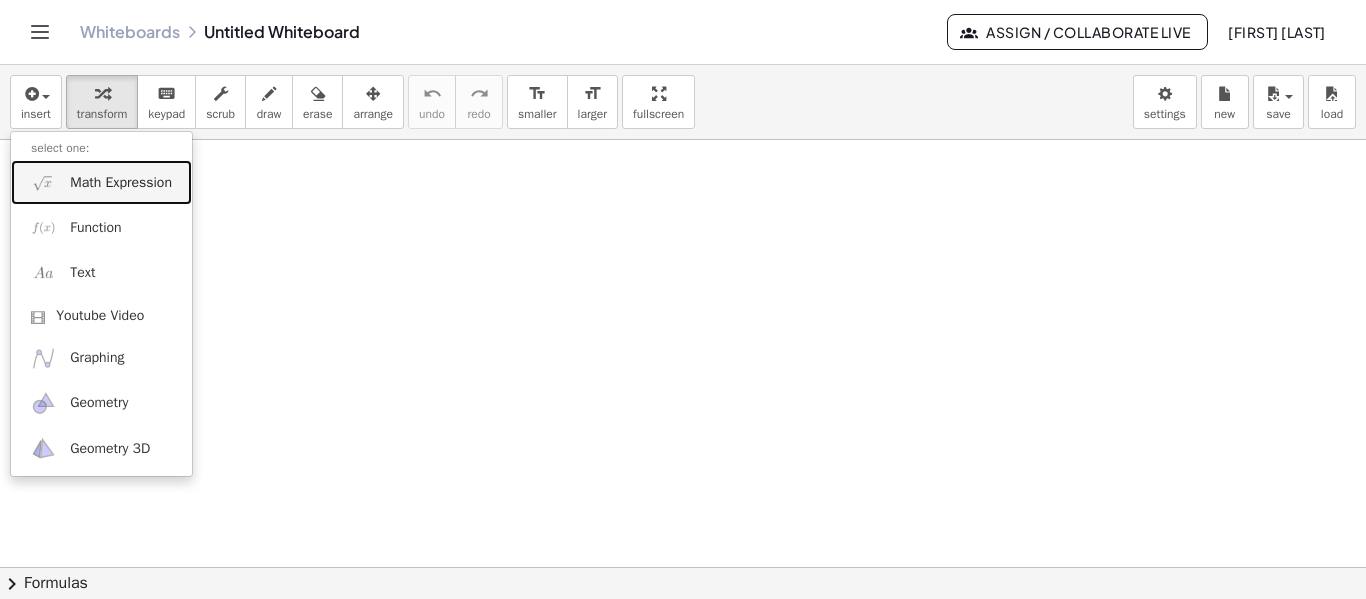 click on "Math Expression" at bounding box center [121, 183] 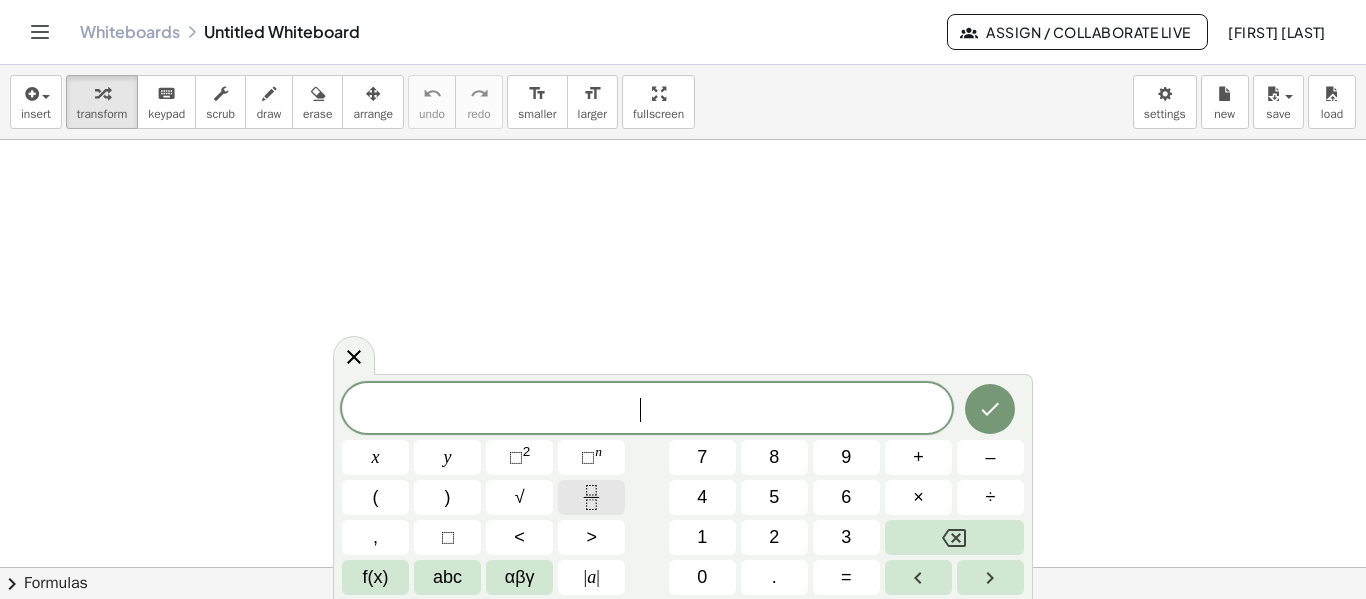 click 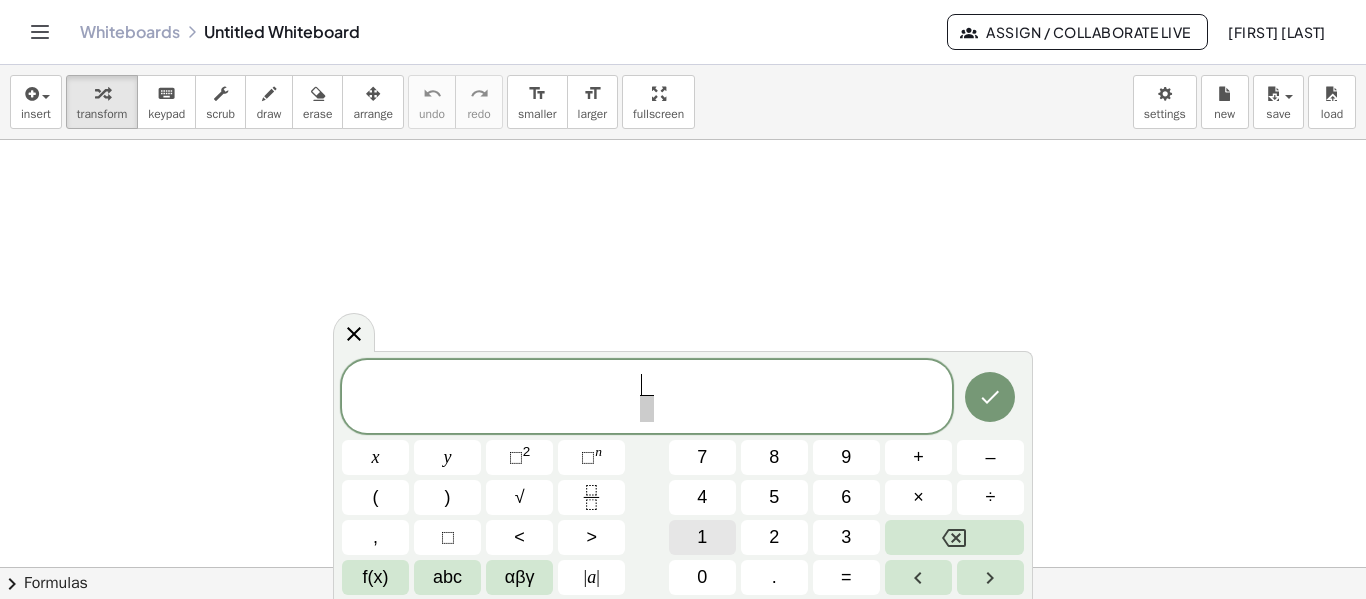 click on "1" at bounding box center [702, 537] 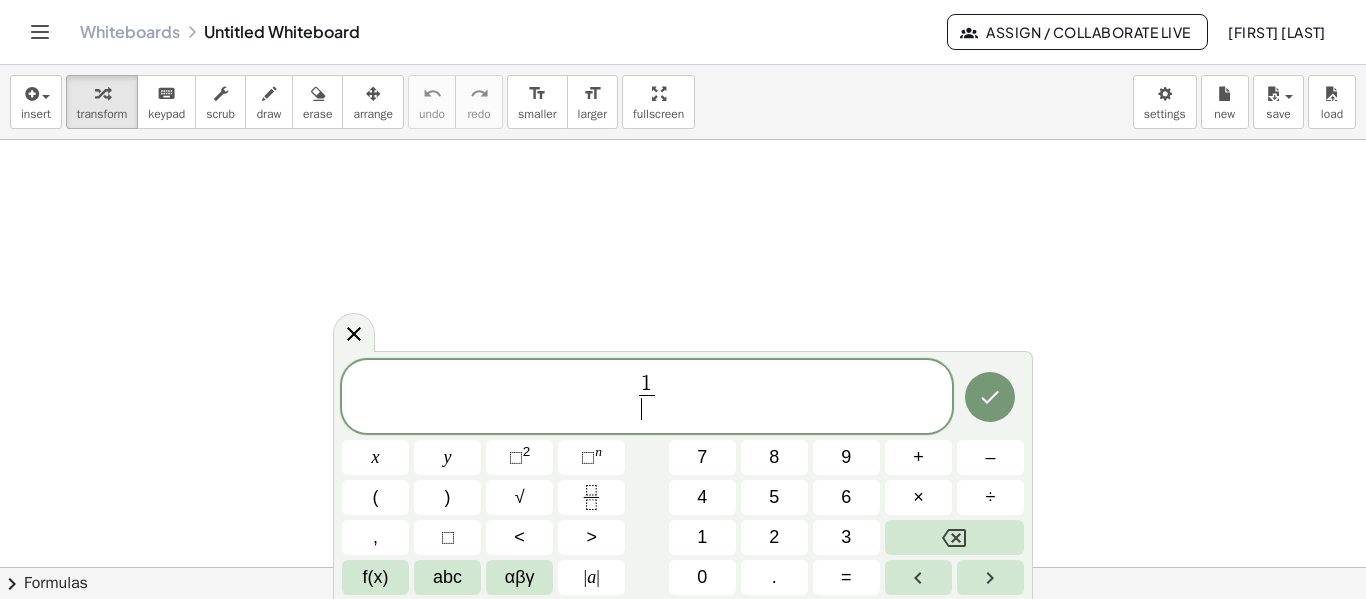 click on "​" at bounding box center [646, 408] 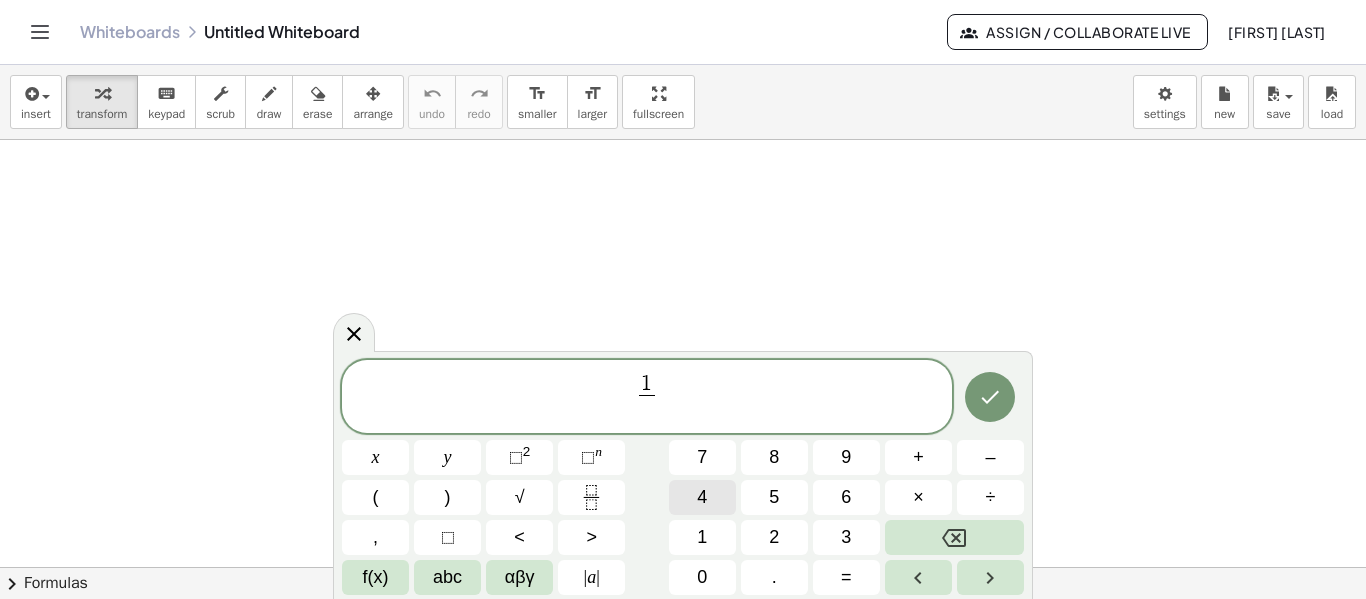 click on "4" at bounding box center [702, 497] 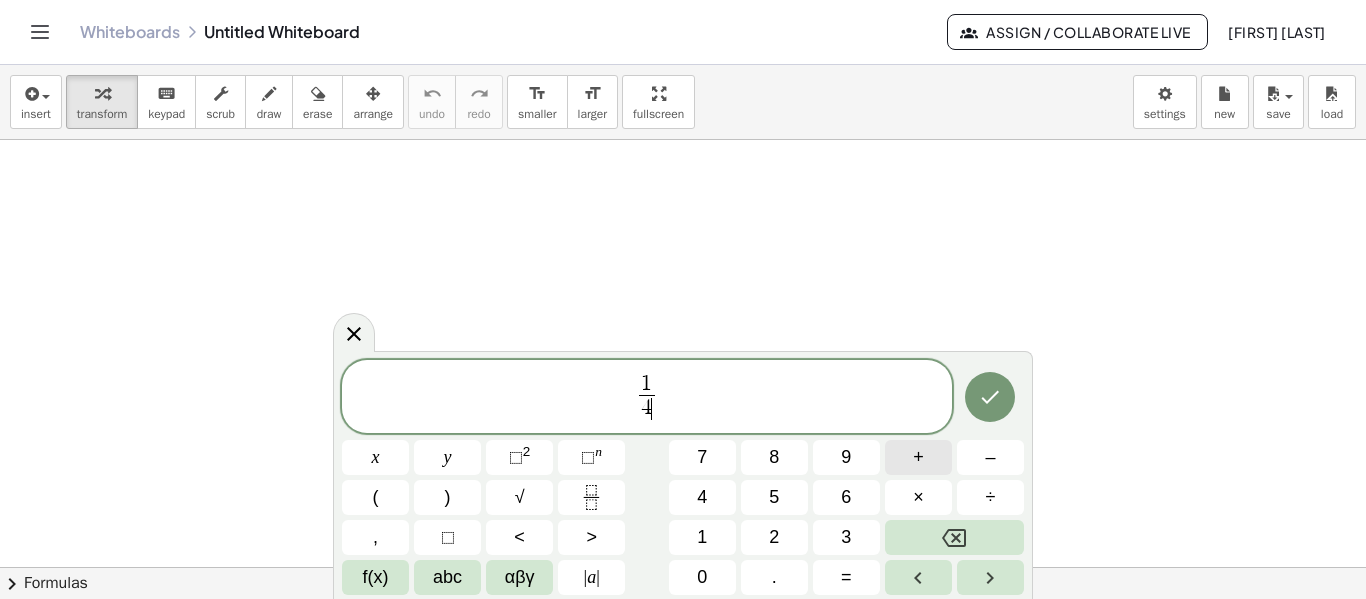 click on "+" at bounding box center (918, 457) 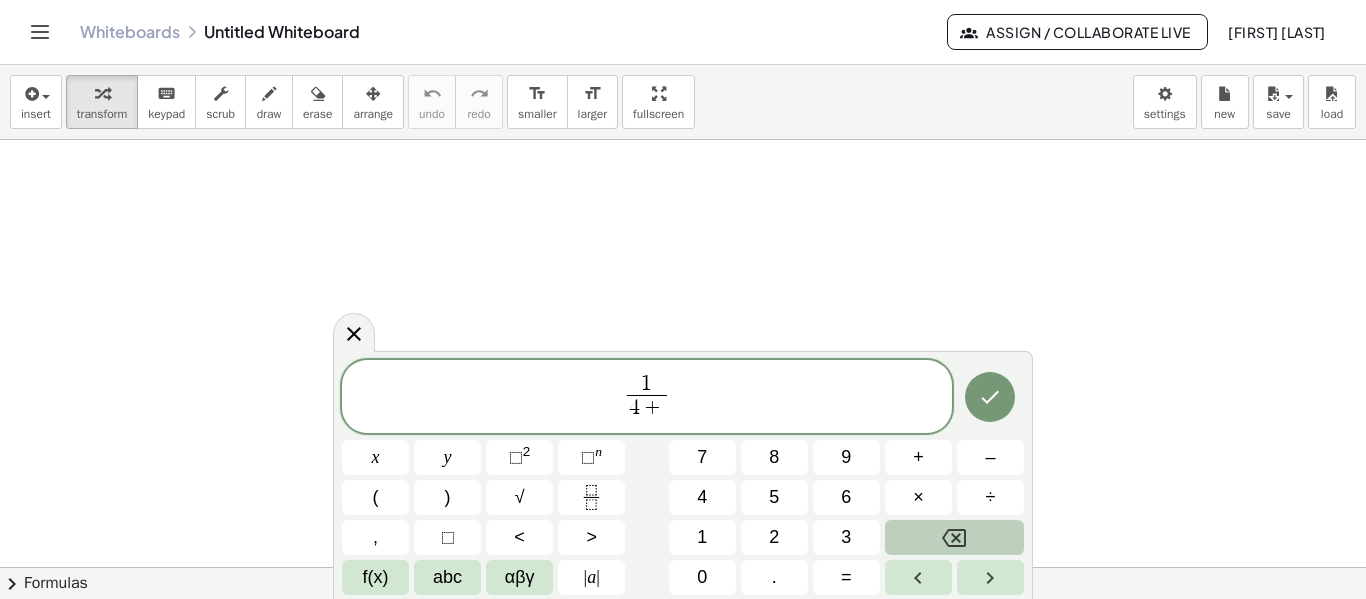 click at bounding box center [954, 537] 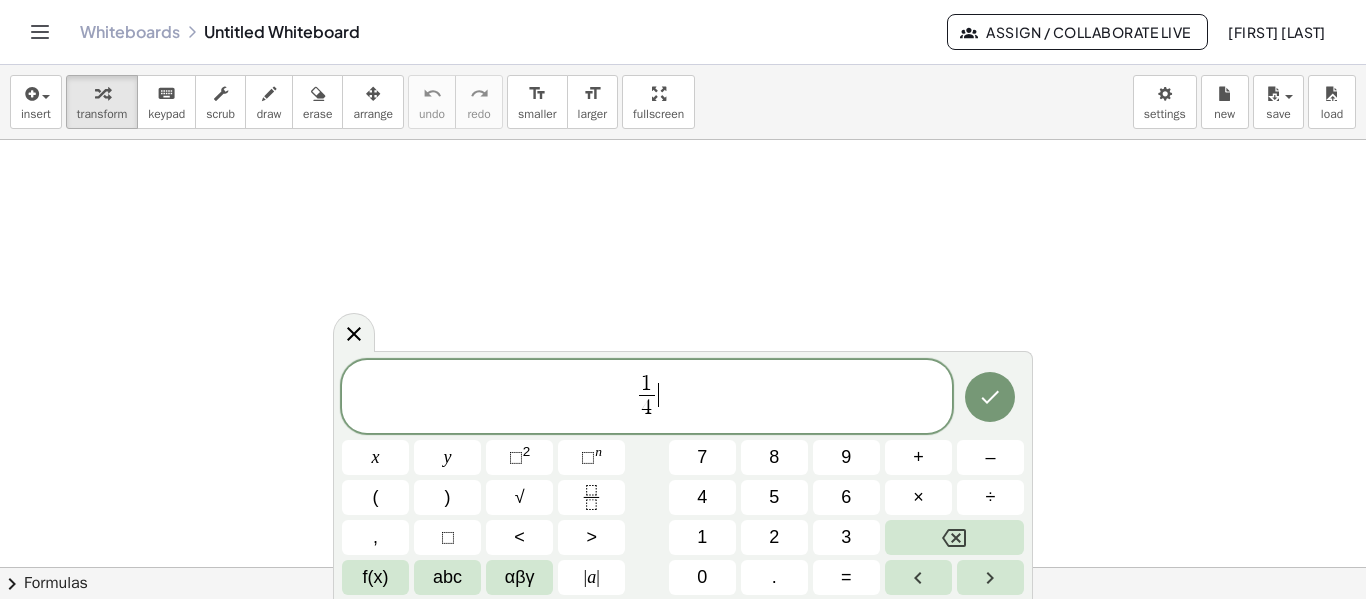 click on "1 4 ​ ​" at bounding box center (647, 398) 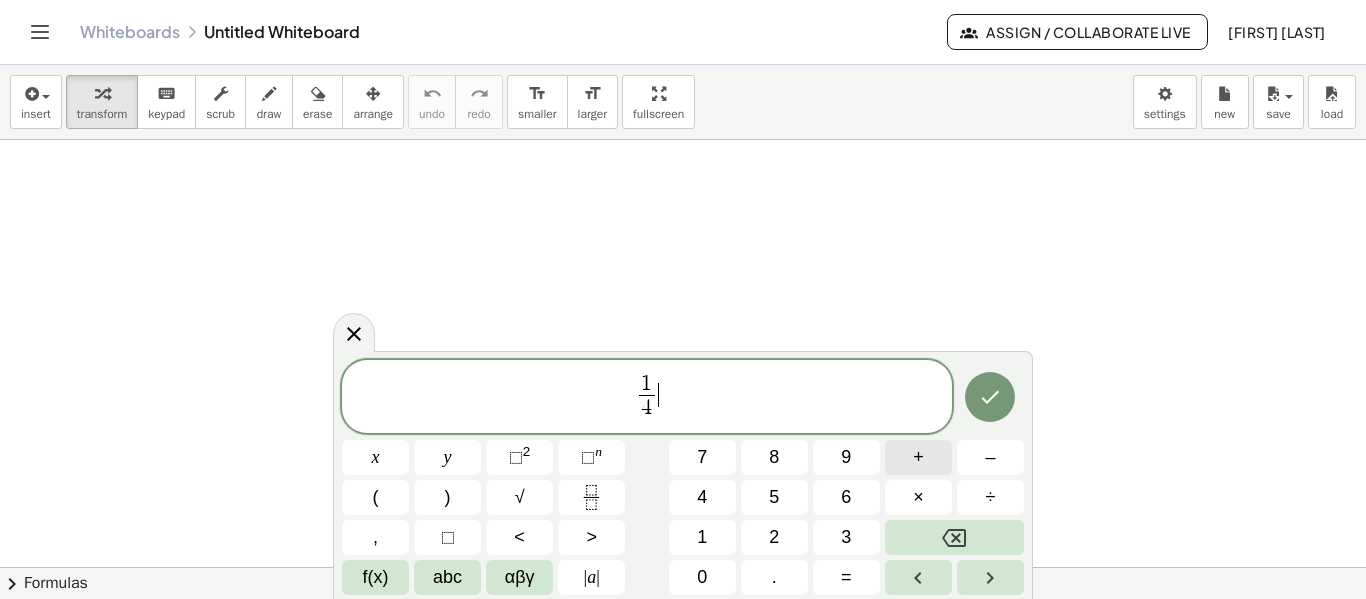 click on "+" at bounding box center (918, 457) 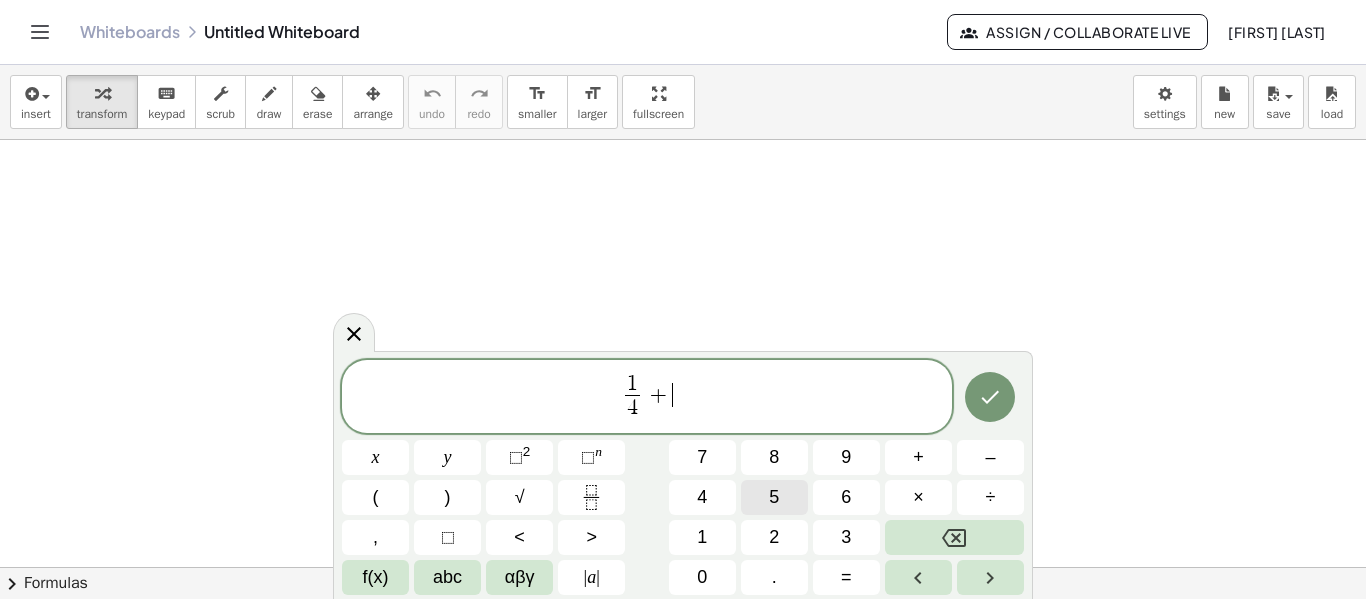click on "5" at bounding box center [774, 497] 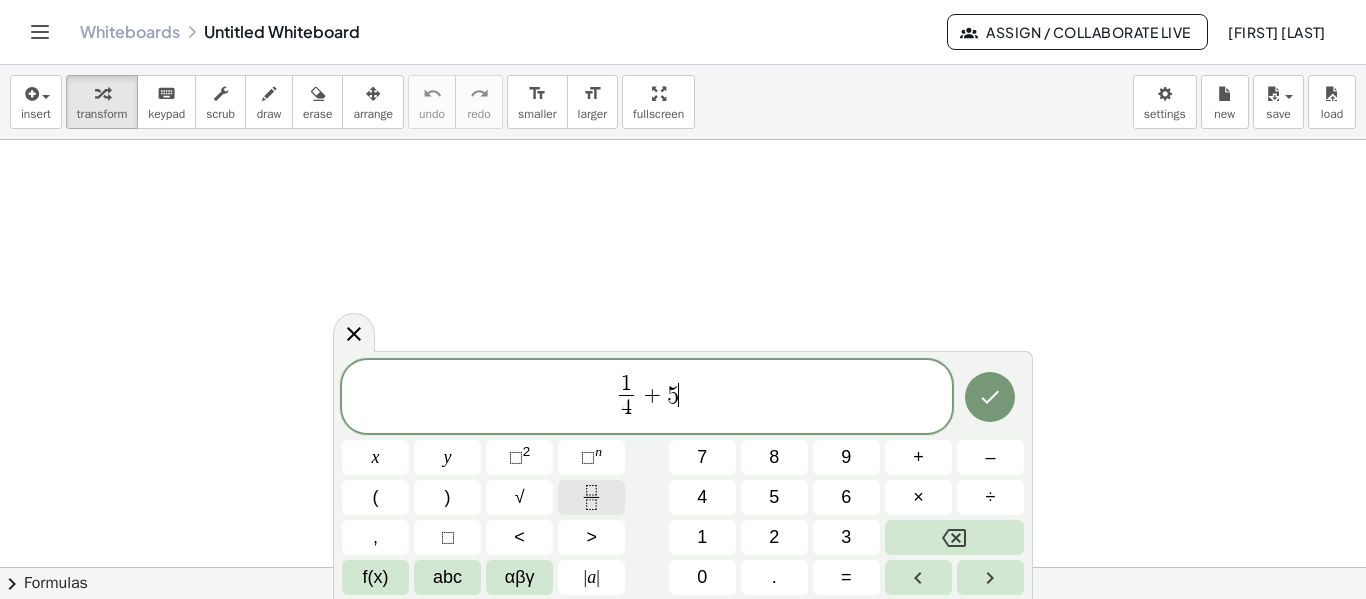click 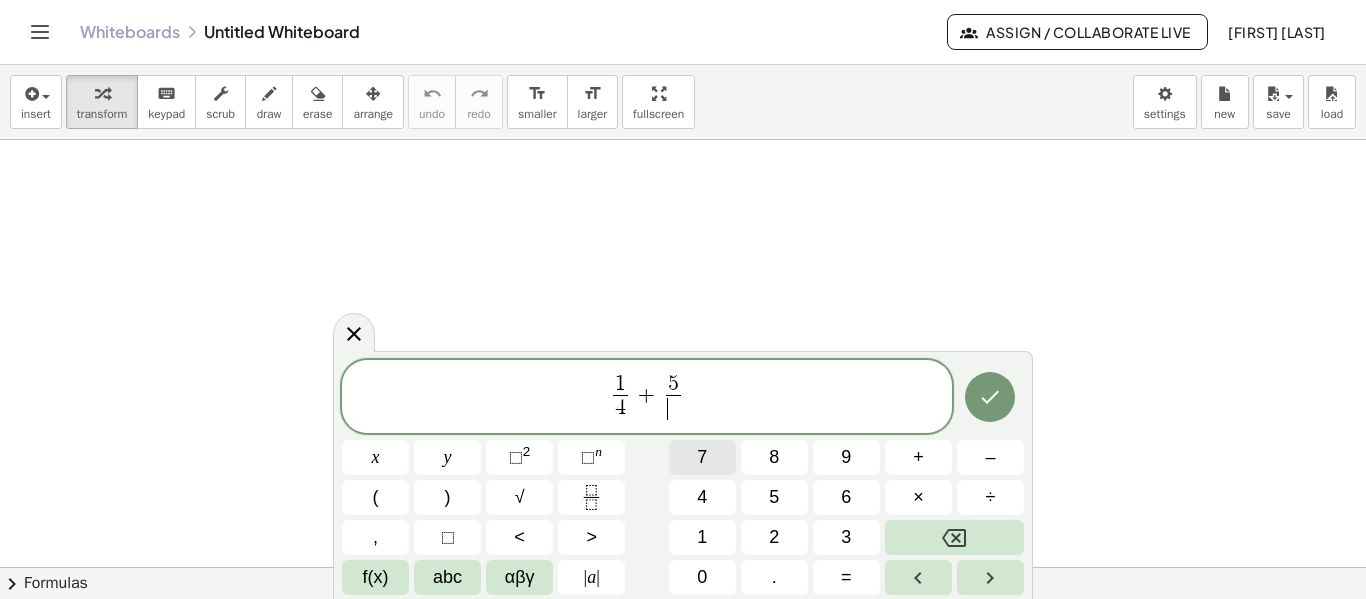click on "7" at bounding box center [702, 457] 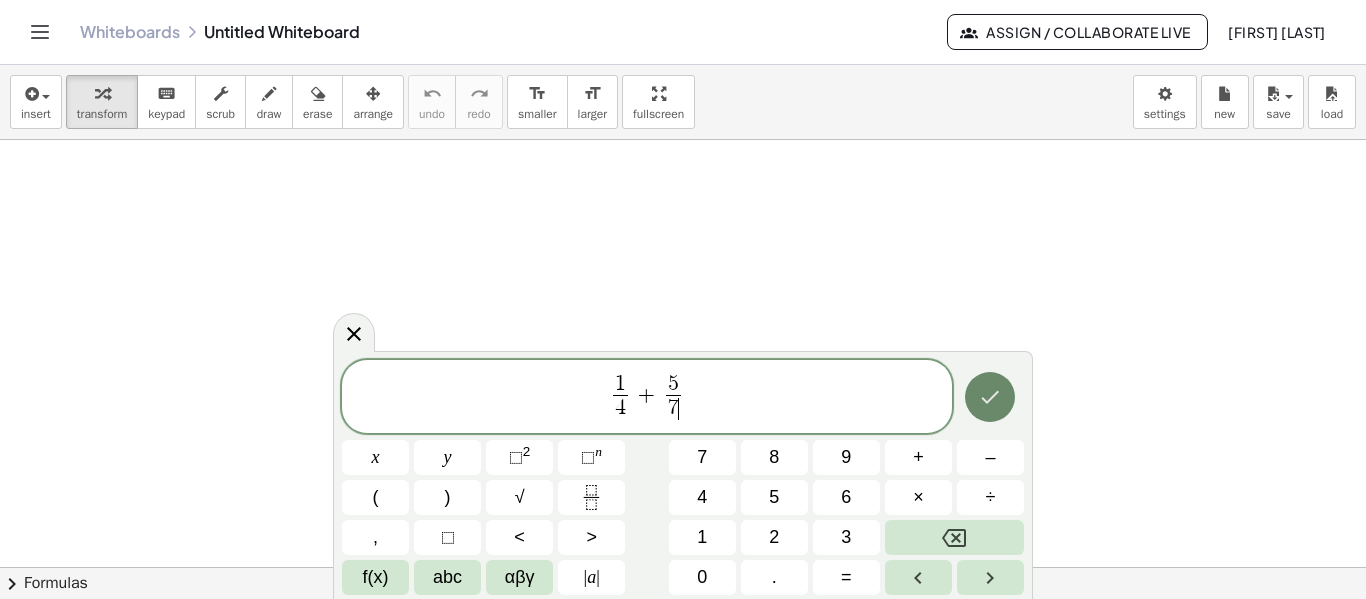 click 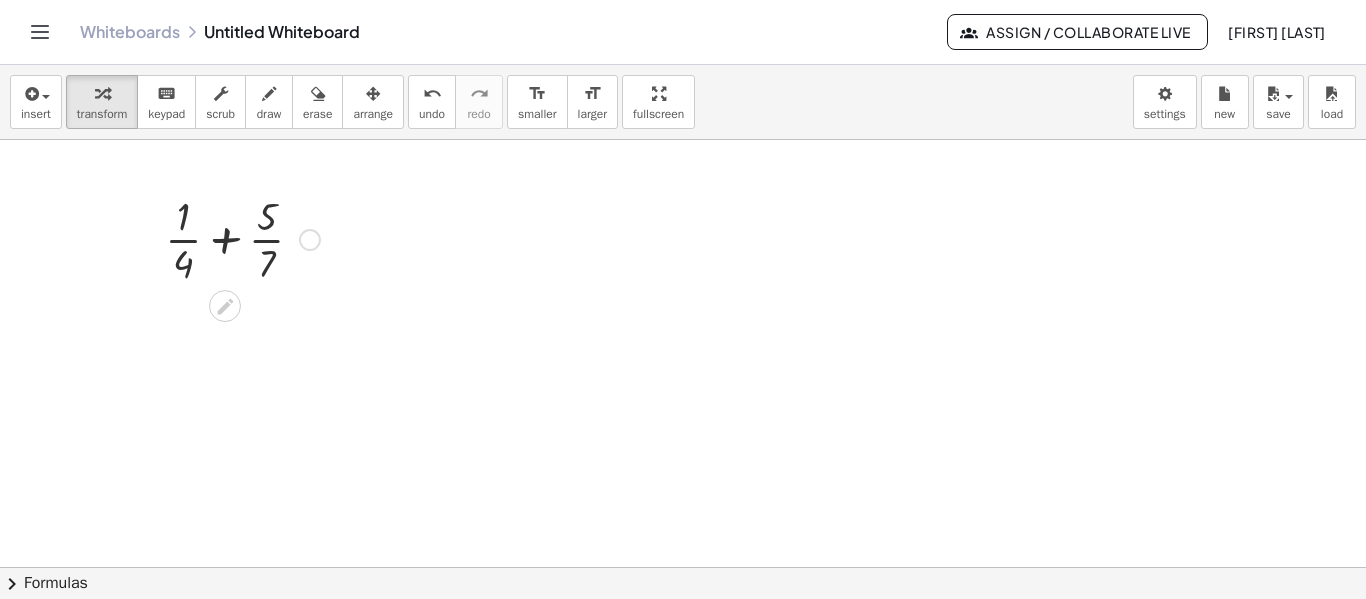 click at bounding box center [242, 238] 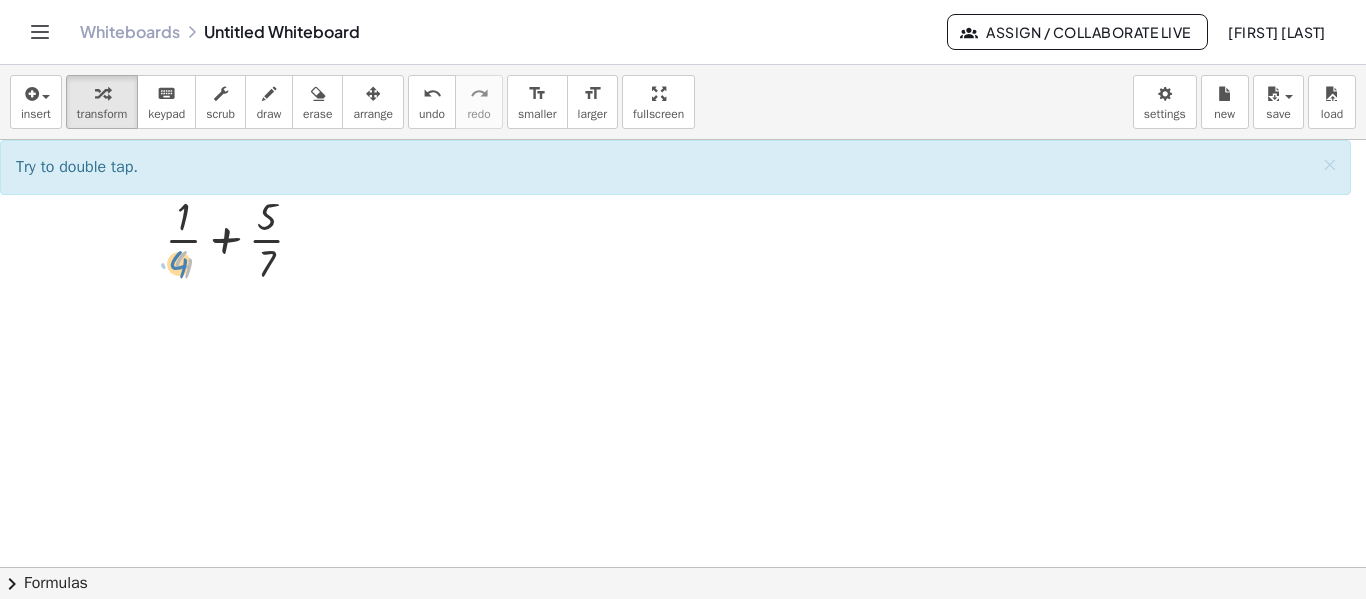 click at bounding box center (242, 238) 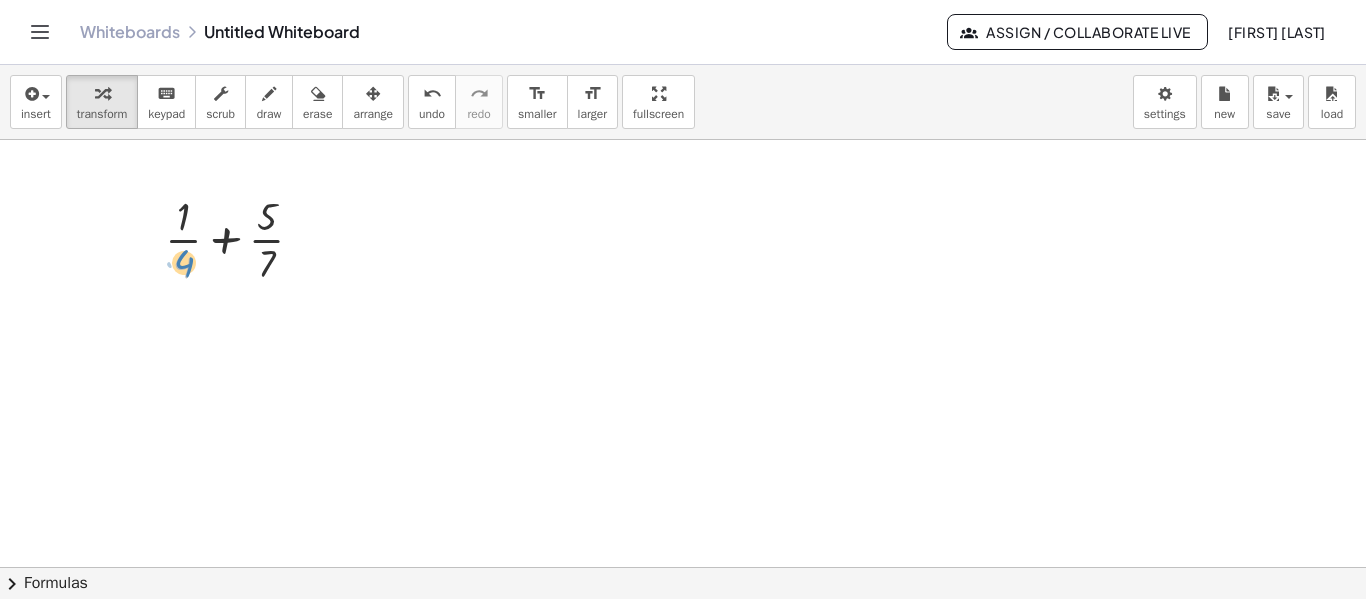 click at bounding box center (242, 238) 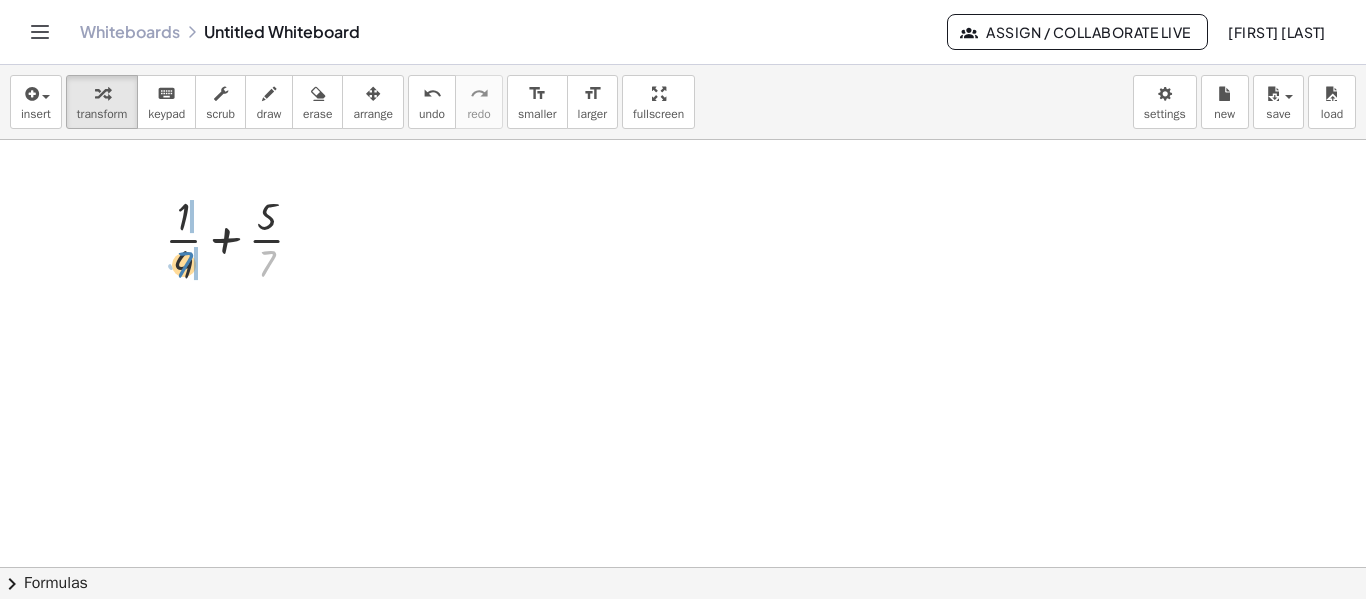 drag, startPoint x: 268, startPoint y: 261, endPoint x: 185, endPoint y: 262, distance: 83.00603 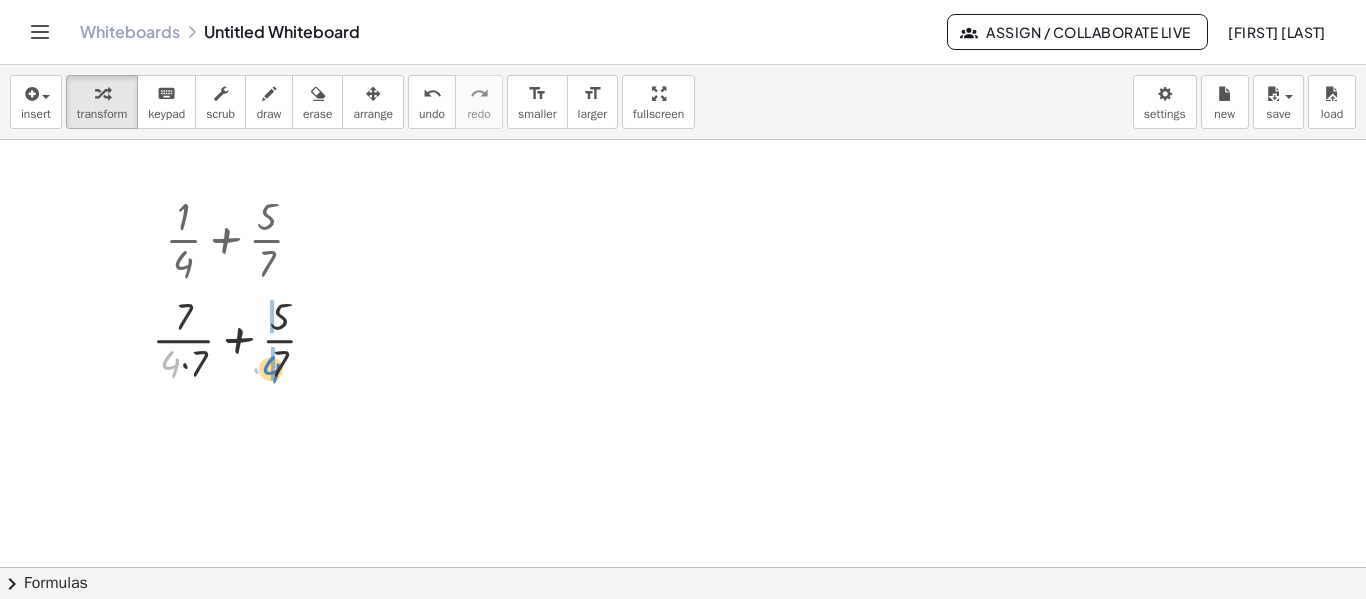 drag, startPoint x: 168, startPoint y: 372, endPoint x: 269, endPoint y: 377, distance: 101.12369 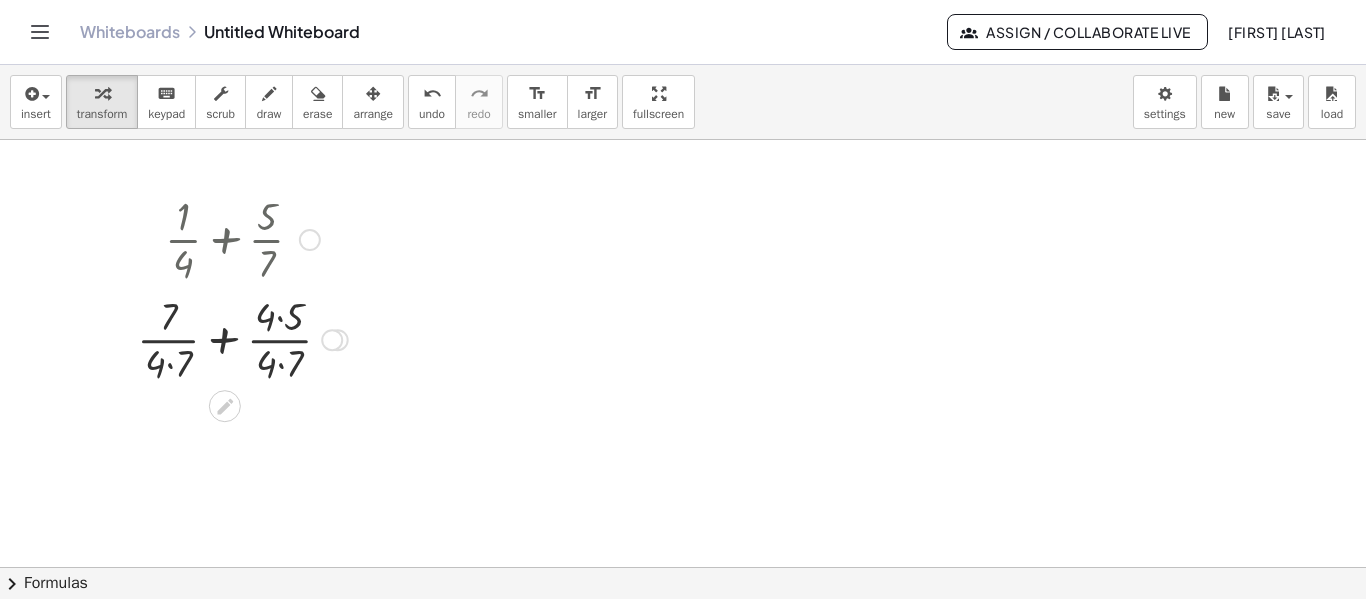 click at bounding box center [242, 338] 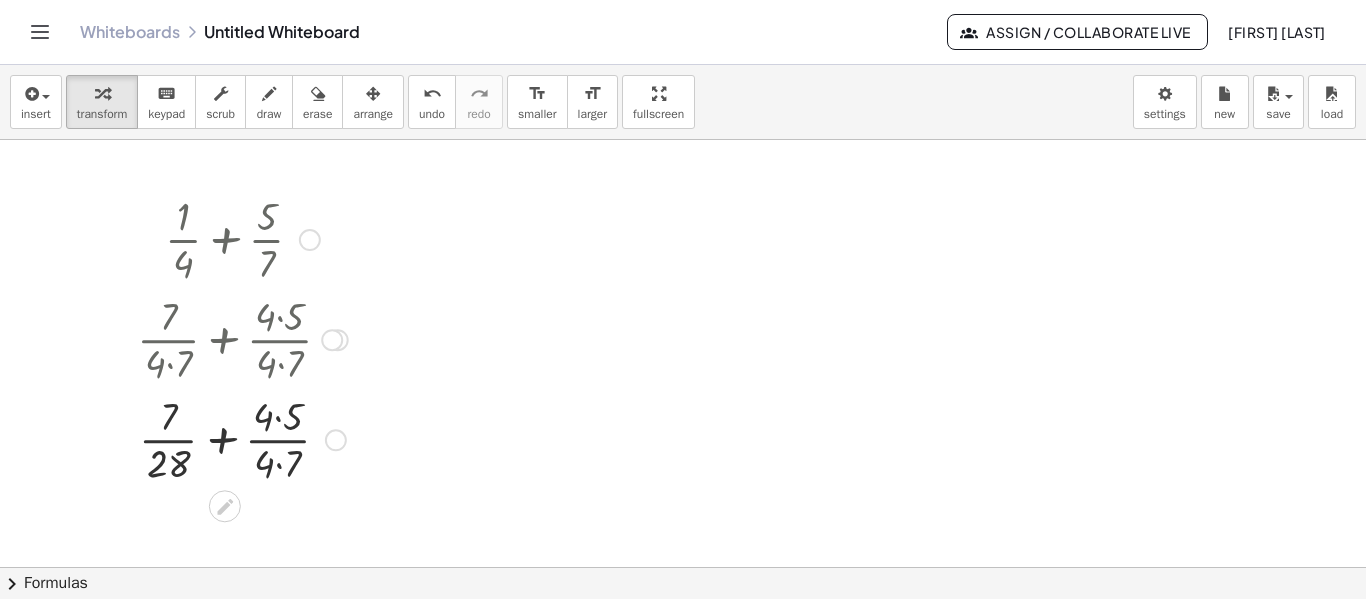 click at bounding box center [242, 438] 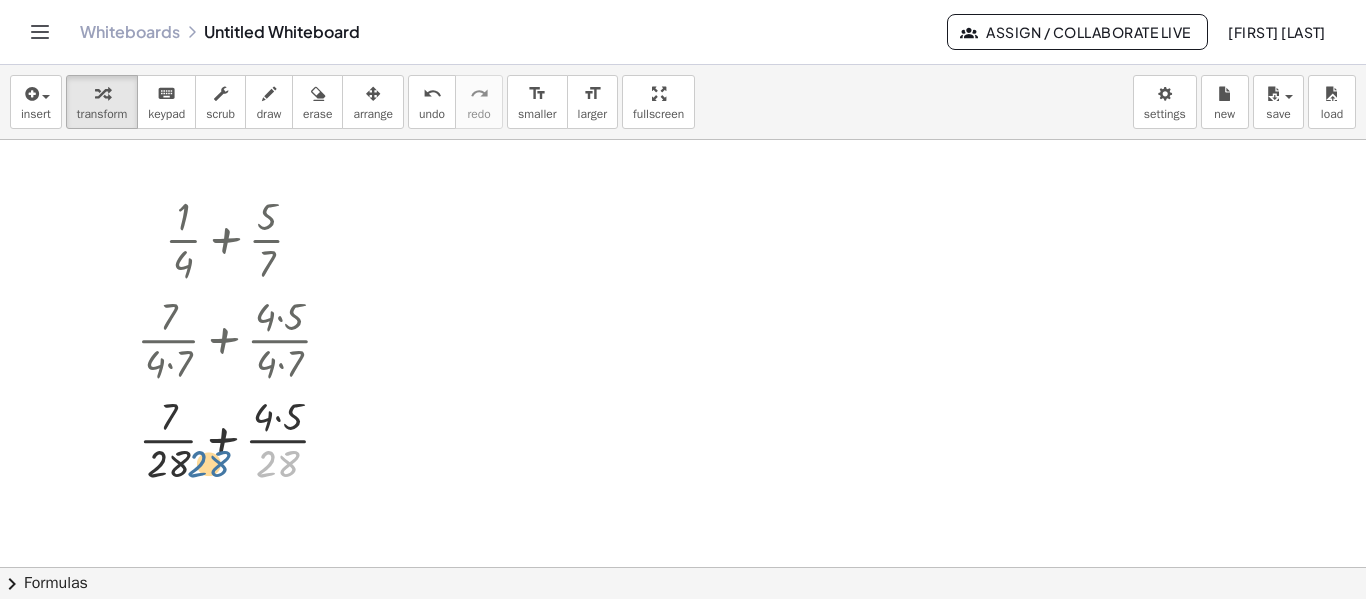 drag, startPoint x: 261, startPoint y: 467, endPoint x: 190, endPoint y: 467, distance: 71 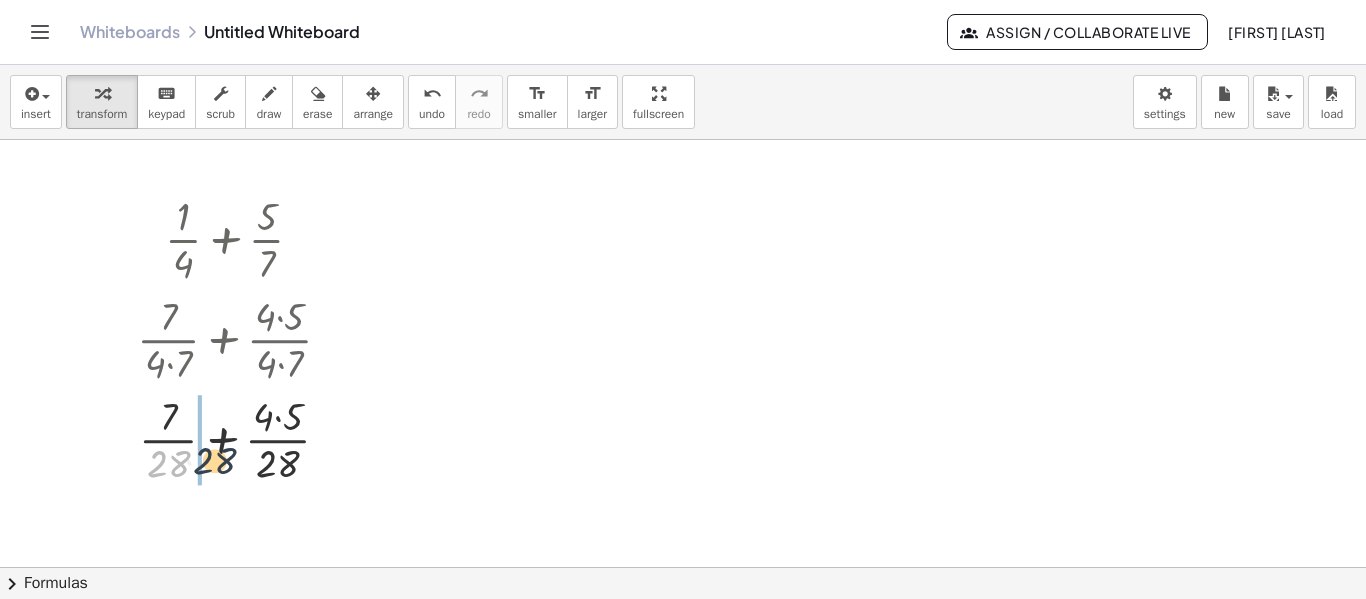 drag, startPoint x: 180, startPoint y: 466, endPoint x: 240, endPoint y: 463, distance: 60.074955 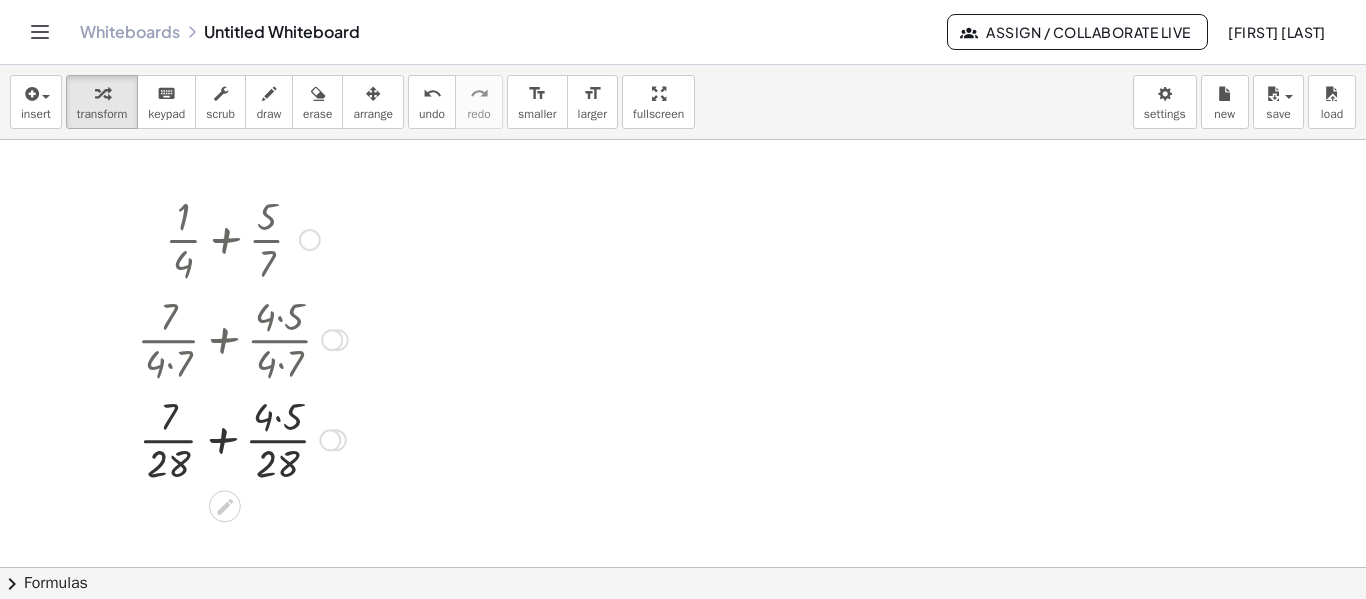 click at bounding box center [242, 438] 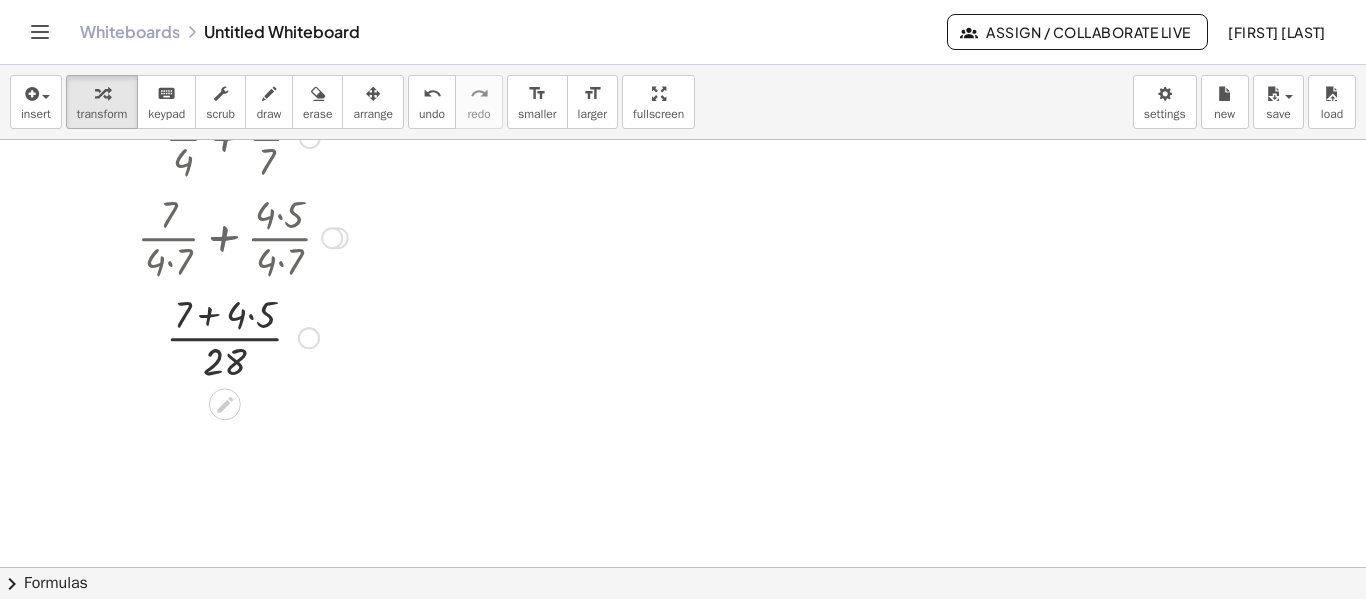 scroll, scrollTop: 114, scrollLeft: 0, axis: vertical 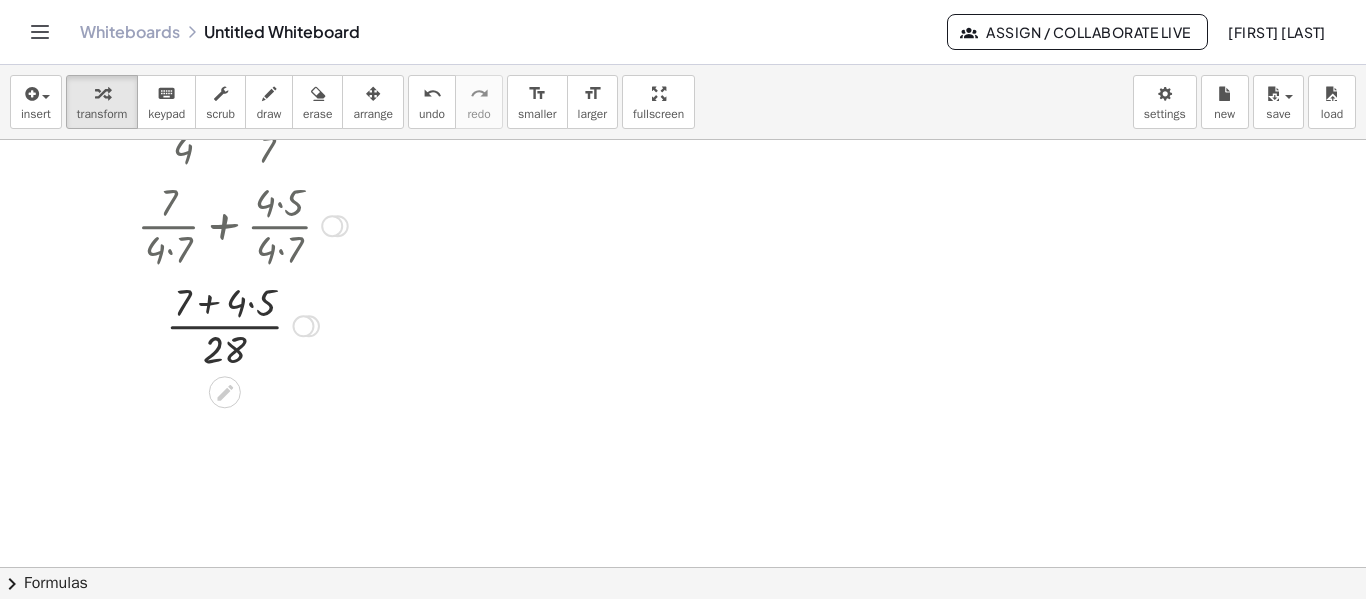 click at bounding box center [242, 324] 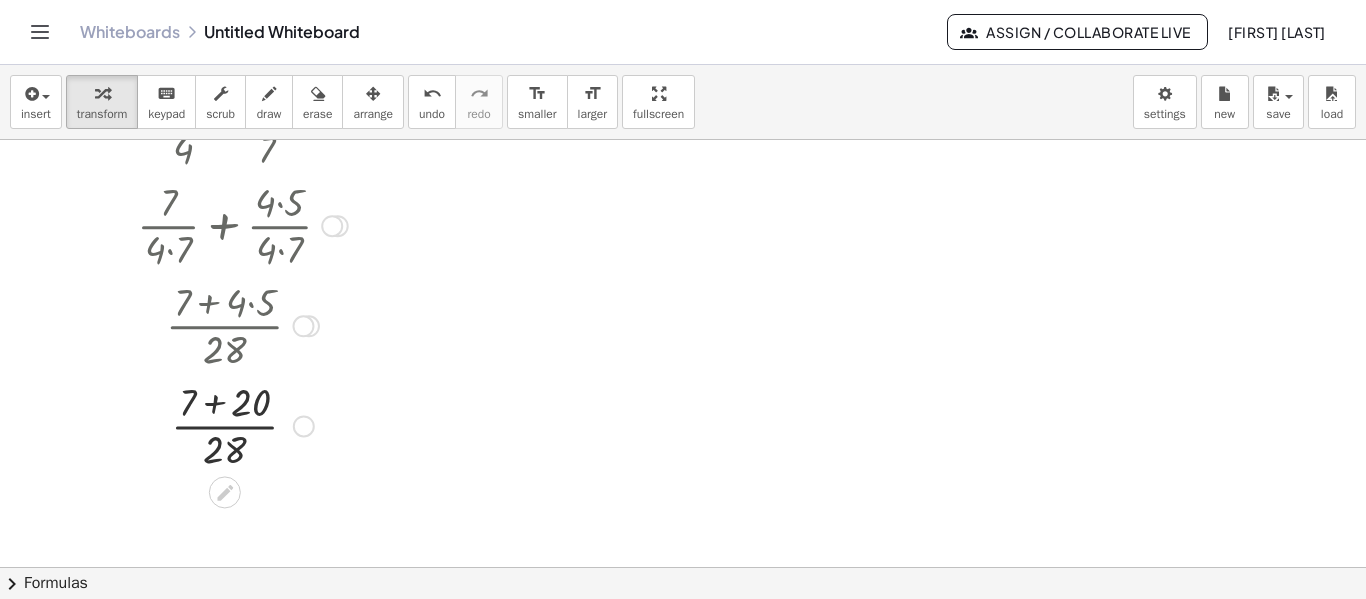 click at bounding box center [242, 424] 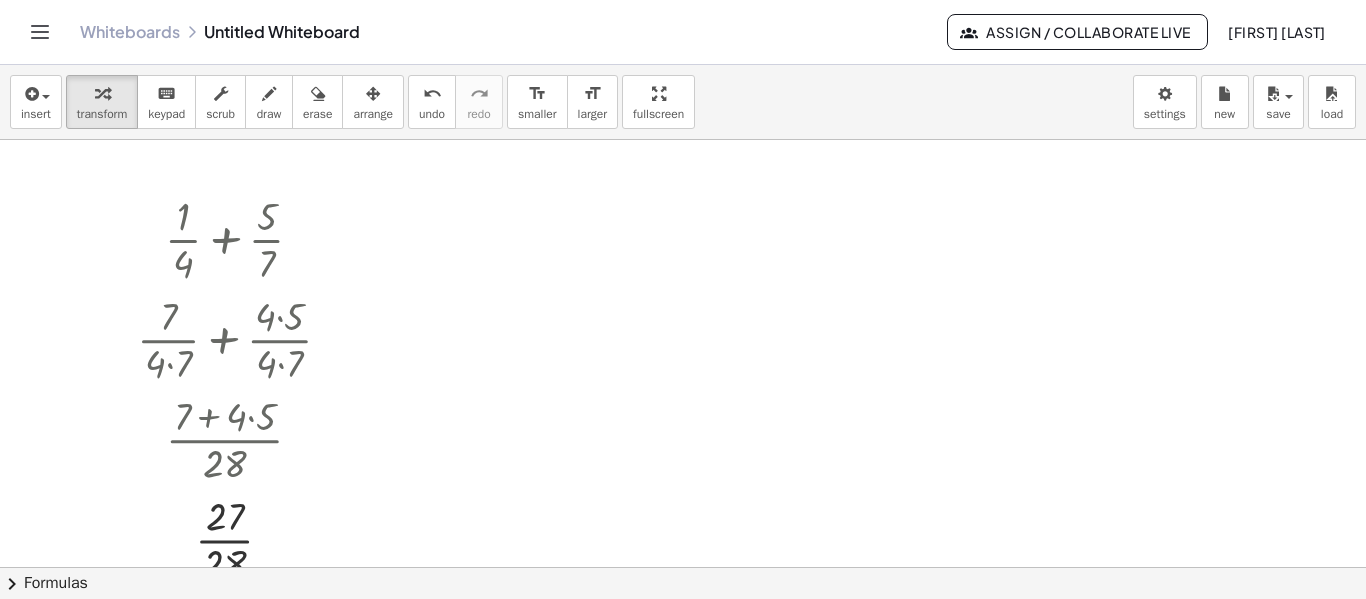 scroll, scrollTop: 57, scrollLeft: 0, axis: vertical 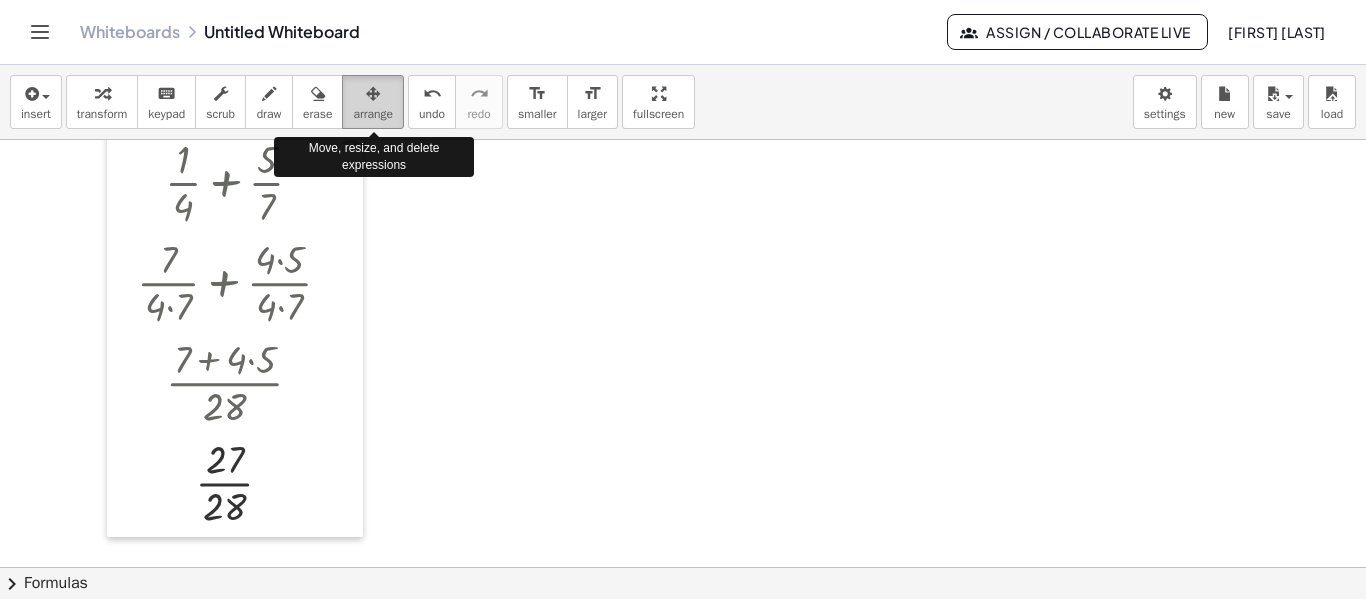 click on "arrange" at bounding box center [373, 114] 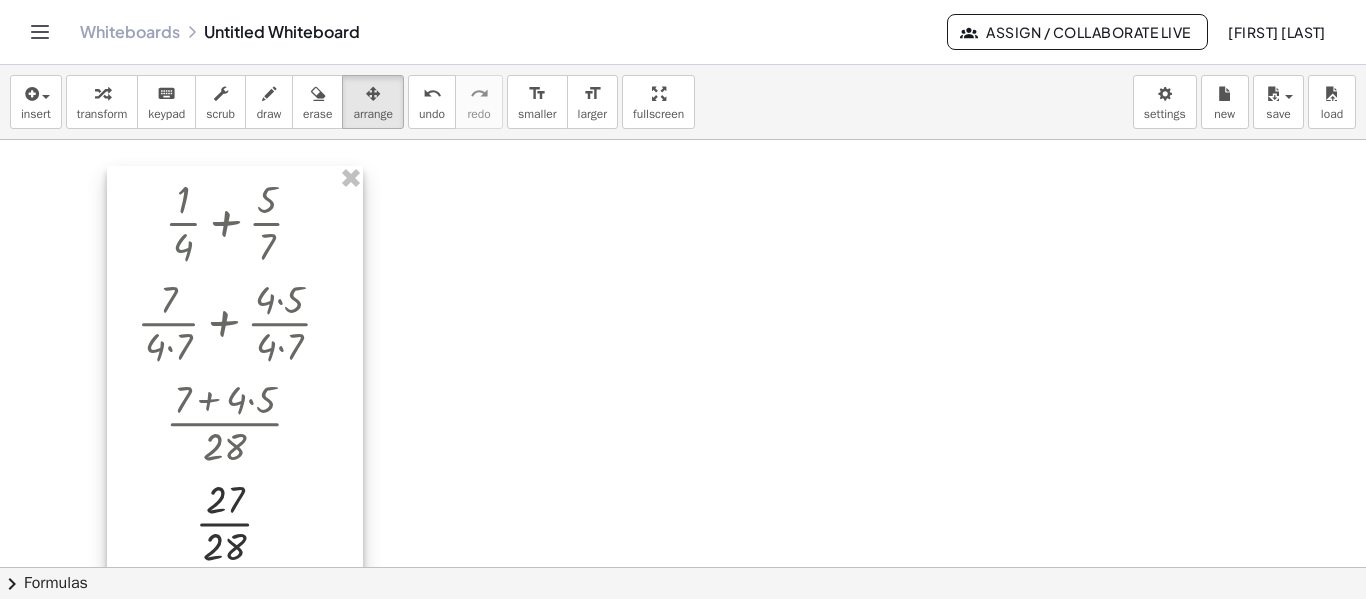 scroll, scrollTop: 0, scrollLeft: 0, axis: both 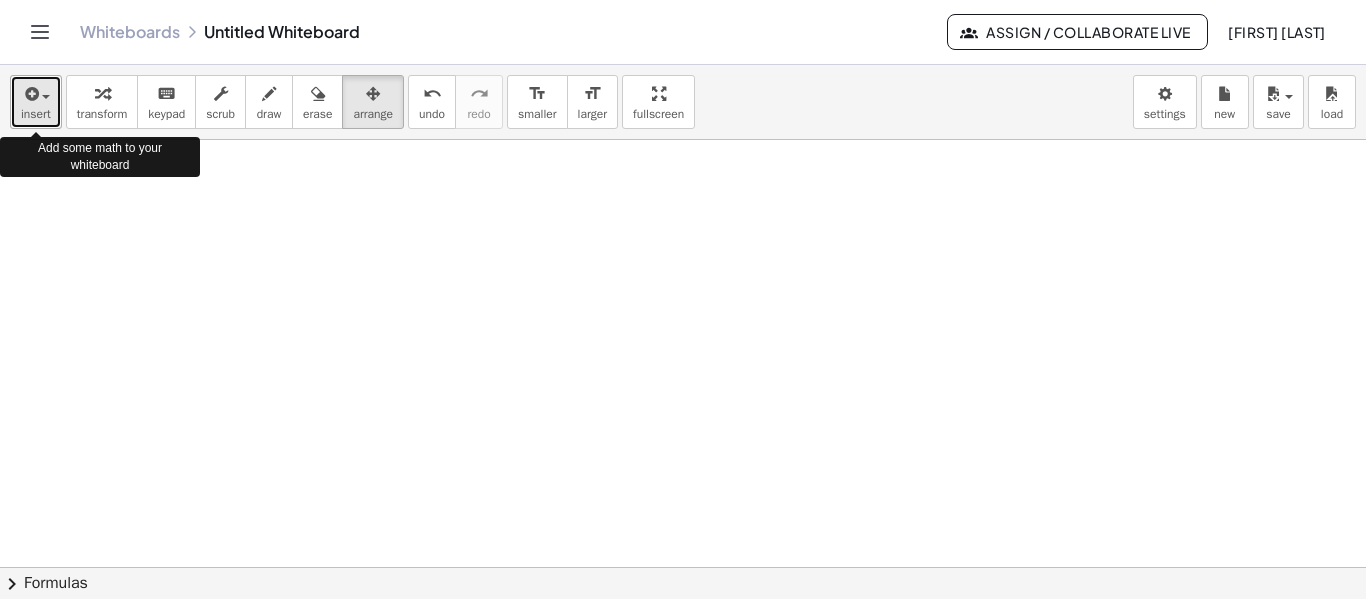 click on "insert" at bounding box center (36, 114) 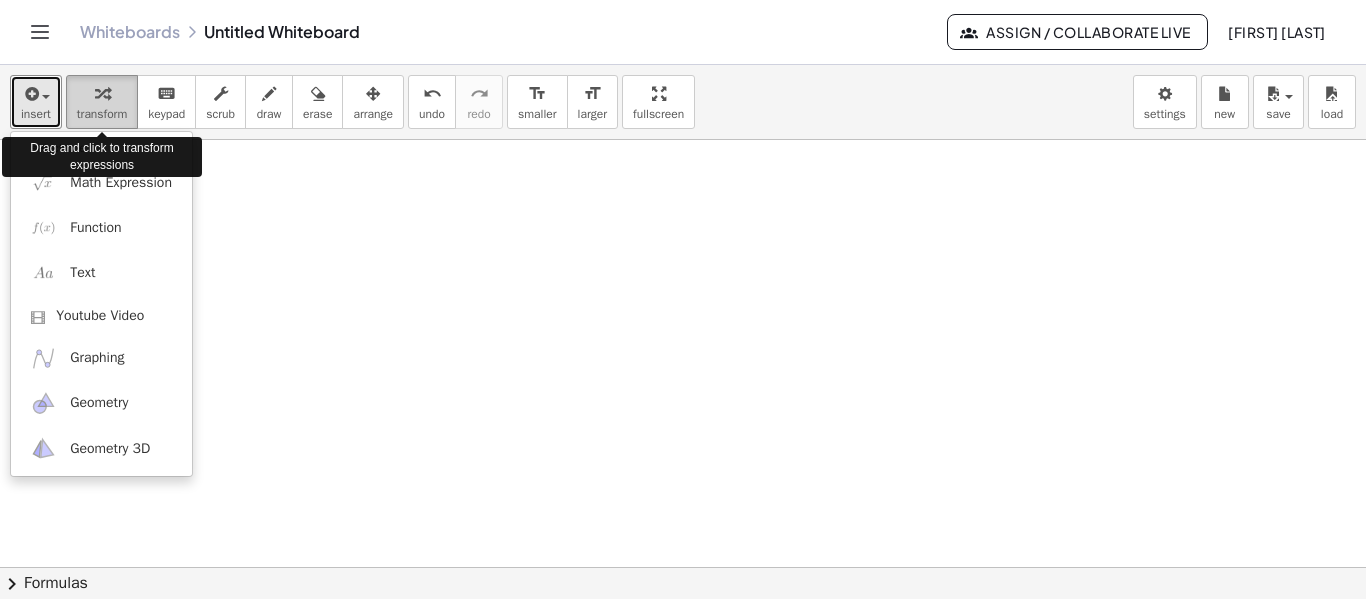 click on "transform" at bounding box center [102, 114] 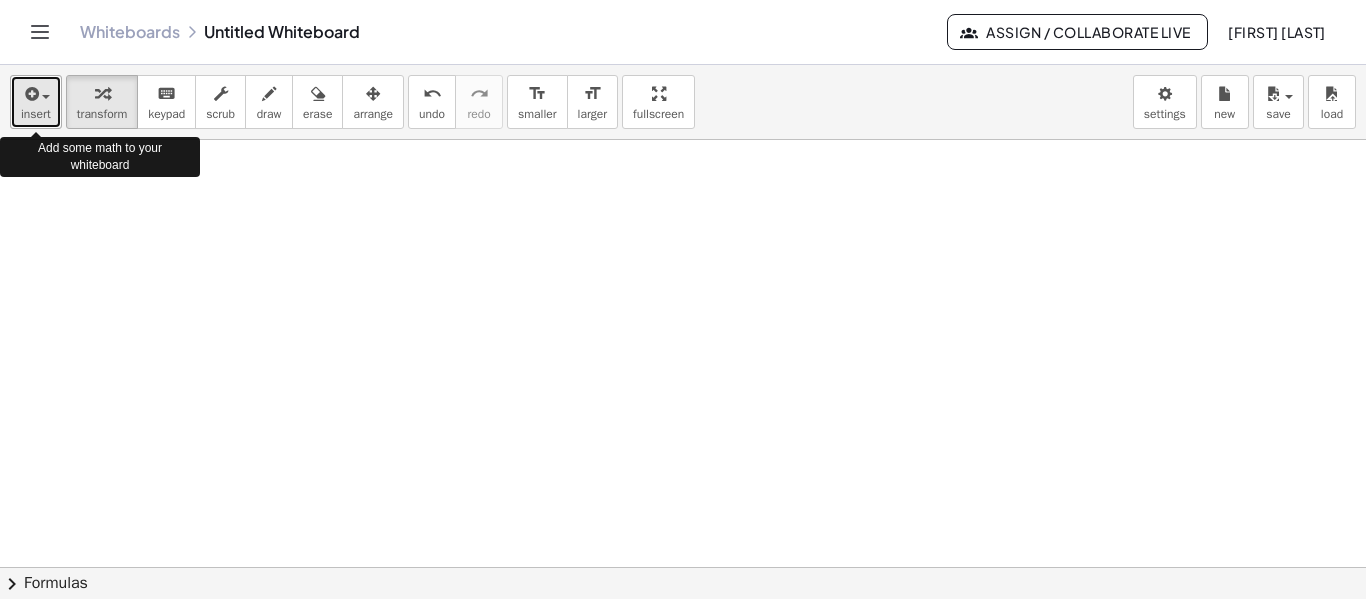click on "insert" at bounding box center (36, 114) 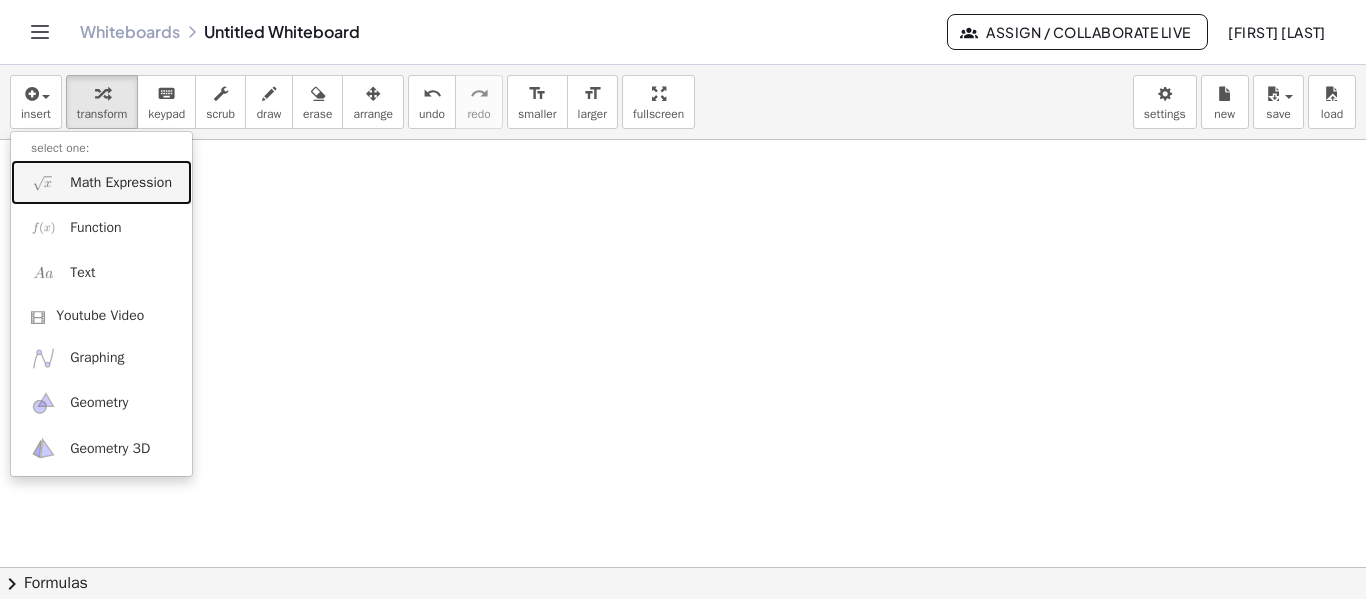 click on "Math Expression" at bounding box center (121, 183) 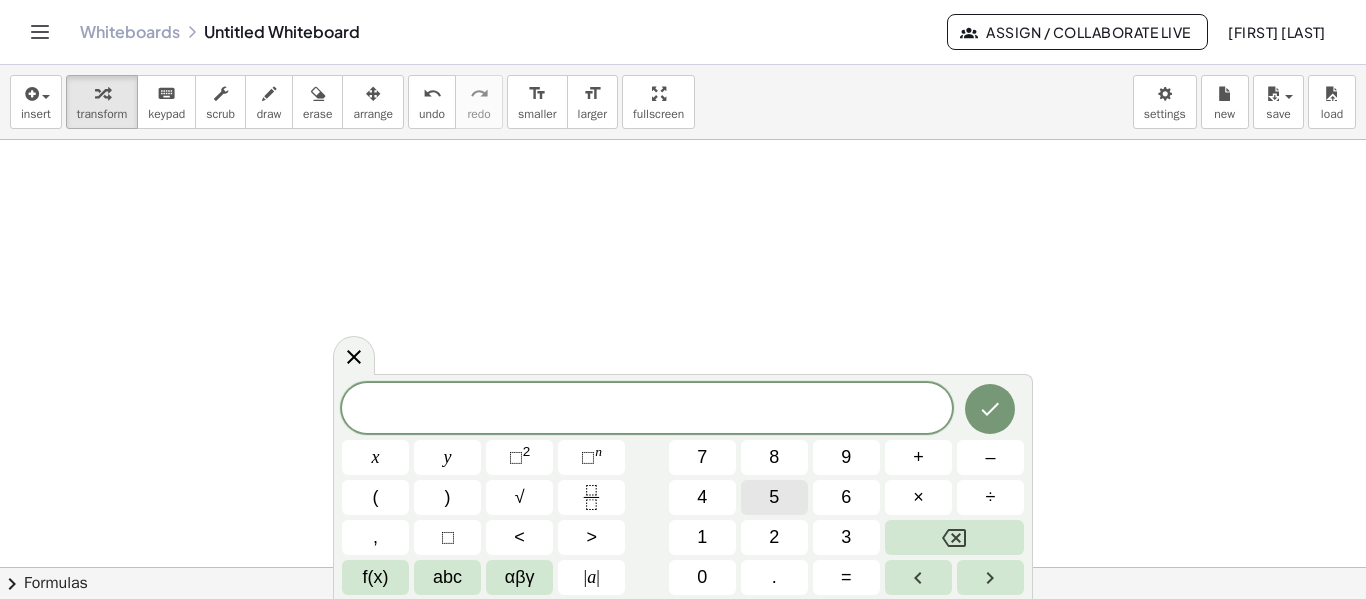click on "5" at bounding box center (774, 497) 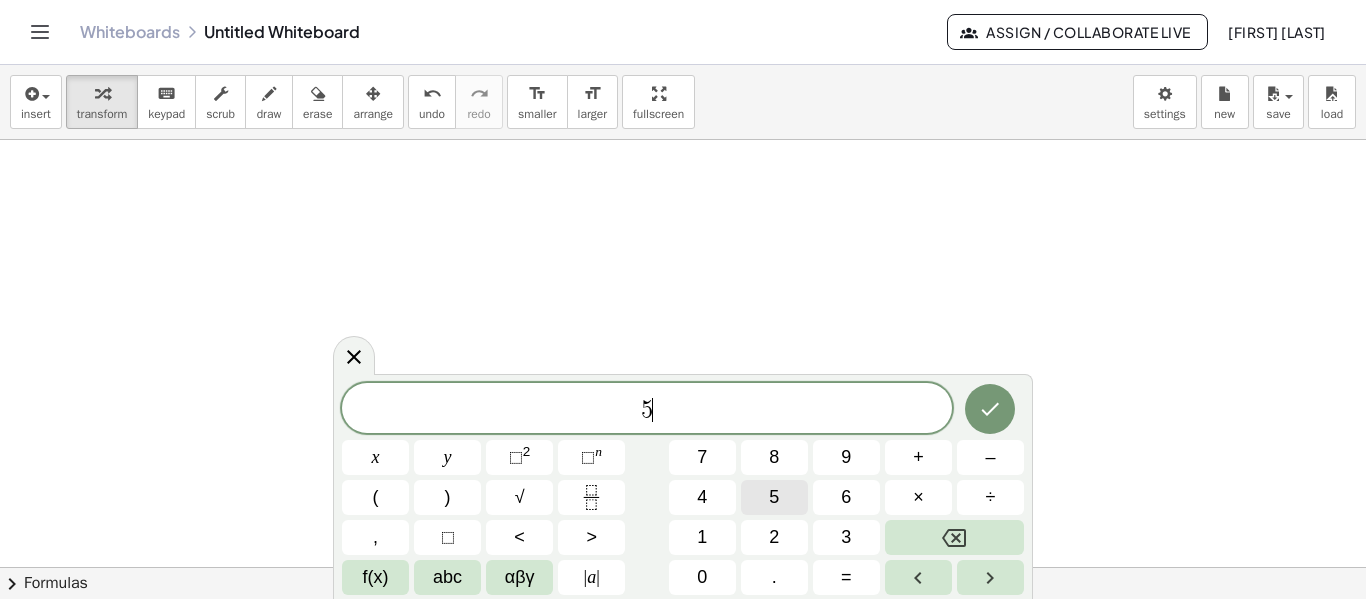 click on "5" at bounding box center (774, 497) 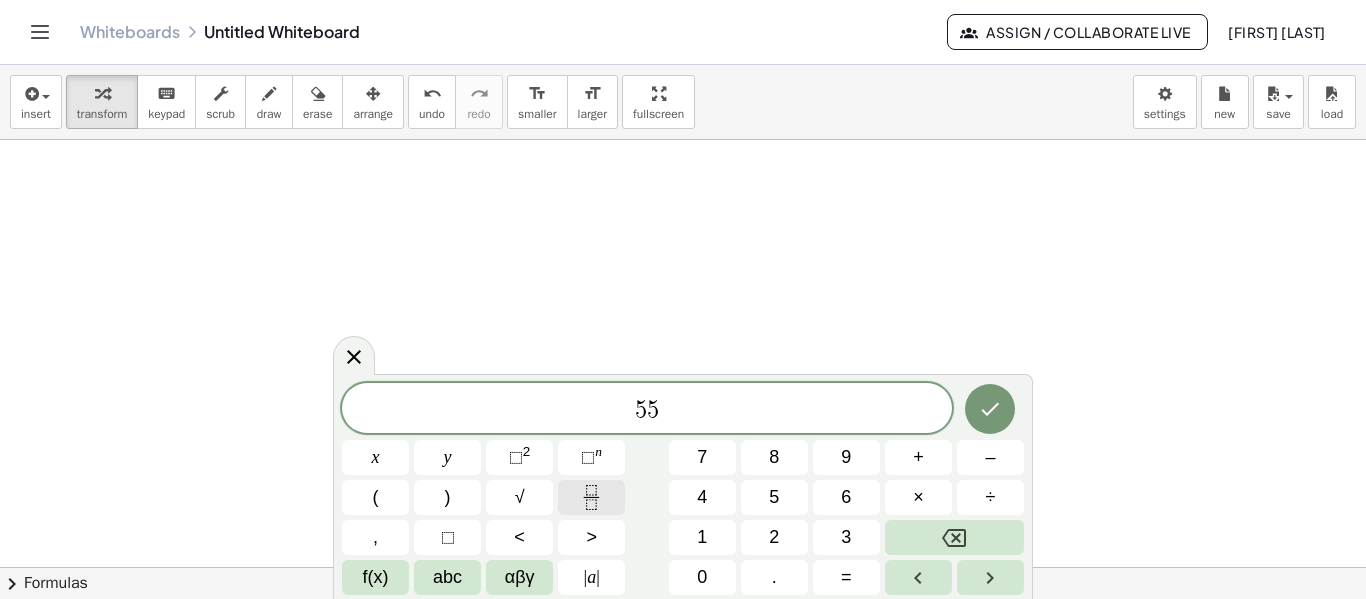 click at bounding box center (591, 497) 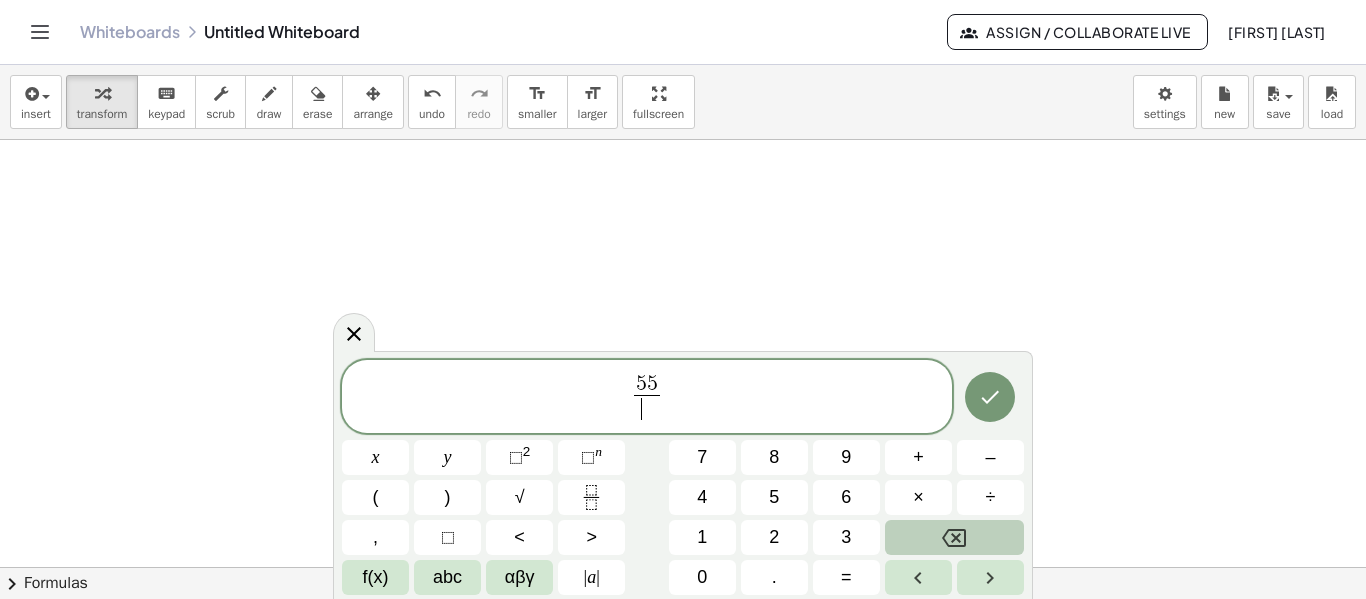 click 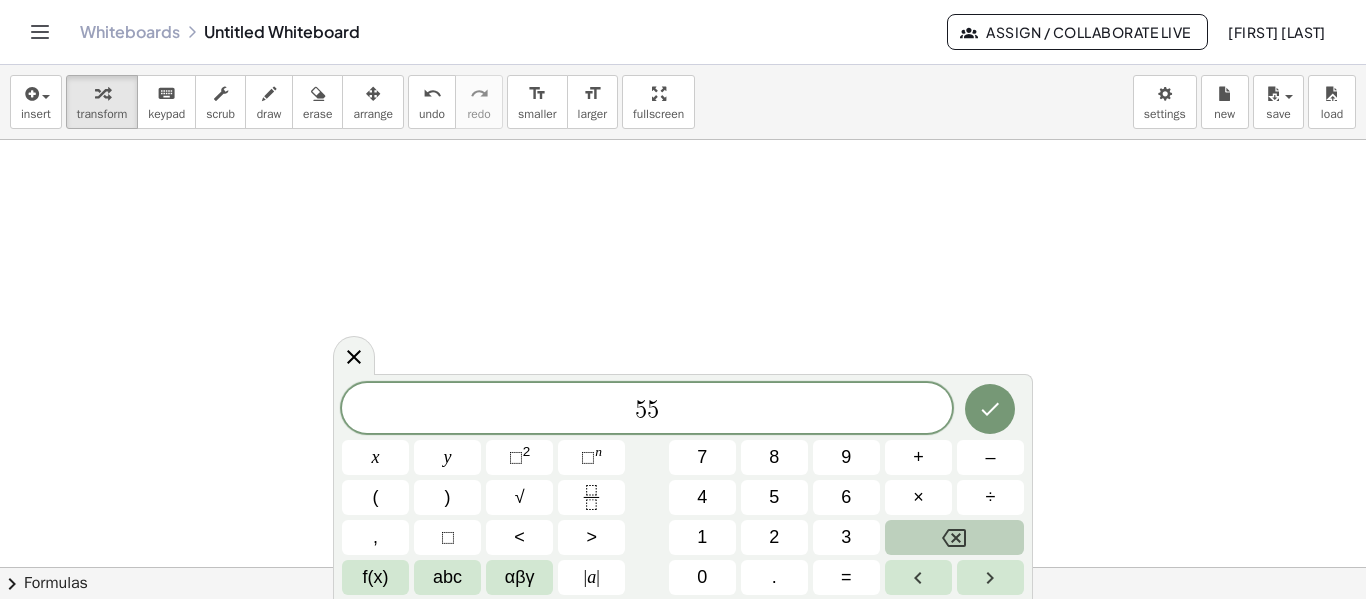 click 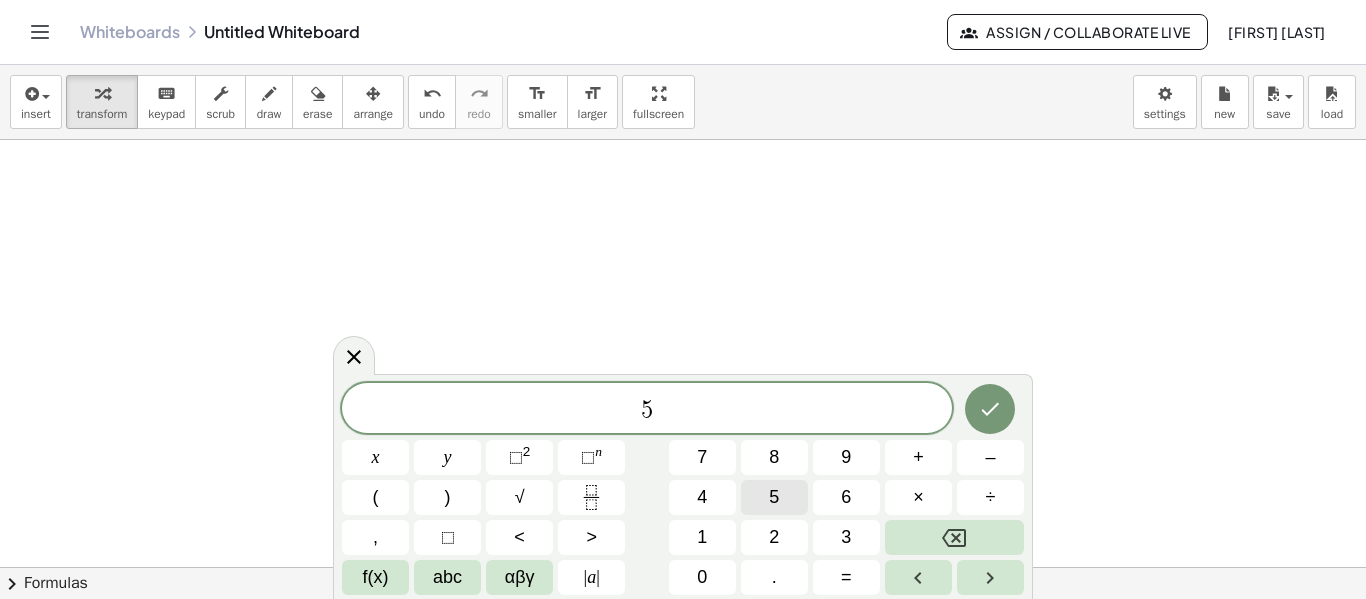 click on "5" at bounding box center (774, 497) 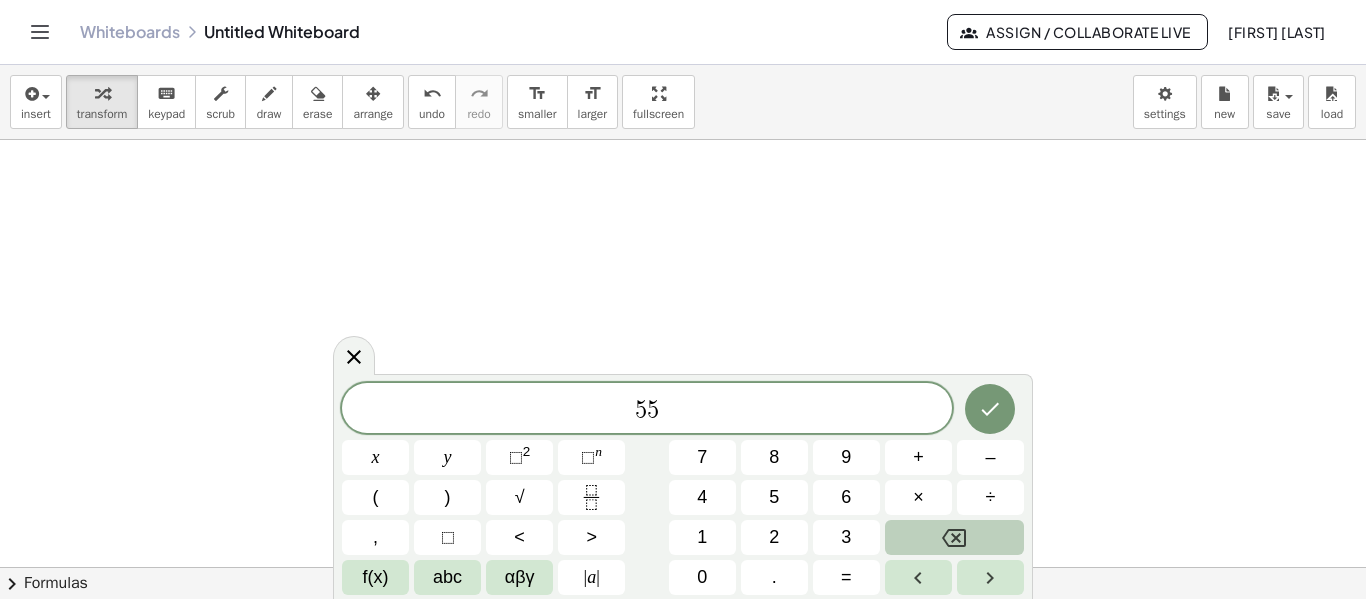 click at bounding box center [954, 537] 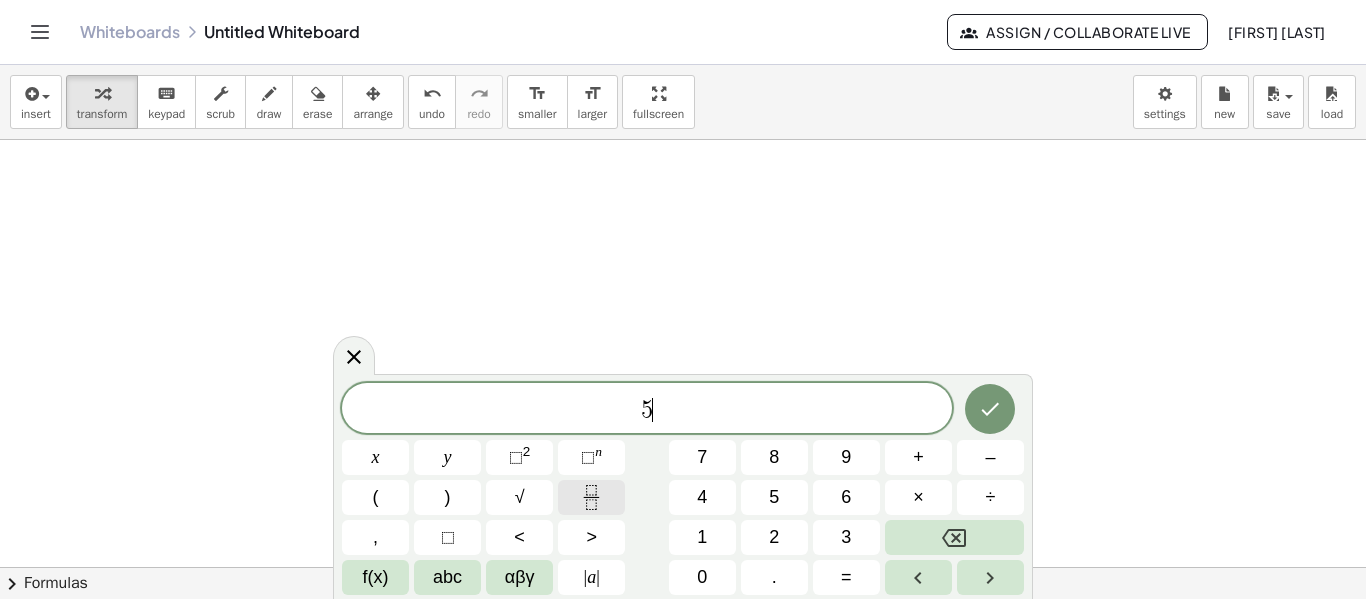 click 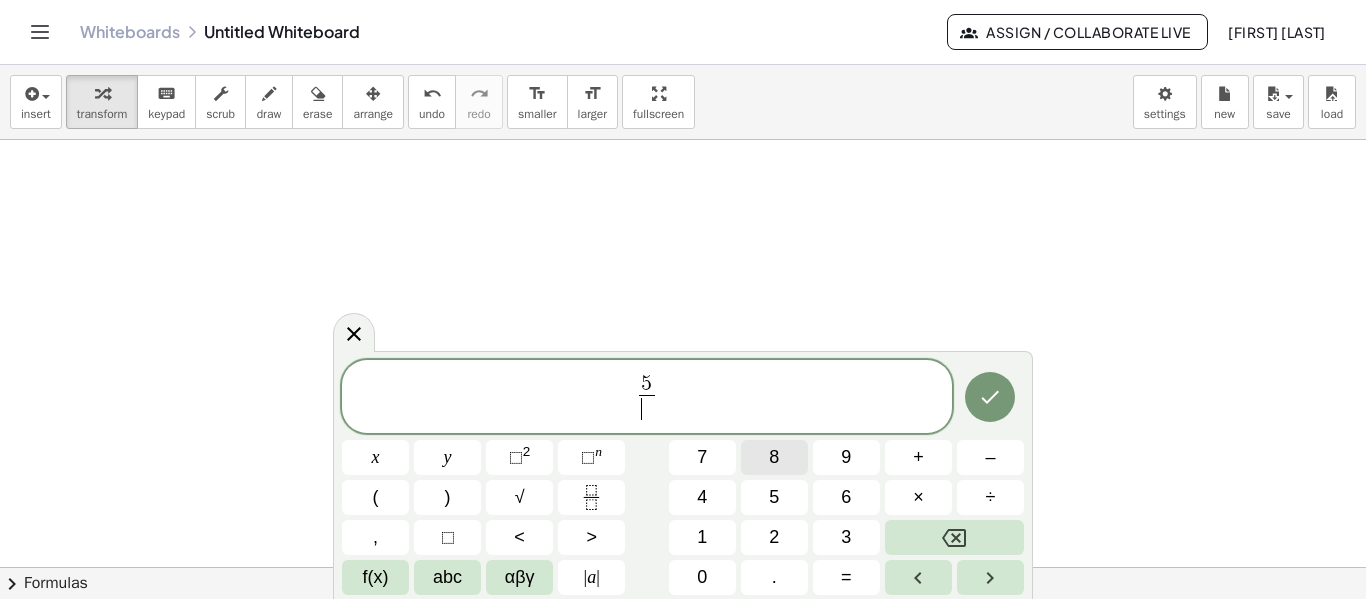 click on "8" at bounding box center [774, 457] 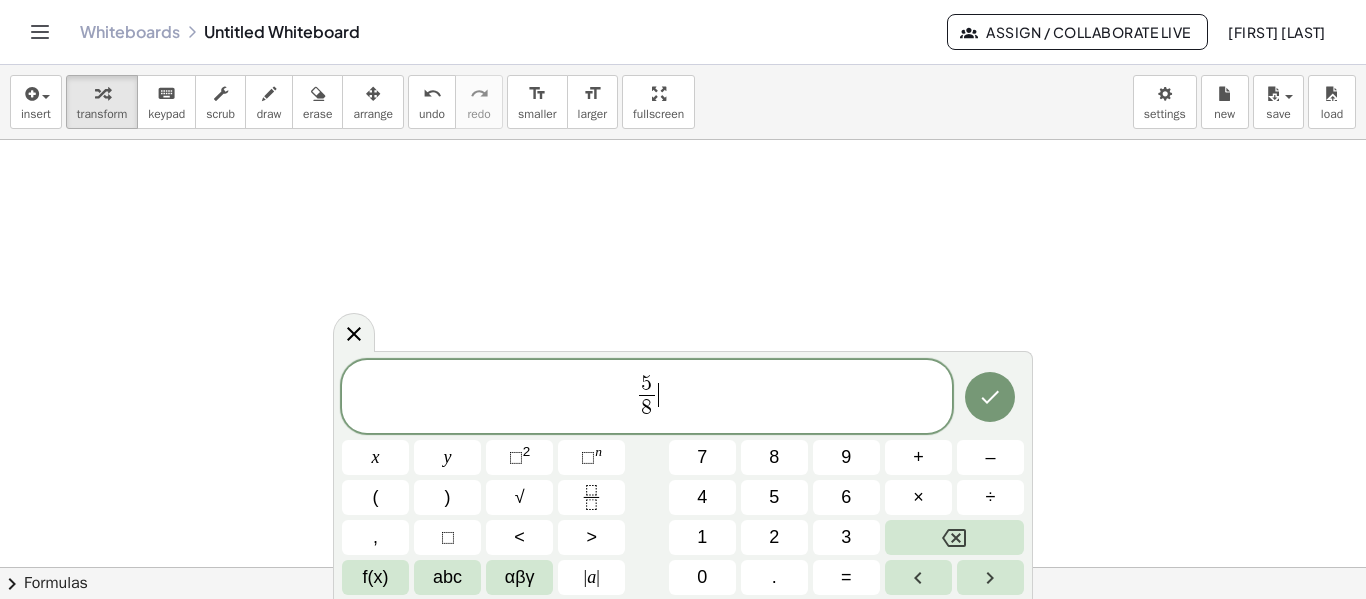click on "5 8 ​ ​" at bounding box center (647, 398) 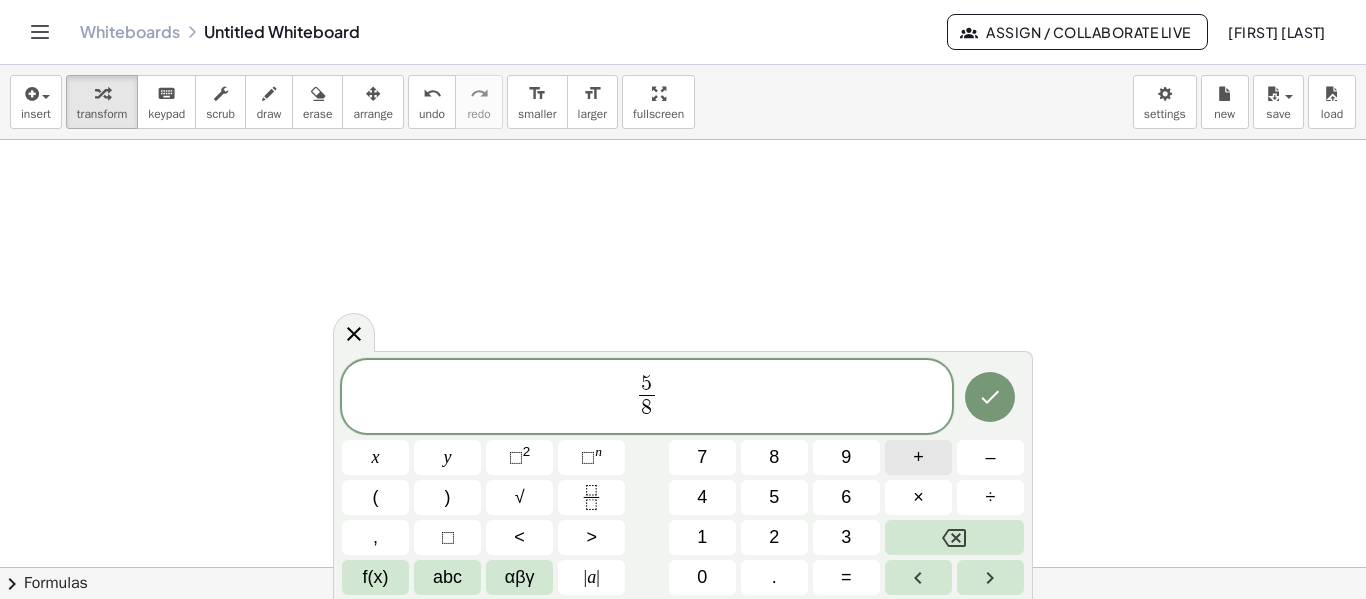 click on "+" at bounding box center [918, 457] 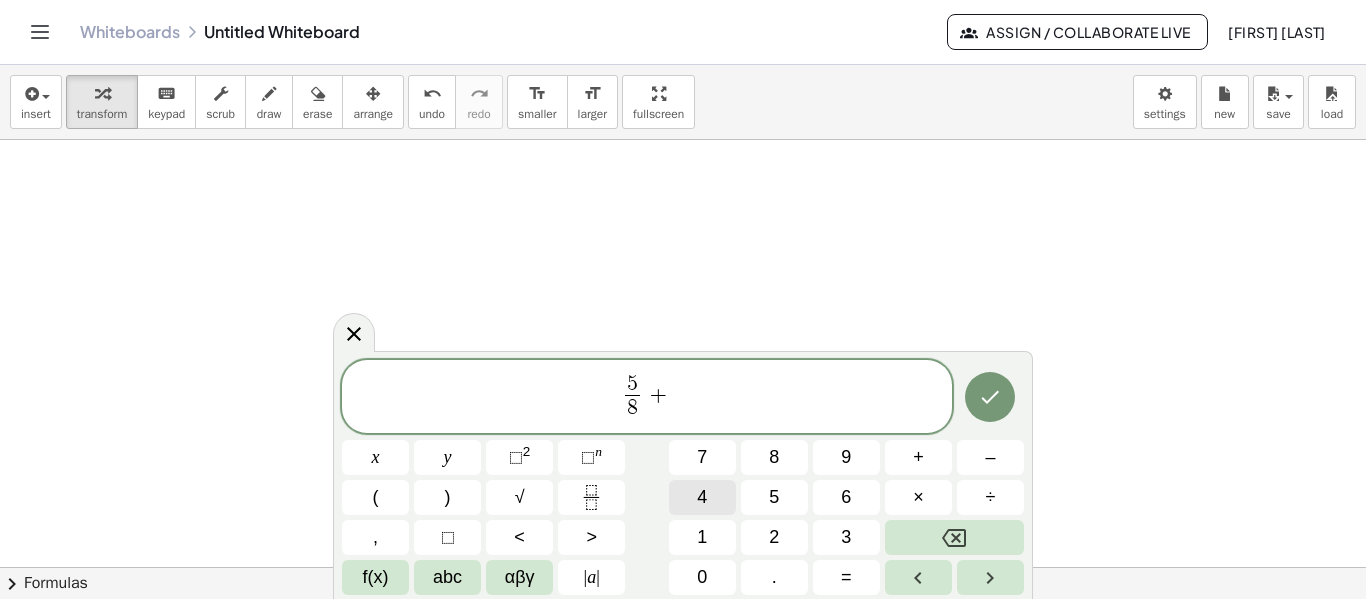 click on "4" at bounding box center (702, 497) 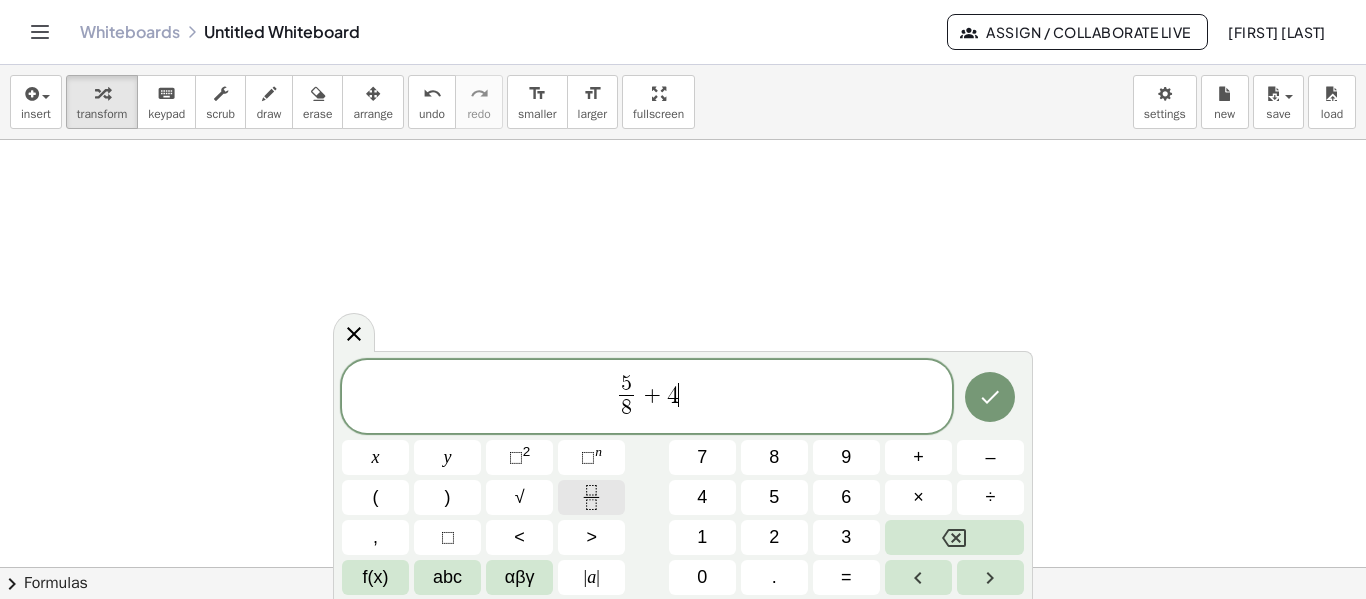 click 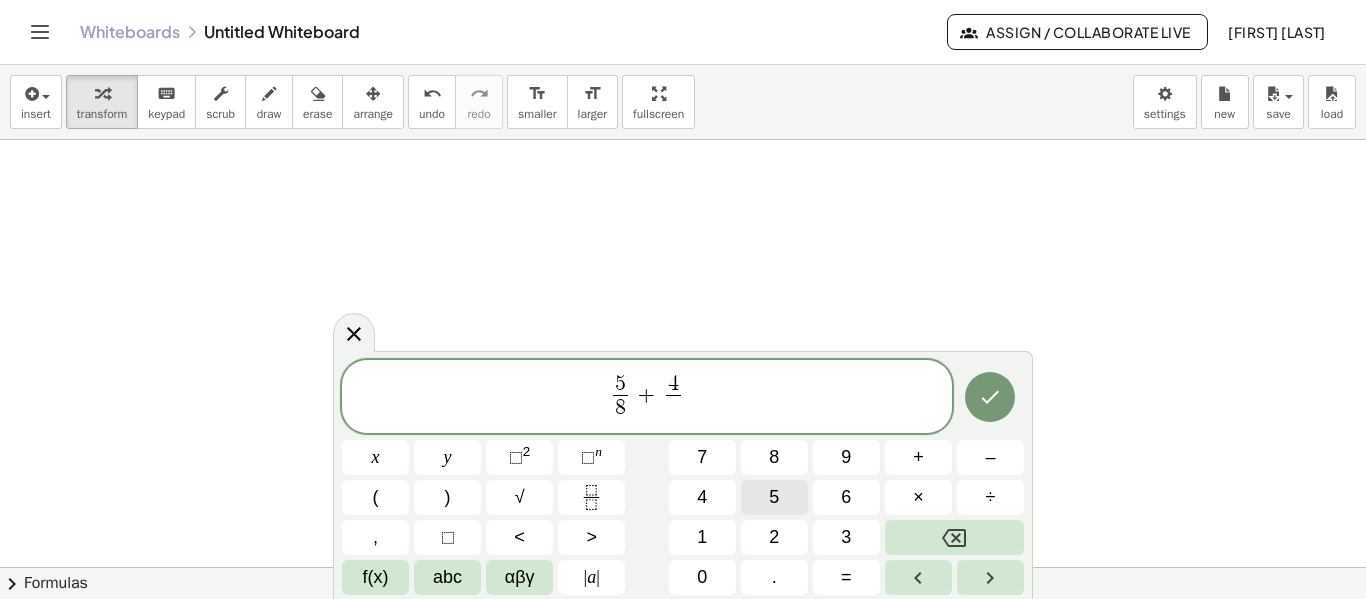 click on "5" at bounding box center (774, 497) 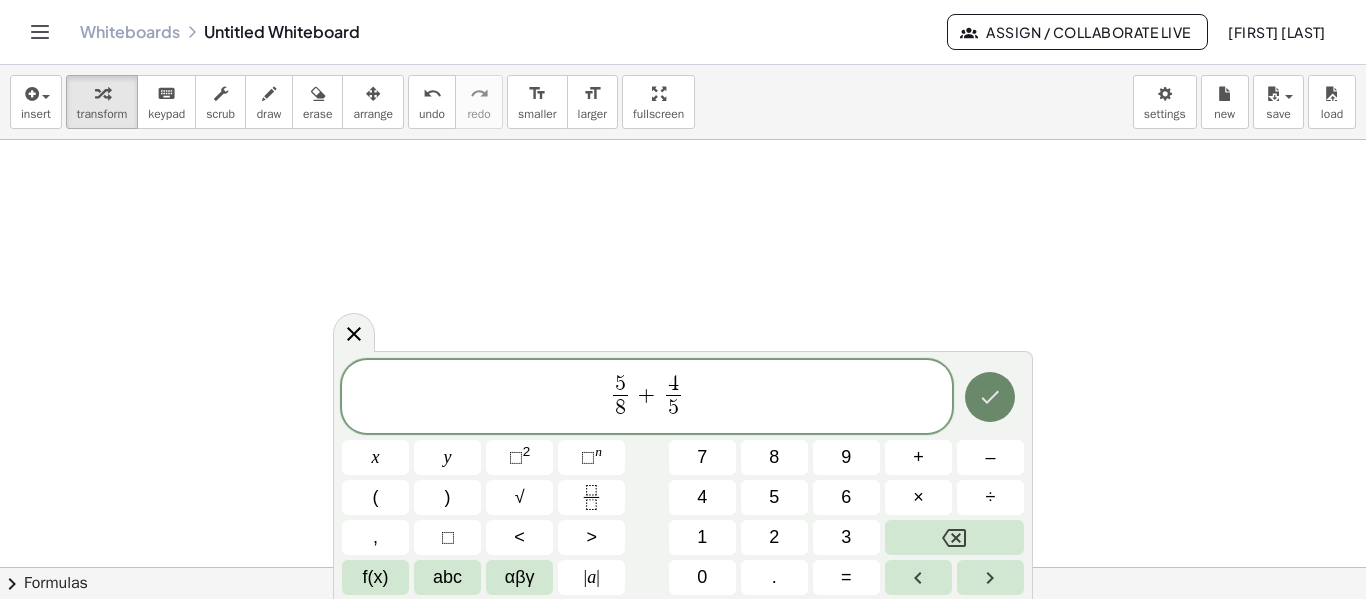 click at bounding box center [990, 397] 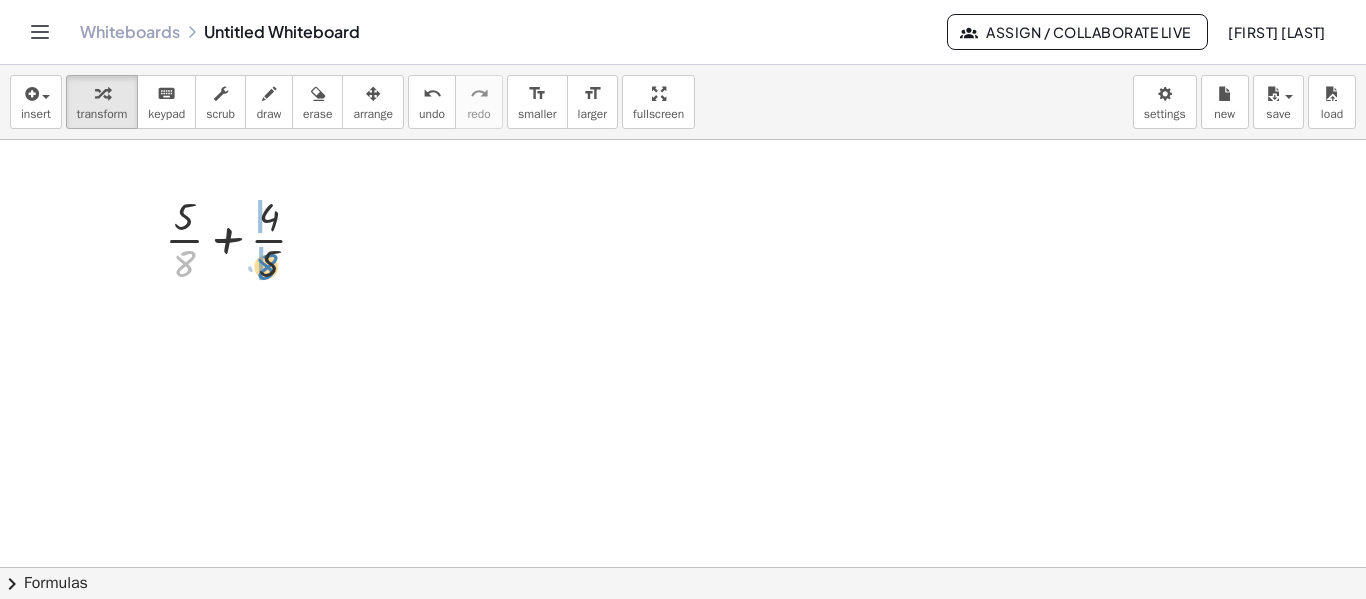 drag, startPoint x: 194, startPoint y: 258, endPoint x: 276, endPoint y: 261, distance: 82.05486 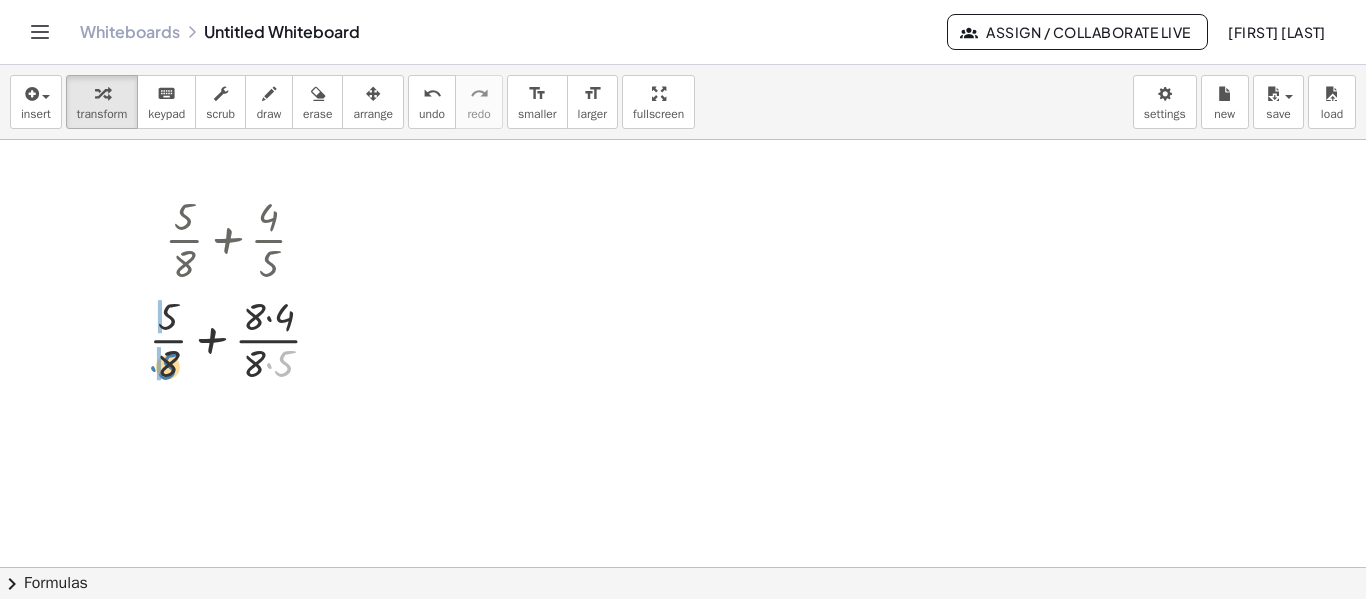 drag, startPoint x: 285, startPoint y: 362, endPoint x: 169, endPoint y: 365, distance: 116.03879 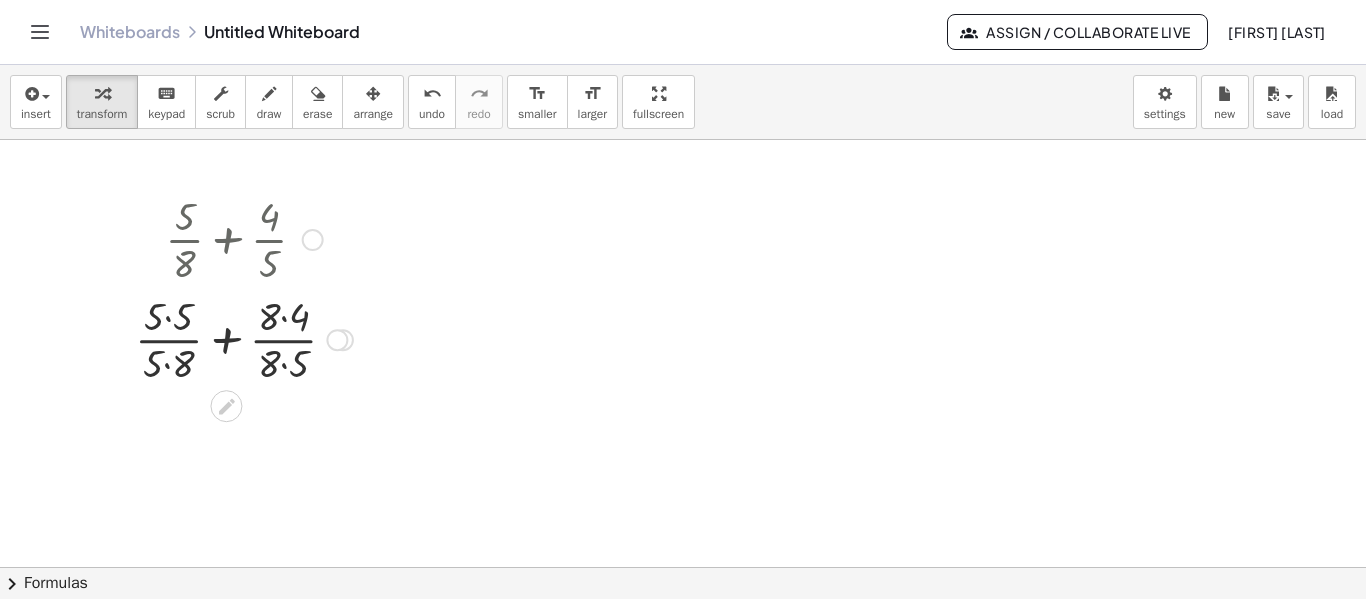 click at bounding box center (244, 338) 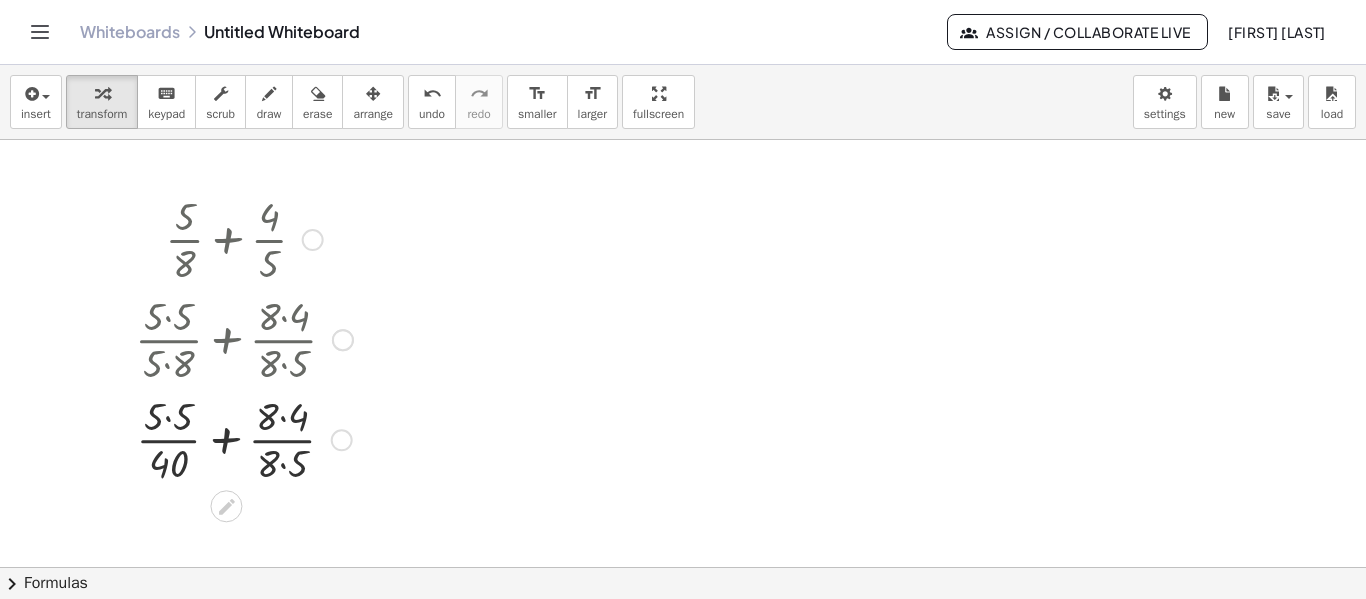 click at bounding box center [244, 438] 